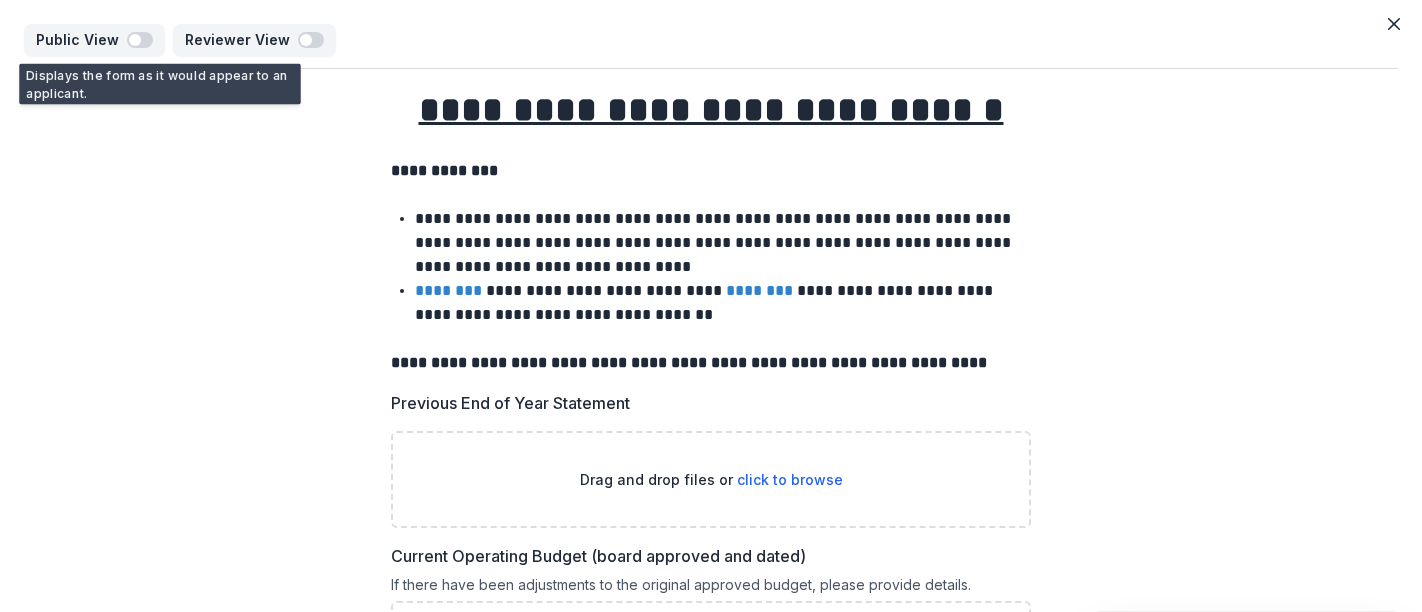 scroll, scrollTop: 0, scrollLeft: 0, axis: both 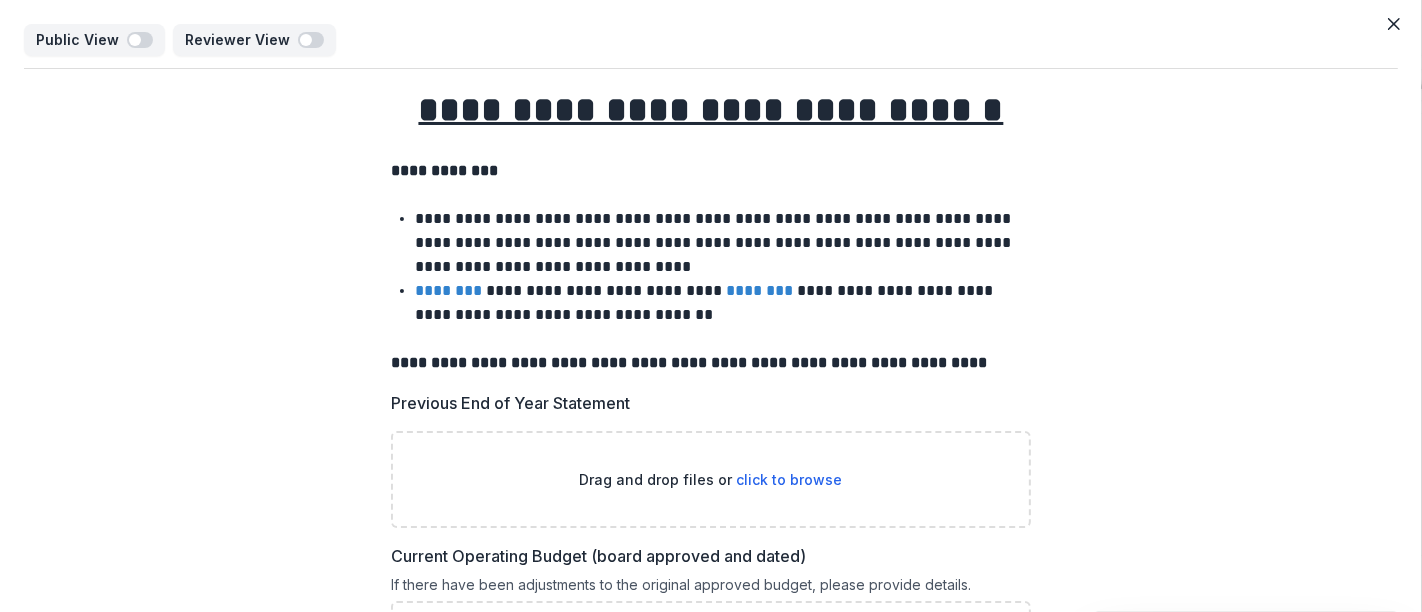 click on "**********" at bounding box center [711, 1523] 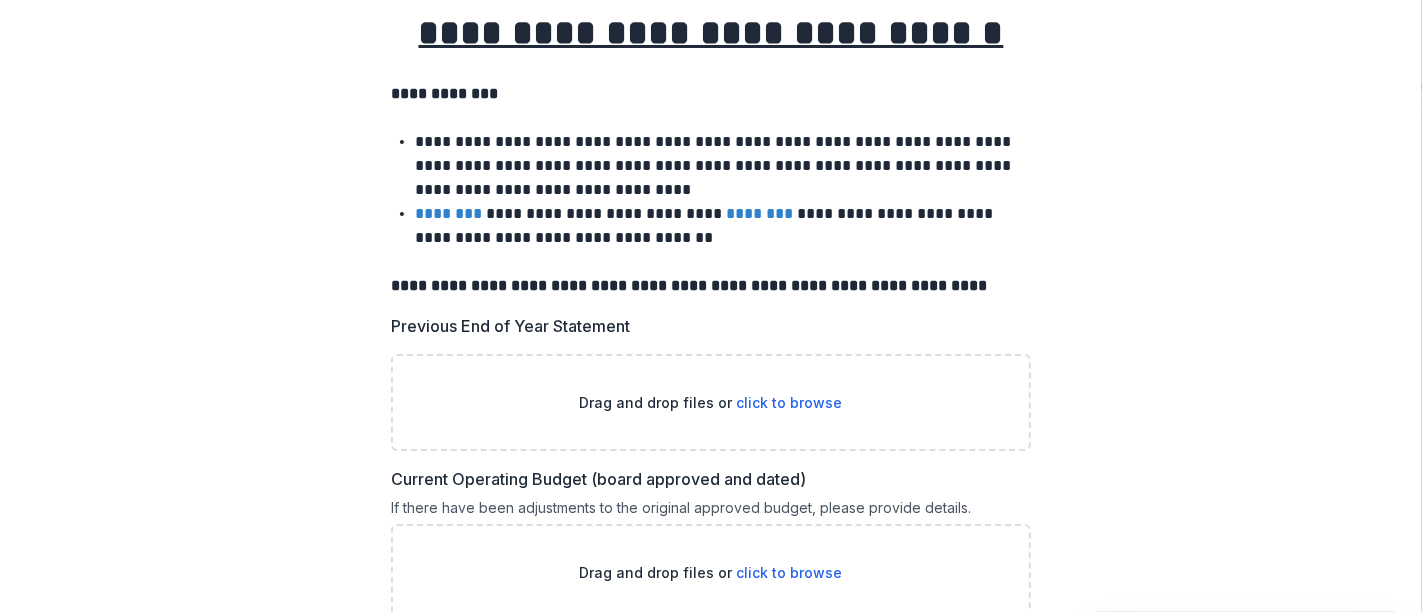 scroll, scrollTop: 111, scrollLeft: 0, axis: vertical 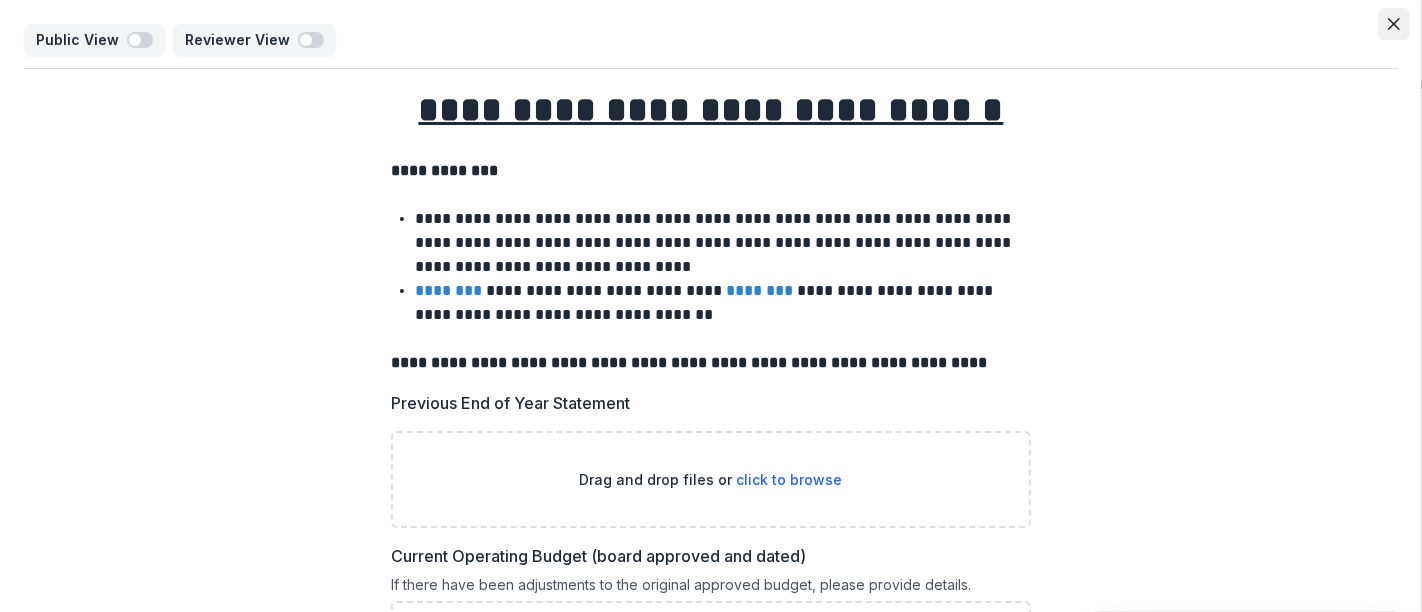 click 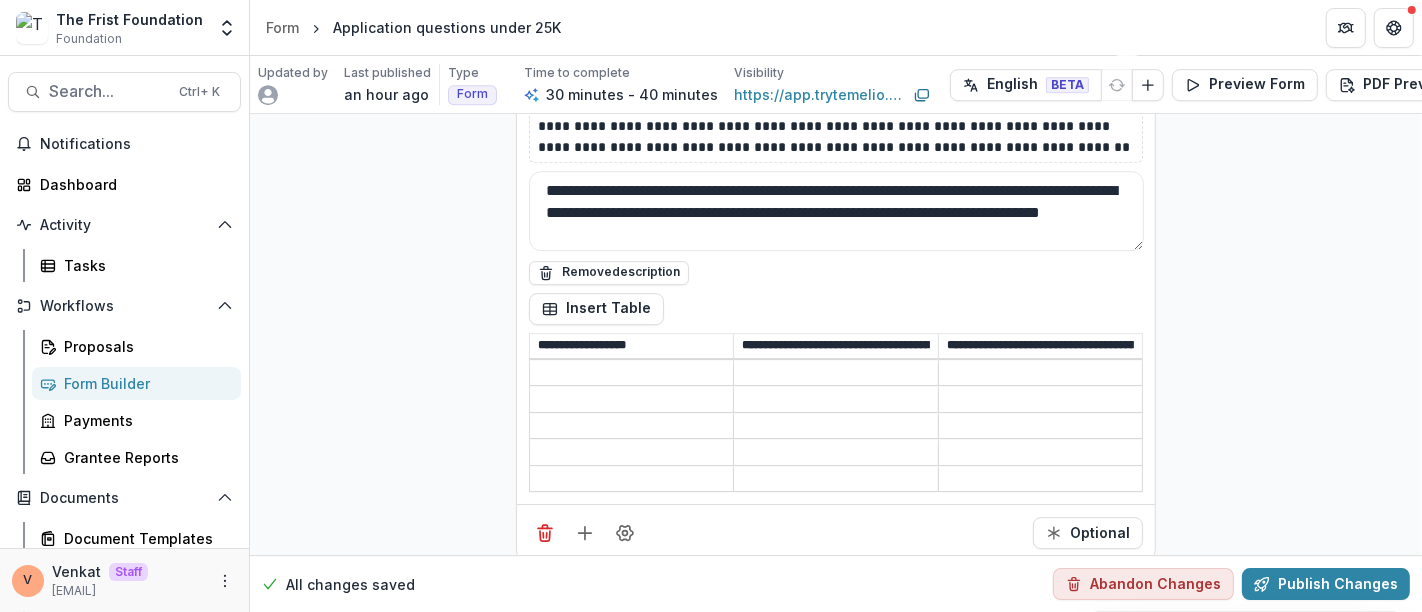 scroll, scrollTop: 5170, scrollLeft: 0, axis: vertical 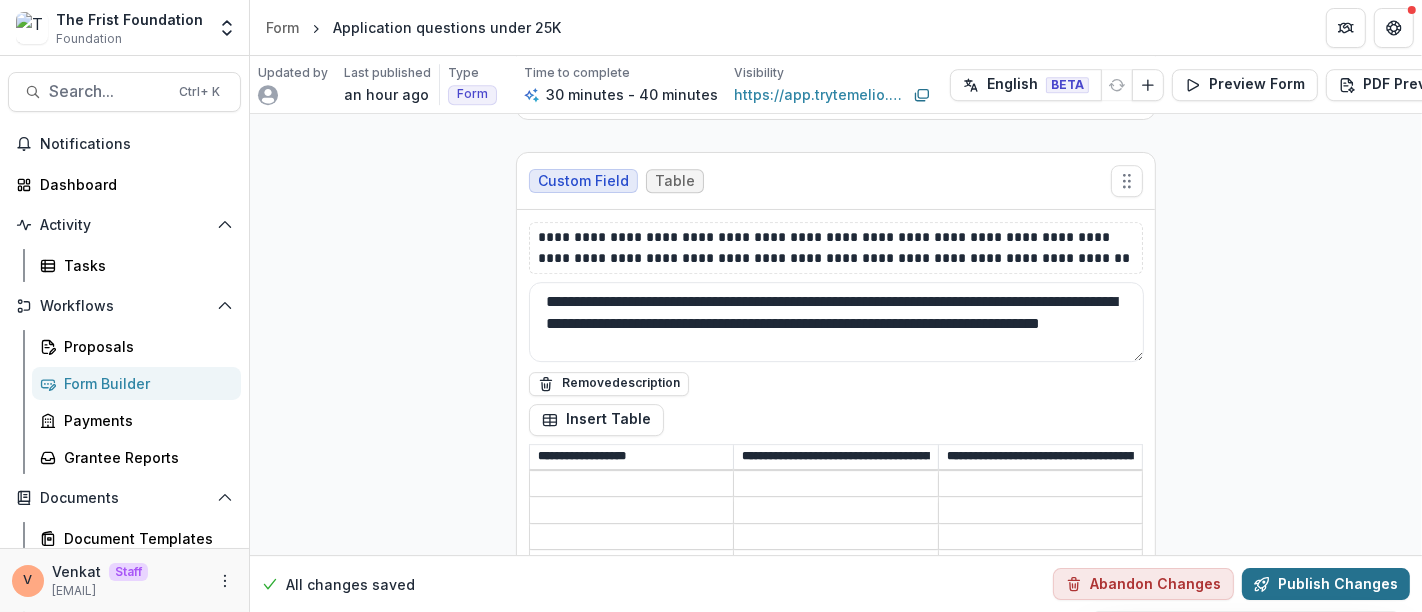 click on "Publish Changes" at bounding box center (1326, 584) 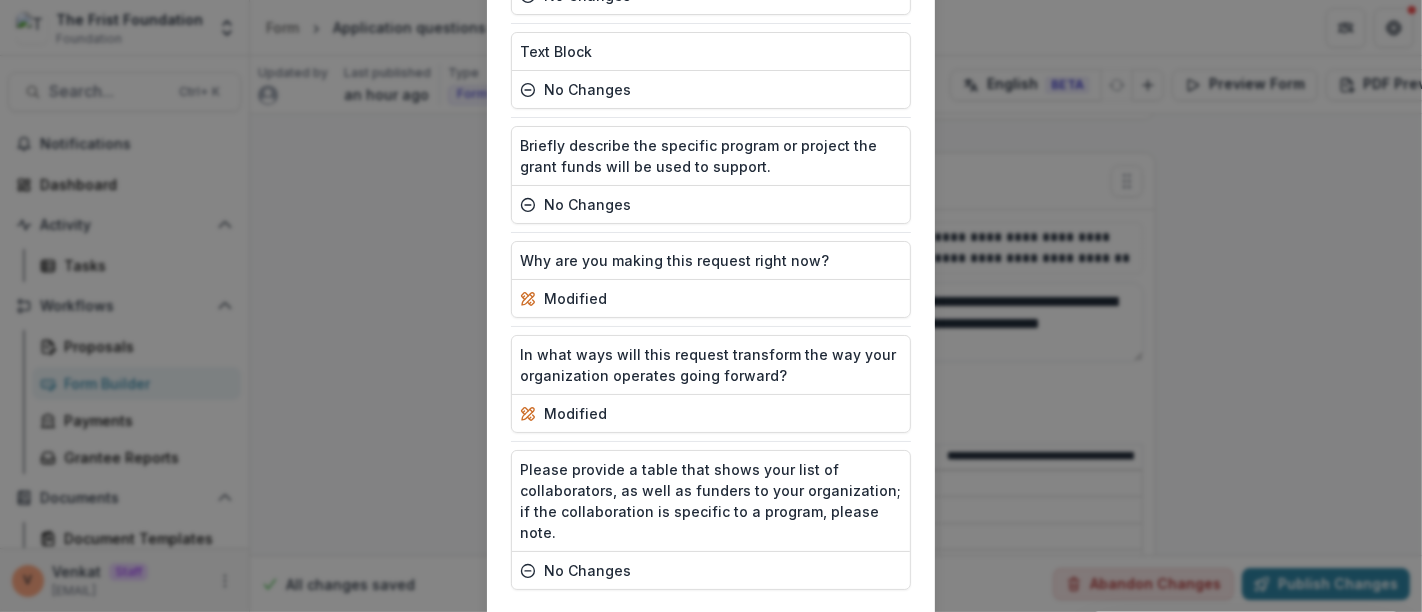 scroll, scrollTop: 820, scrollLeft: 0, axis: vertical 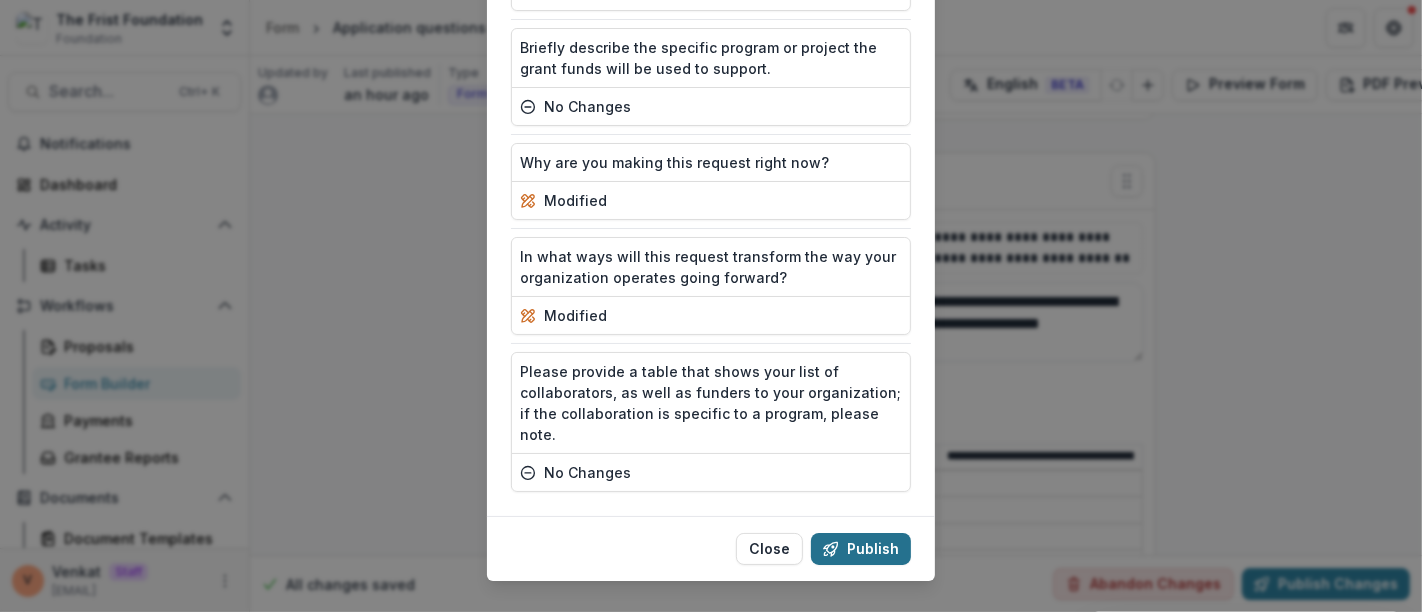 click on "Publish" at bounding box center [861, 549] 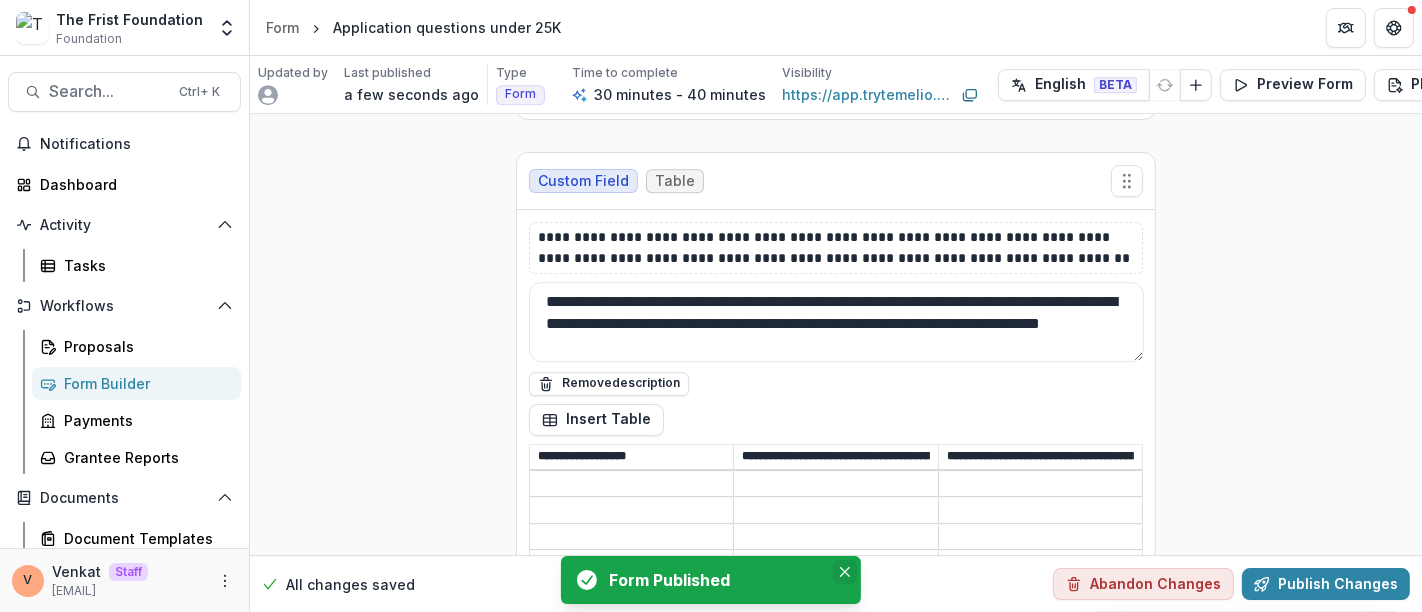 click 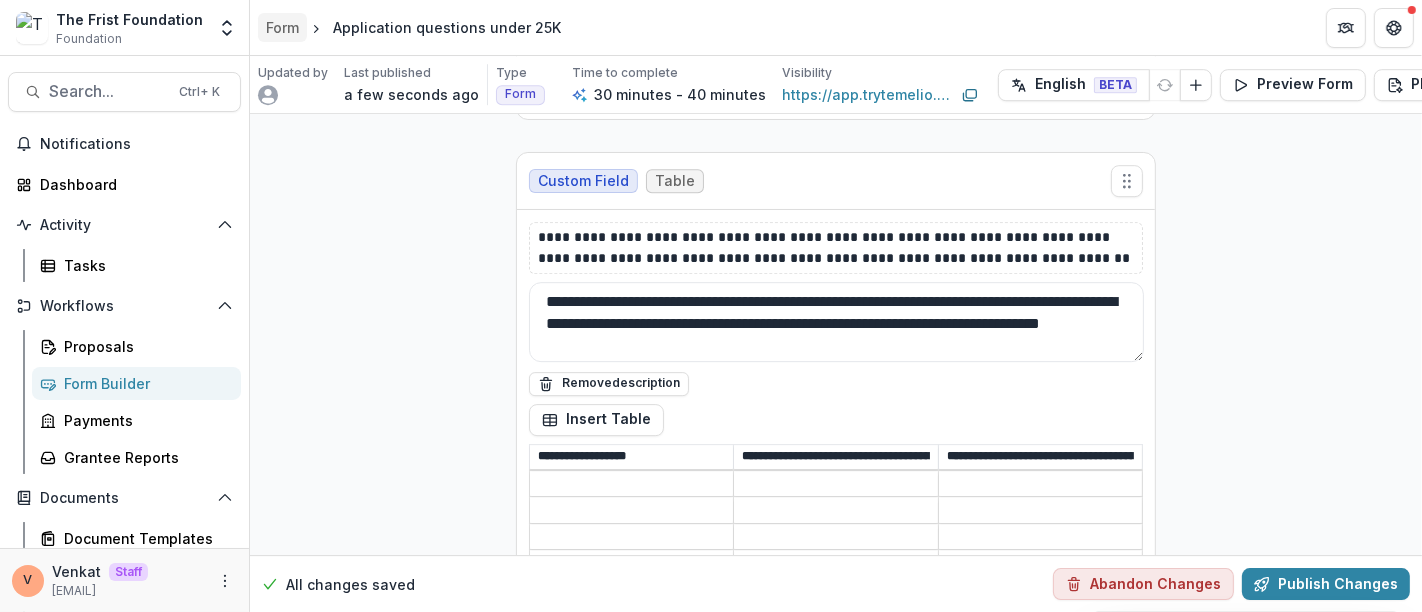click on "Form" at bounding box center [282, 27] 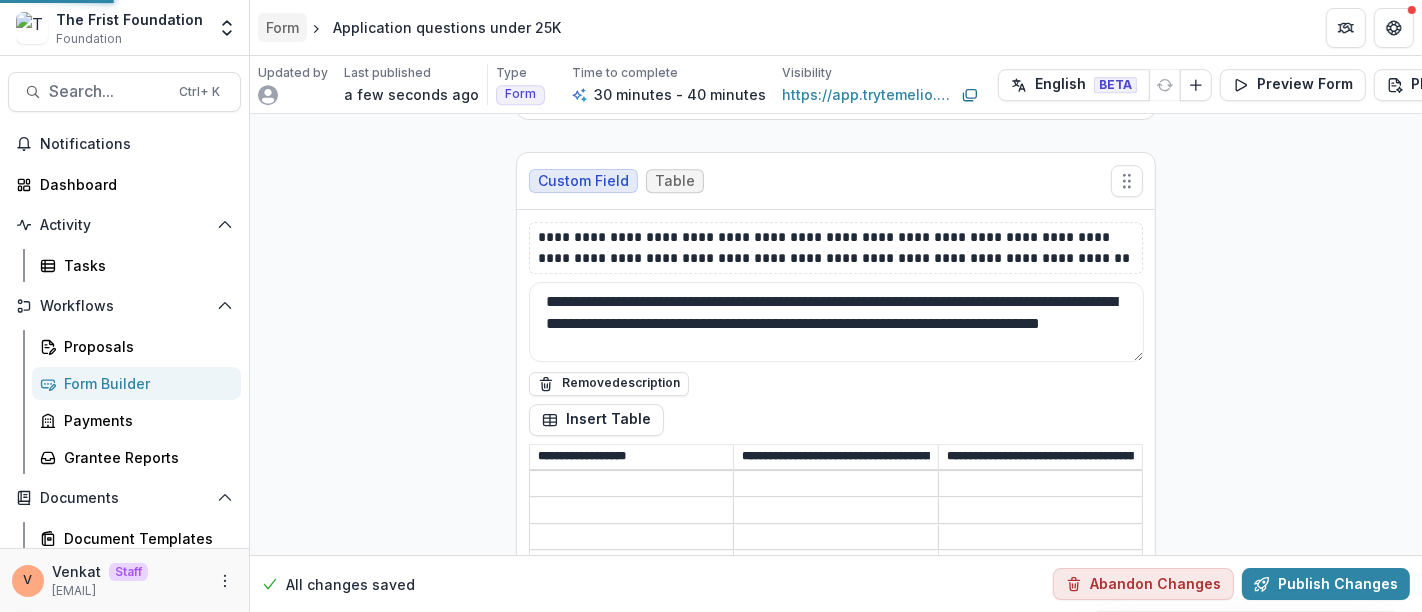 scroll, scrollTop: 0, scrollLeft: 0, axis: both 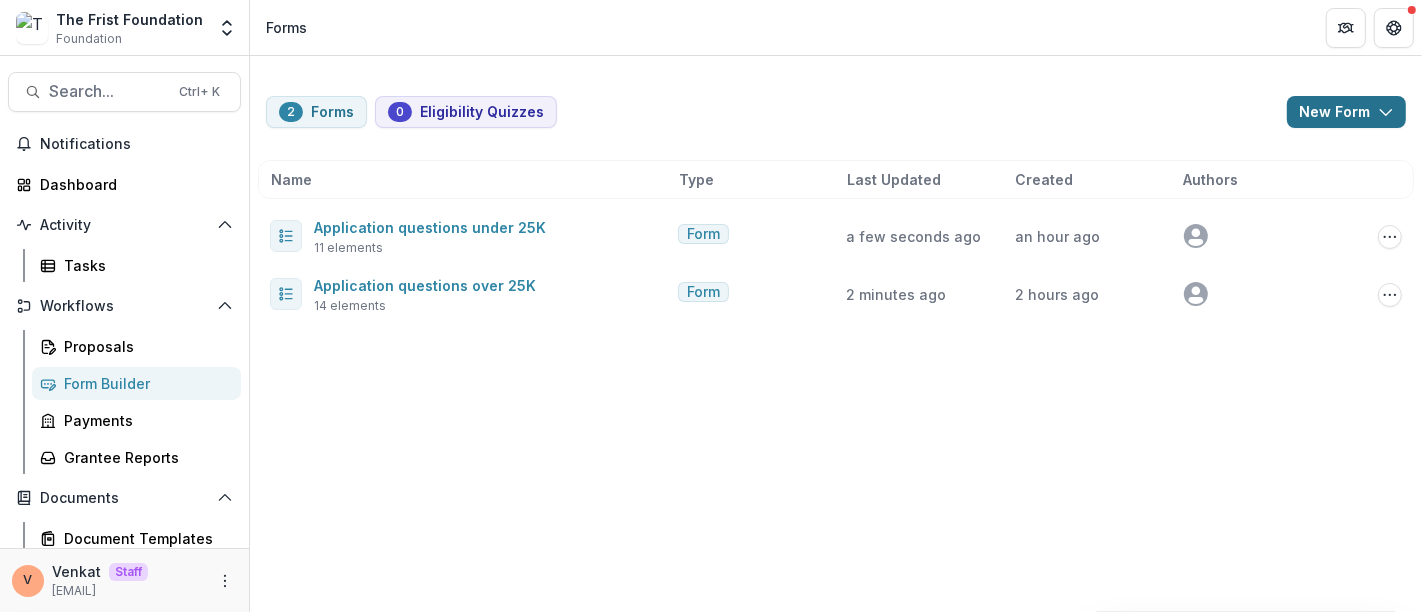 click 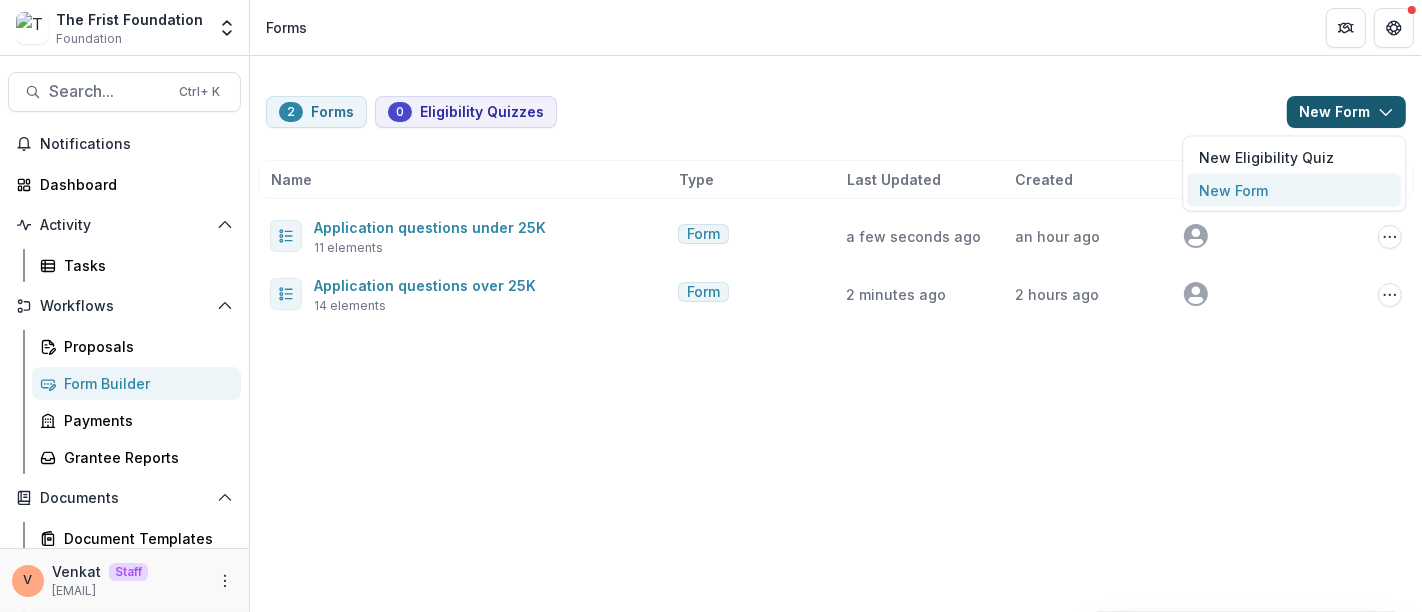 click on "New Form" at bounding box center [1294, 190] 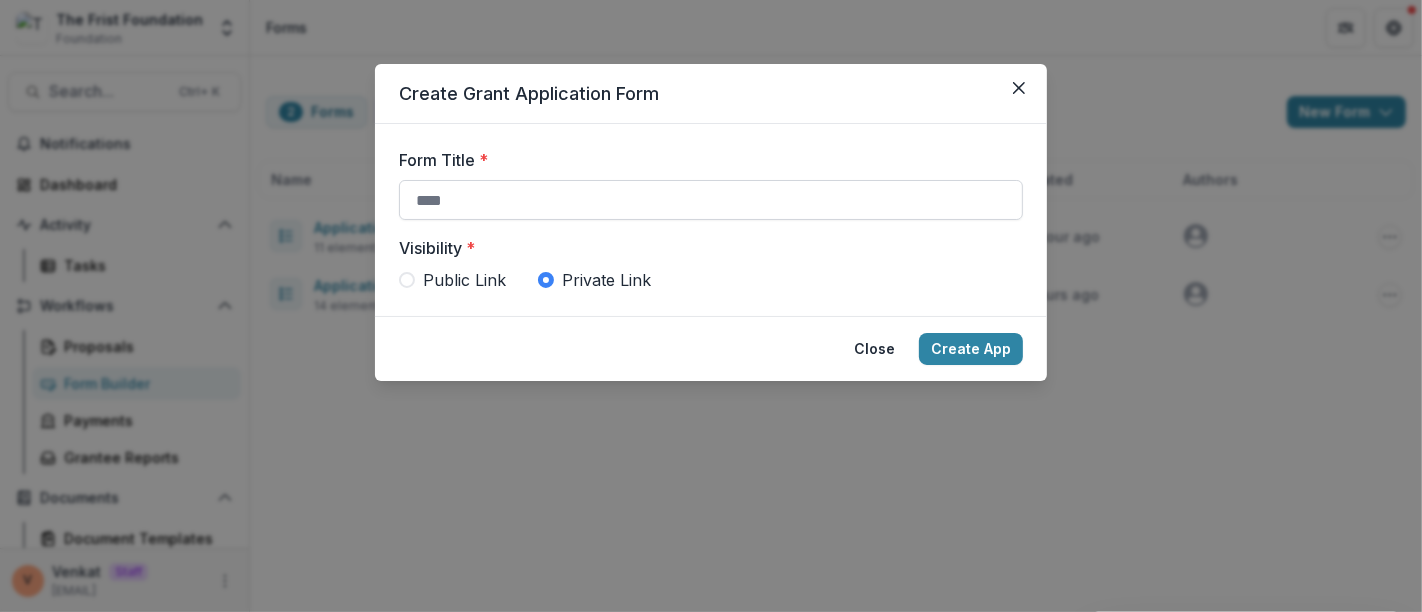 click on "Form Title *" at bounding box center [711, 200] 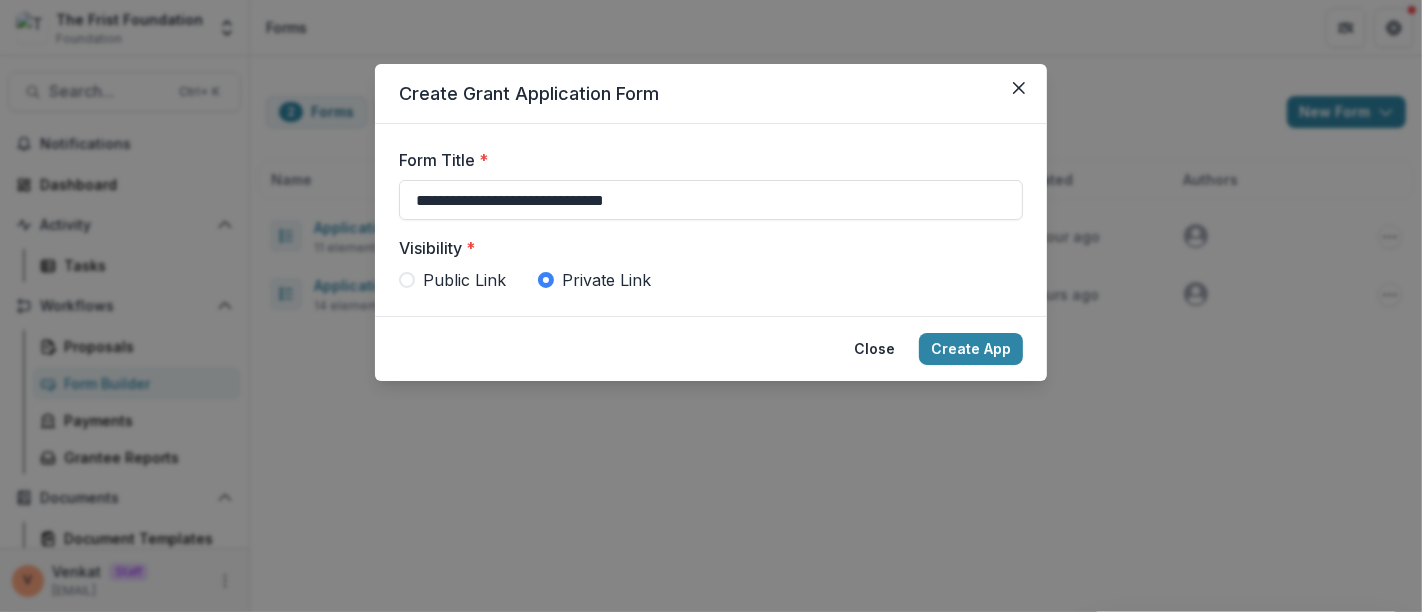 click on "Public Link" at bounding box center [464, 280] 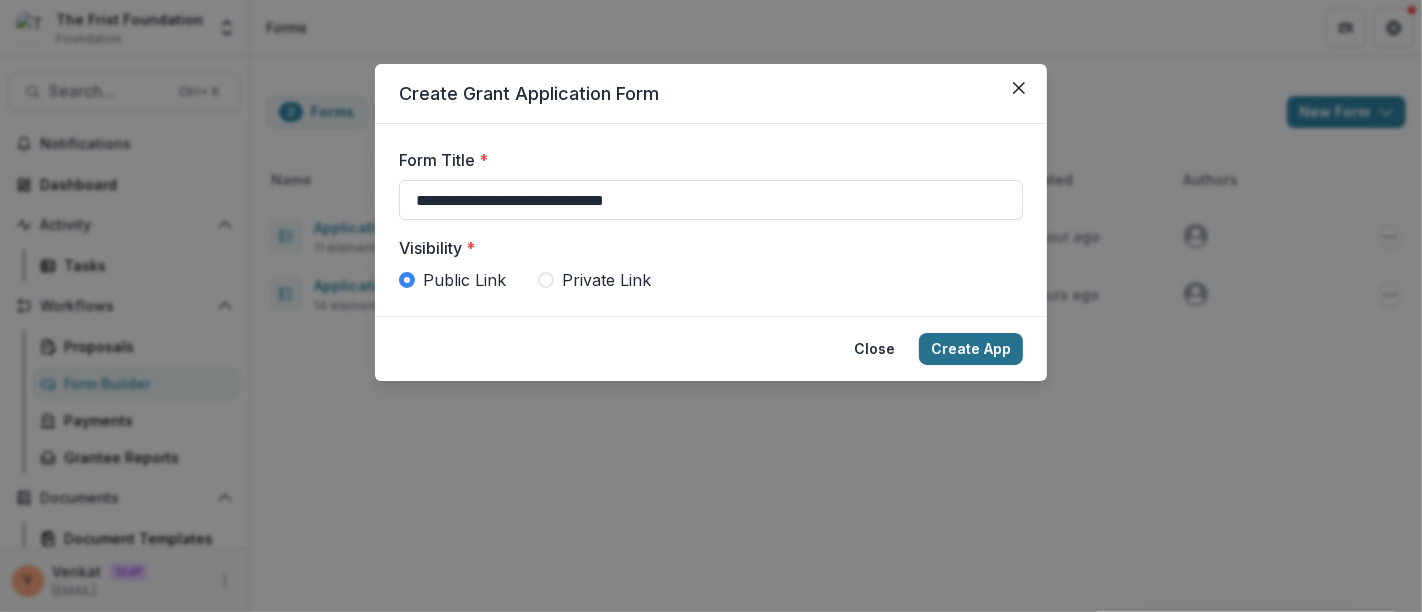click on "Create App" at bounding box center (971, 349) 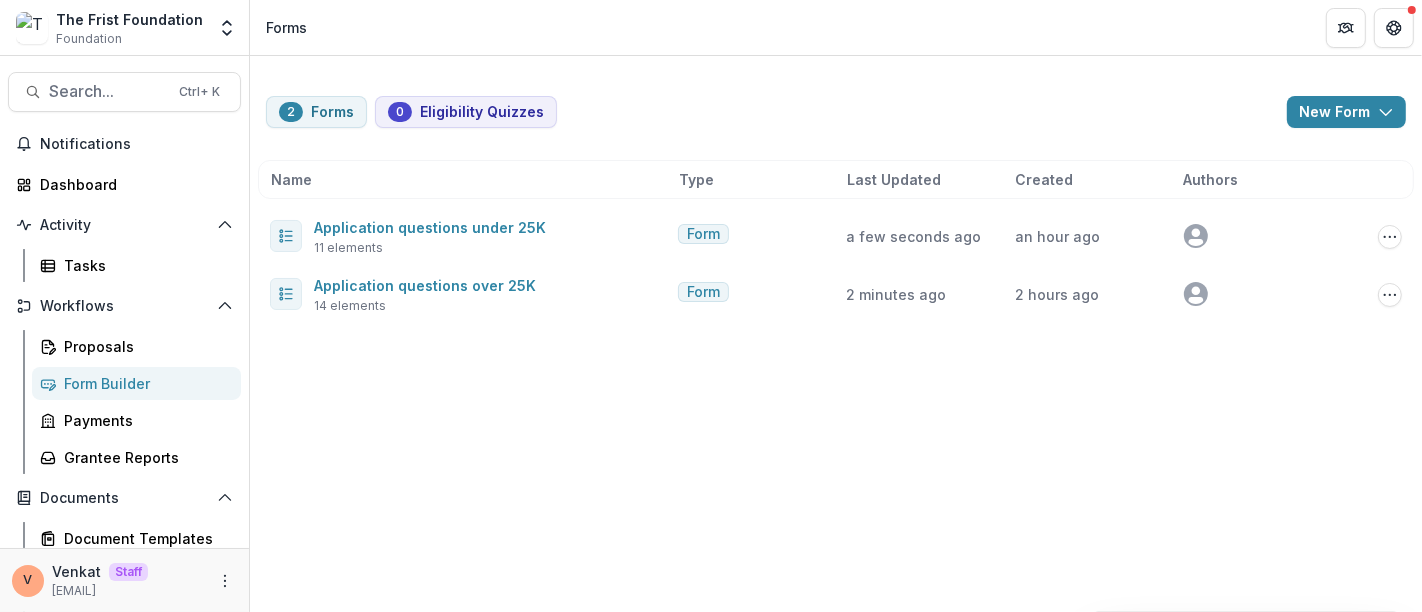 type 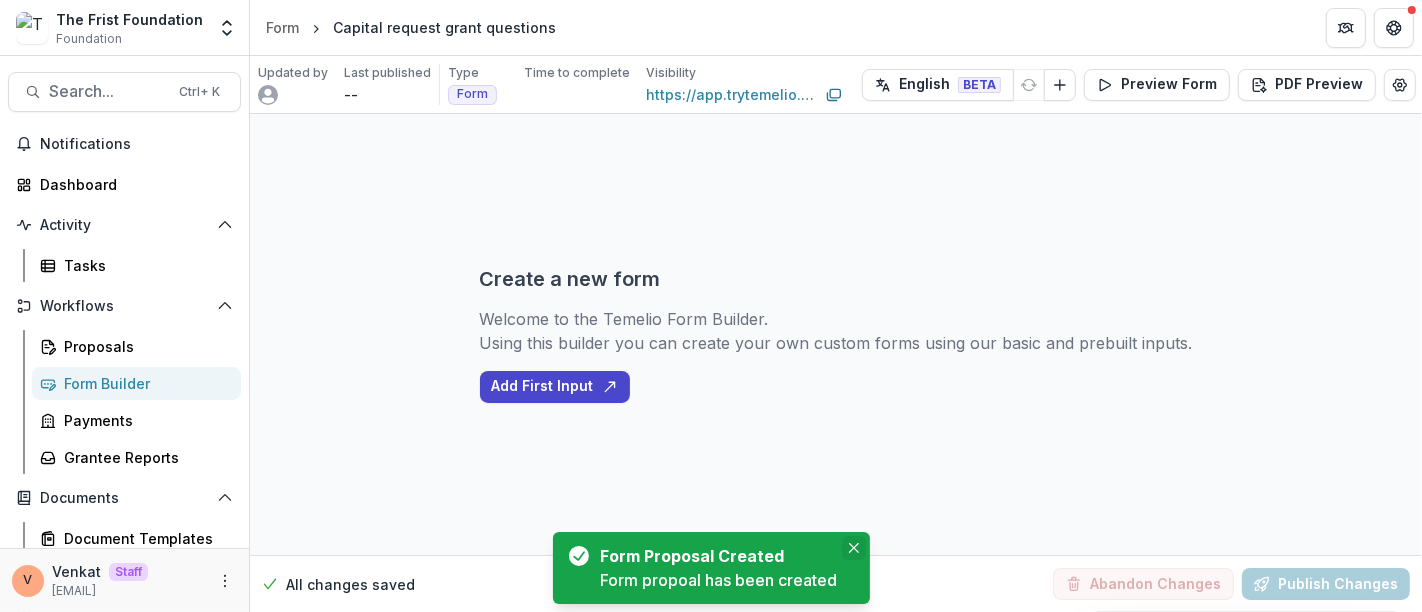 click 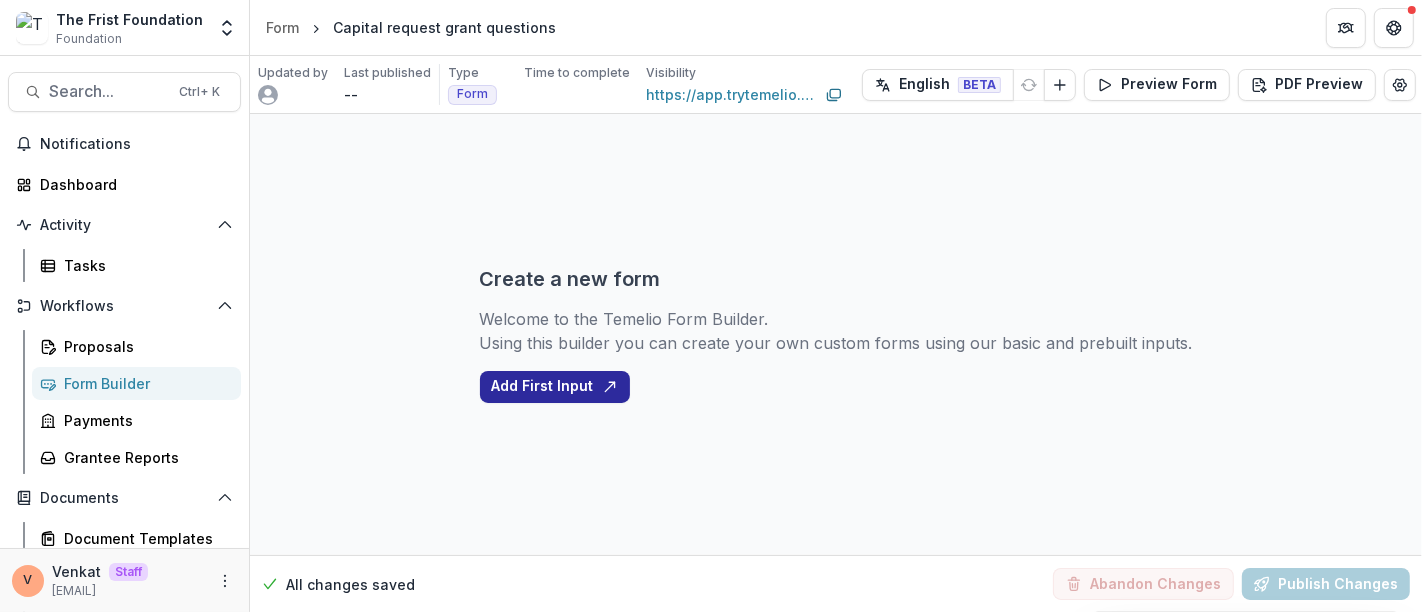 click on "Add First Input" at bounding box center (555, 387) 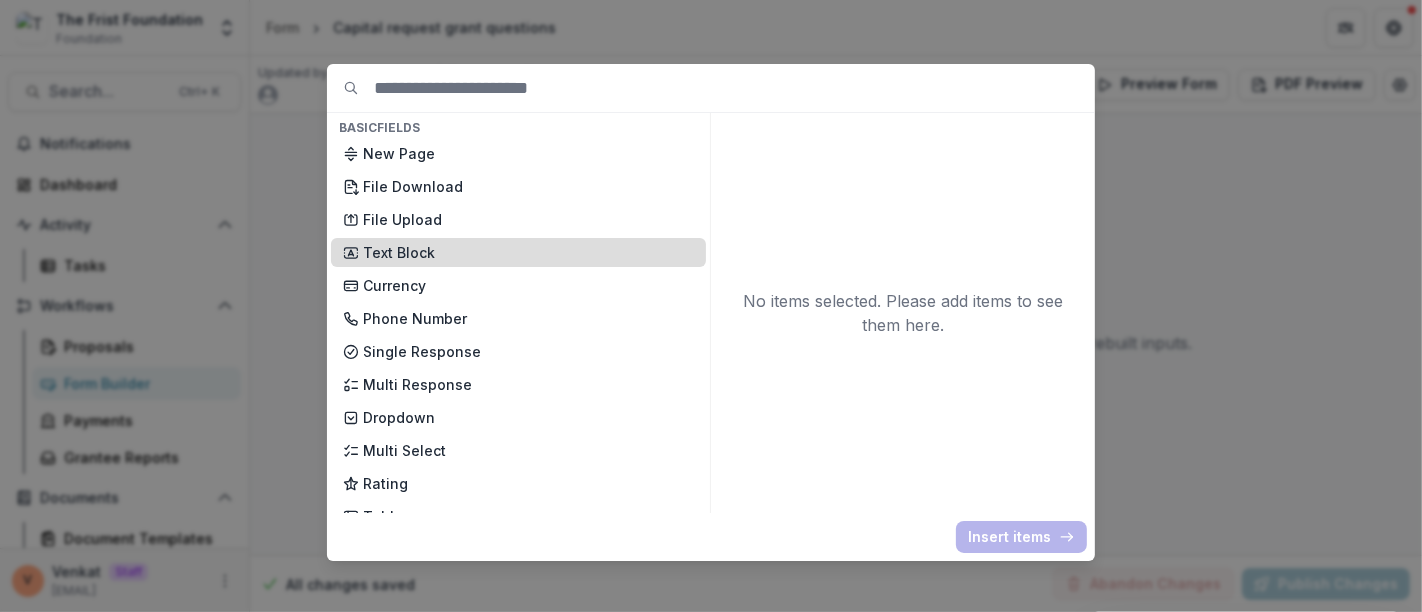 click on "Text Block" at bounding box center (528, 252) 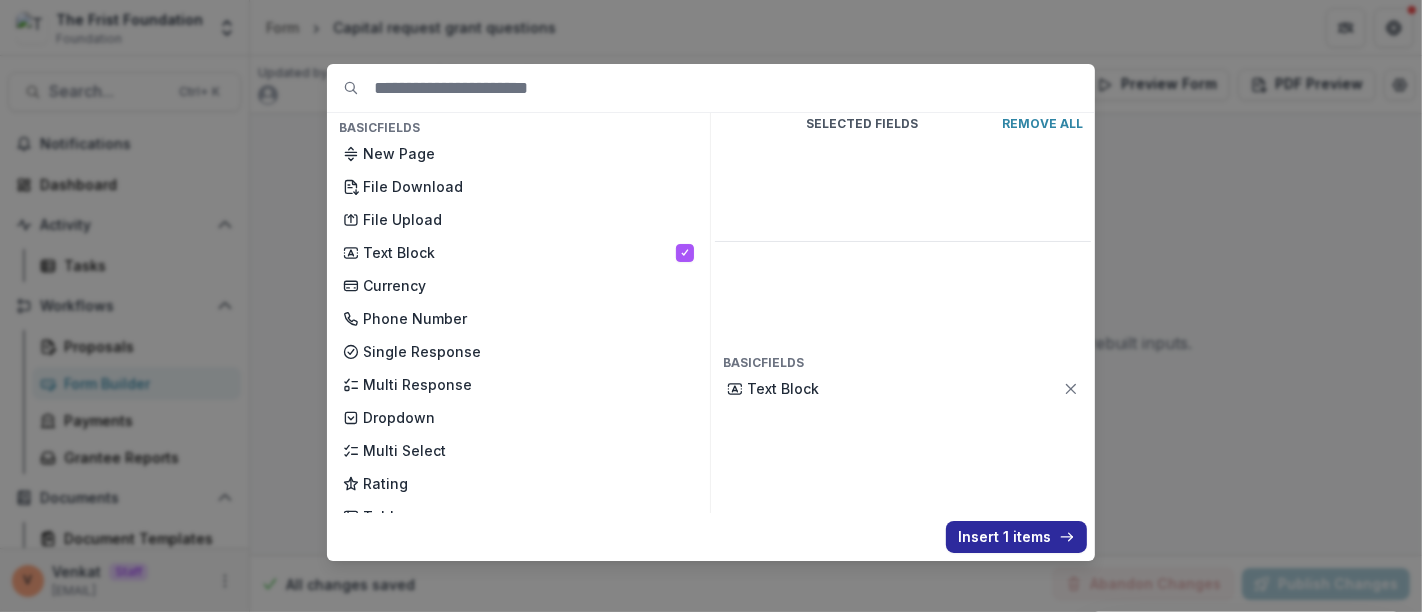 click on "Insert 1 items" at bounding box center [1016, 537] 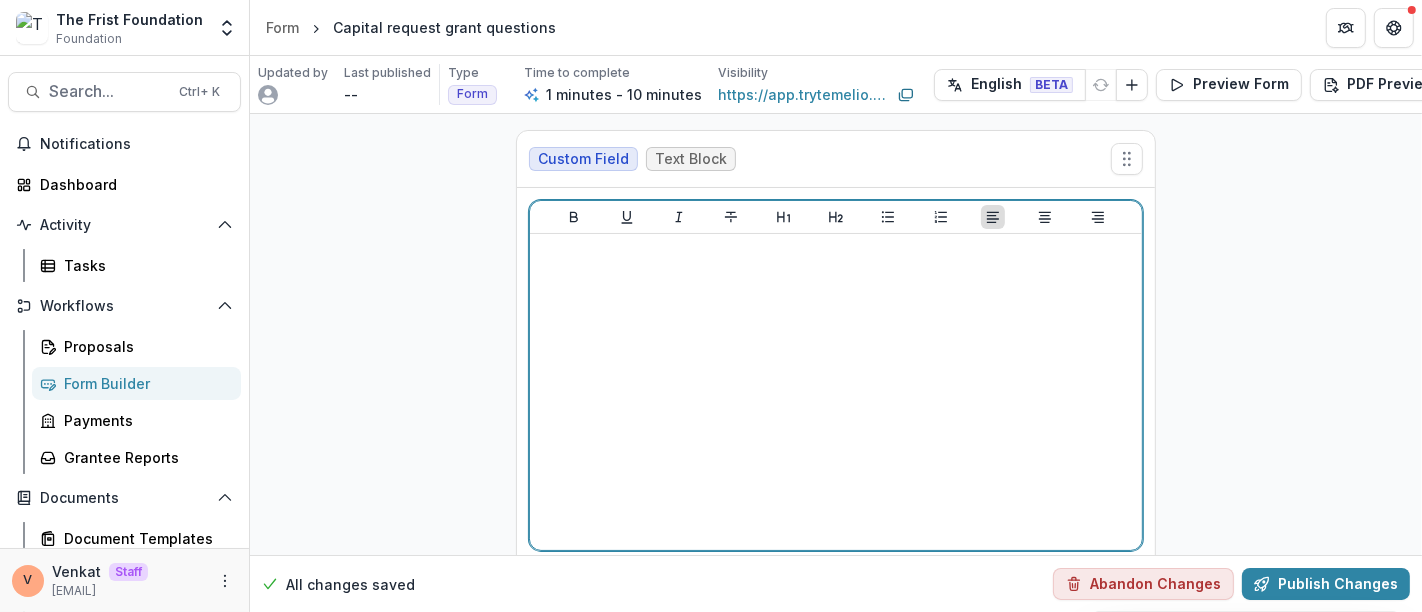 click at bounding box center [836, 392] 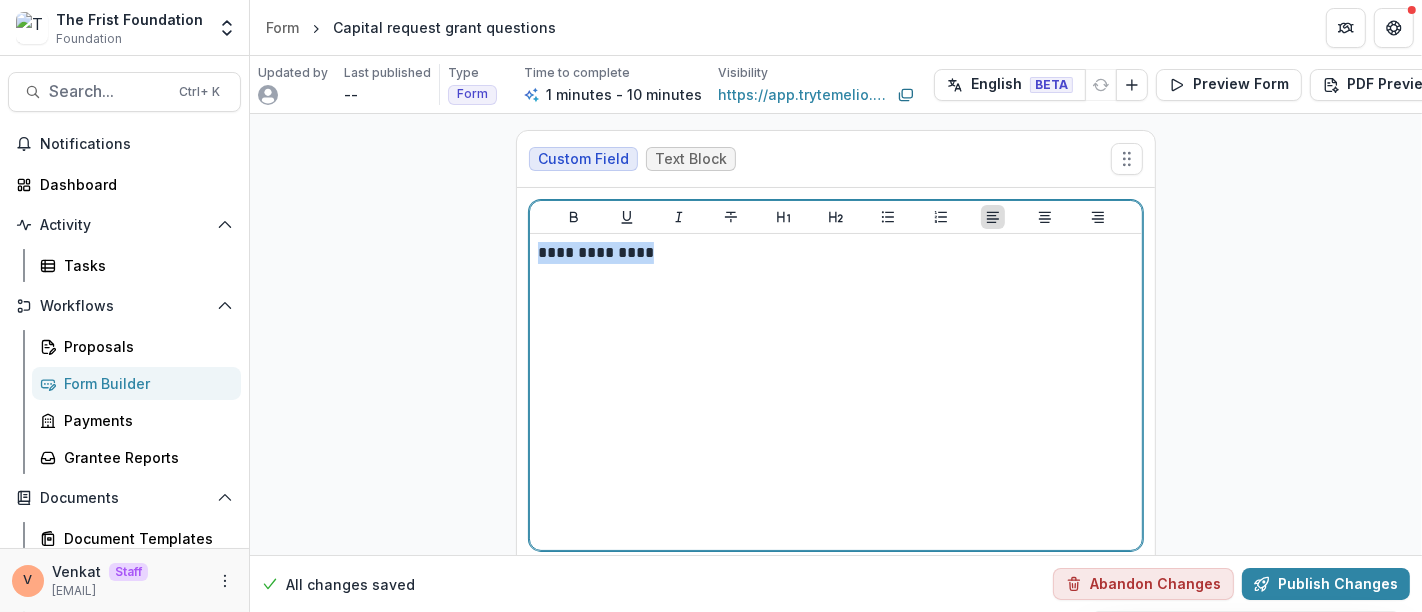 click on "**********" at bounding box center (836, 375) 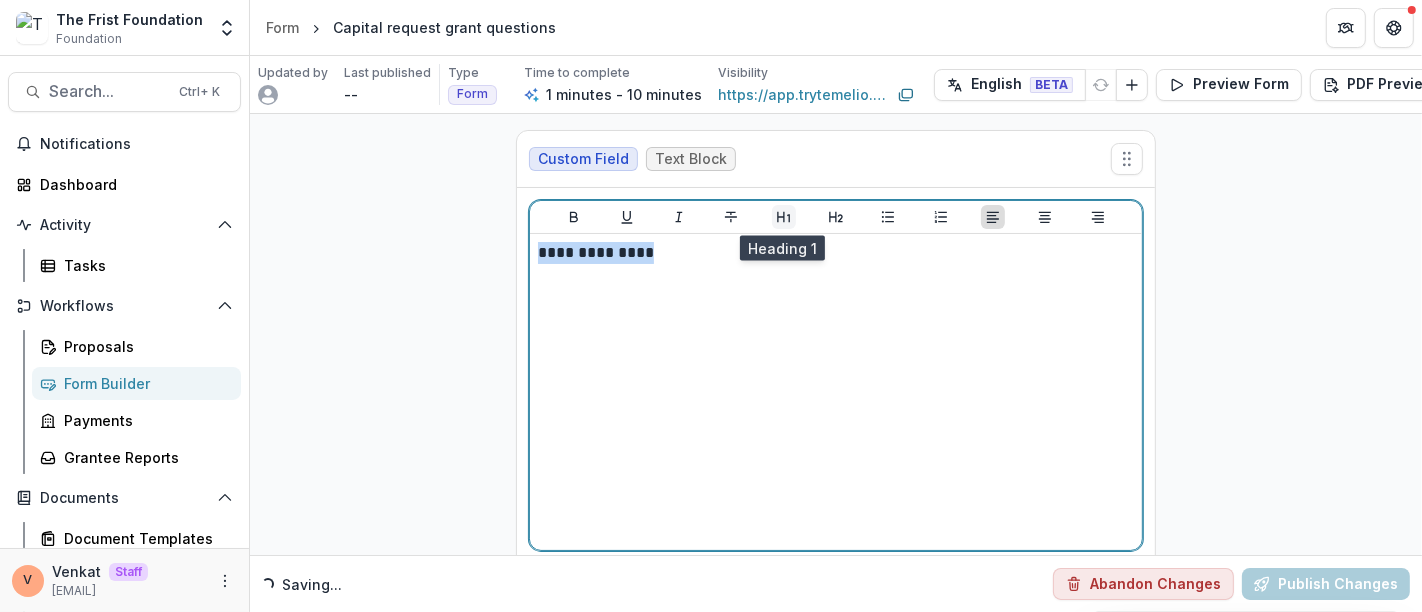 click 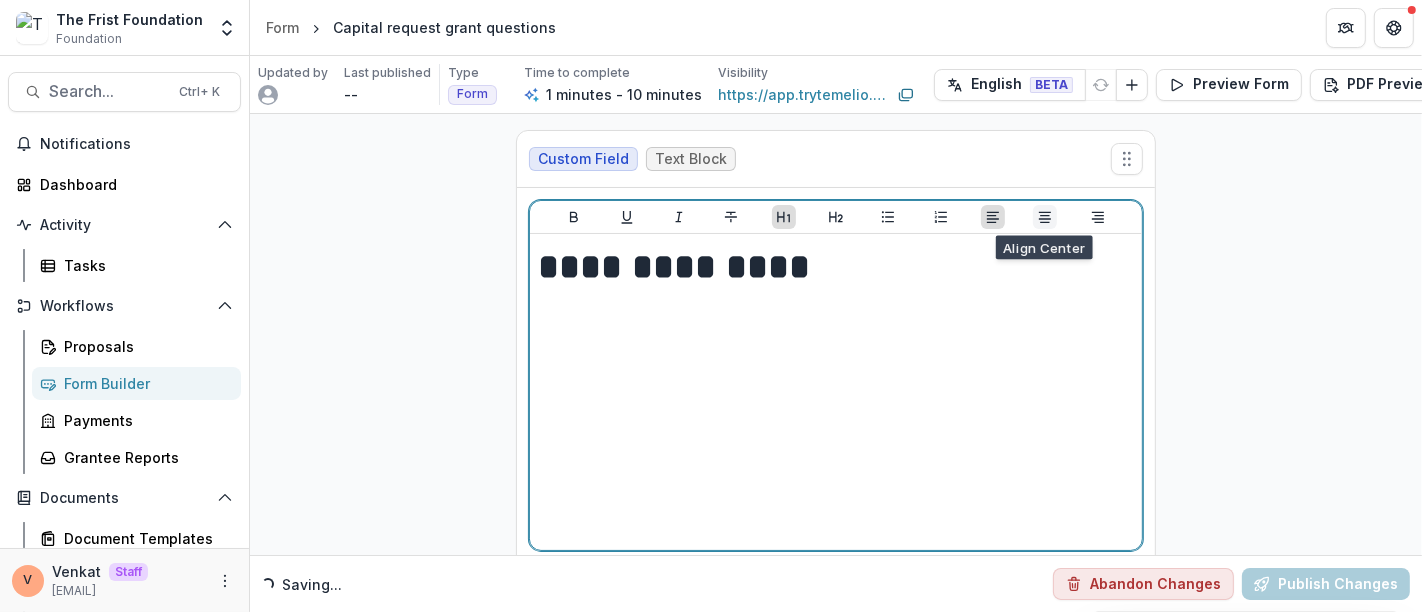 click 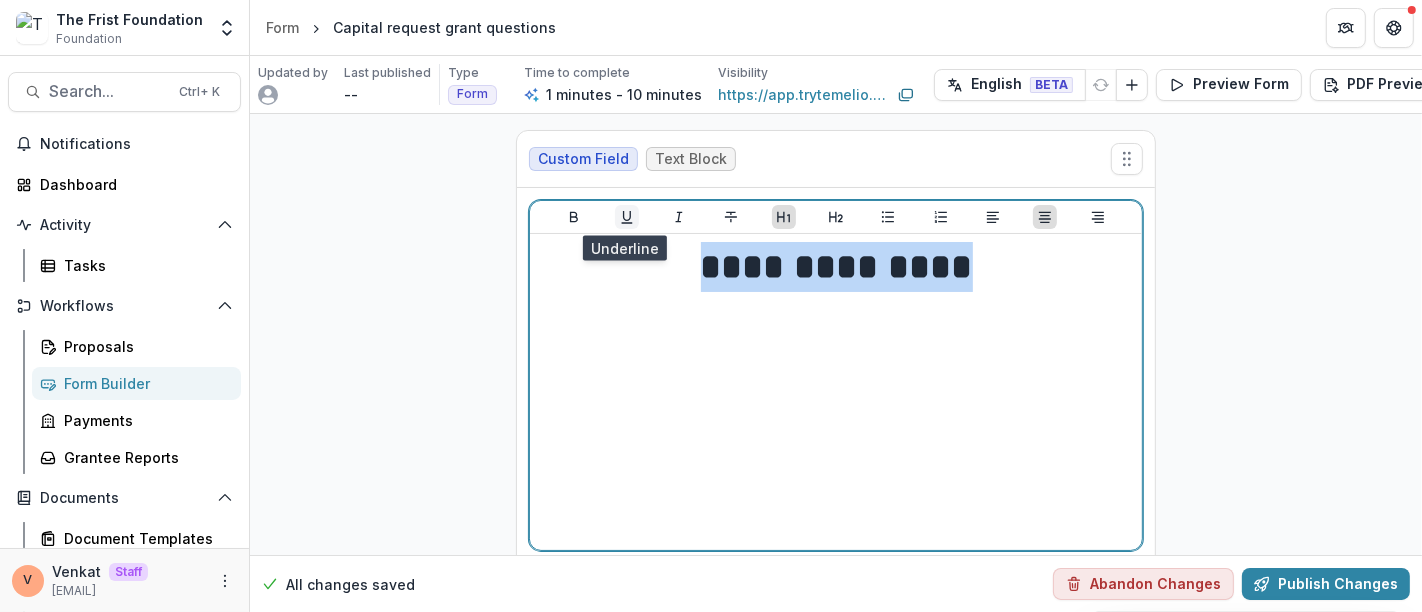 click 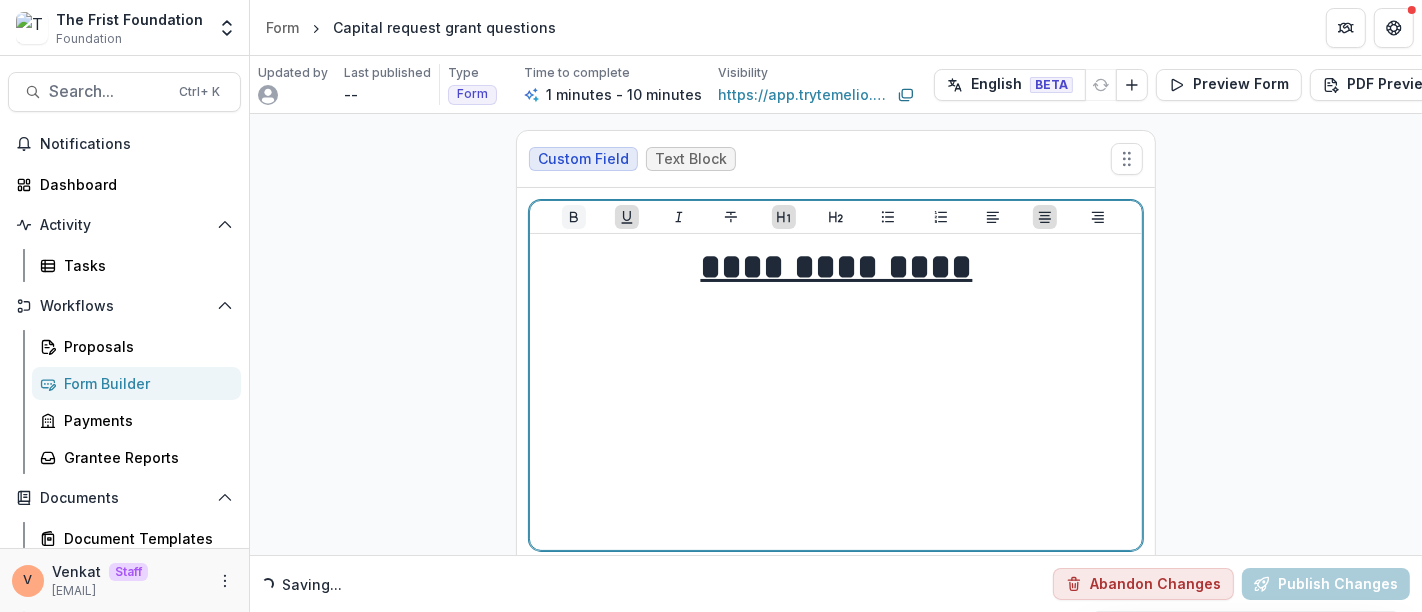 click 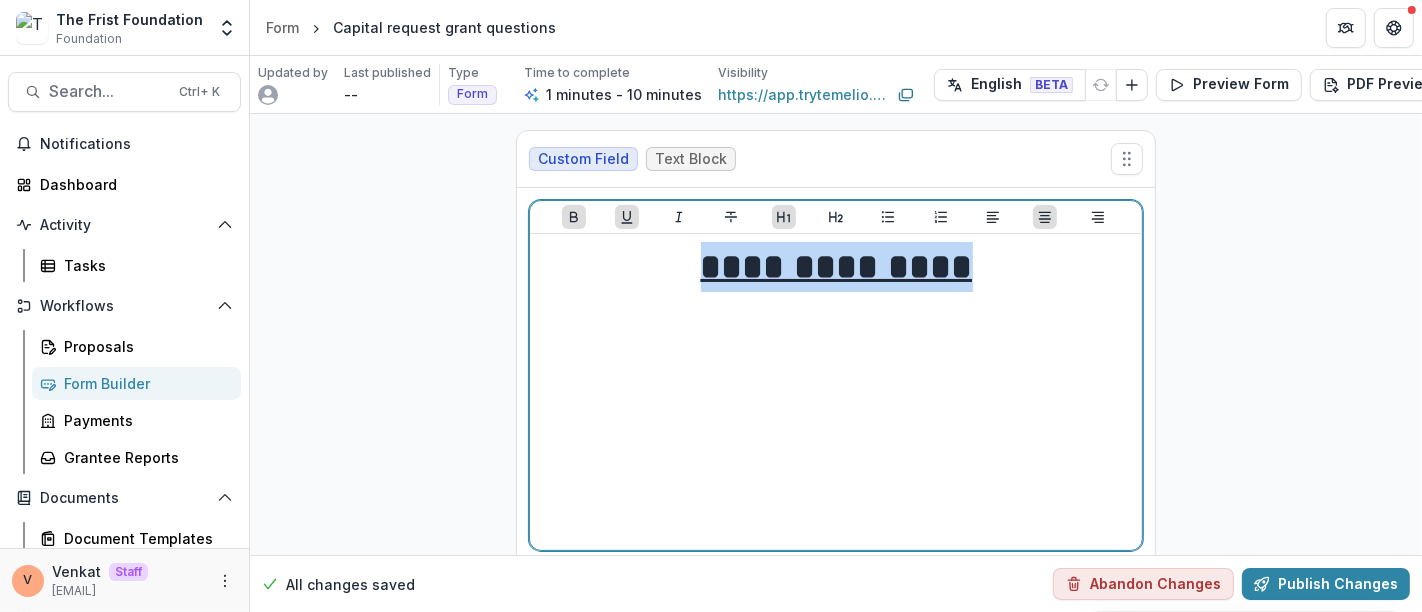 click on "**********" at bounding box center (836, 267) 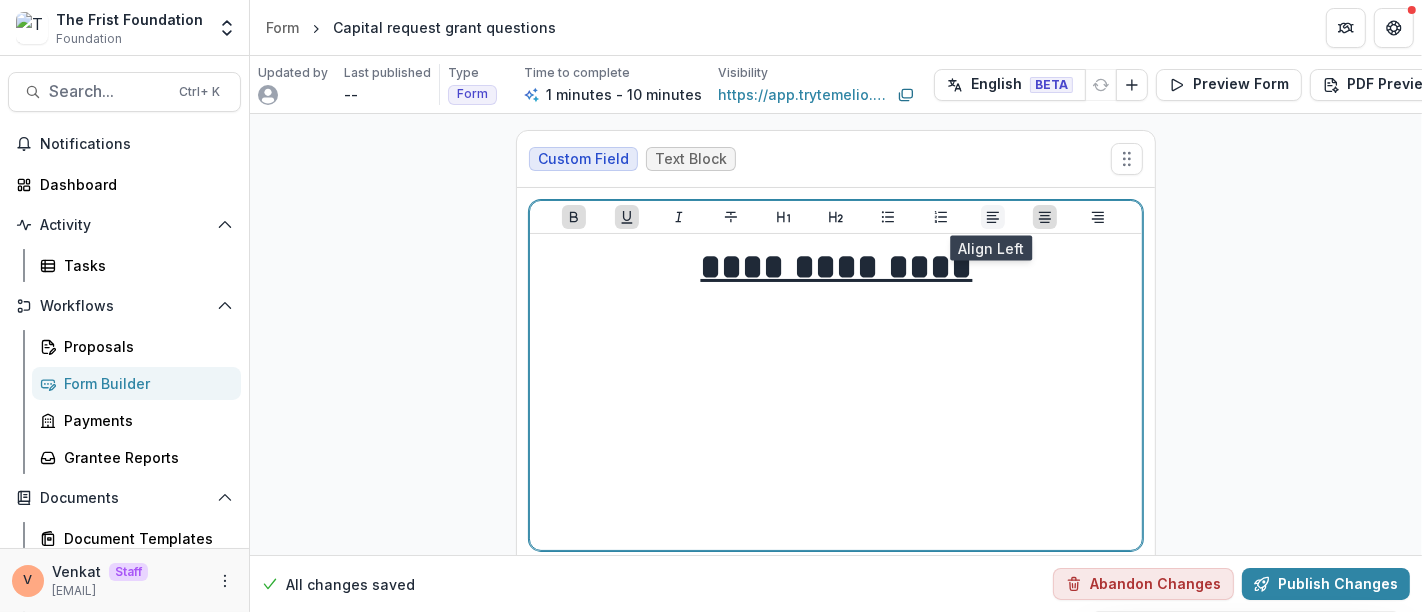 click 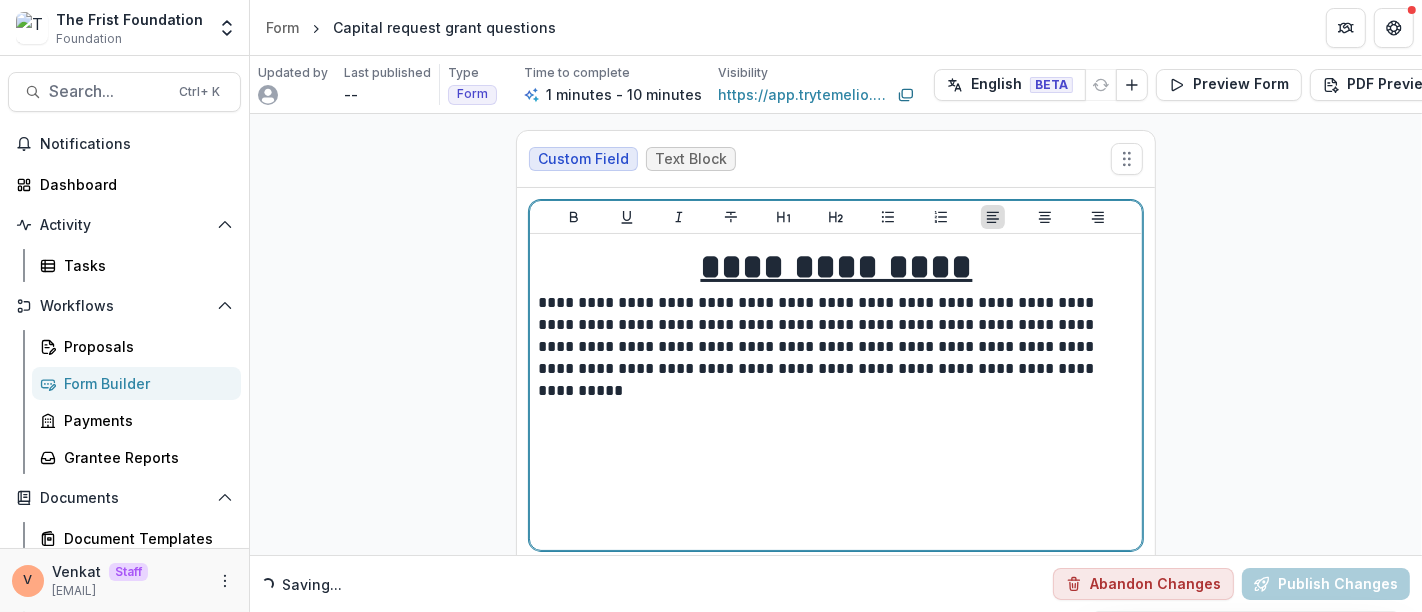 click on "**********" at bounding box center (836, 267) 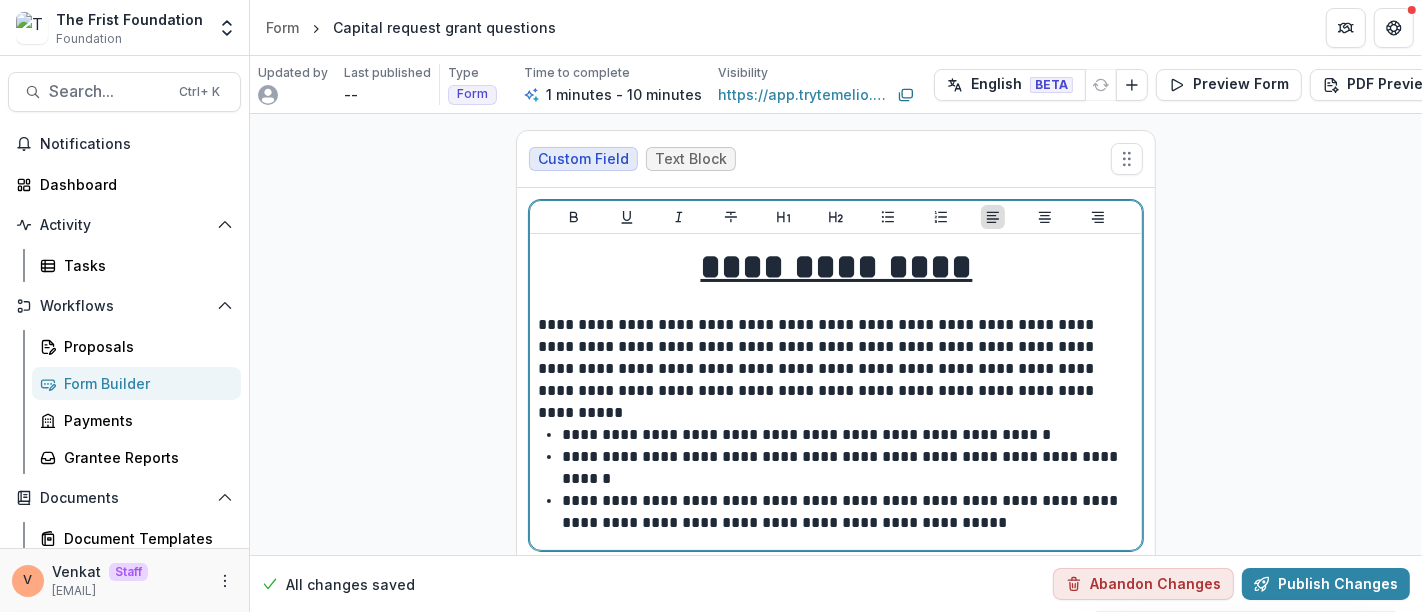 click at bounding box center [836, 413] 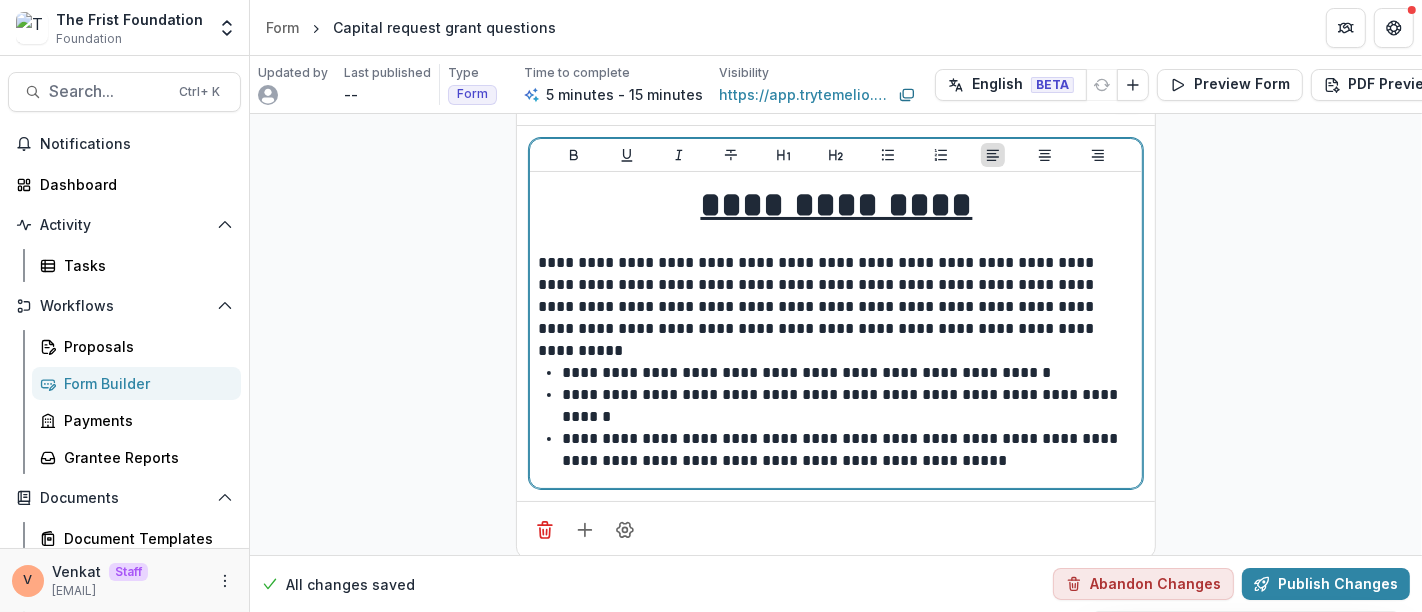 scroll, scrollTop: 95, scrollLeft: 0, axis: vertical 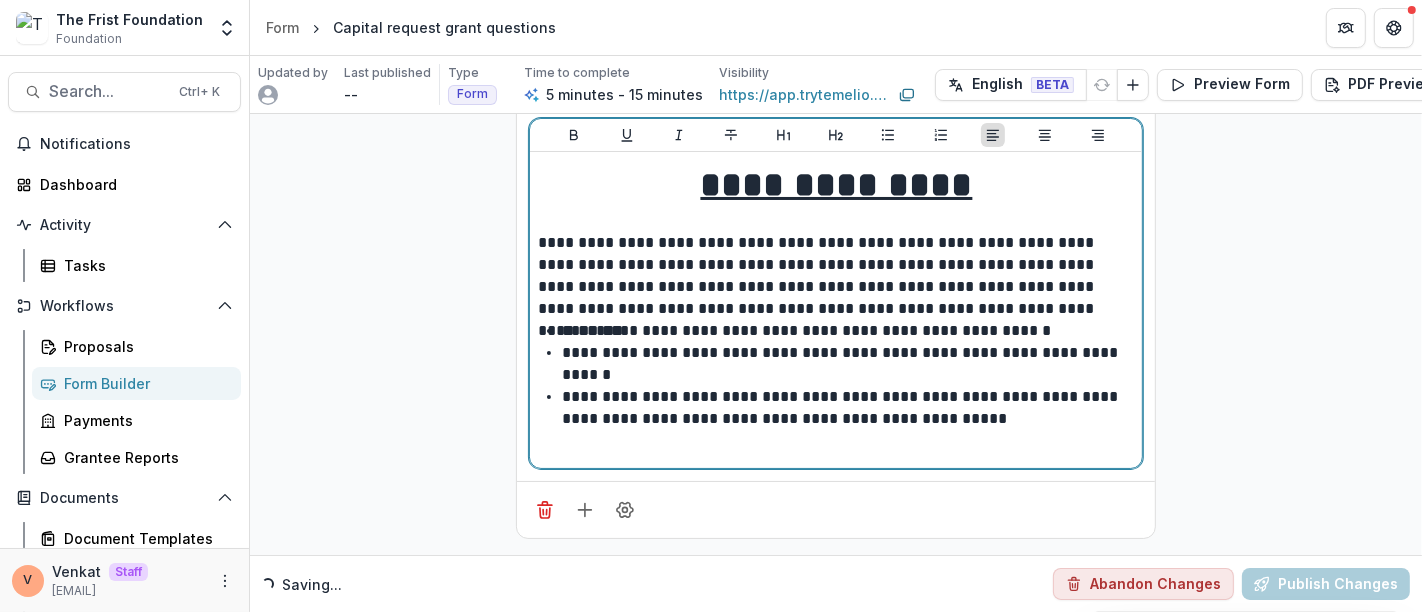 click on "**********" at bounding box center [848, 408] 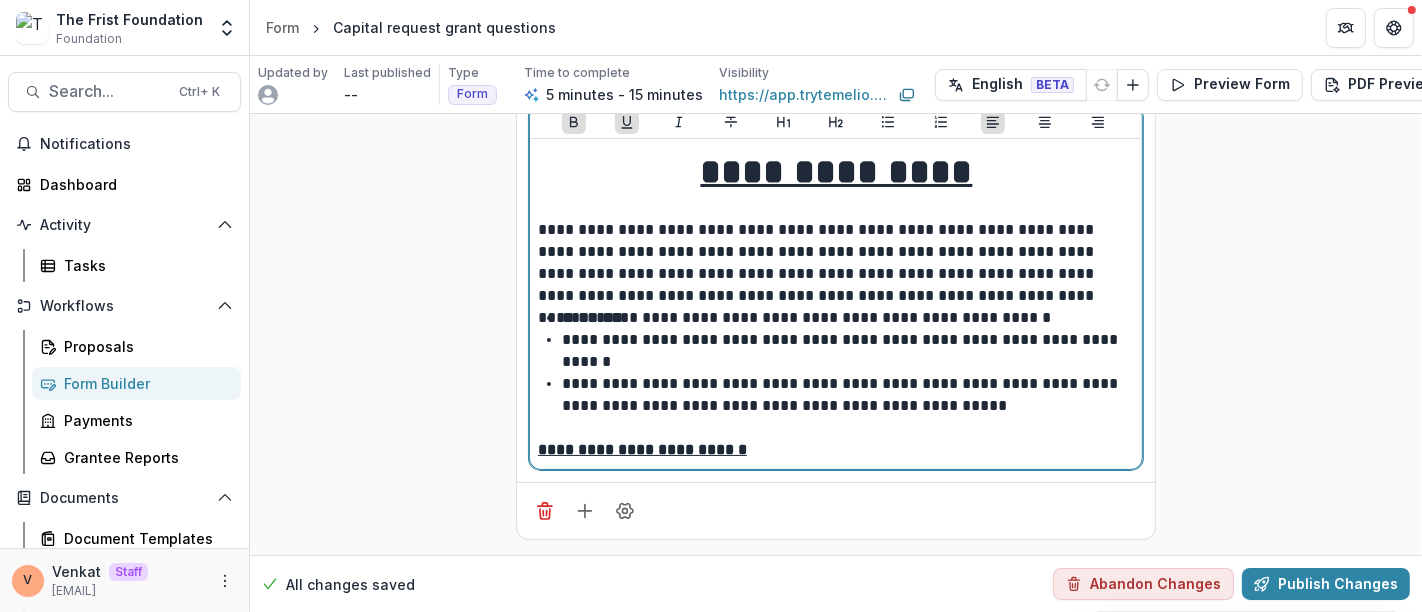 scroll, scrollTop: 109, scrollLeft: 0, axis: vertical 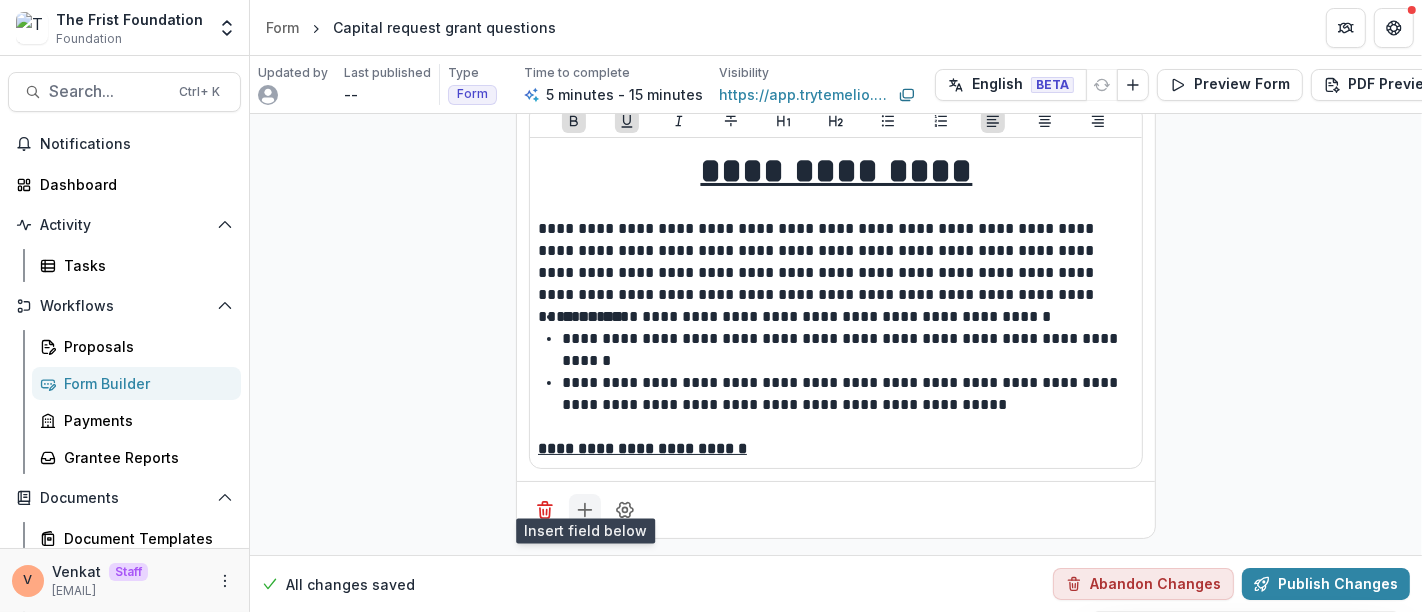 click 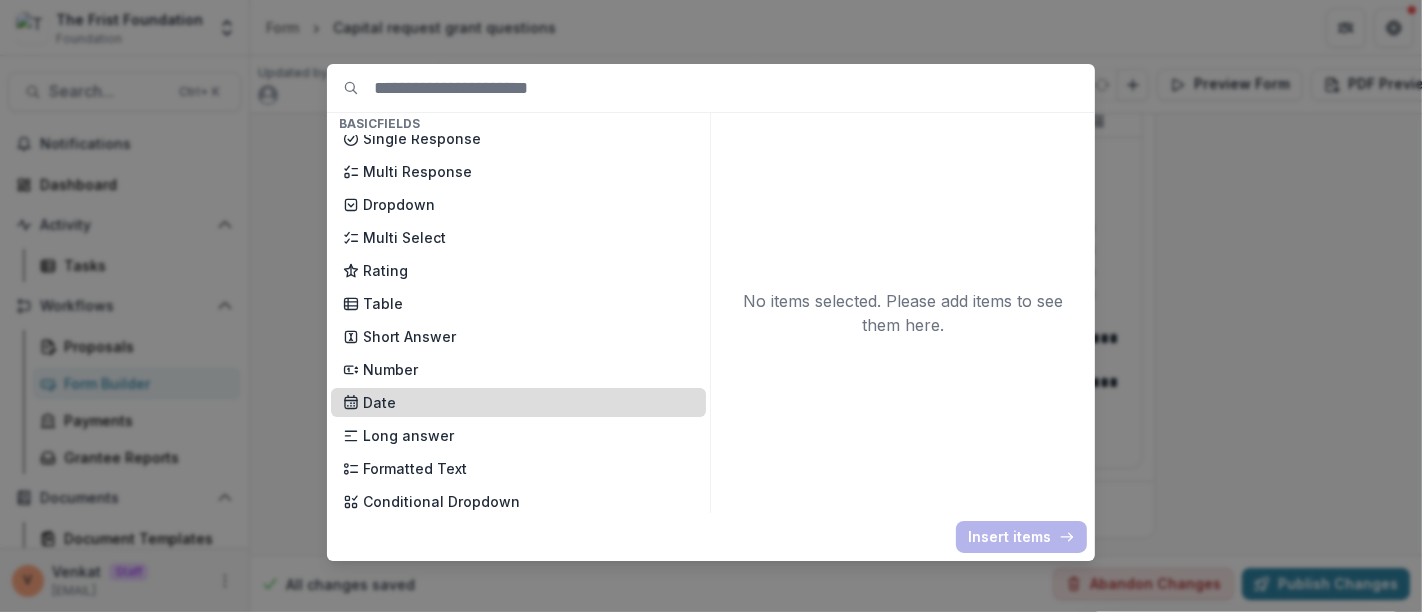 scroll, scrollTop: 222, scrollLeft: 0, axis: vertical 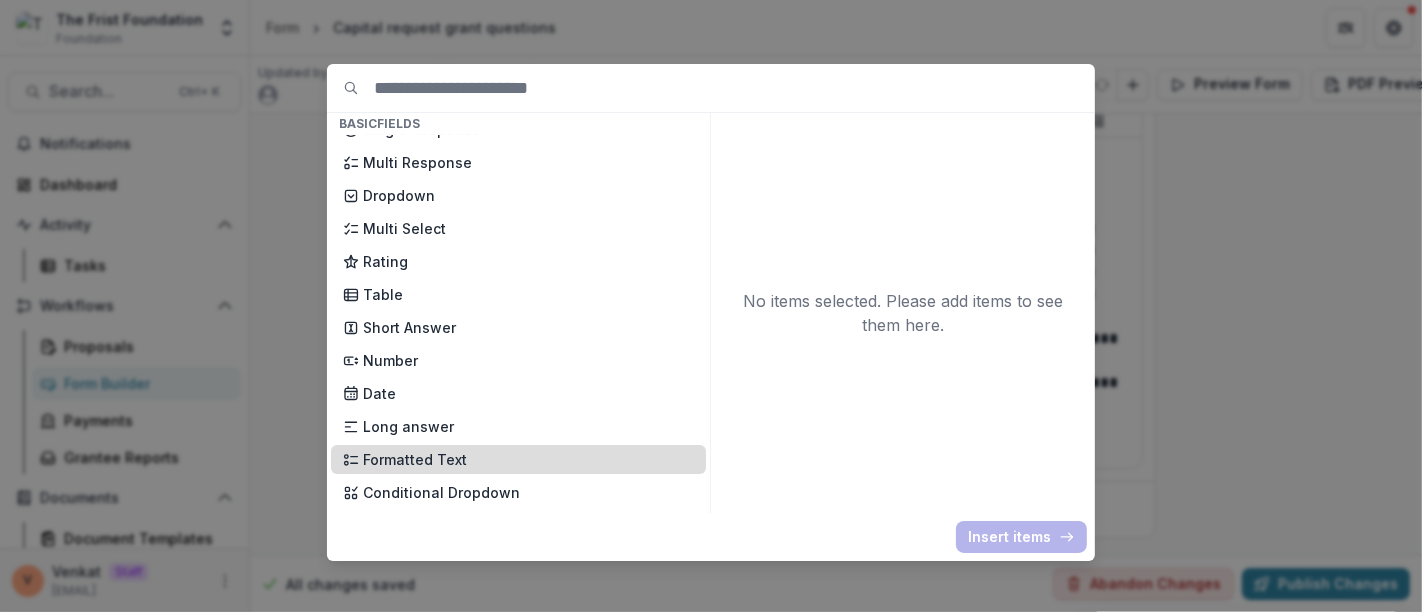click on "Formatted Text" at bounding box center (528, 459) 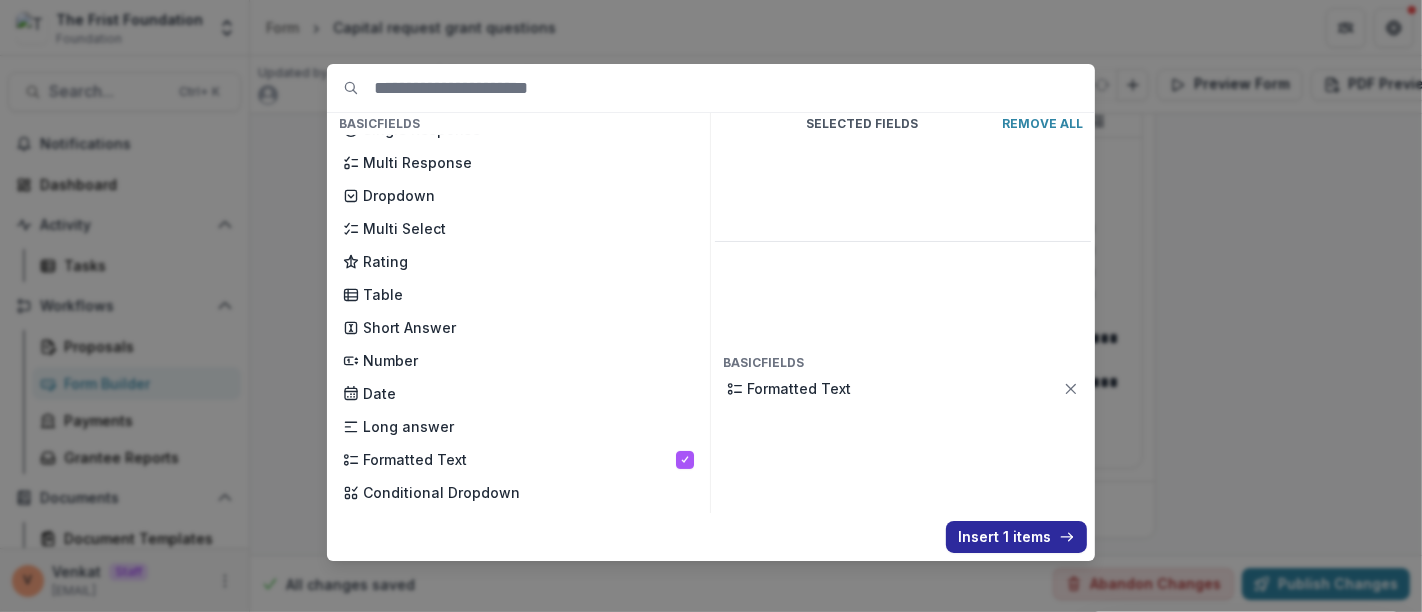 click on "Insert 1 items" at bounding box center [1016, 537] 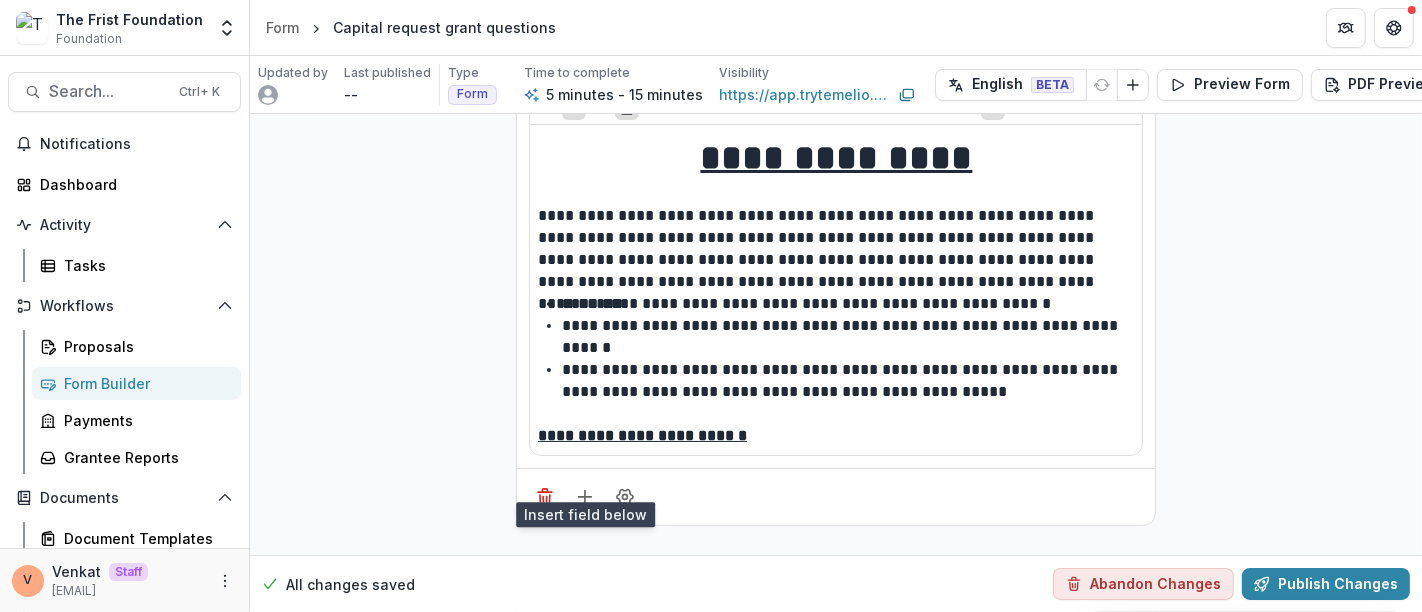 scroll, scrollTop: 442, scrollLeft: 0, axis: vertical 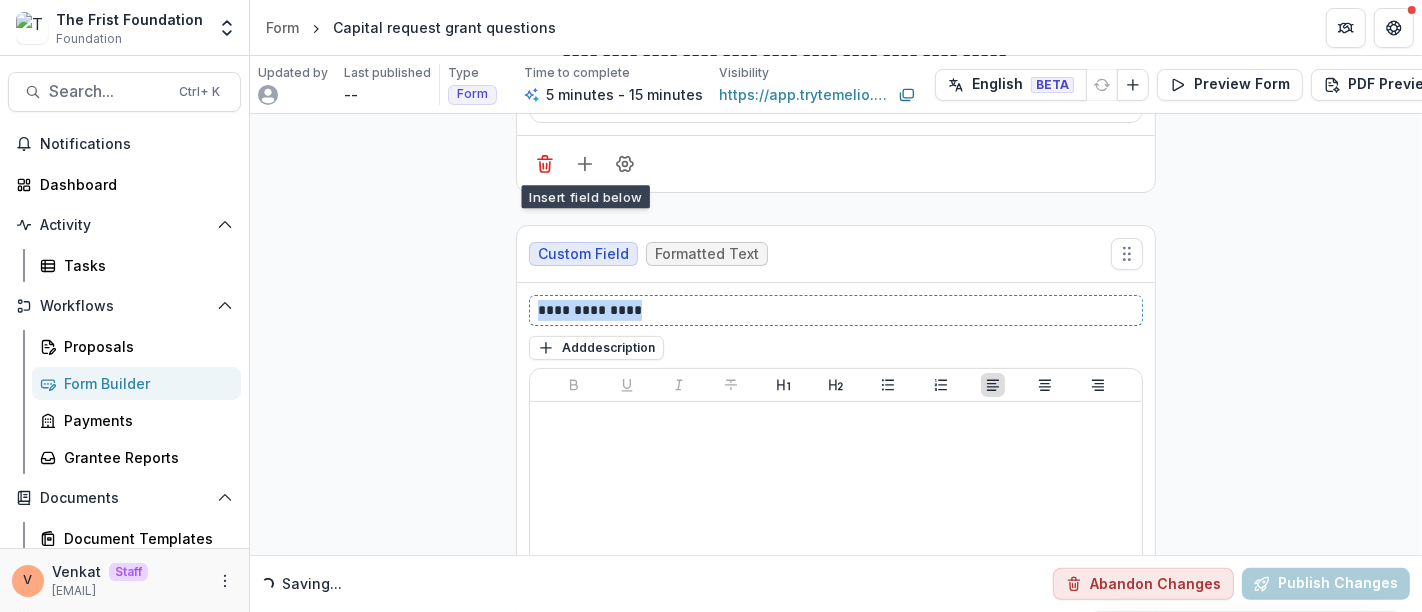drag, startPoint x: 661, startPoint y: 297, endPoint x: 440, endPoint y: 299, distance: 221.00905 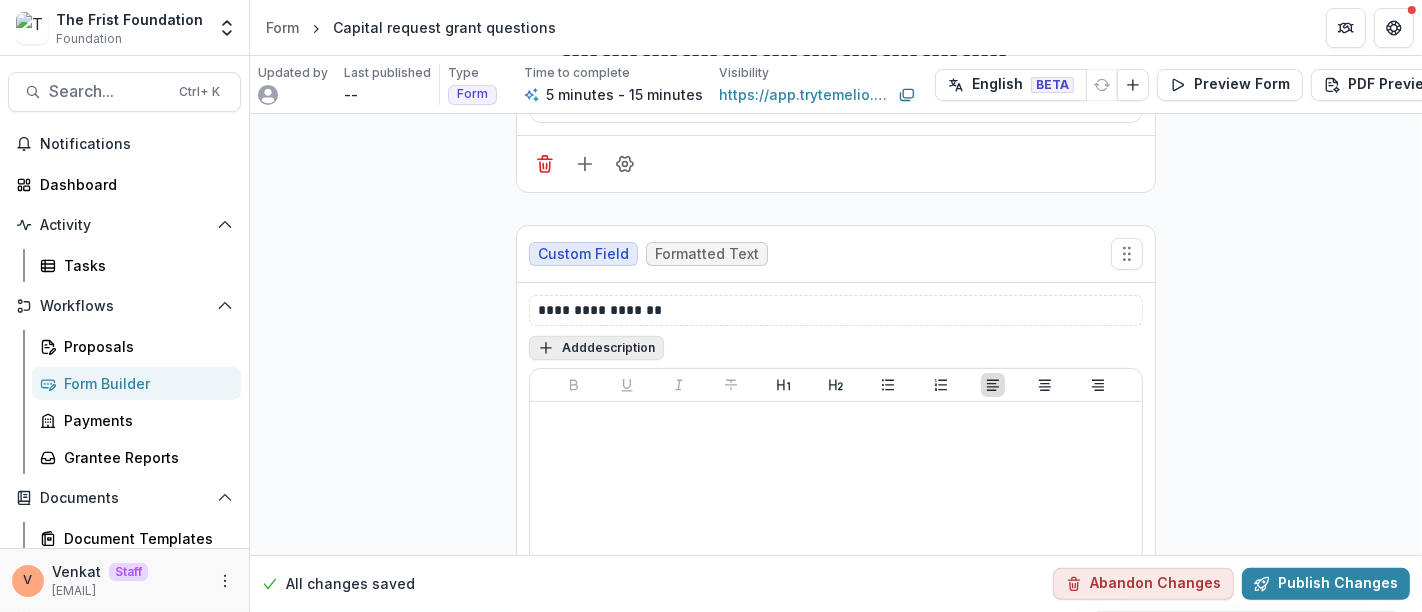 click on "Add  description" at bounding box center [596, 348] 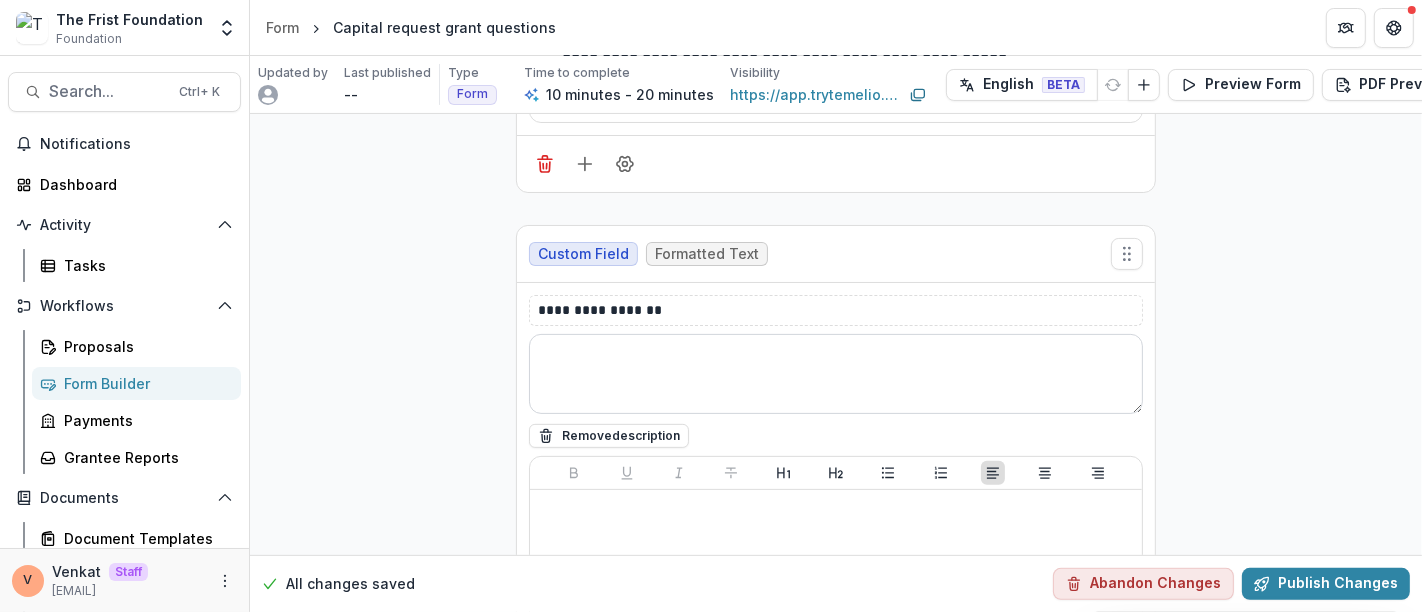 click at bounding box center (836, 374) 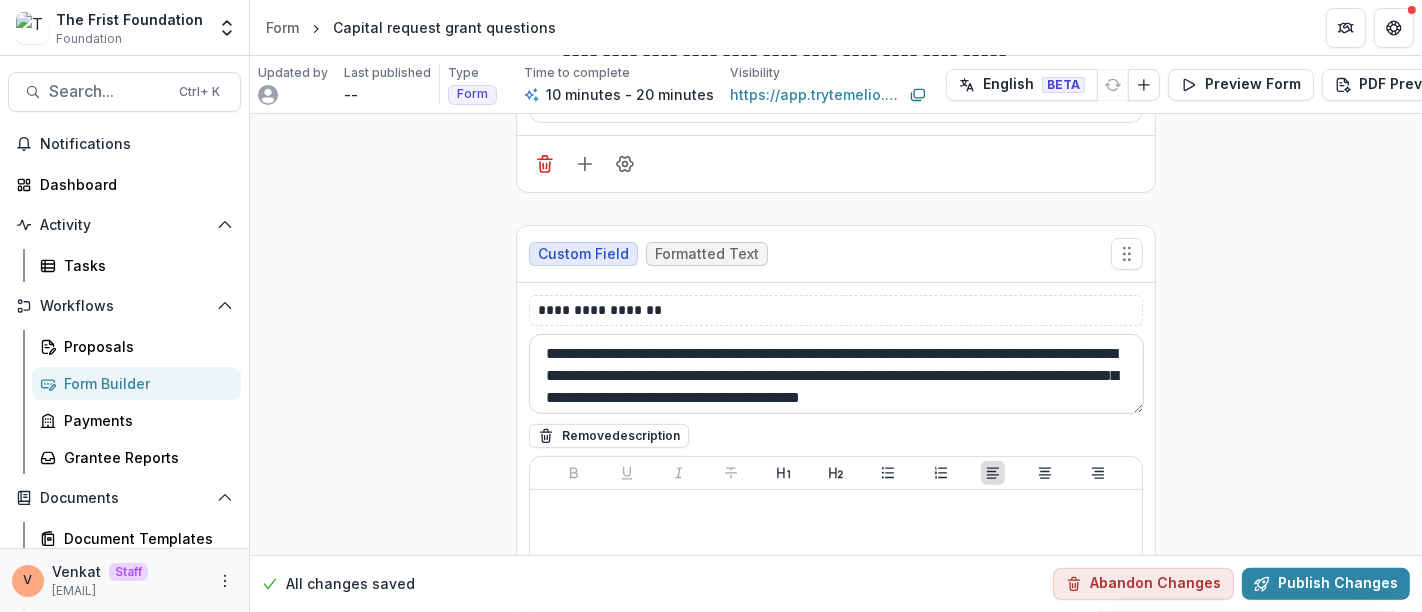 scroll, scrollTop: 47, scrollLeft: 0, axis: vertical 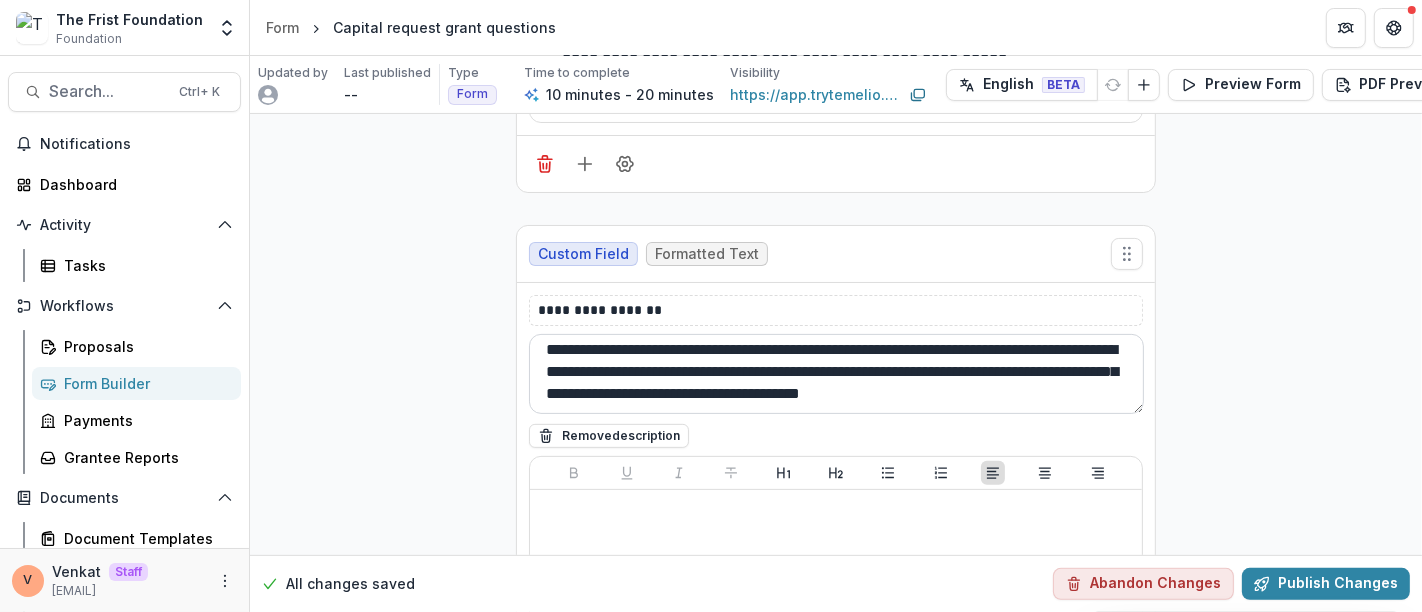 paste on "**********" 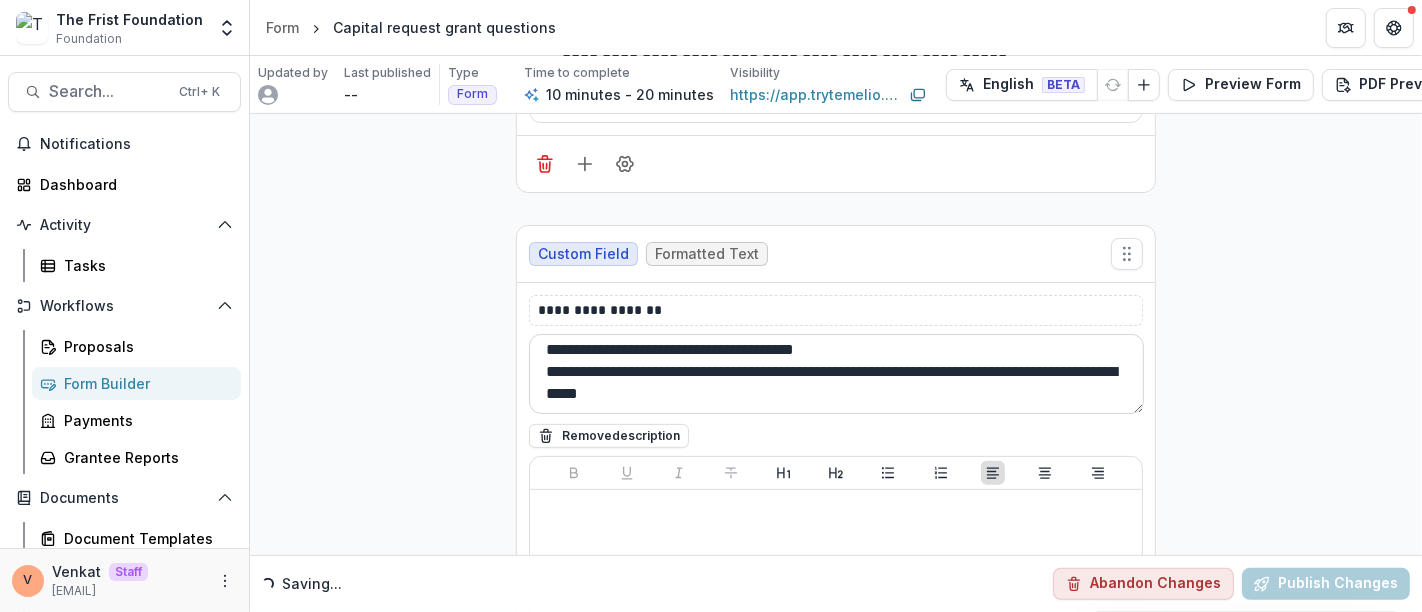 scroll, scrollTop: 69, scrollLeft: 0, axis: vertical 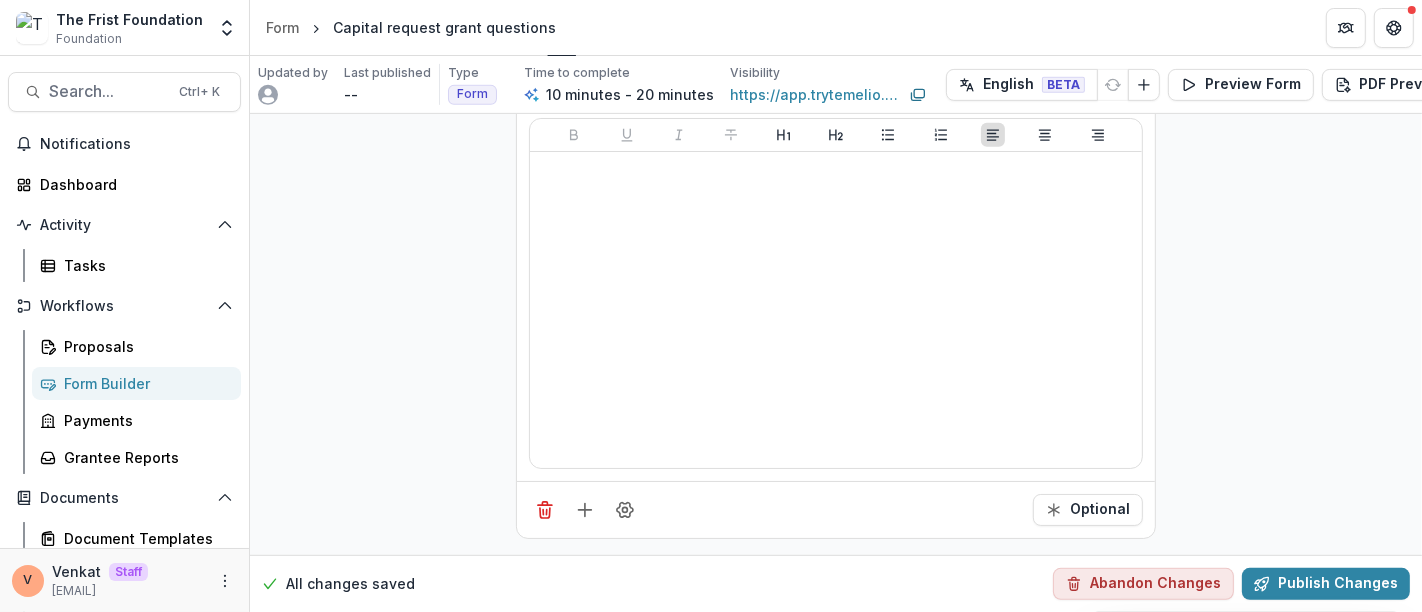 type on "**********" 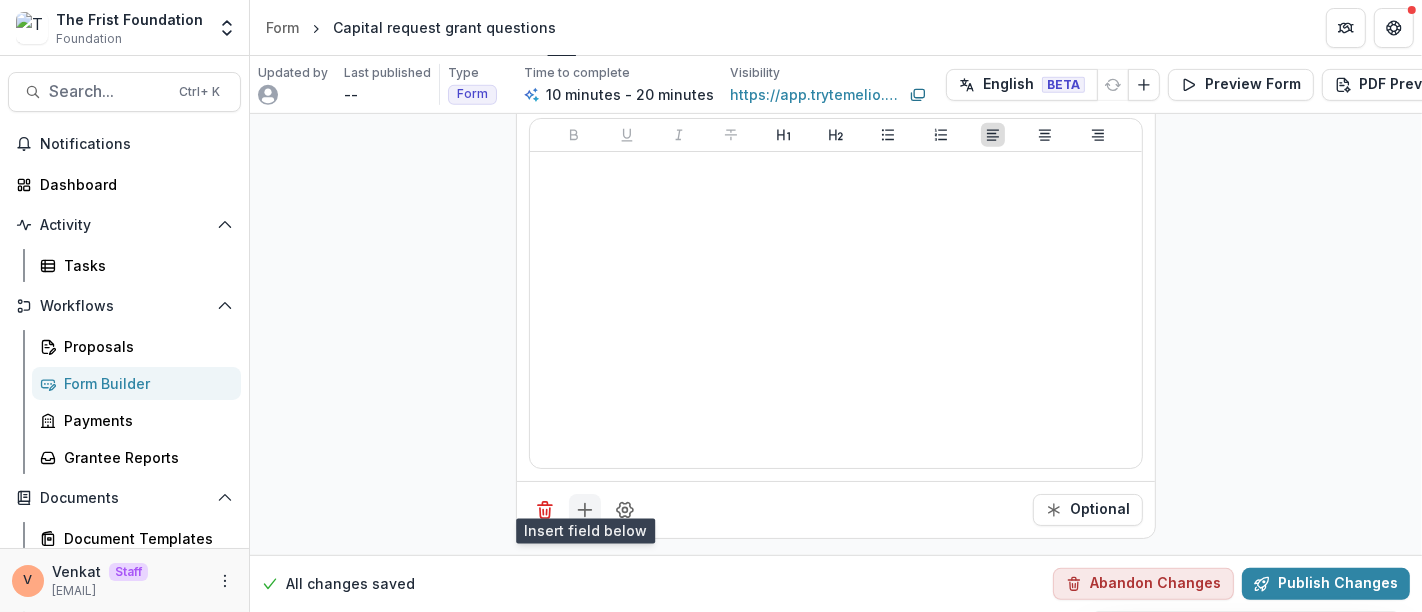 click 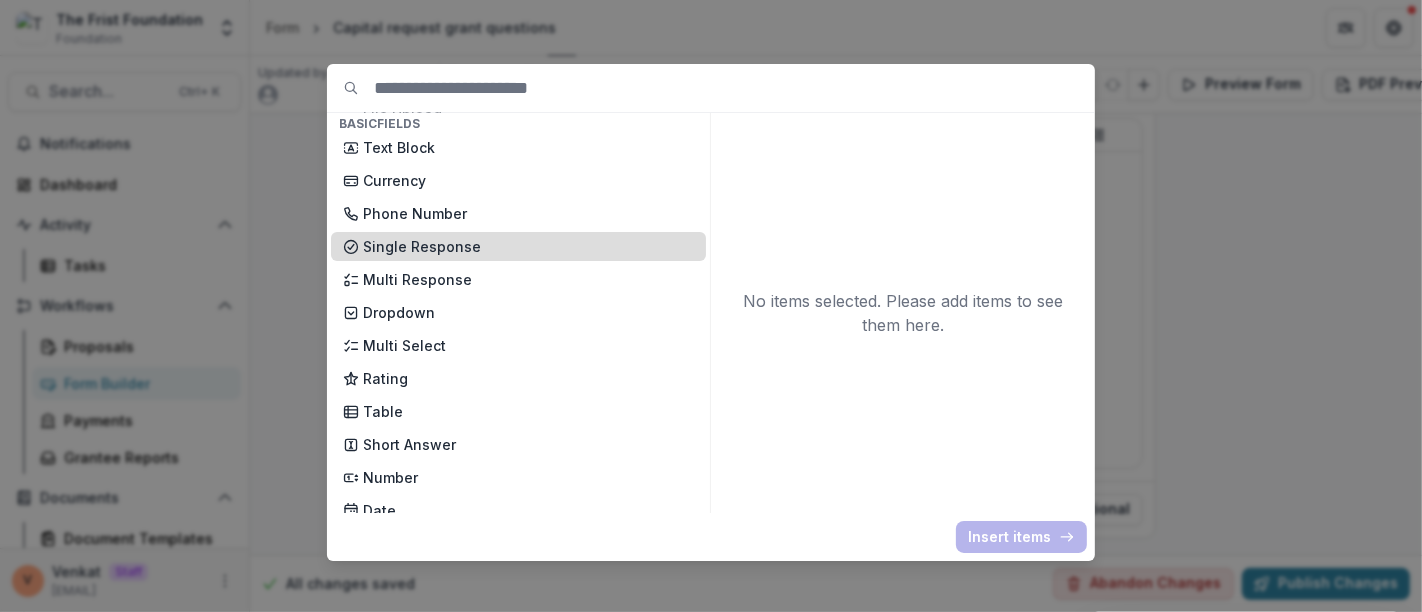 scroll, scrollTop: 222, scrollLeft: 0, axis: vertical 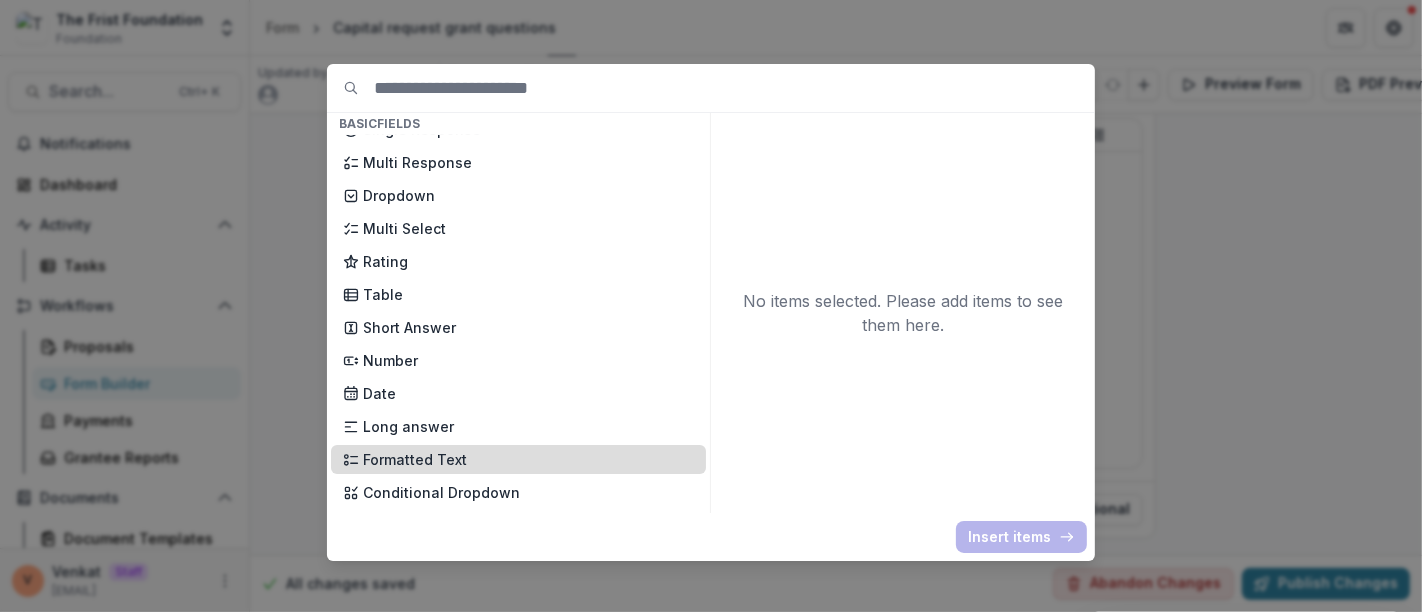 click on "Formatted Text" at bounding box center [528, 459] 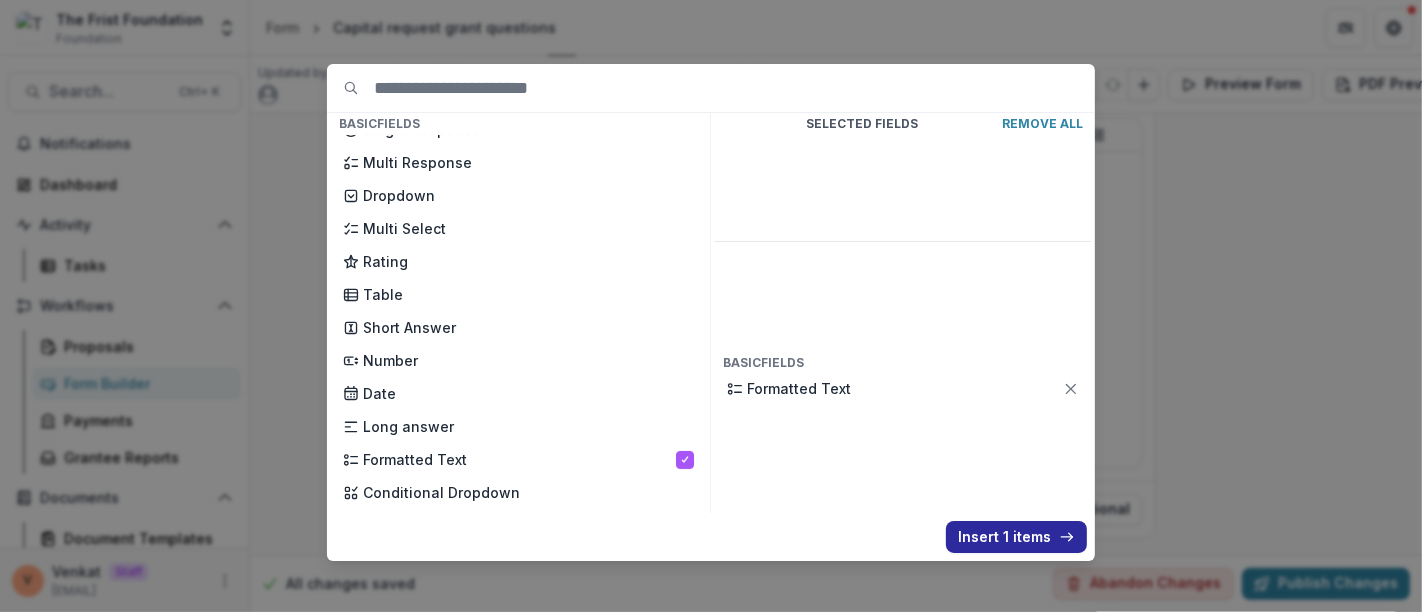 click on "Insert 1 items" at bounding box center [1016, 537] 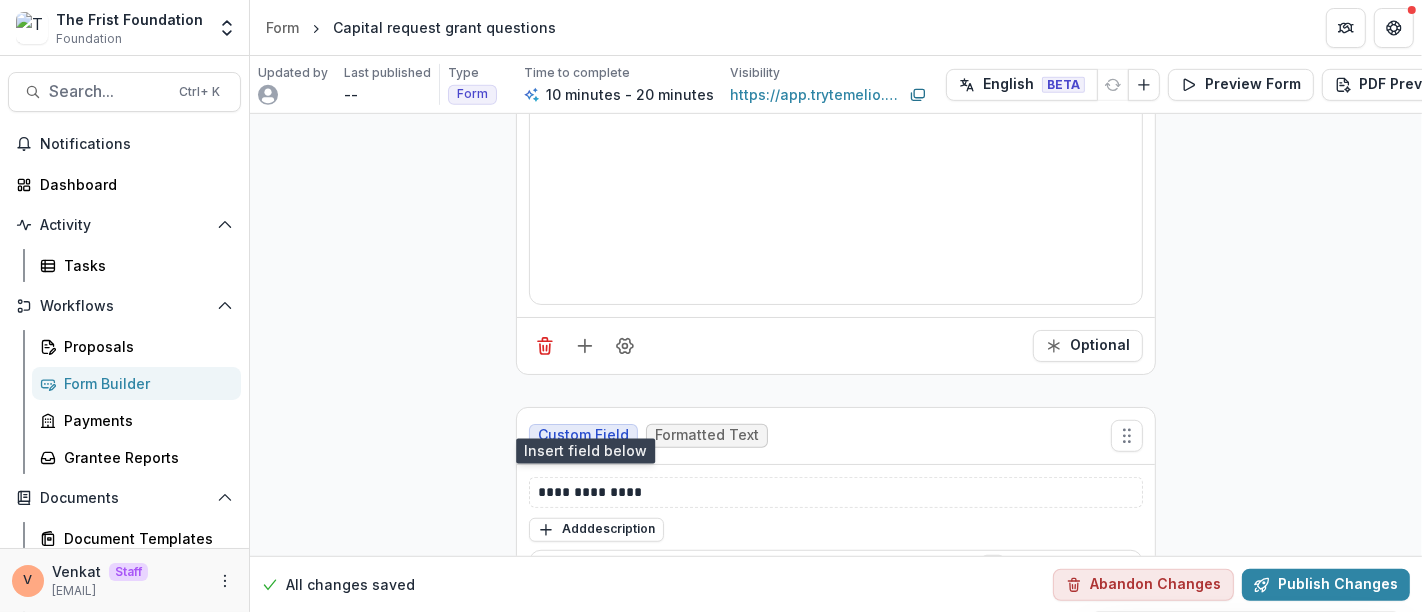 scroll, scrollTop: 1123, scrollLeft: 0, axis: vertical 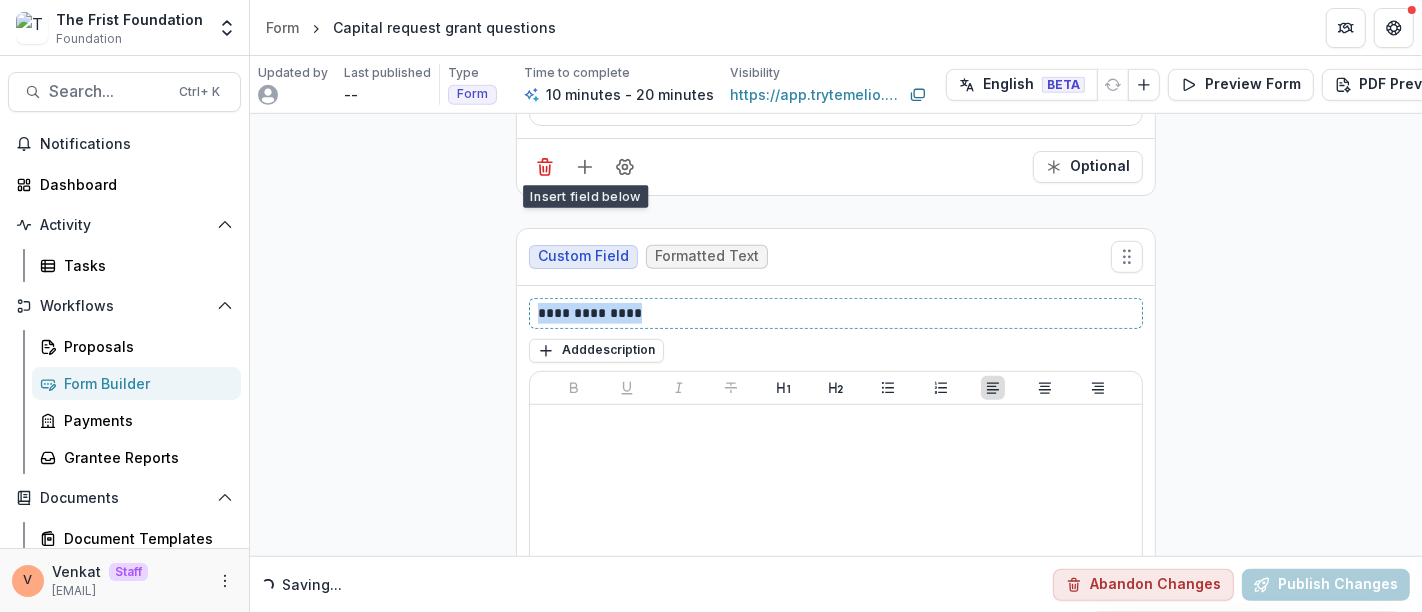 drag, startPoint x: 648, startPoint y: 301, endPoint x: 500, endPoint y: 311, distance: 148.33745 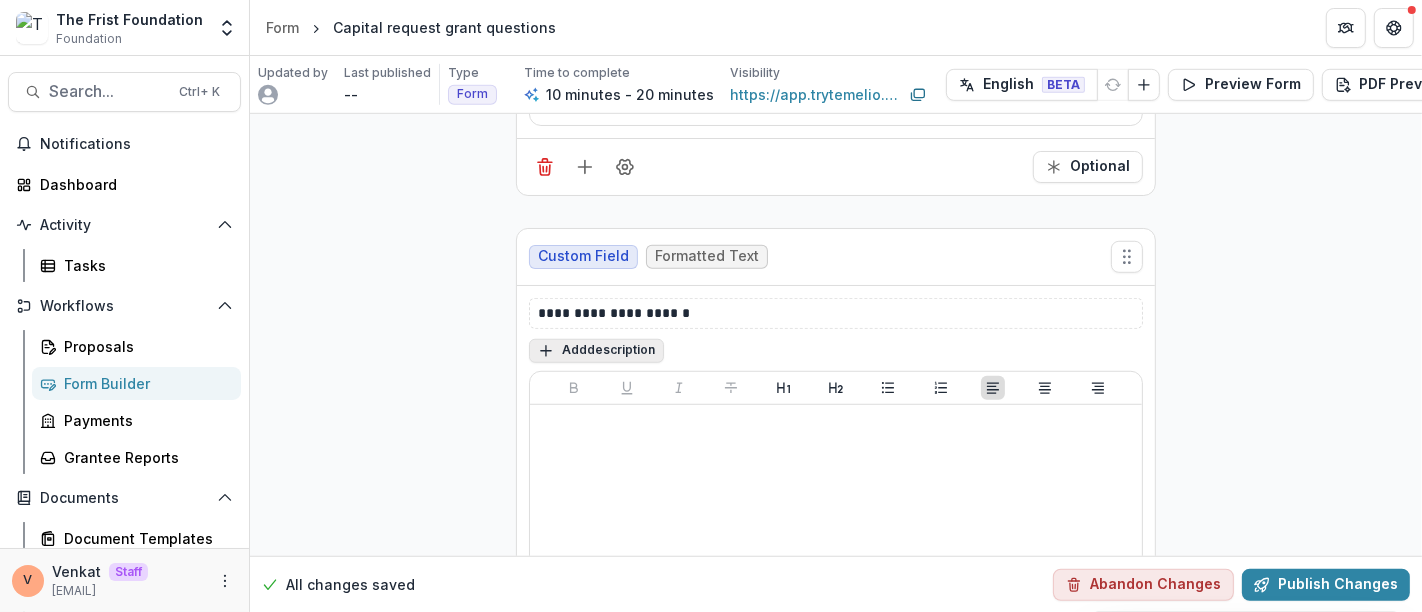 click on "Add  description" at bounding box center [596, 351] 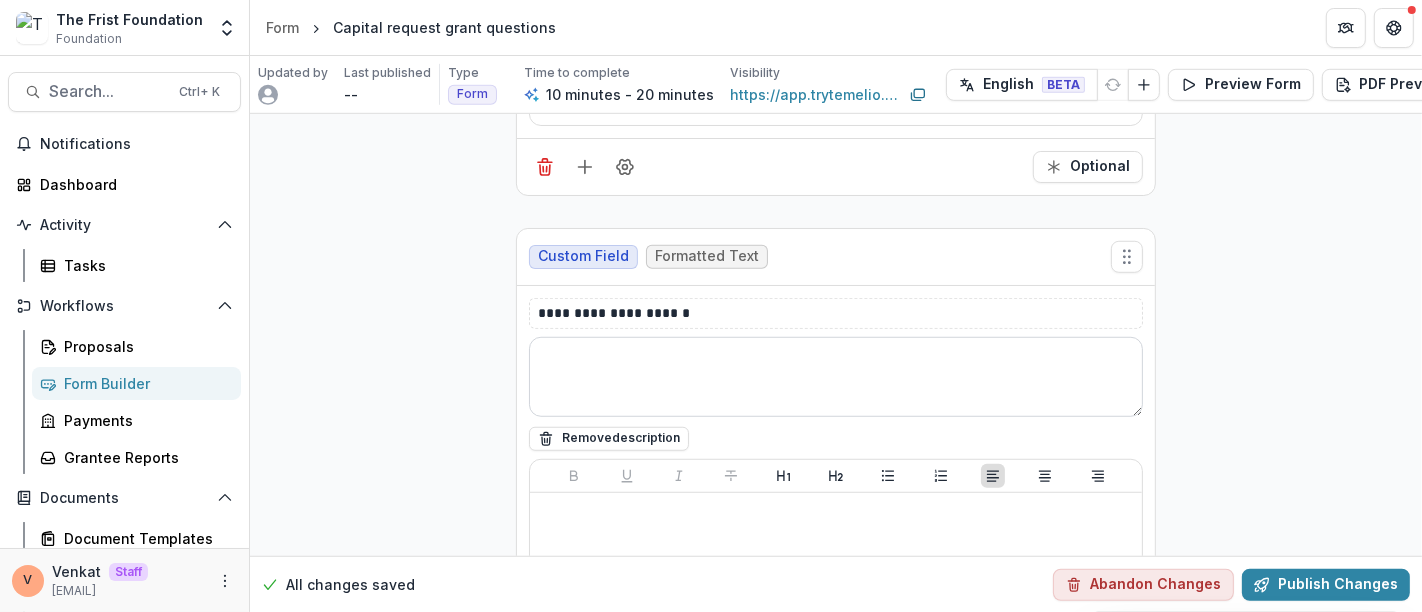 click at bounding box center [836, 377] 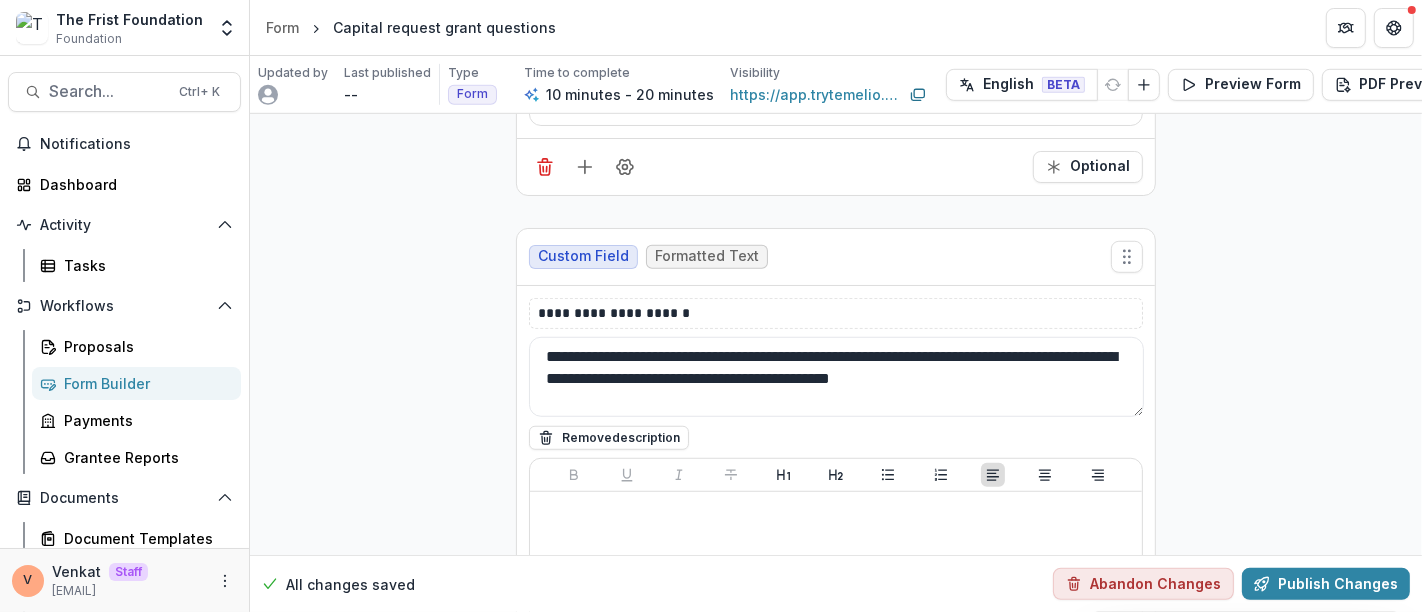 type on "**********" 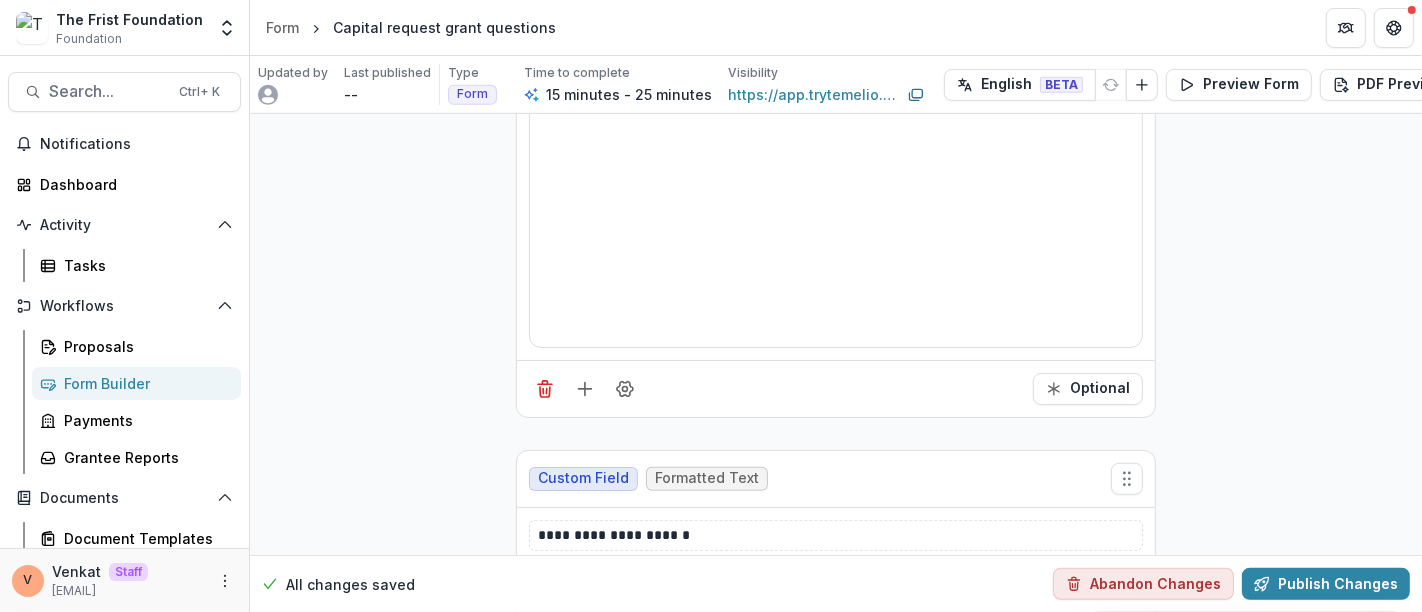 scroll, scrollTop: 457, scrollLeft: 0, axis: vertical 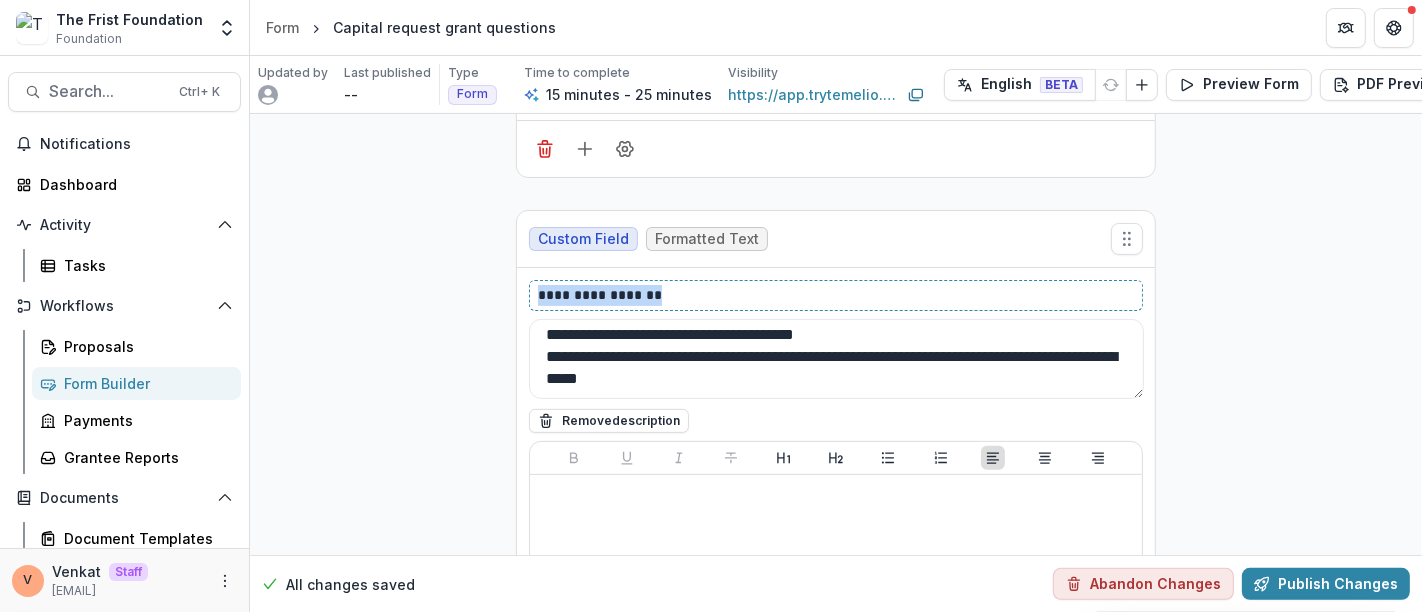 drag, startPoint x: 677, startPoint y: 292, endPoint x: 469, endPoint y: 287, distance: 208.06009 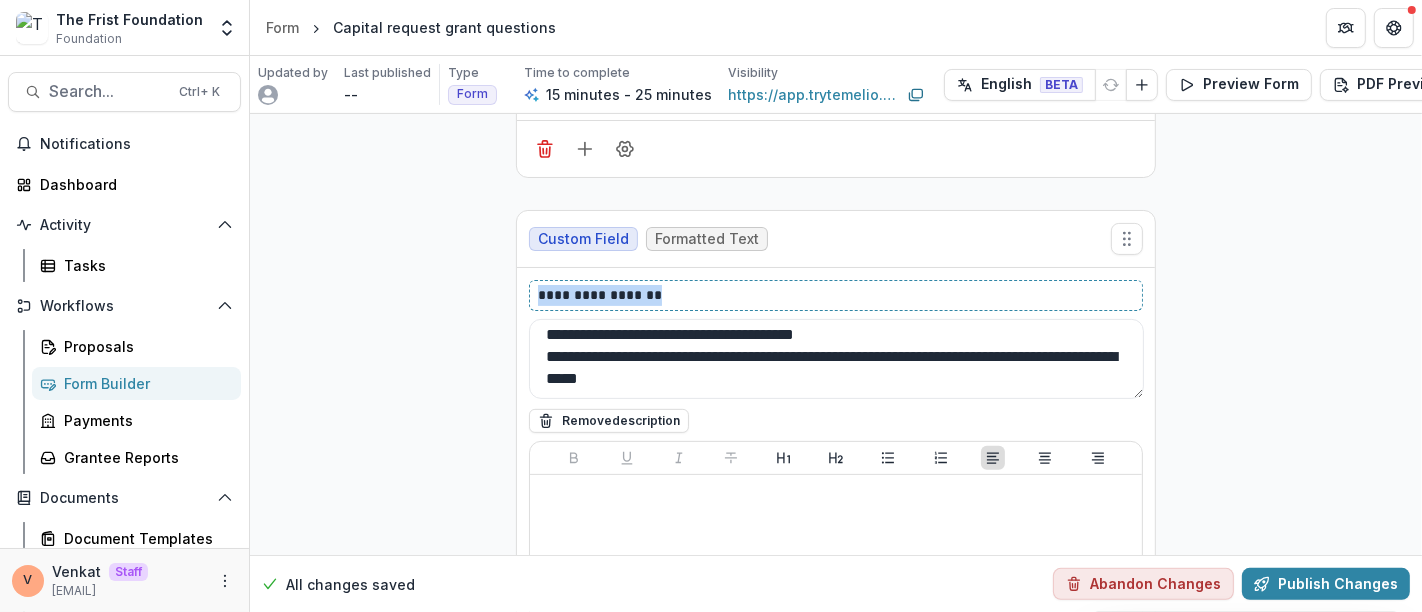 click on "**********" at bounding box center [836, 609] 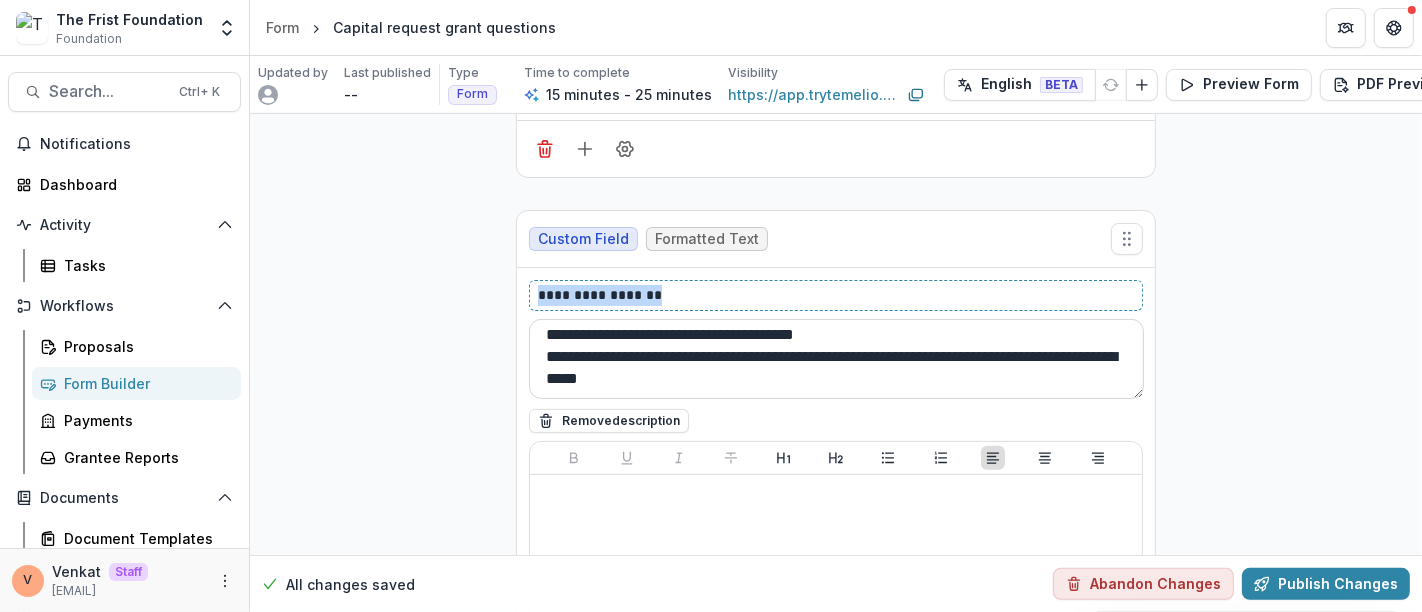 scroll, scrollTop: 0, scrollLeft: 0, axis: both 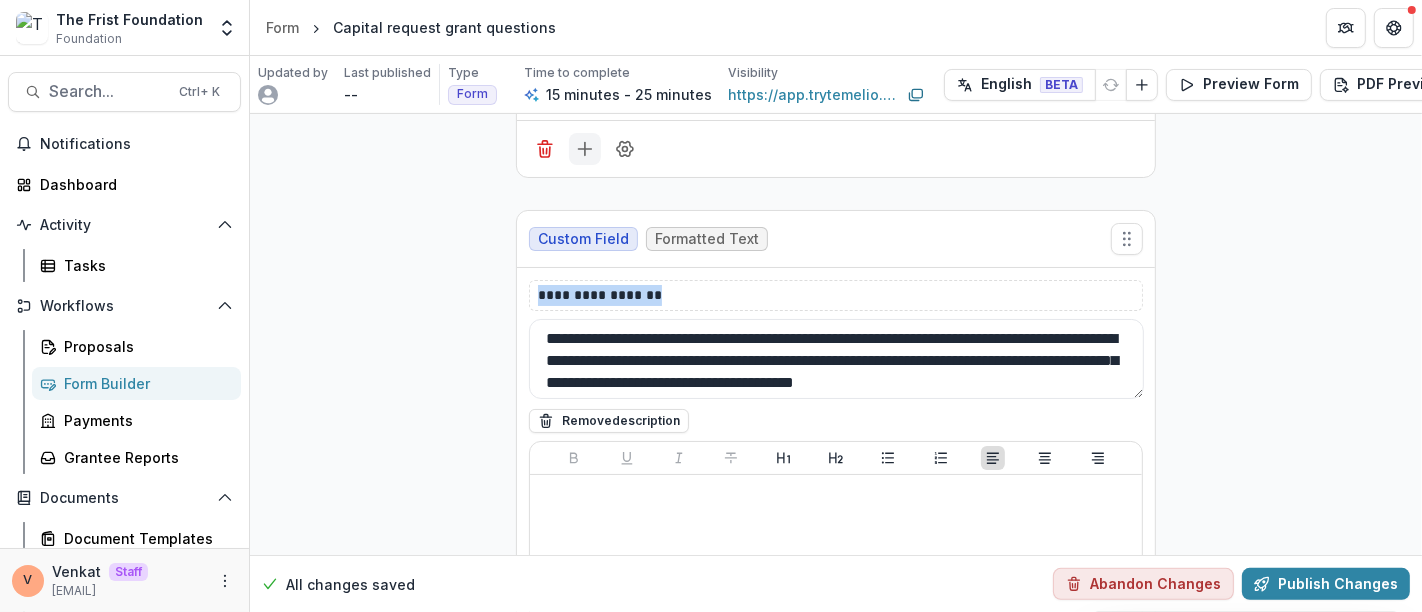 click 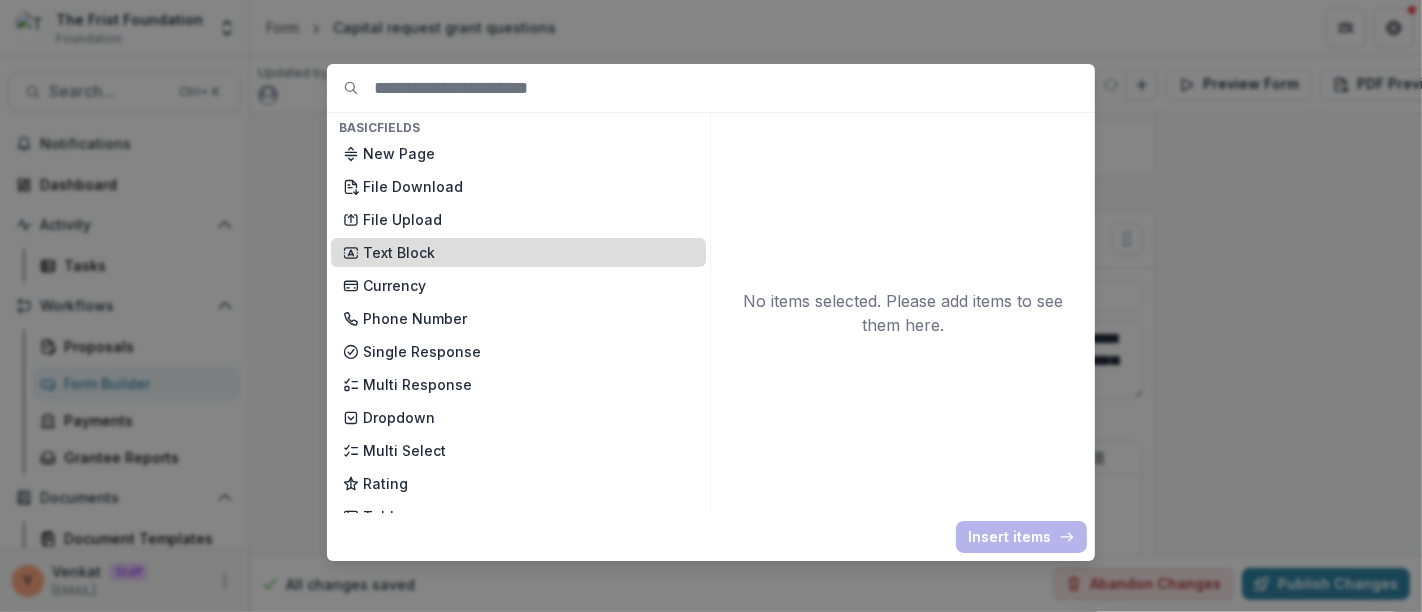click on "Text Block" at bounding box center (528, 252) 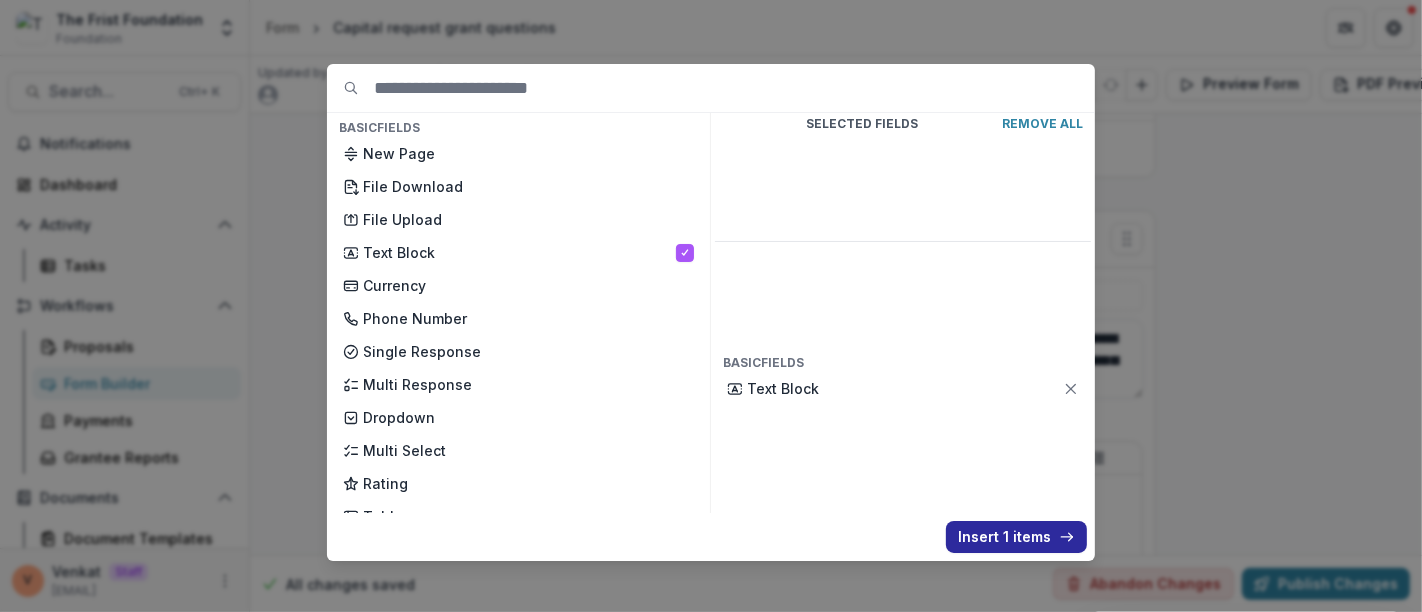 click on "Insert 1 items" at bounding box center (1016, 537) 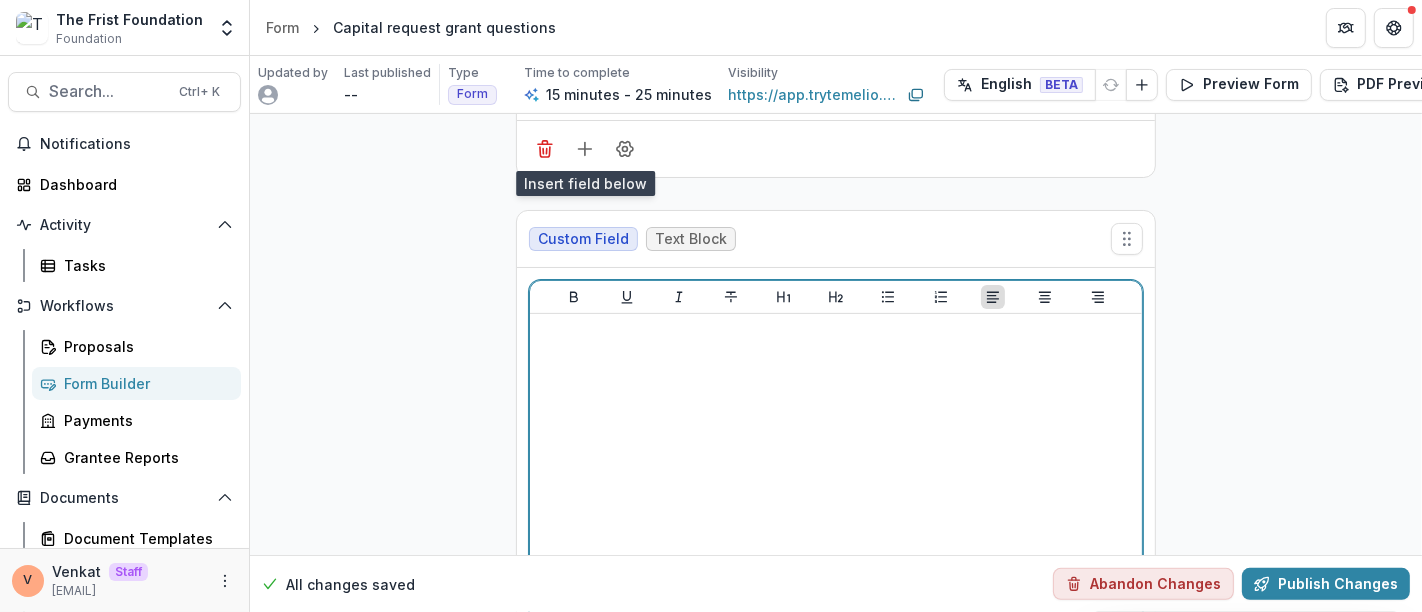 click at bounding box center [836, 472] 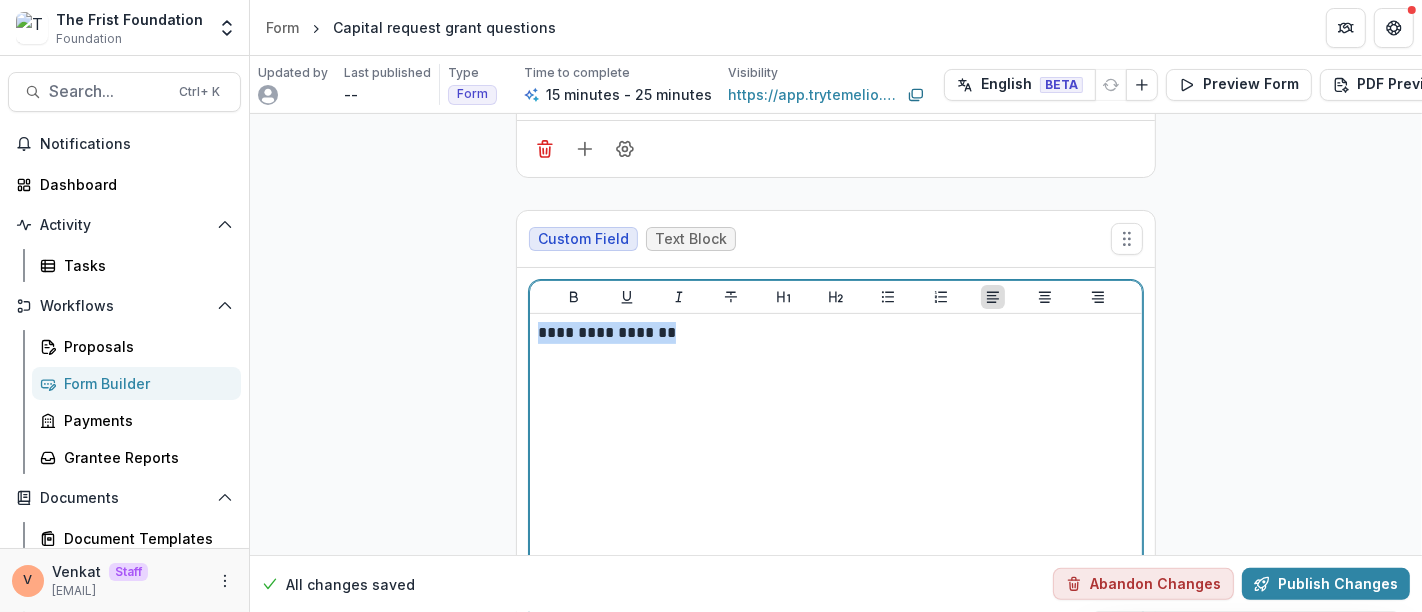 drag, startPoint x: 485, startPoint y: 327, endPoint x: 448, endPoint y: 327, distance: 37 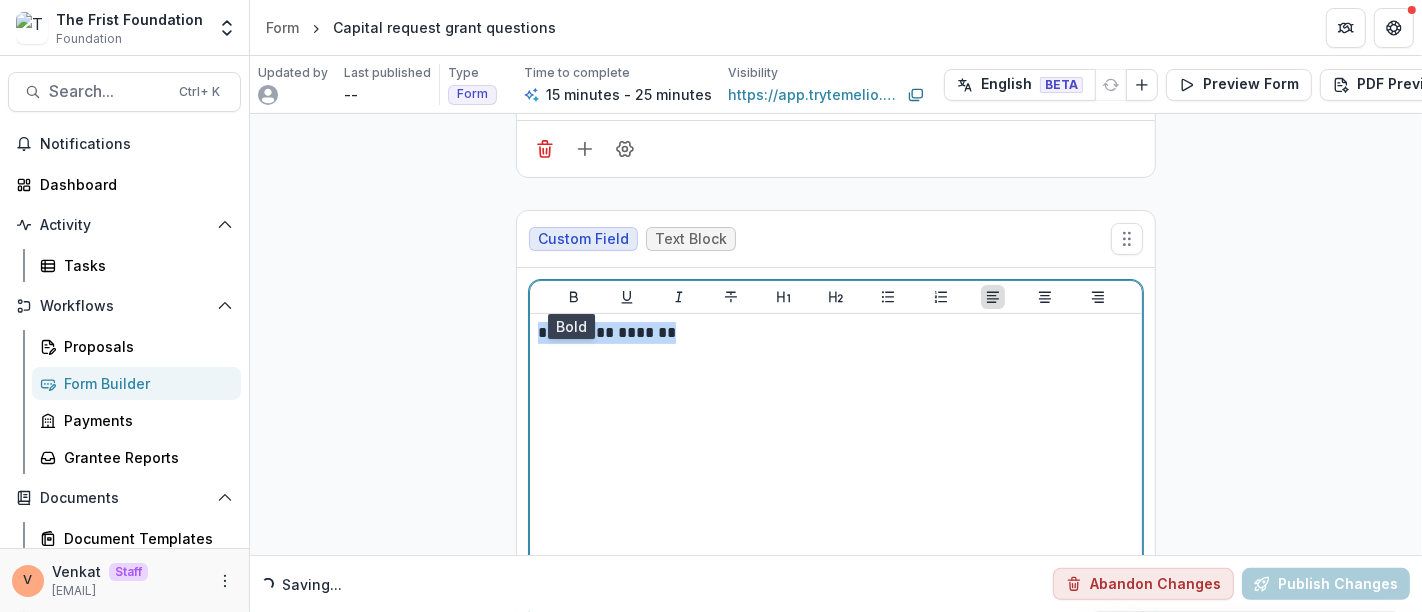 drag, startPoint x: 568, startPoint y: 295, endPoint x: 651, endPoint y: 296, distance: 83.00603 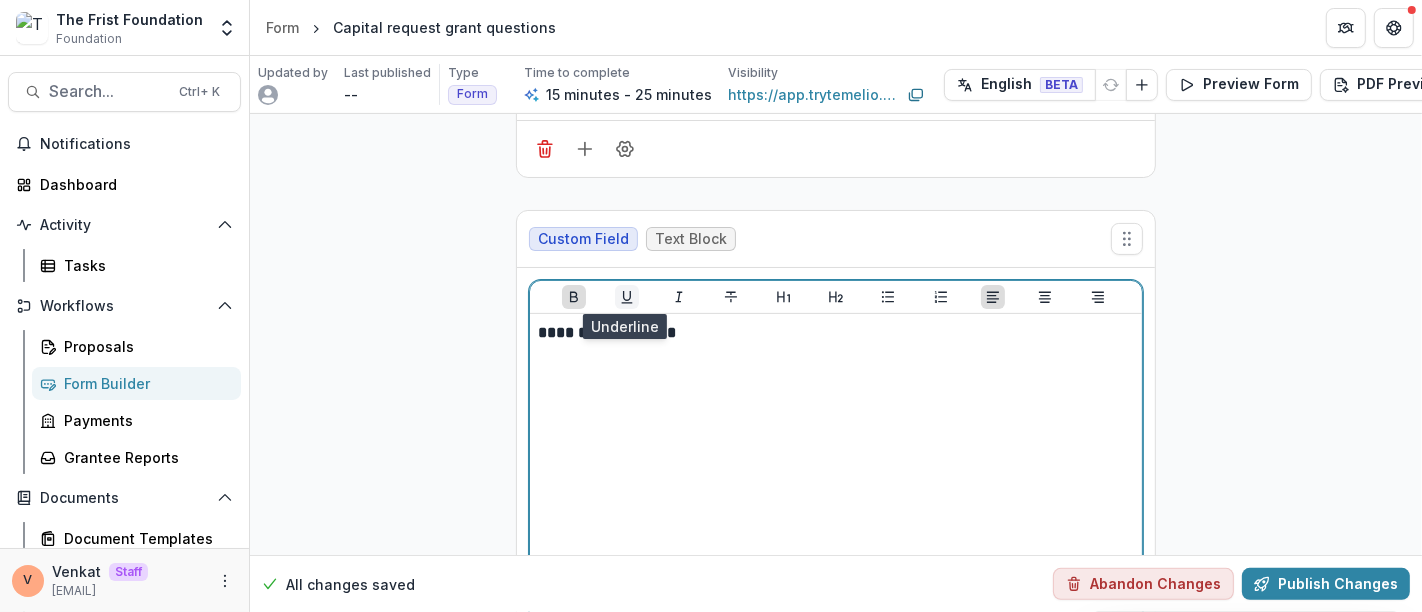 click 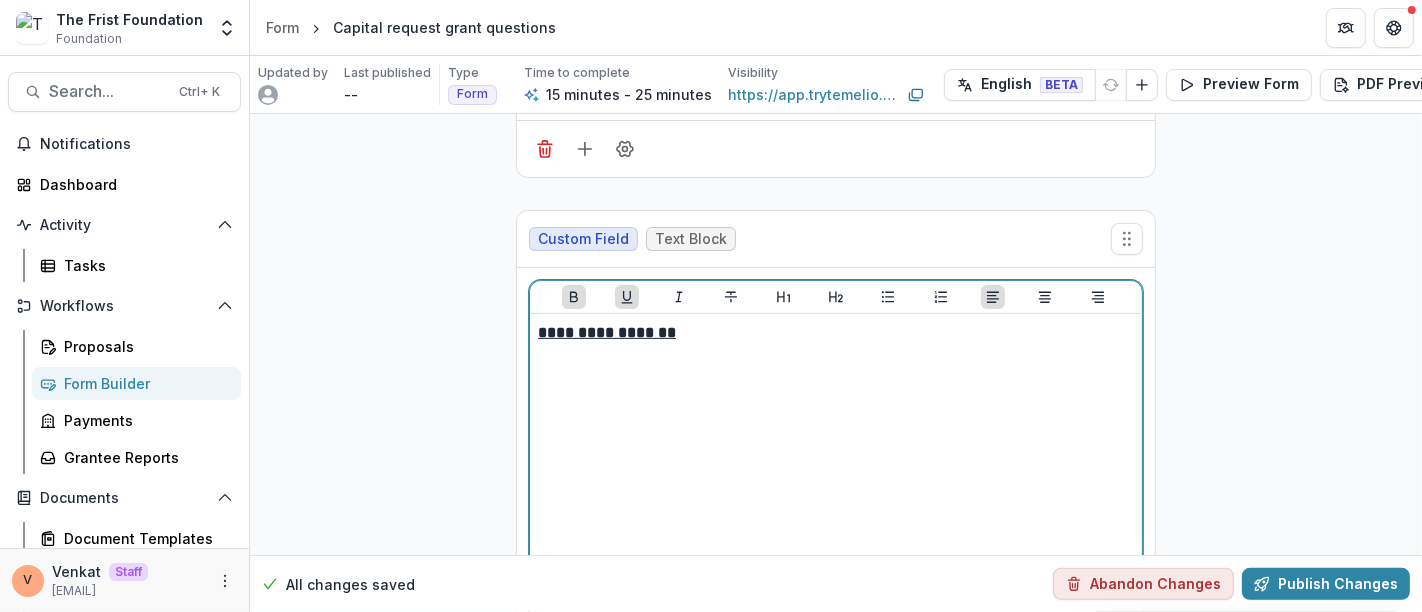 click on "**********" at bounding box center (836, 333) 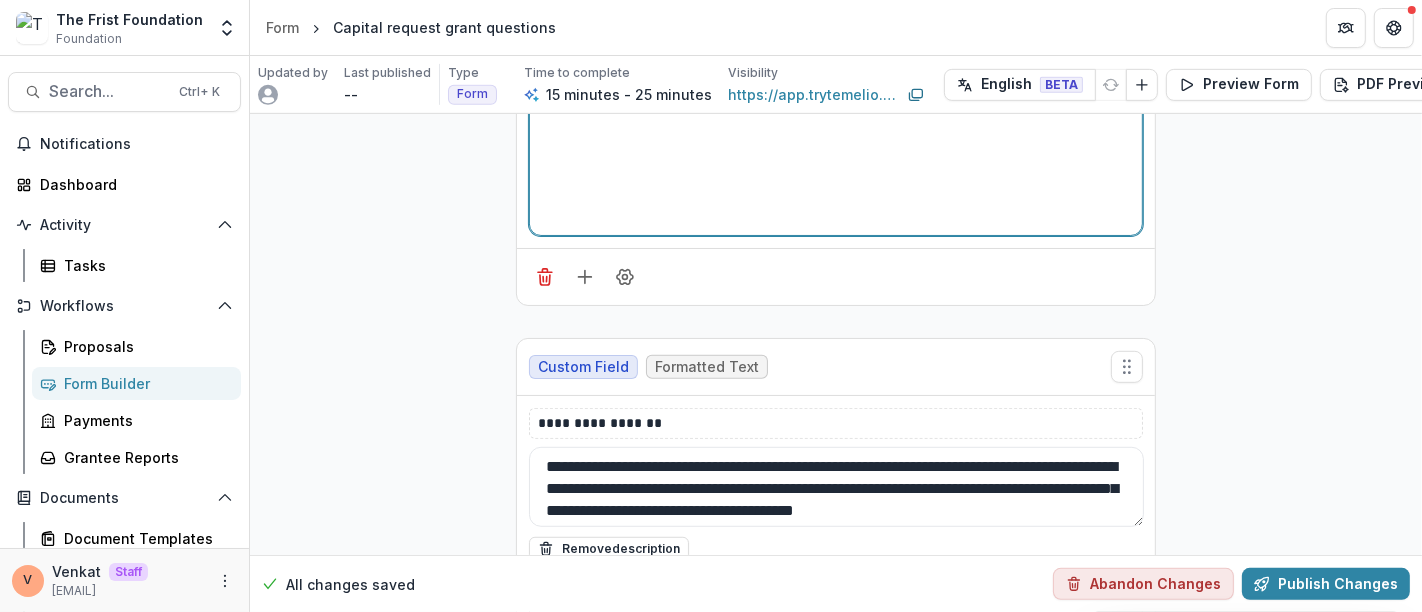 scroll, scrollTop: 901, scrollLeft: 0, axis: vertical 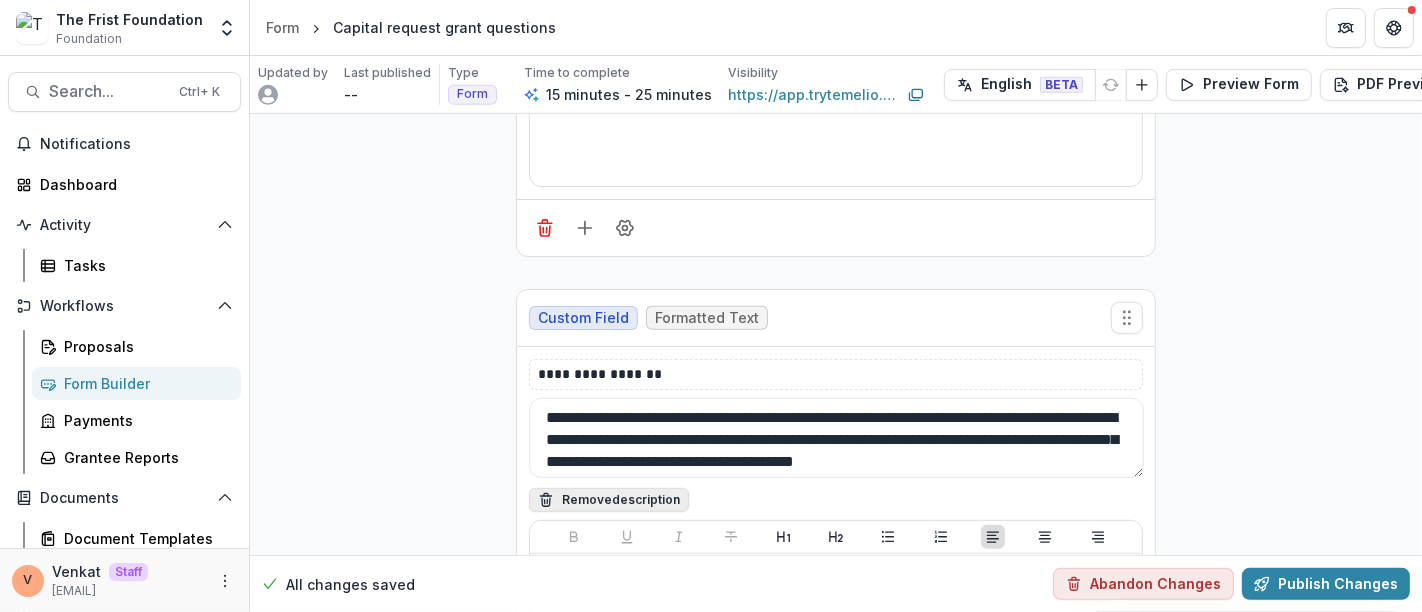 click on "Remove  description" at bounding box center (609, 500) 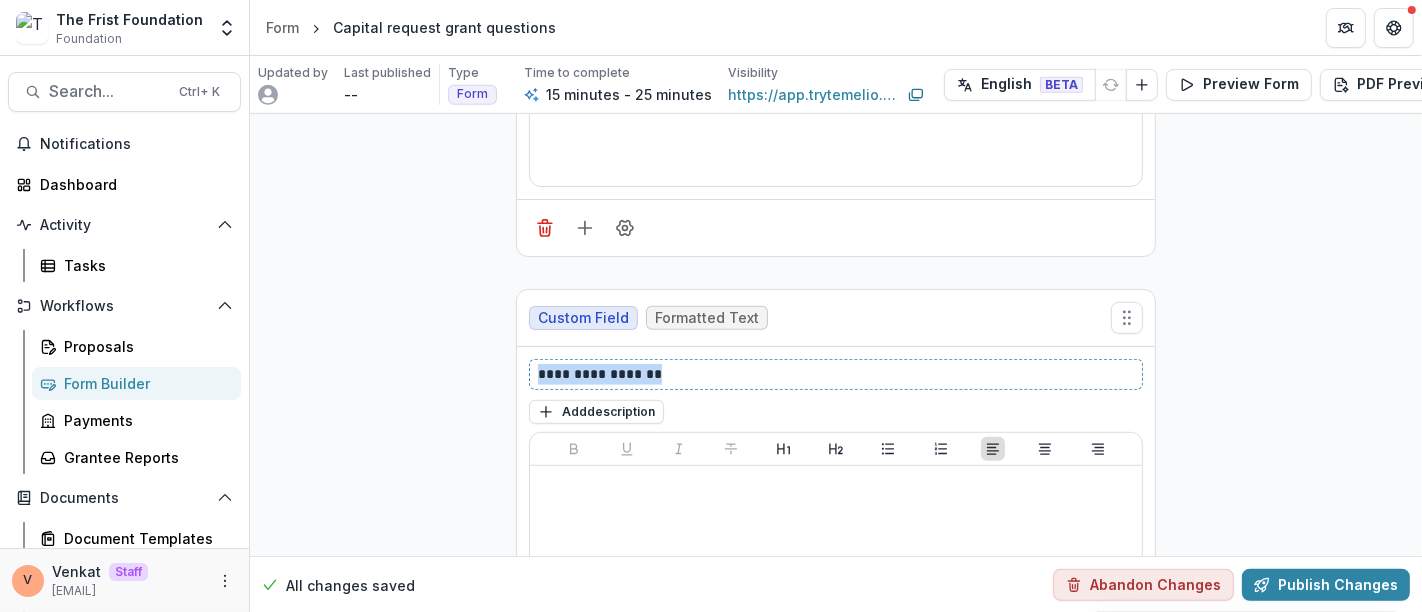 drag, startPoint x: 662, startPoint y: 370, endPoint x: 405, endPoint y: 361, distance: 257.15753 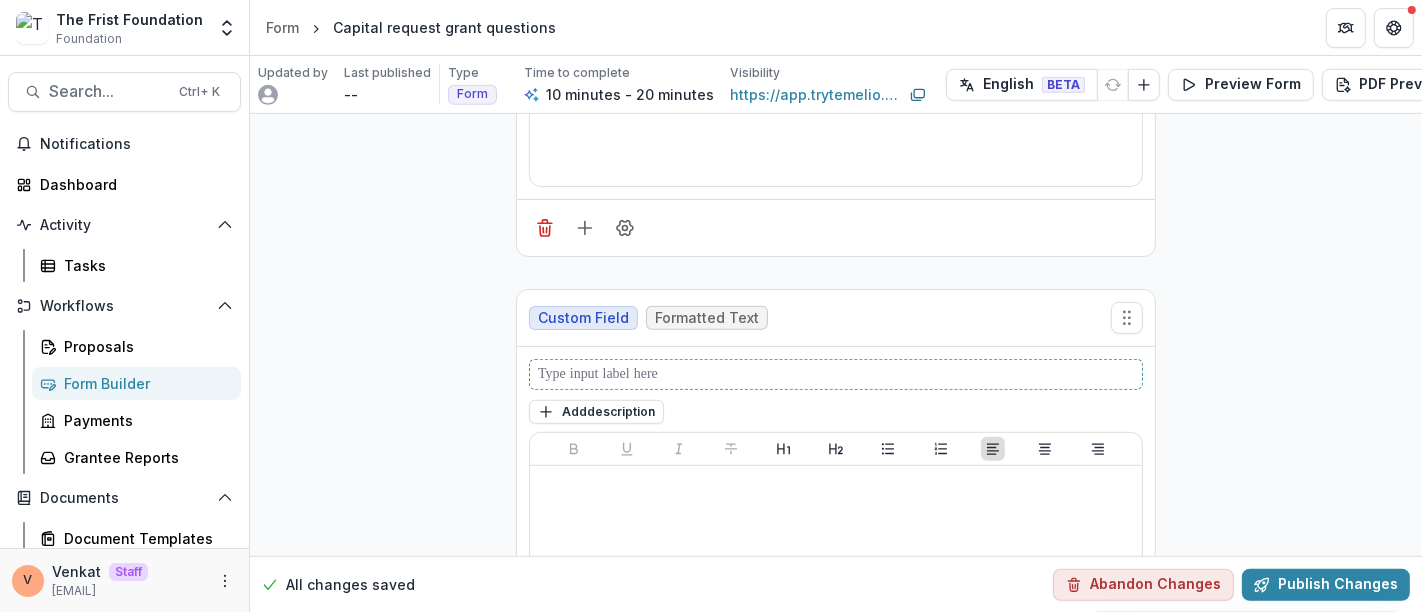 click at bounding box center (836, 374) 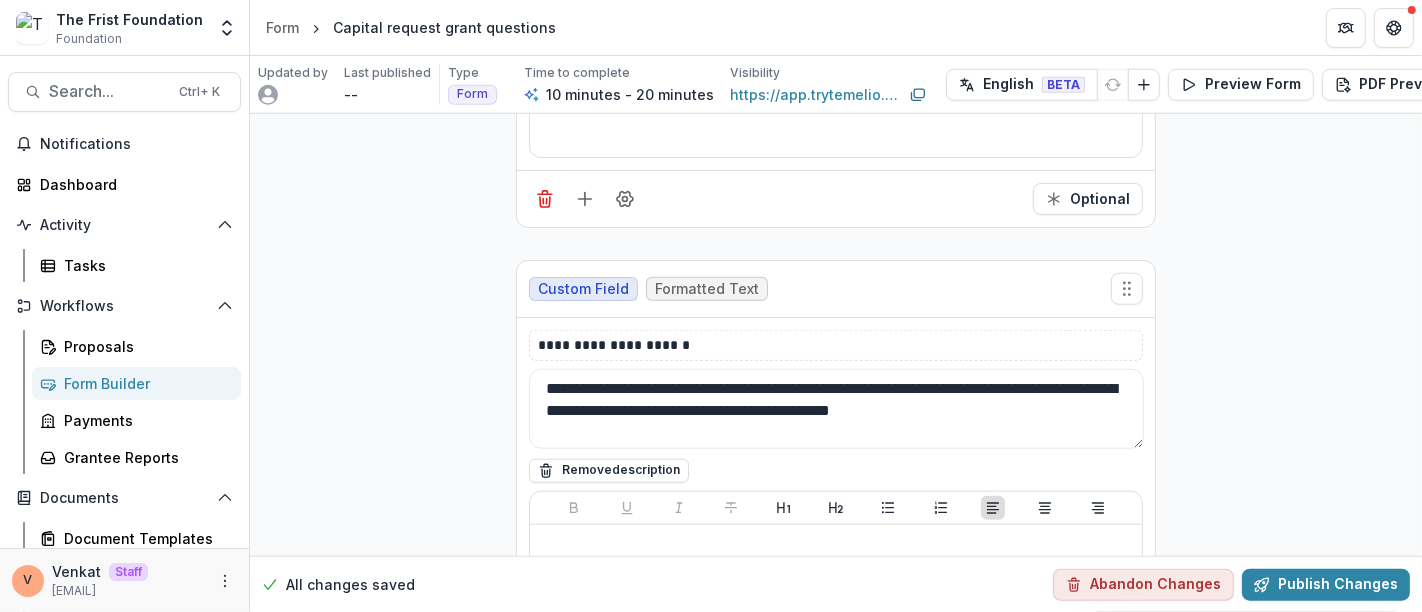 scroll, scrollTop: 1679, scrollLeft: 0, axis: vertical 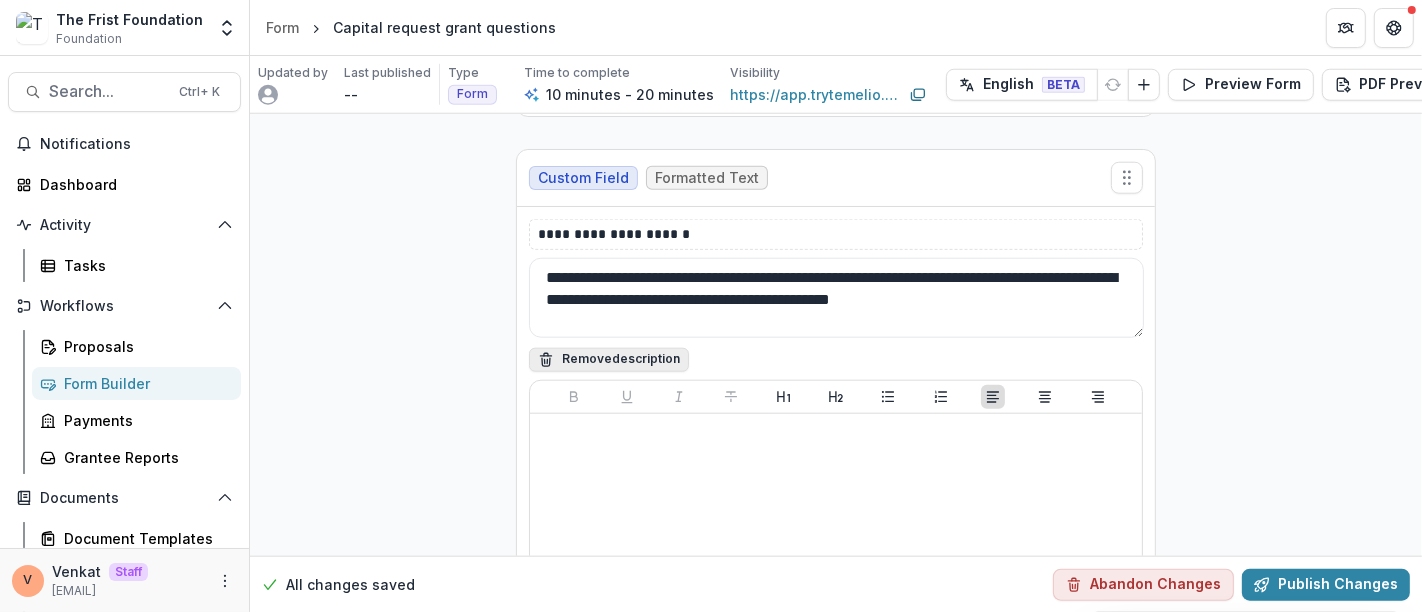 click on "Remove  description" at bounding box center [609, 360] 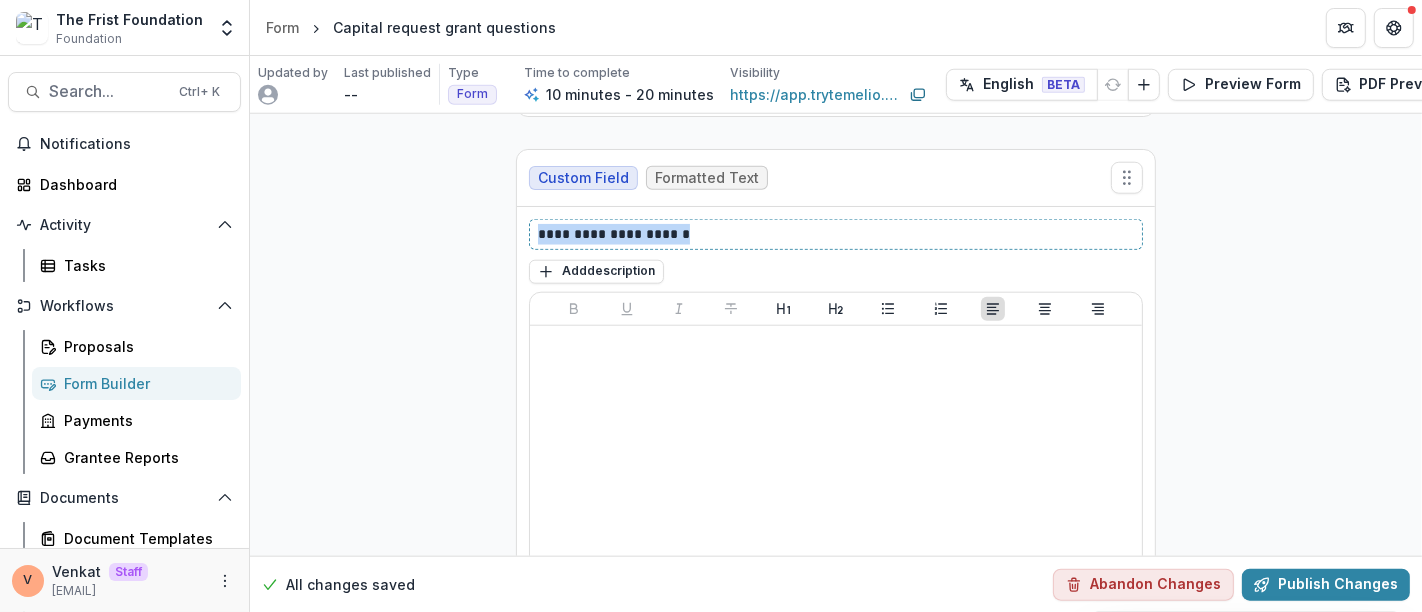 drag, startPoint x: 716, startPoint y: 224, endPoint x: 458, endPoint y: 218, distance: 258.06976 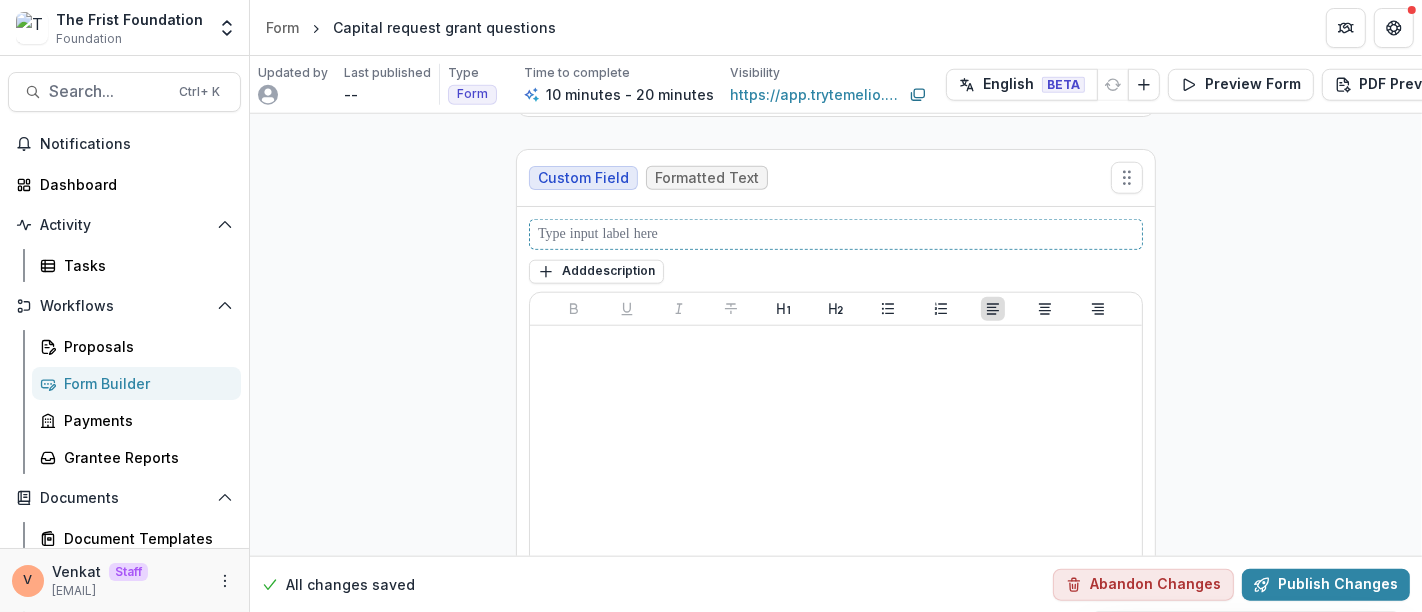 click at bounding box center [836, 234] 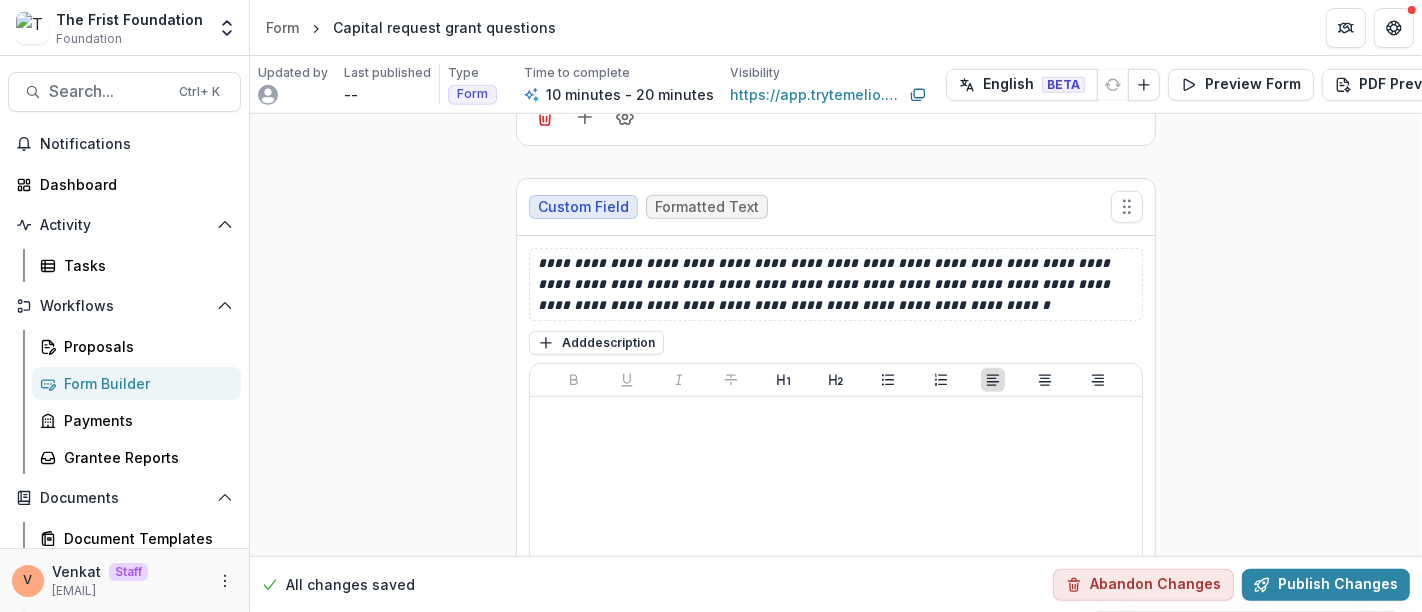 scroll, scrollTop: 1123, scrollLeft: 0, axis: vertical 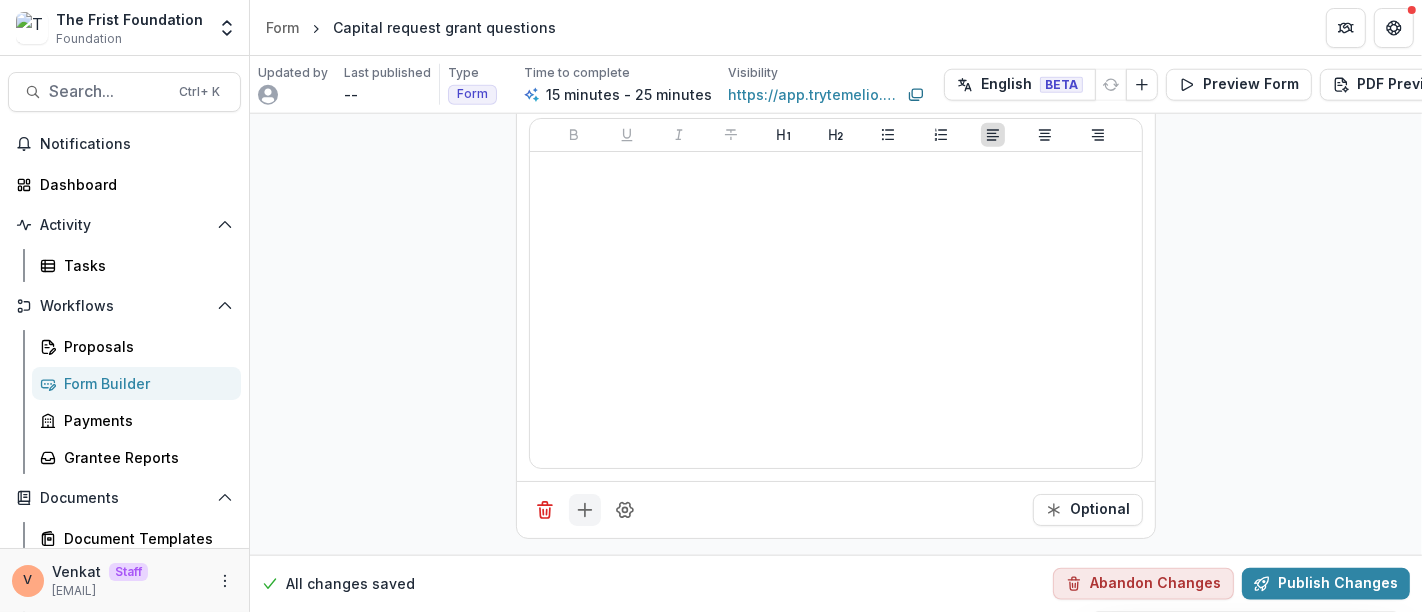 click 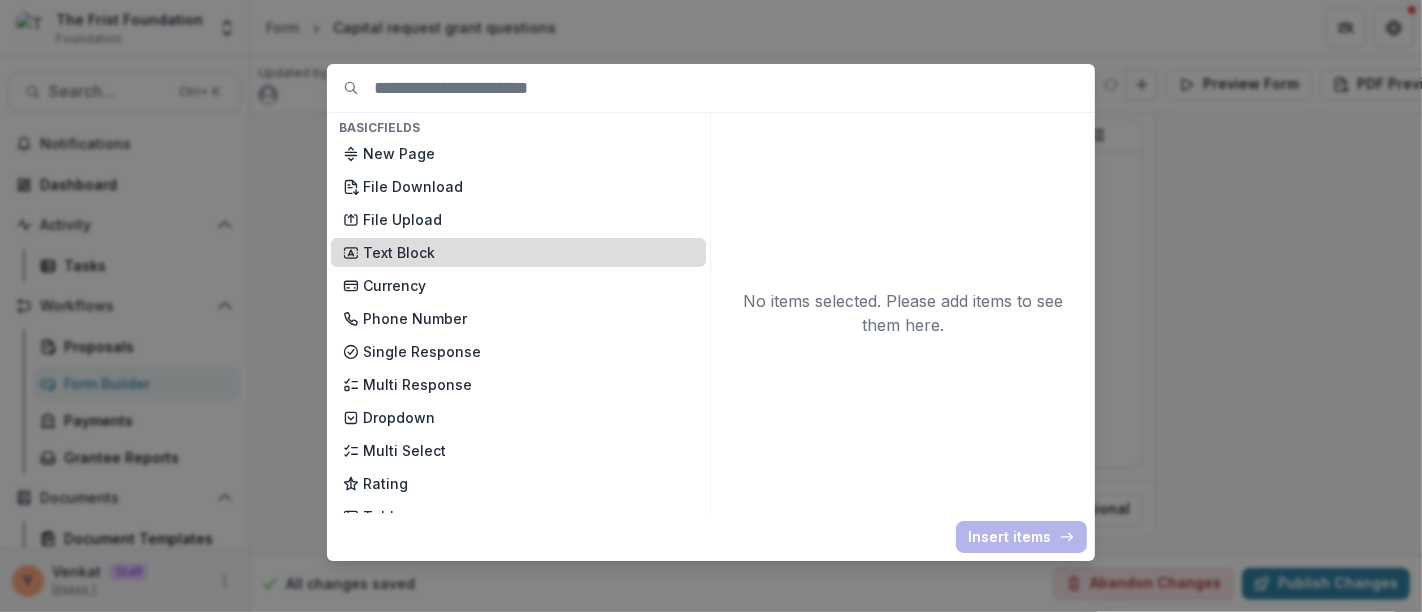 click on "Text Block" at bounding box center (528, 252) 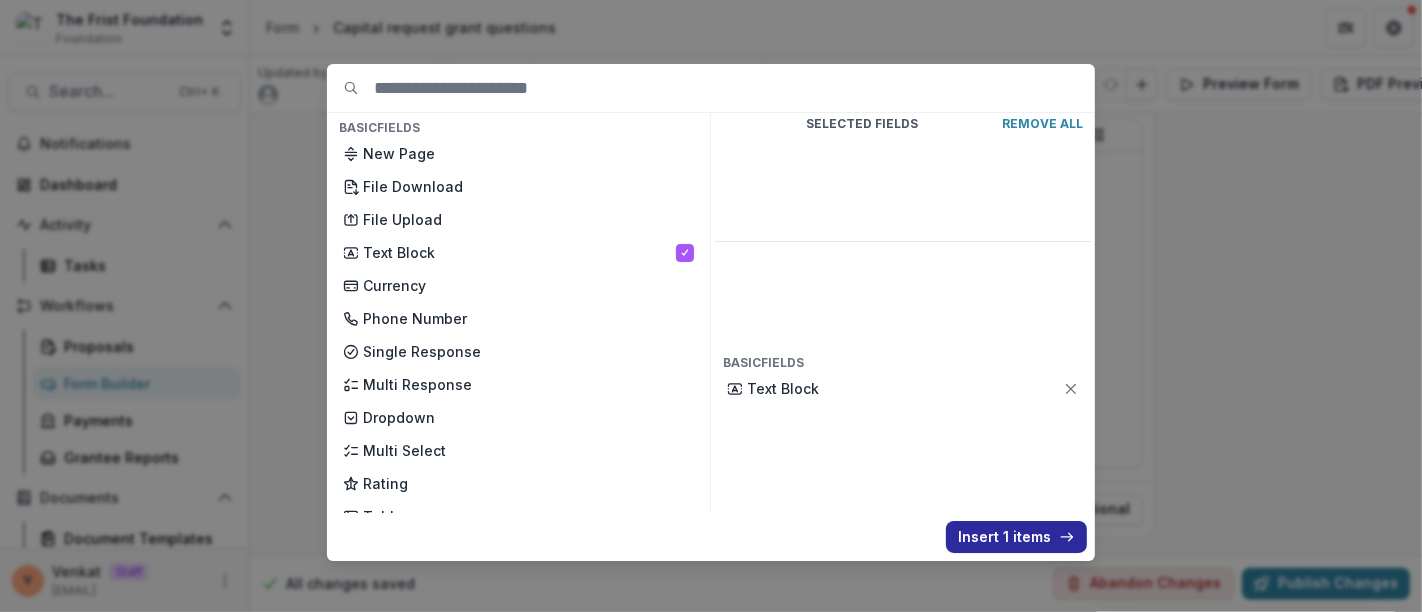 click on "Insert 1 items" at bounding box center [1016, 537] 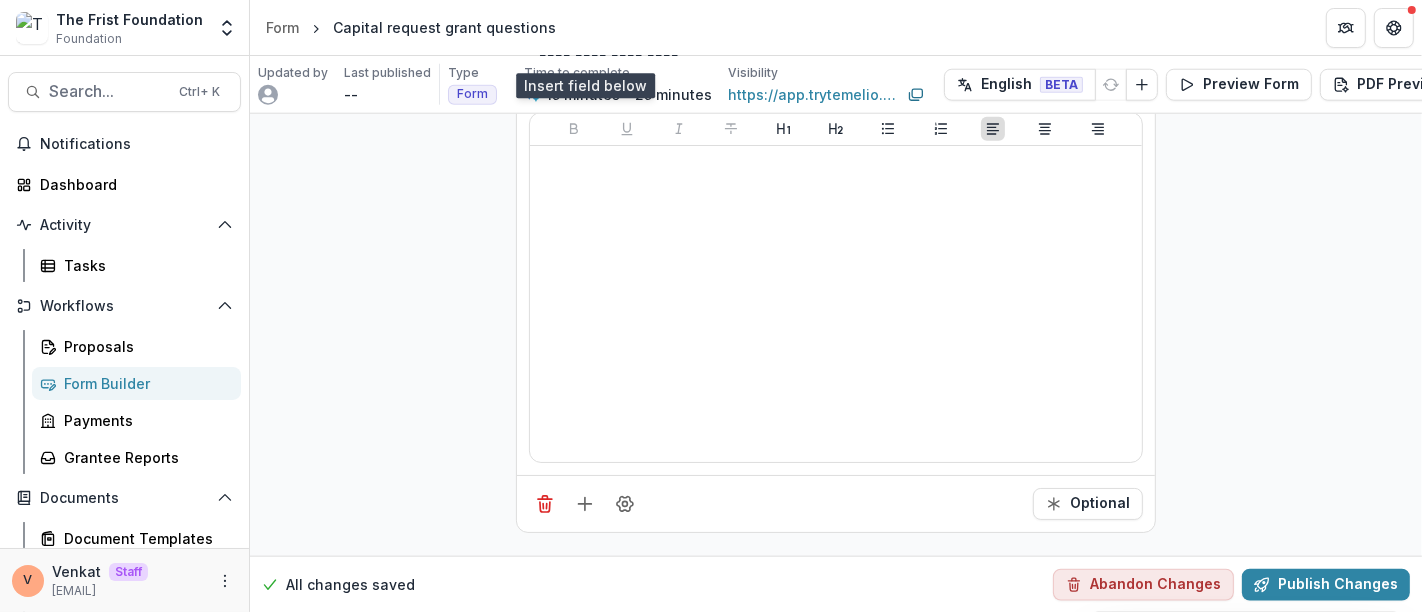 scroll, scrollTop: 2324, scrollLeft: 0, axis: vertical 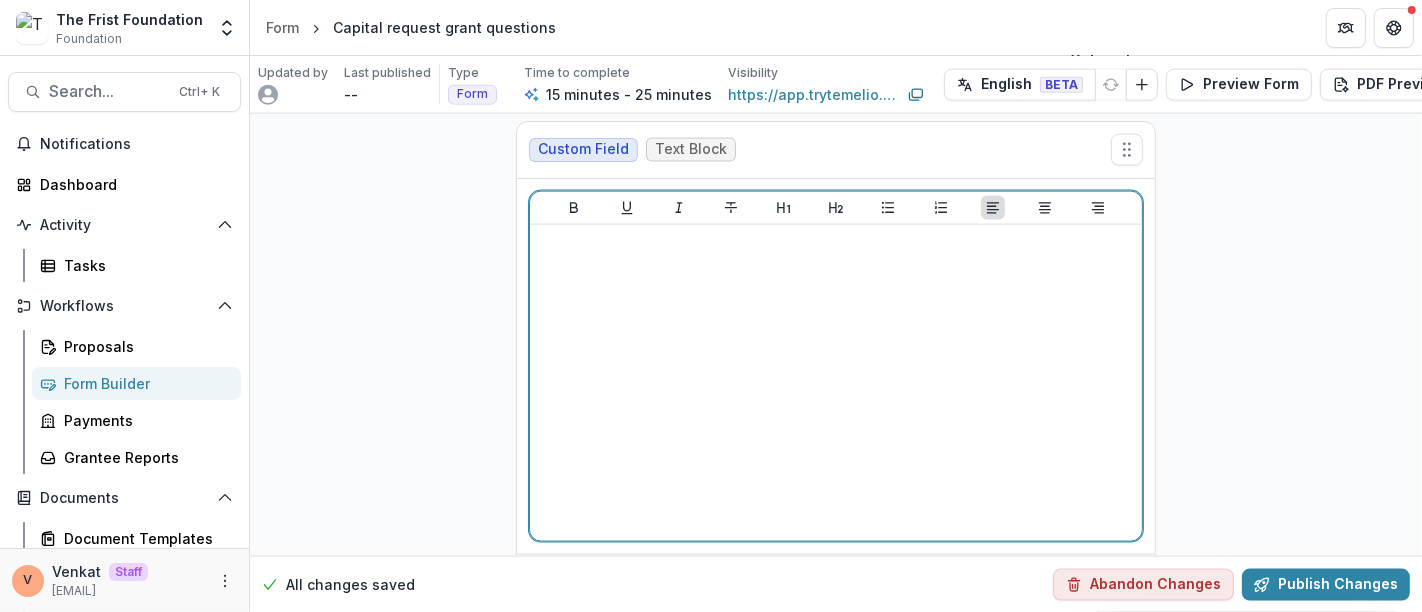 click at bounding box center [836, 383] 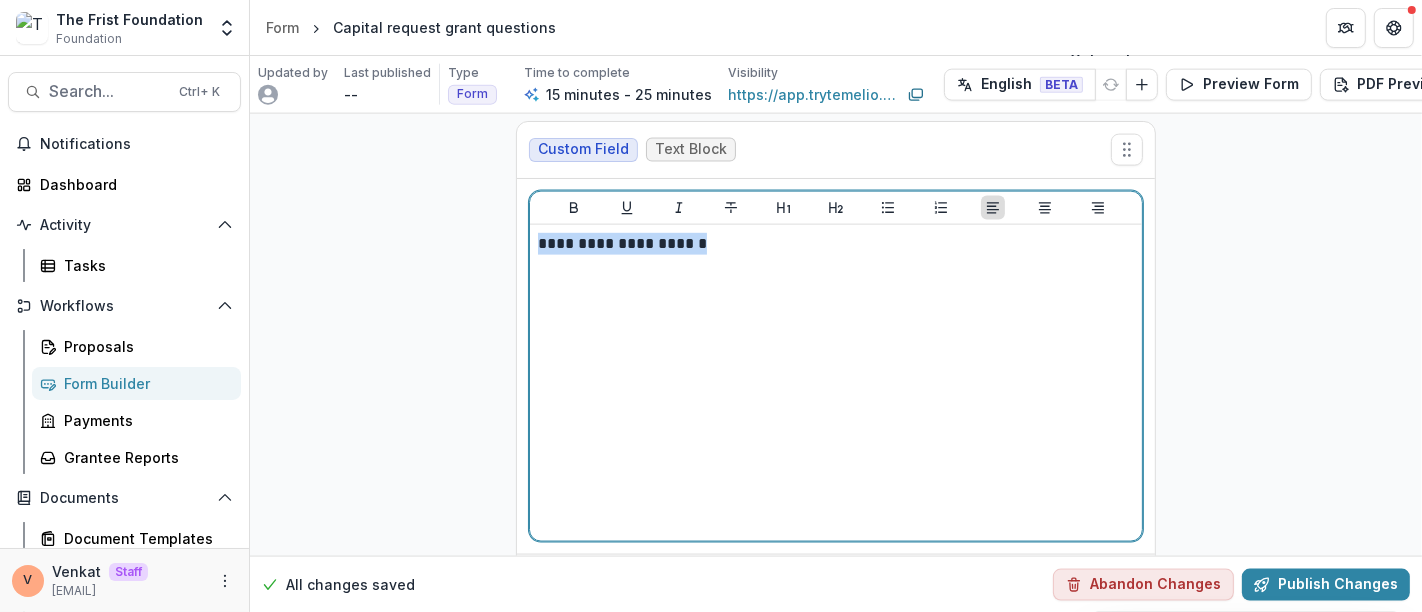 drag, startPoint x: 740, startPoint y: 230, endPoint x: 482, endPoint y: 222, distance: 258.124 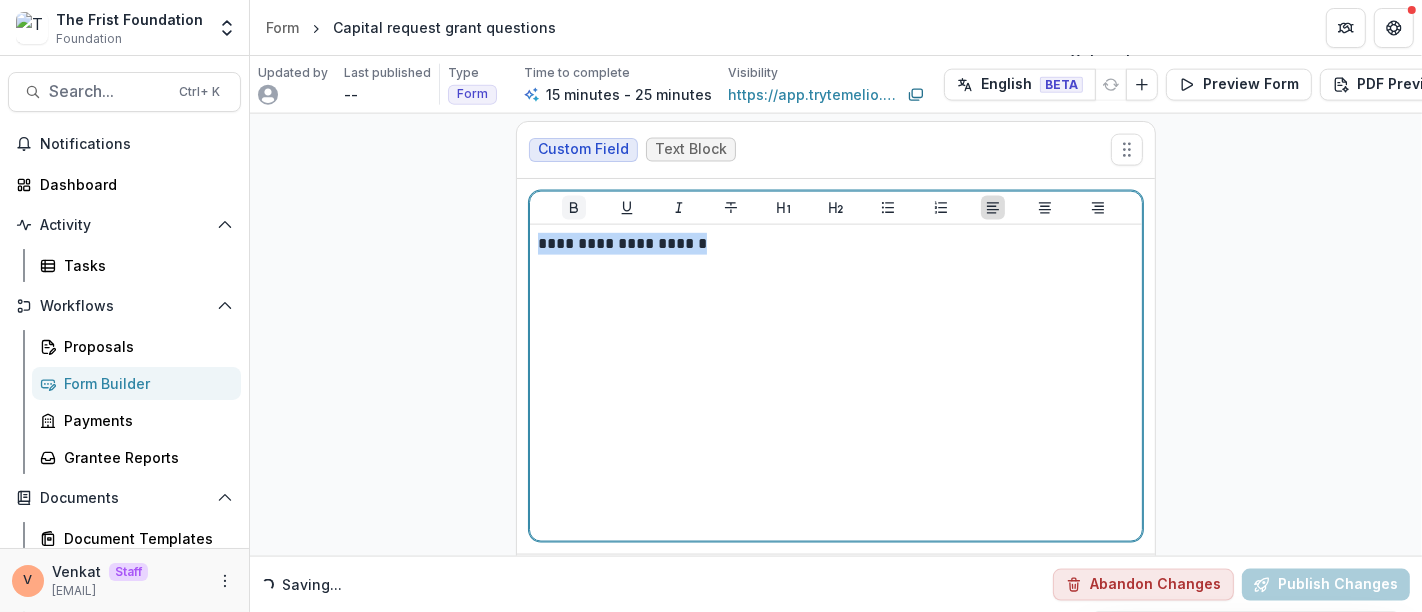 click 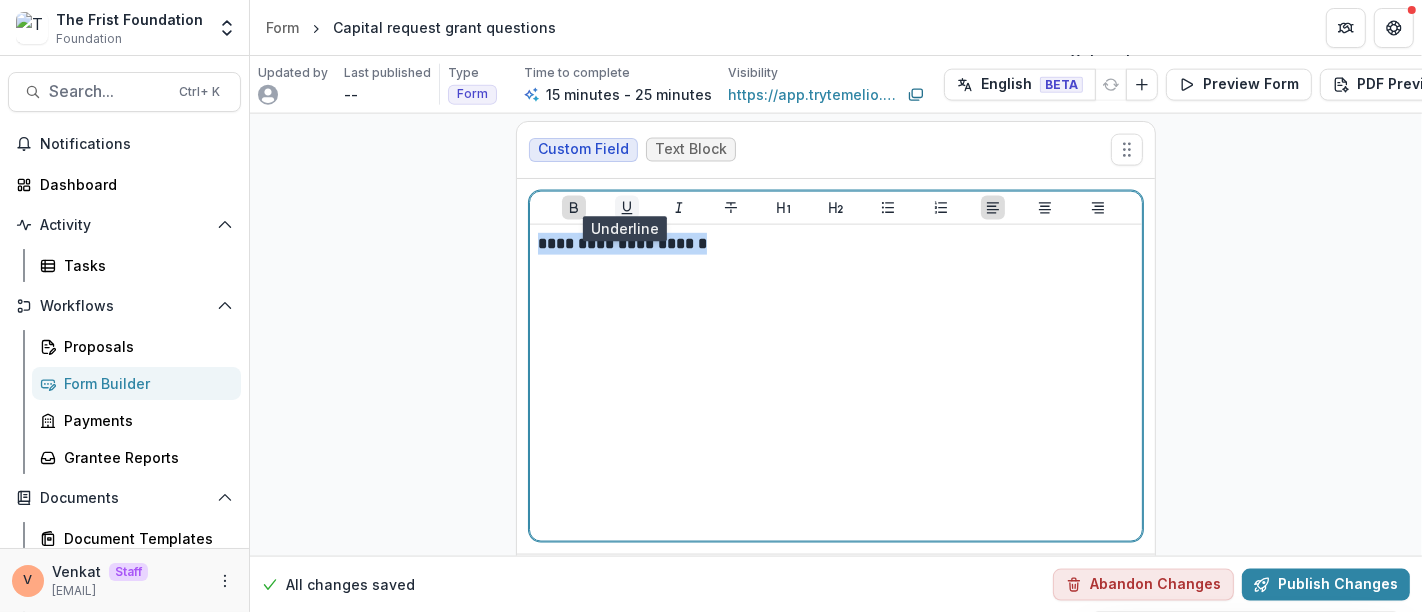 click 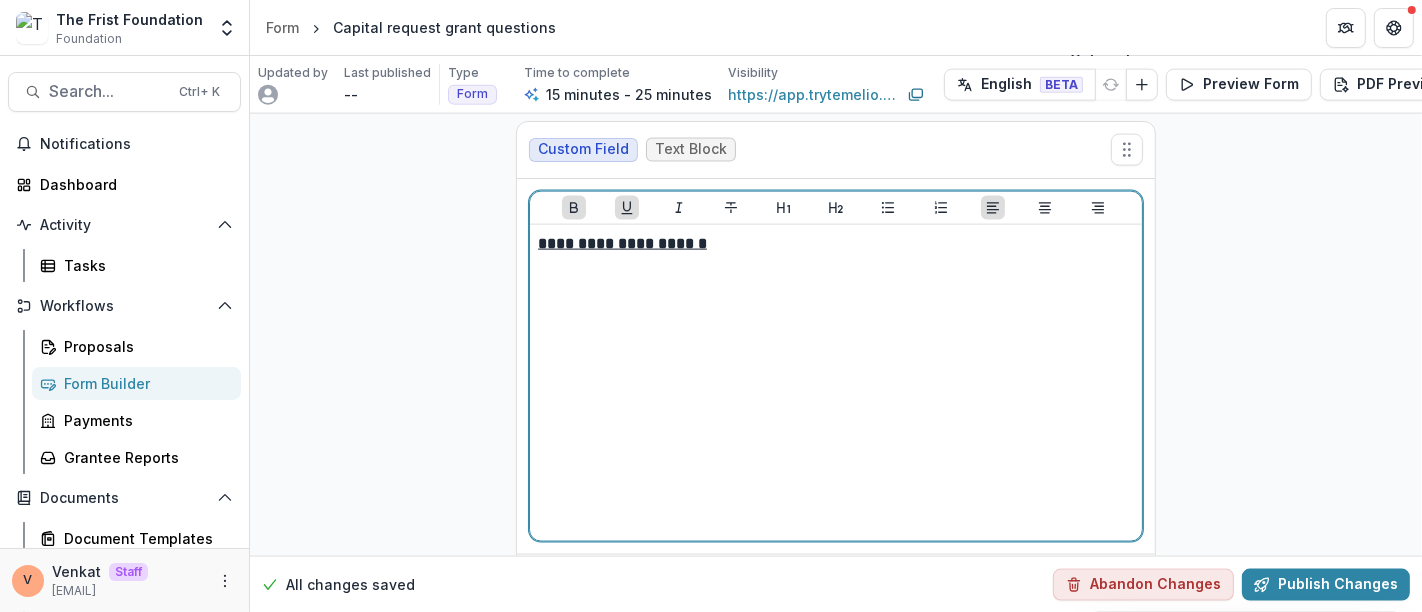 click on "**********" at bounding box center [836, 244] 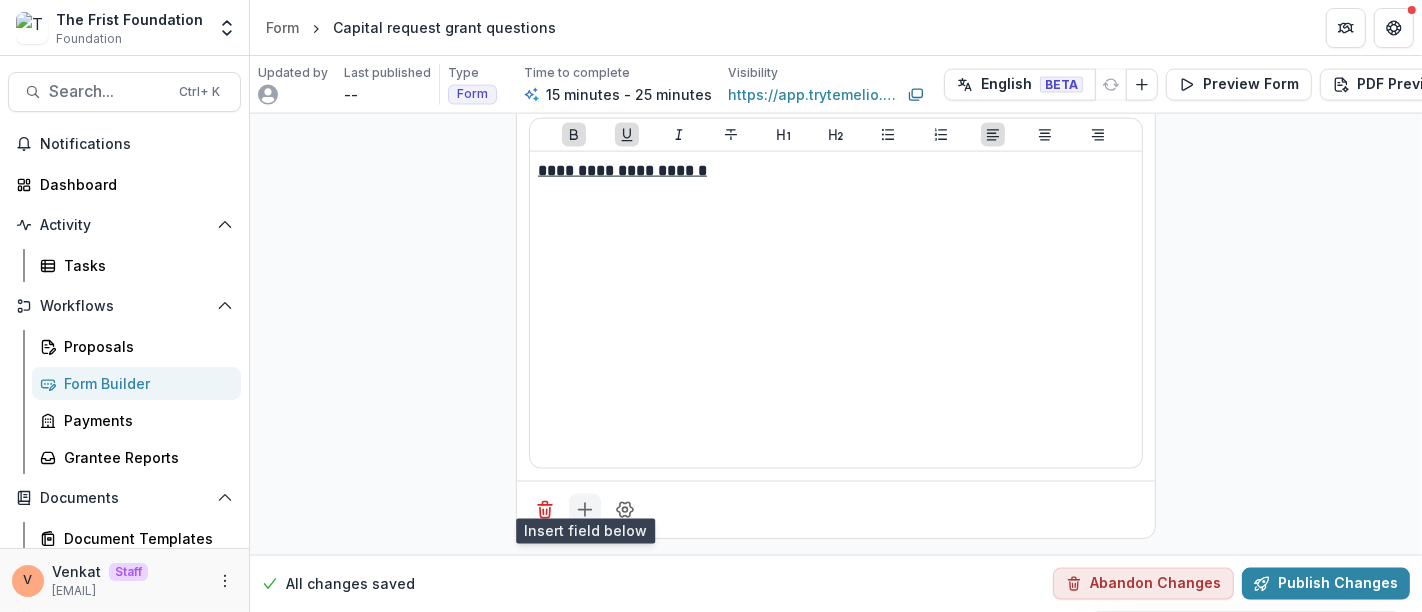 click 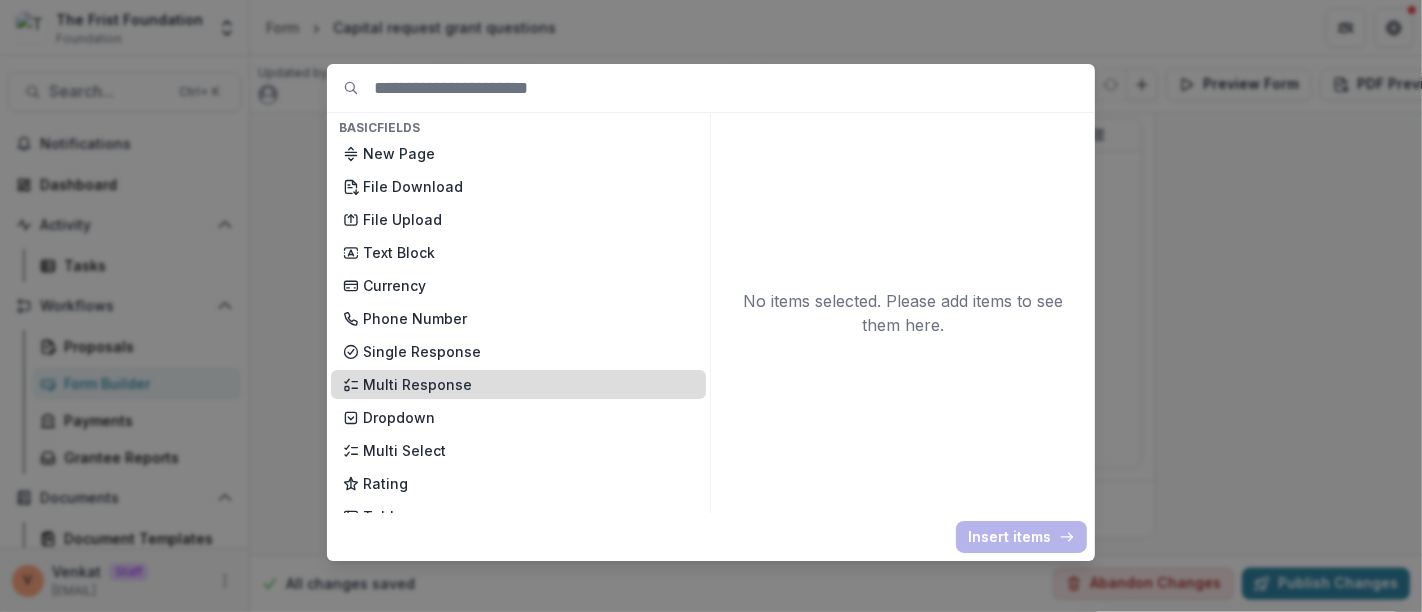 scroll, scrollTop: 222, scrollLeft: 0, axis: vertical 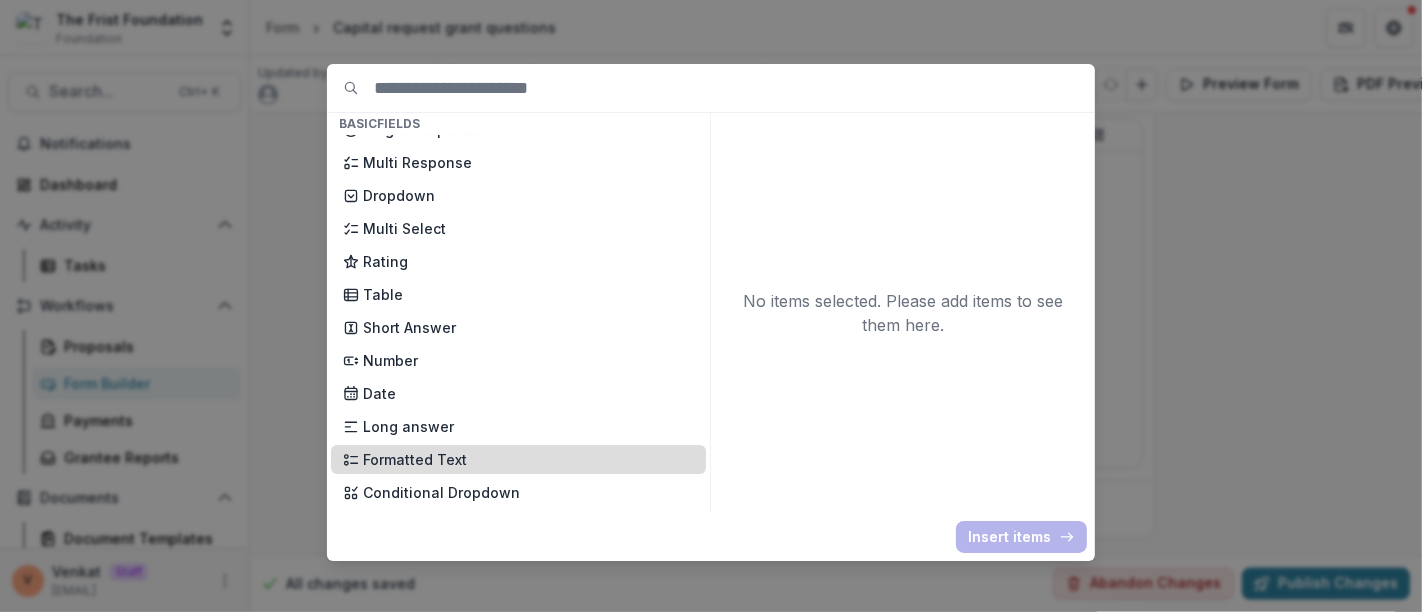 click on "Formatted Text" at bounding box center (528, 459) 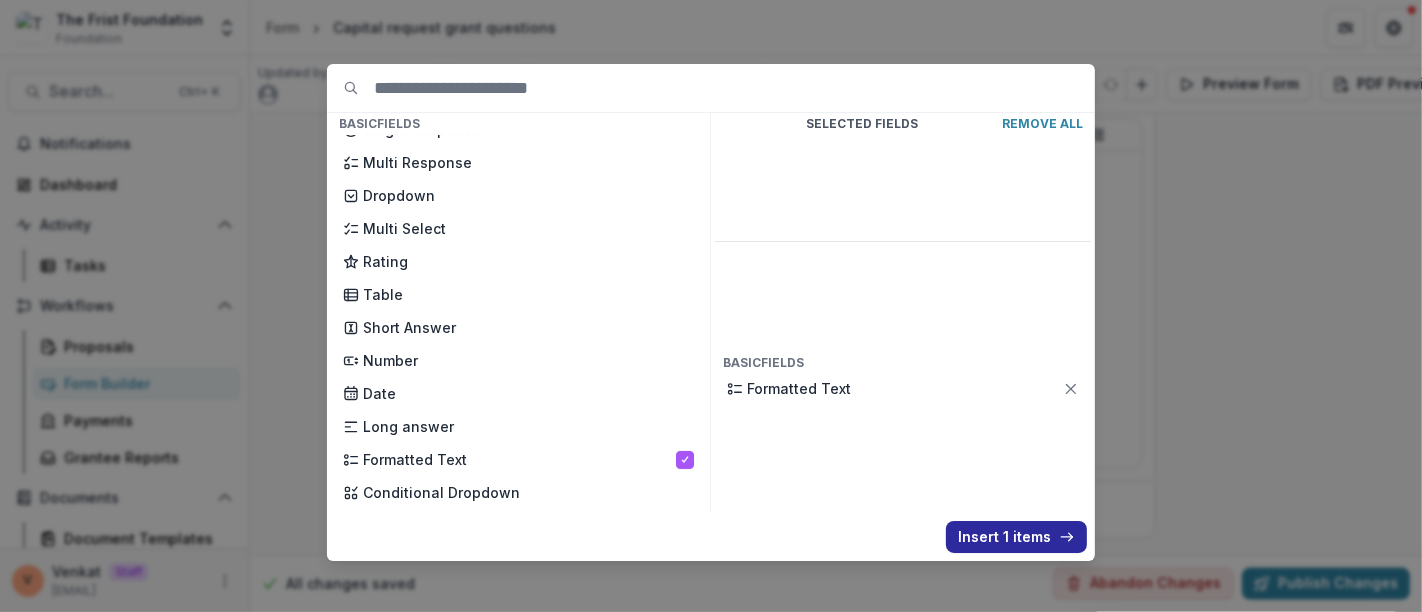 click on "Insert 1 items" at bounding box center [1016, 537] 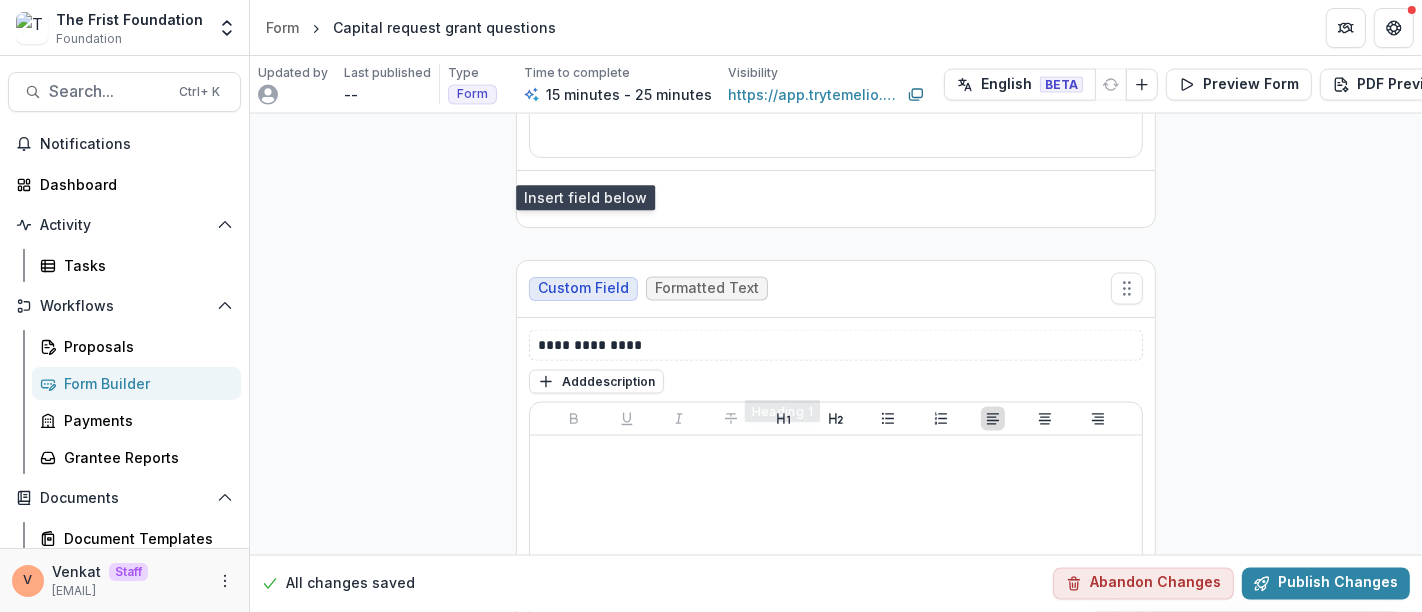 scroll, scrollTop: 2734, scrollLeft: 0, axis: vertical 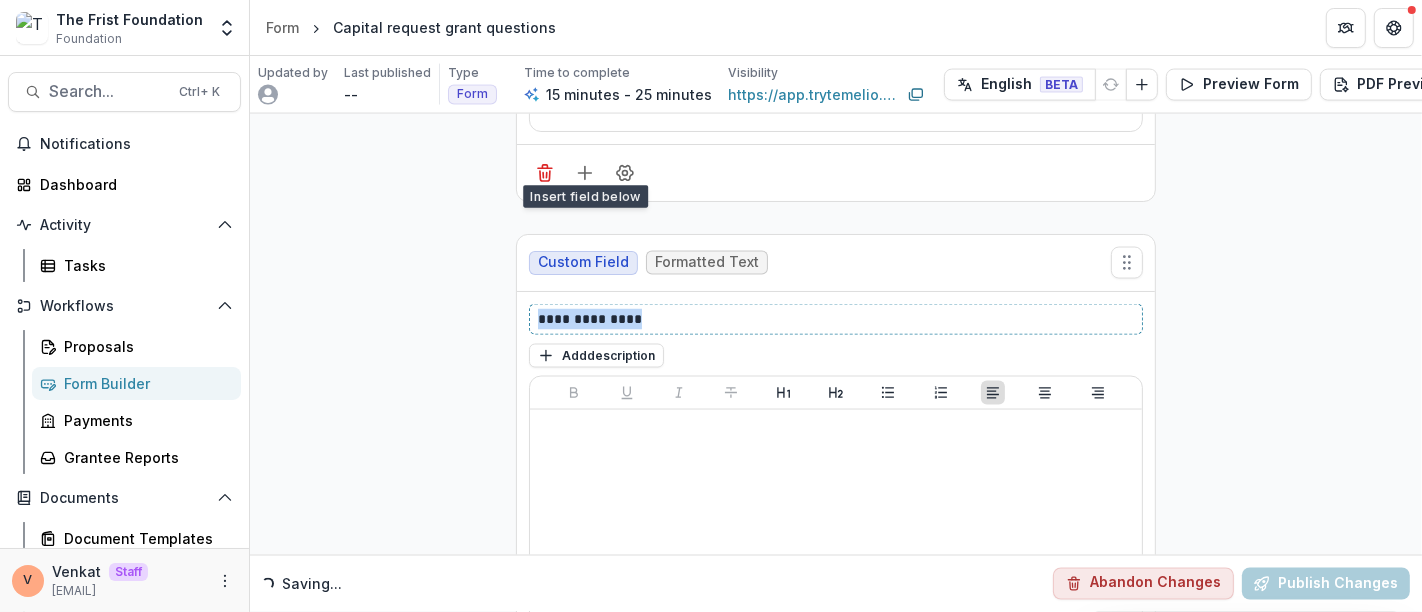 drag, startPoint x: 630, startPoint y: 309, endPoint x: 334, endPoint y: 313, distance: 296.02704 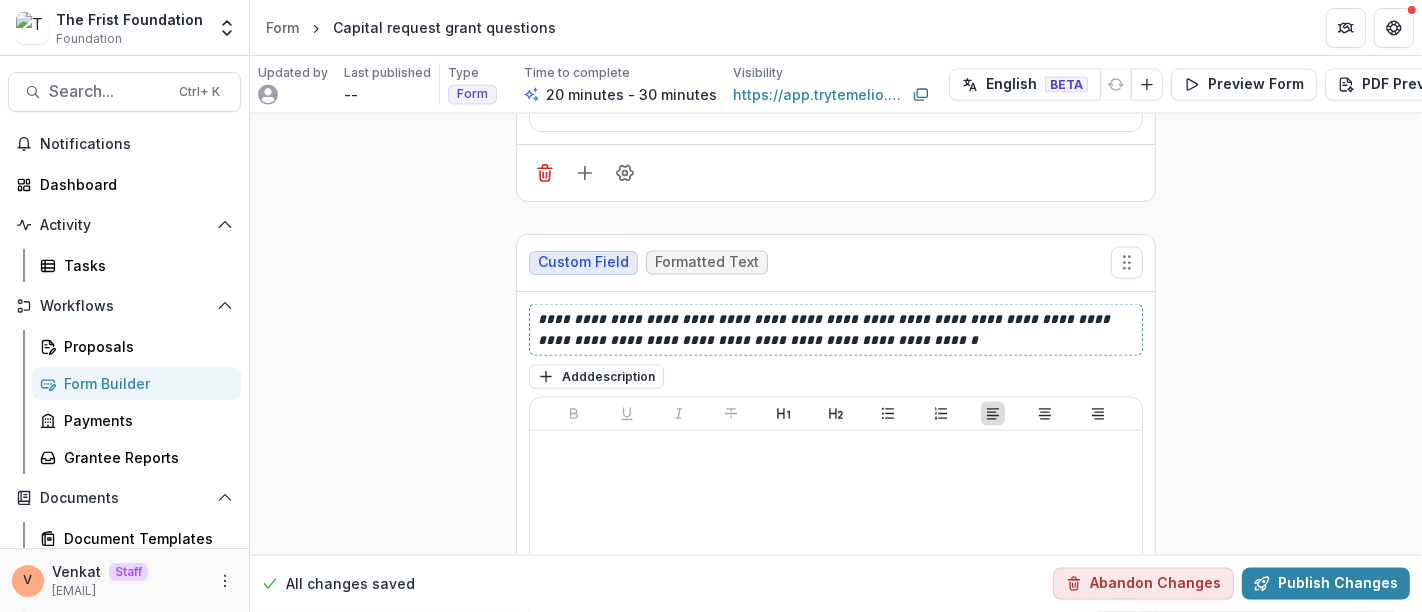 scroll, scrollTop: 3014, scrollLeft: 0, axis: vertical 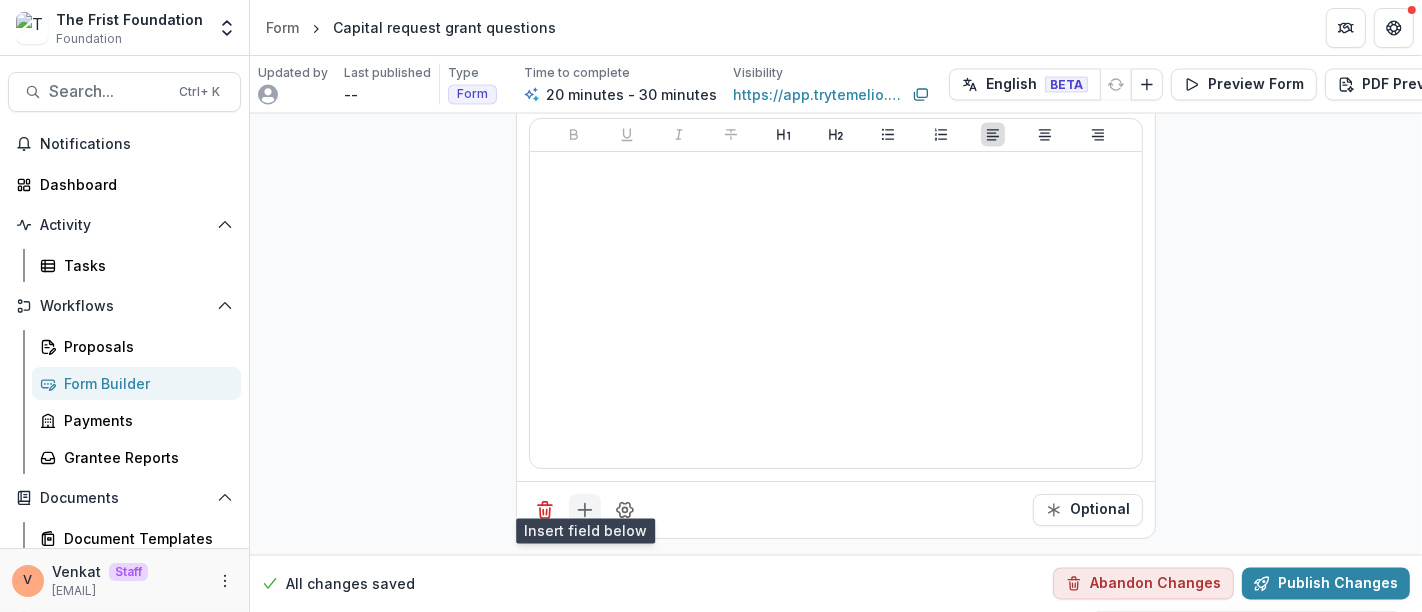 click 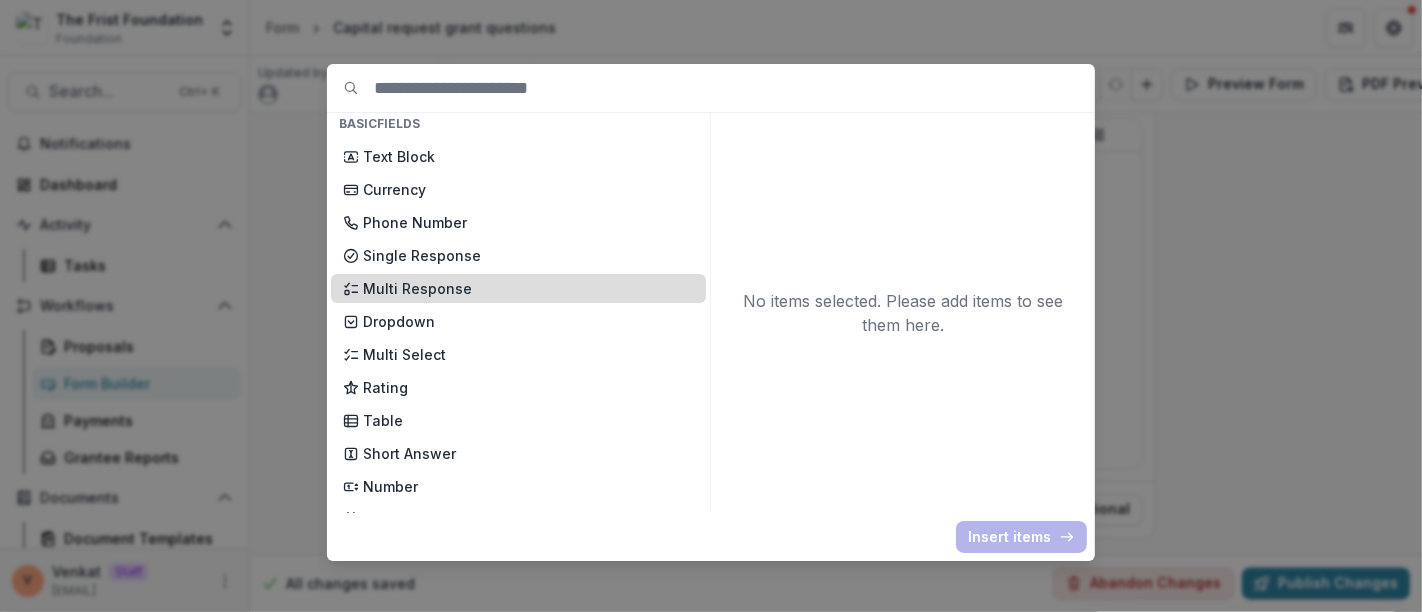 scroll, scrollTop: 222, scrollLeft: 0, axis: vertical 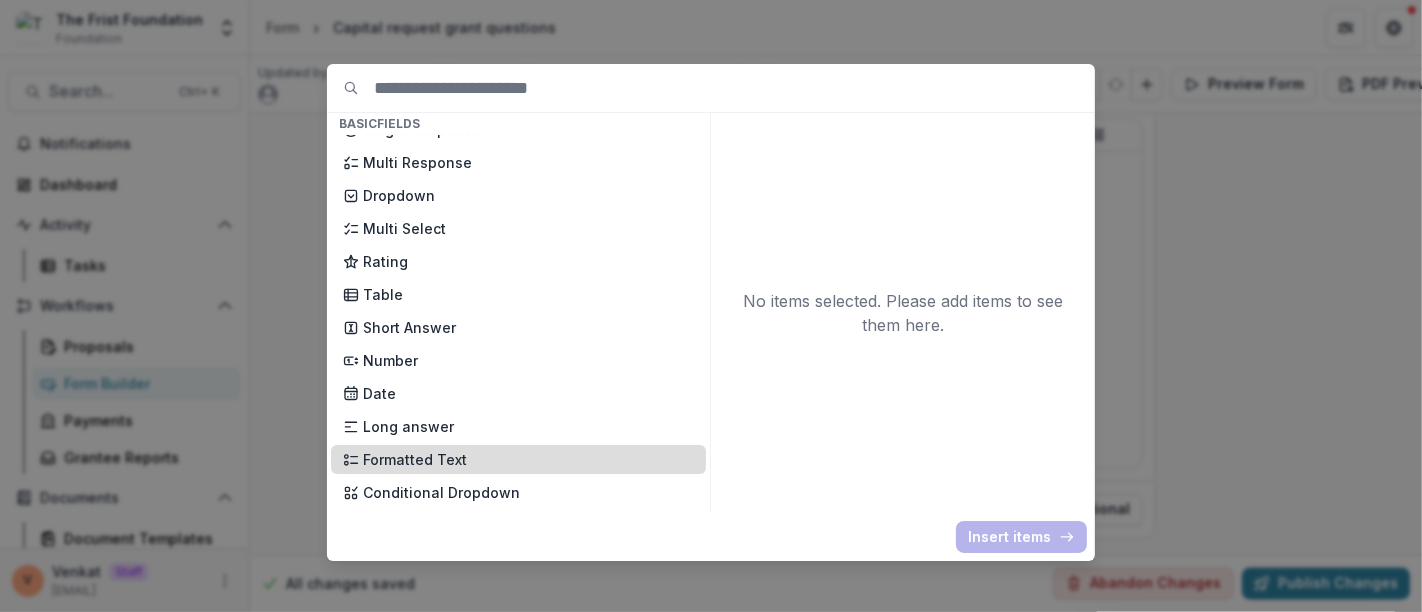 click on "Formatted Text" at bounding box center (528, 459) 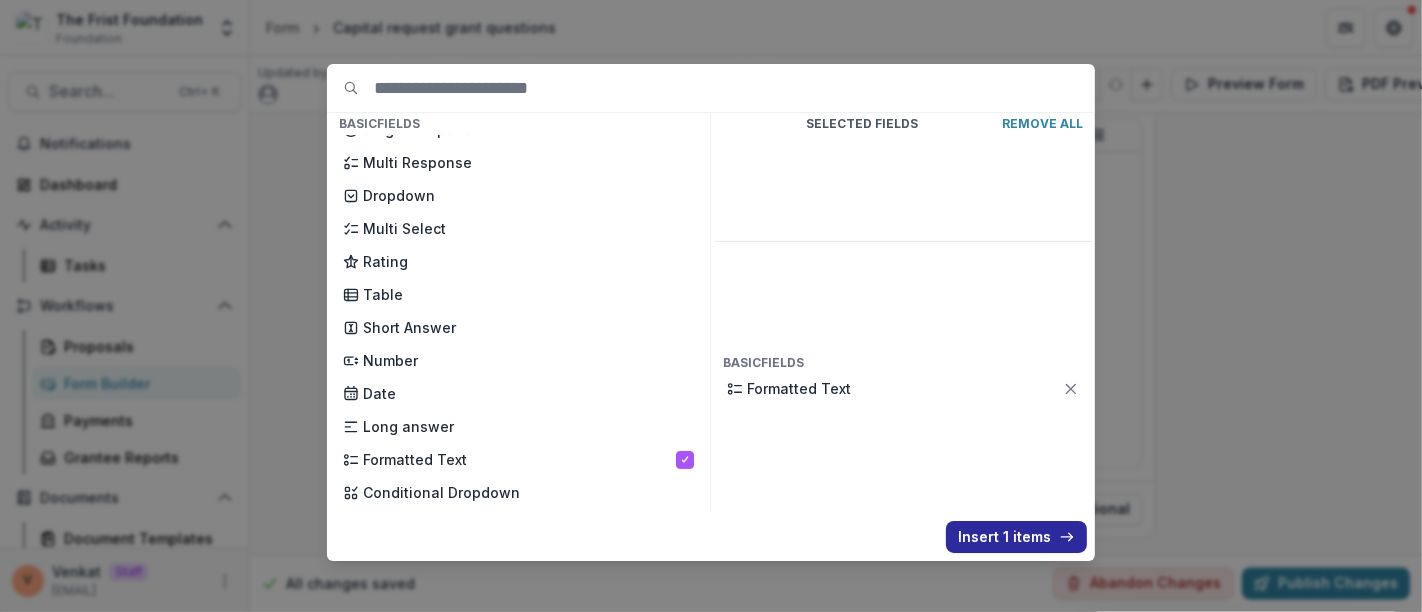 click on "Insert 1 items" at bounding box center [1016, 537] 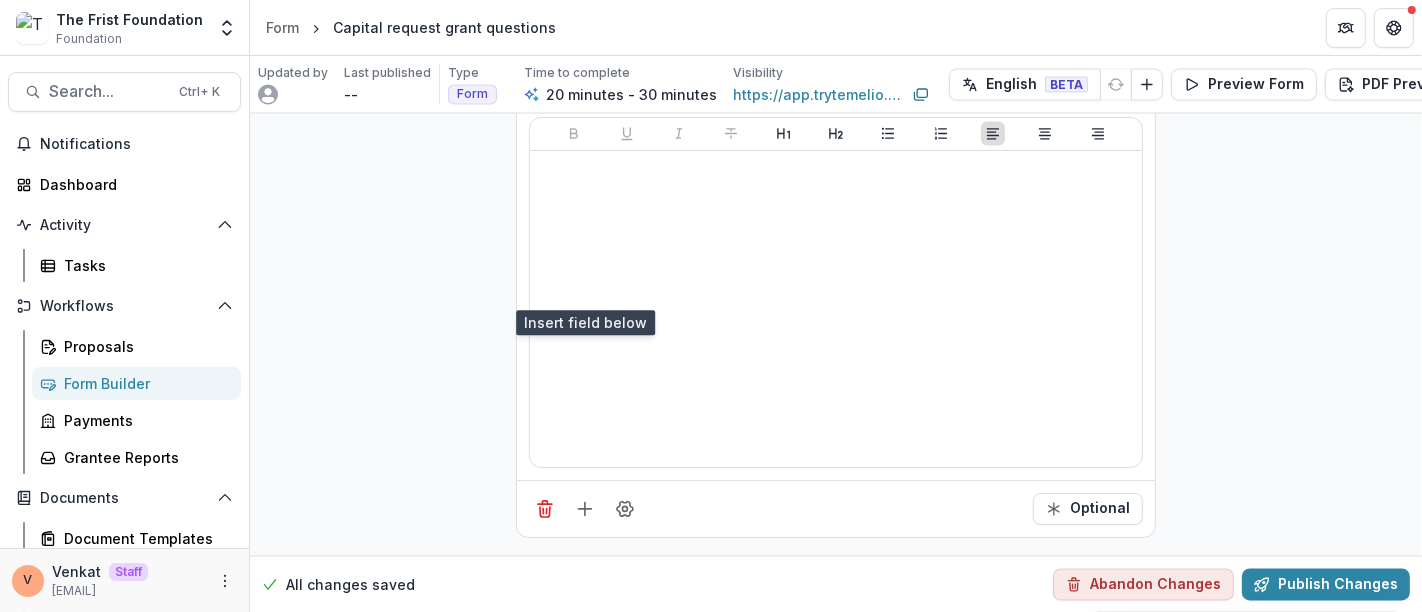 scroll, scrollTop: 3459, scrollLeft: 0, axis: vertical 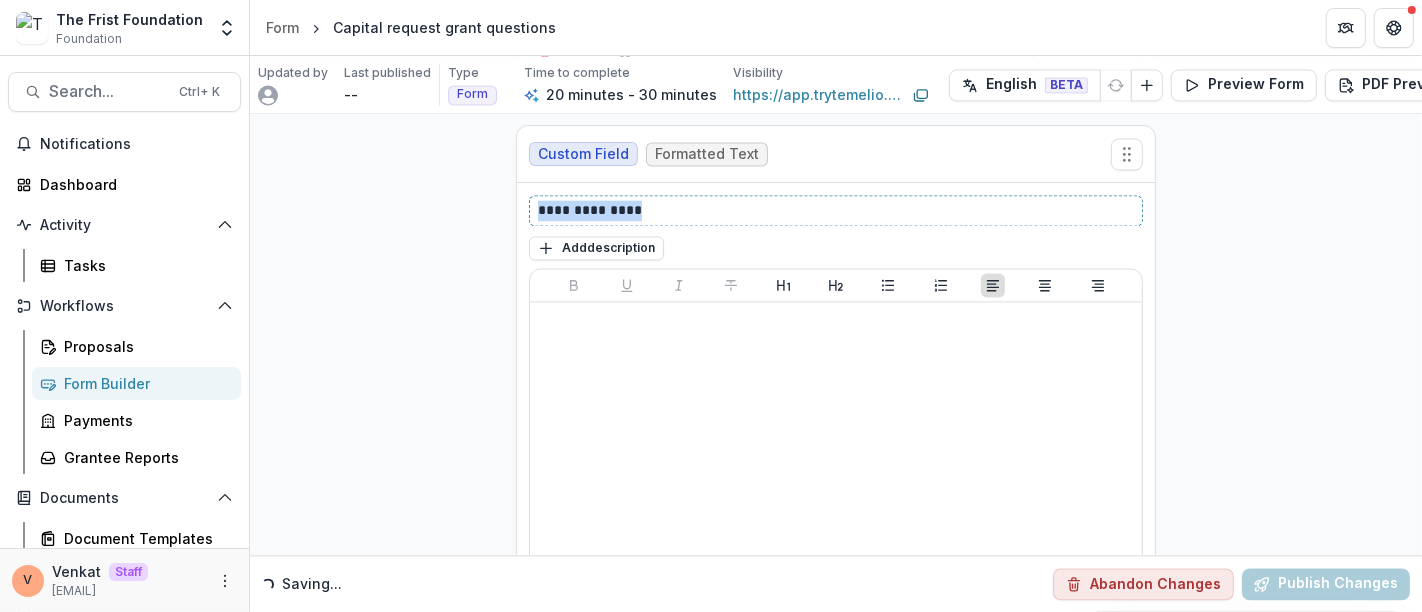 drag, startPoint x: 669, startPoint y: 184, endPoint x: 480, endPoint y: 191, distance: 189.12958 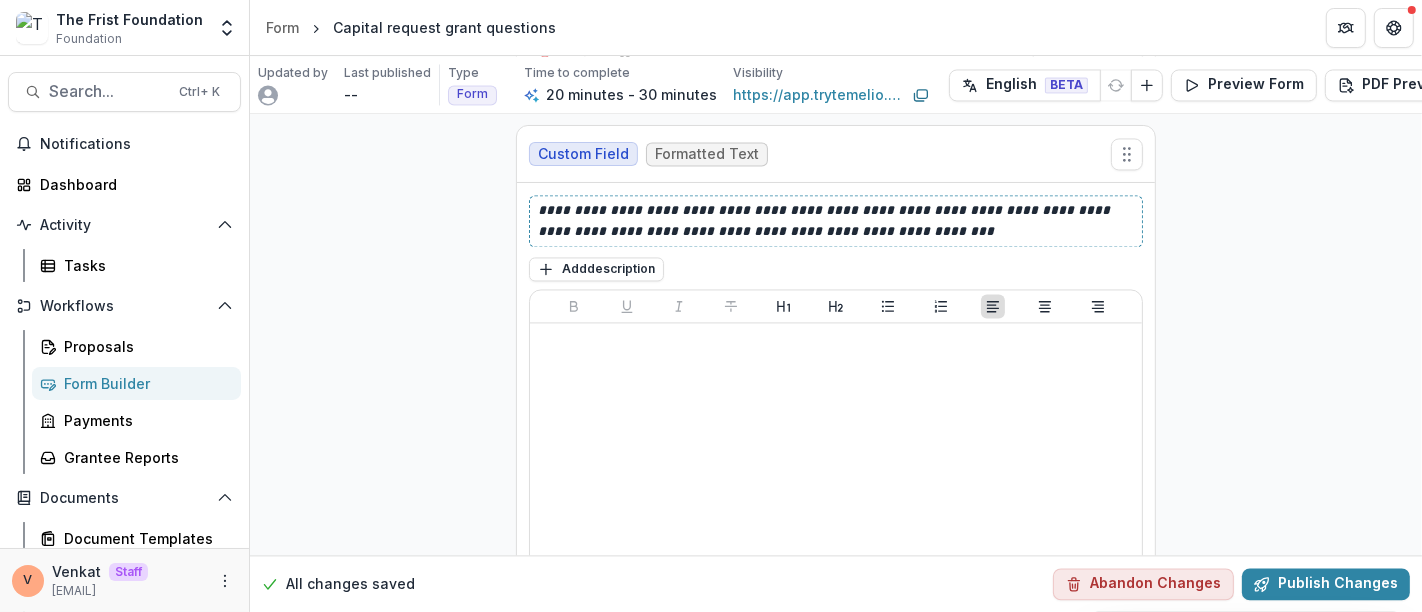 scroll, scrollTop: 3628, scrollLeft: 0, axis: vertical 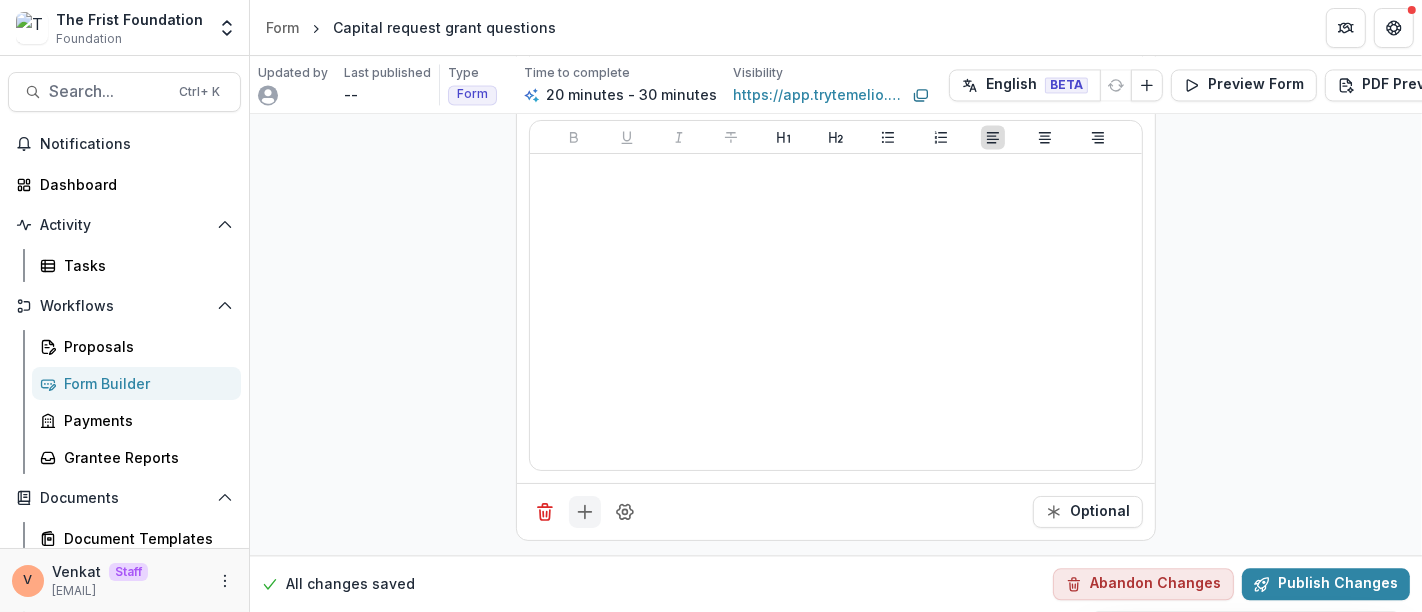 click at bounding box center (585, 512) 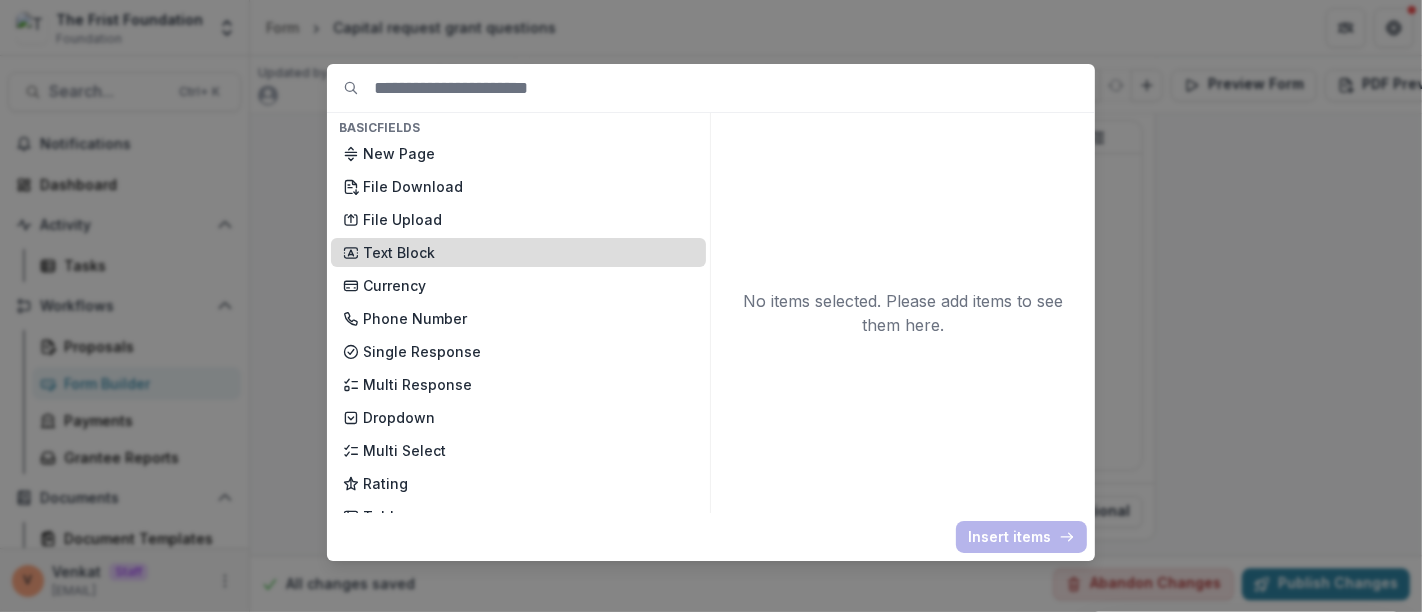 click on "Text Block" at bounding box center [528, 252] 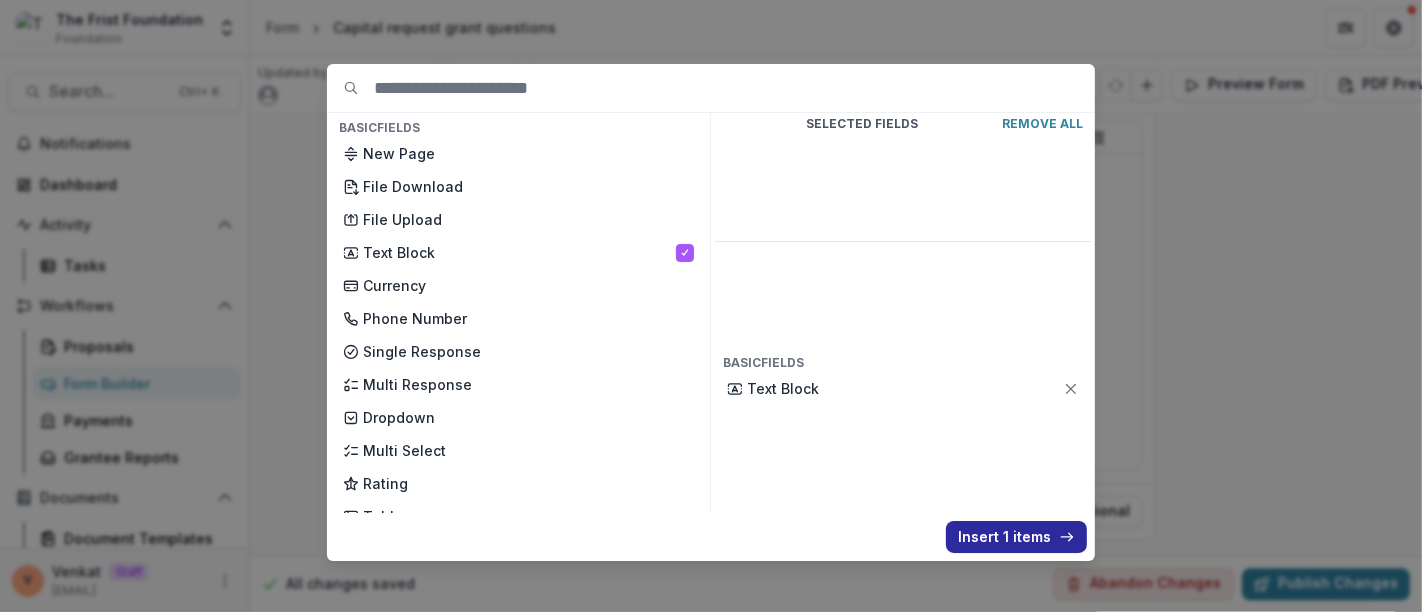 click on "Insert 1 items" at bounding box center (1016, 537) 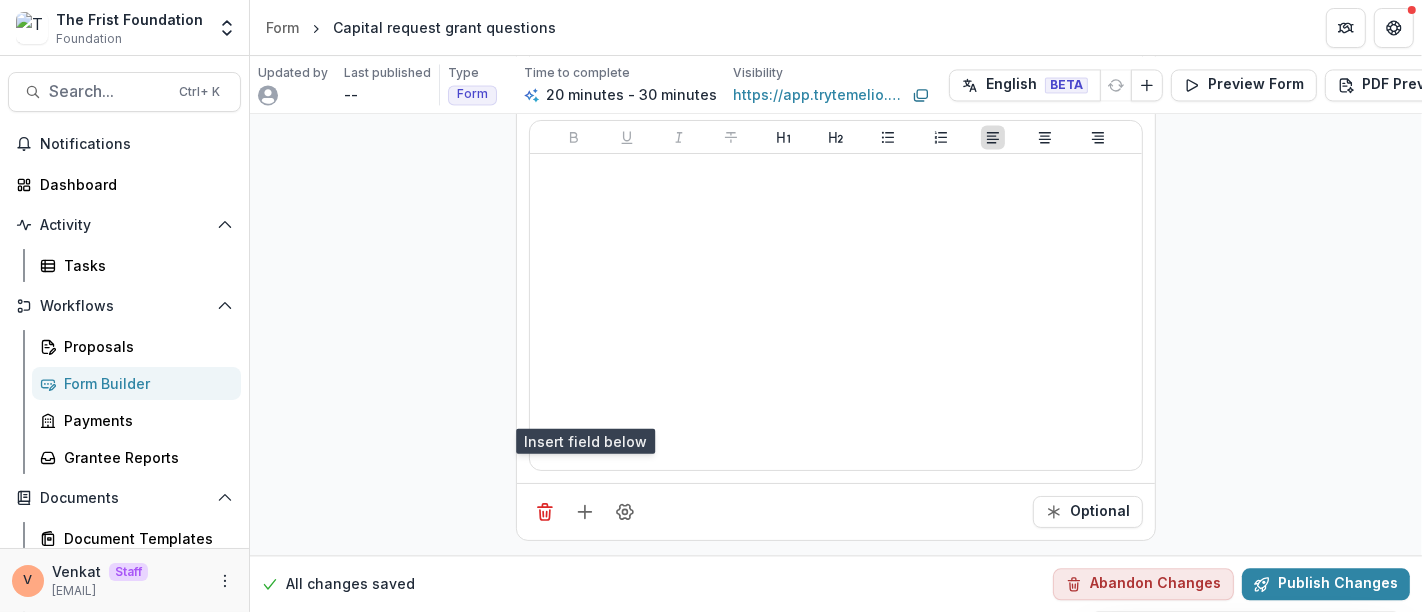 scroll, scrollTop: 3962, scrollLeft: 0, axis: vertical 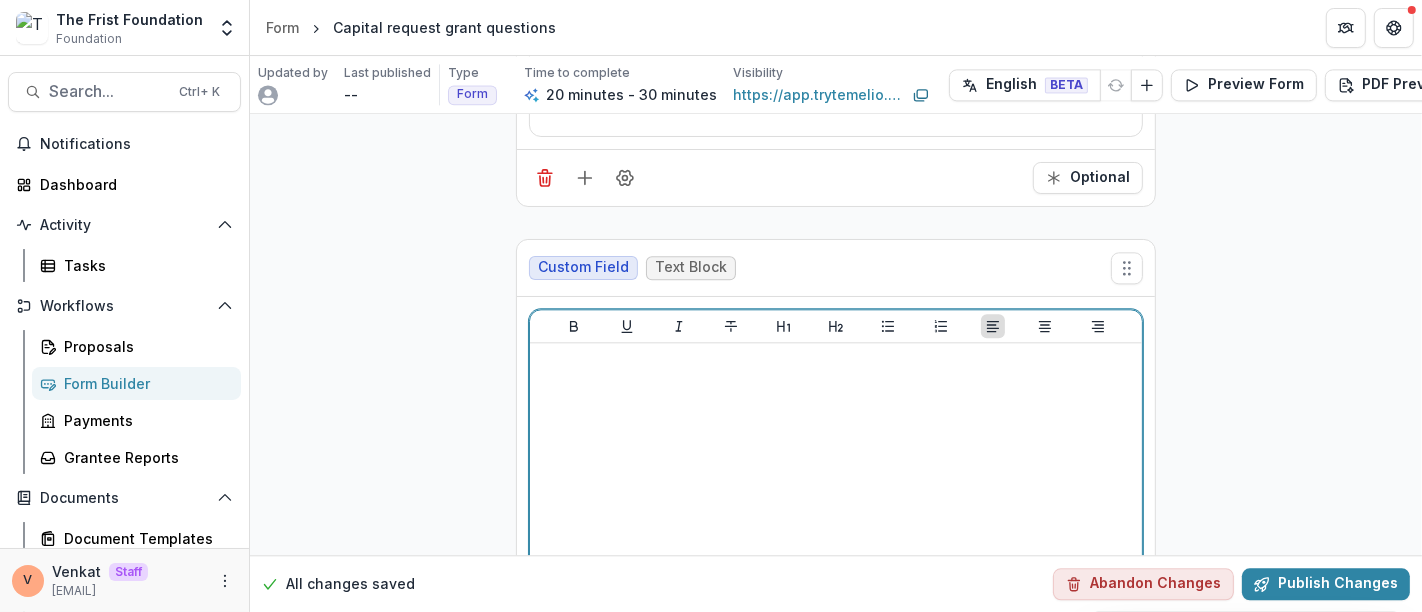 click at bounding box center [836, 501] 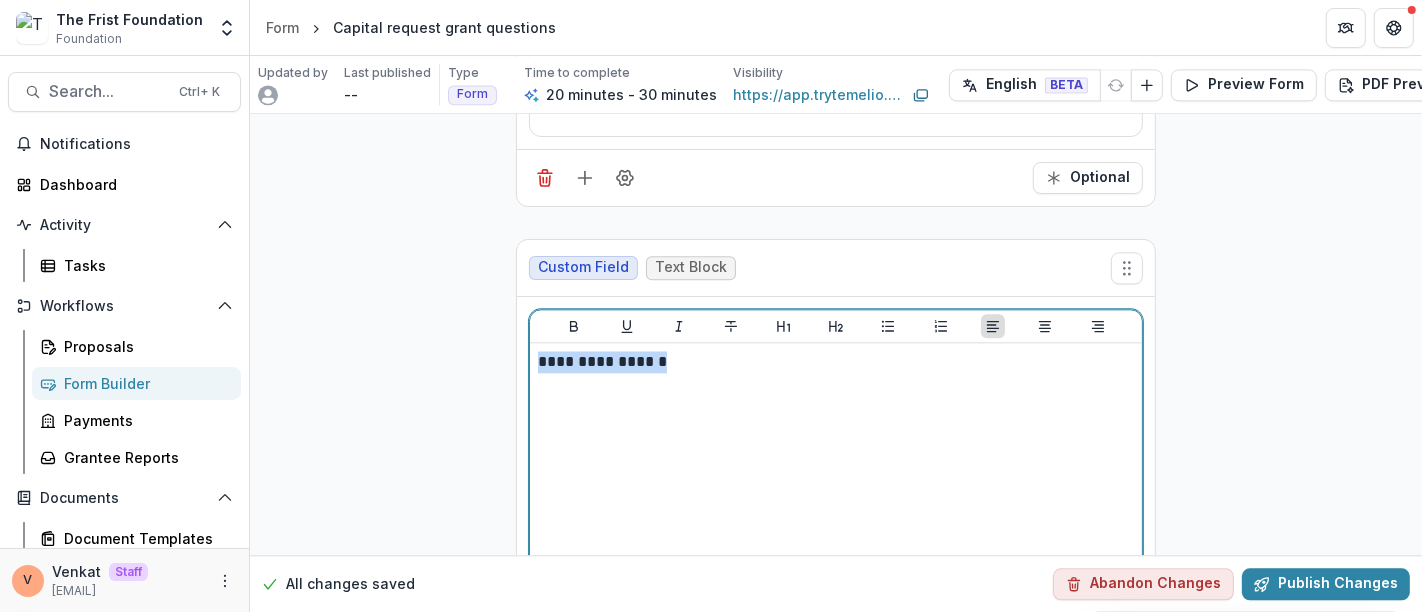 drag, startPoint x: 700, startPoint y: 340, endPoint x: 449, endPoint y: 337, distance: 251.01793 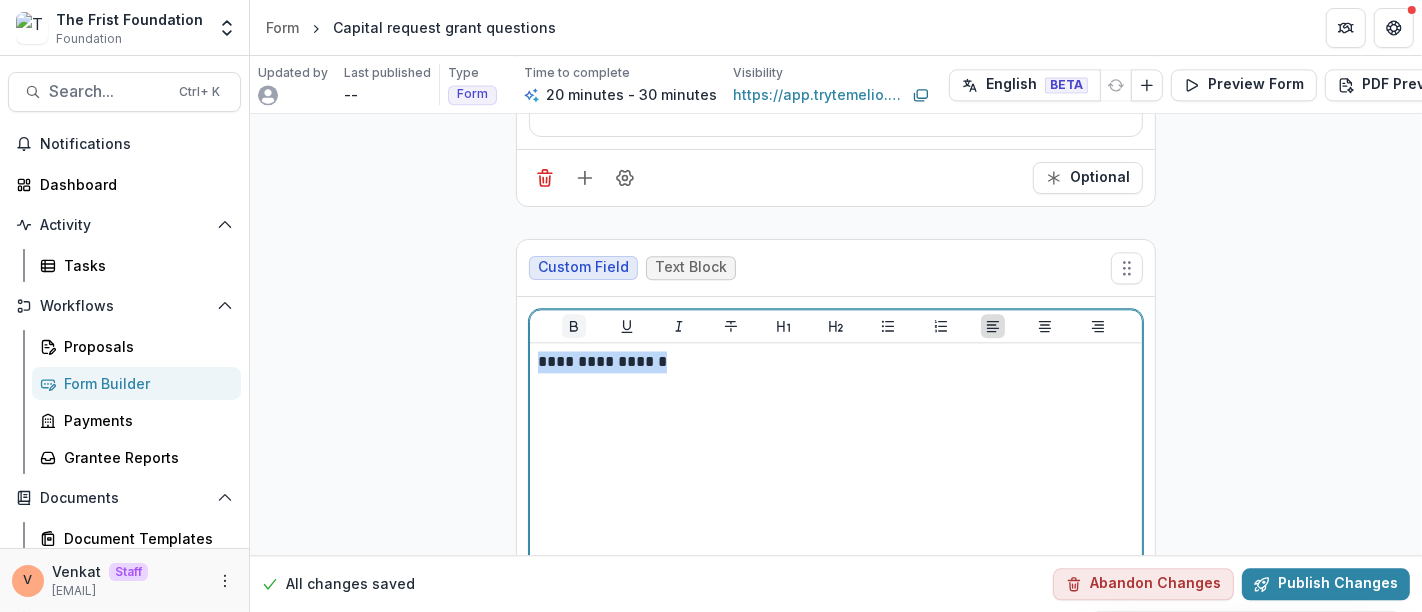 click 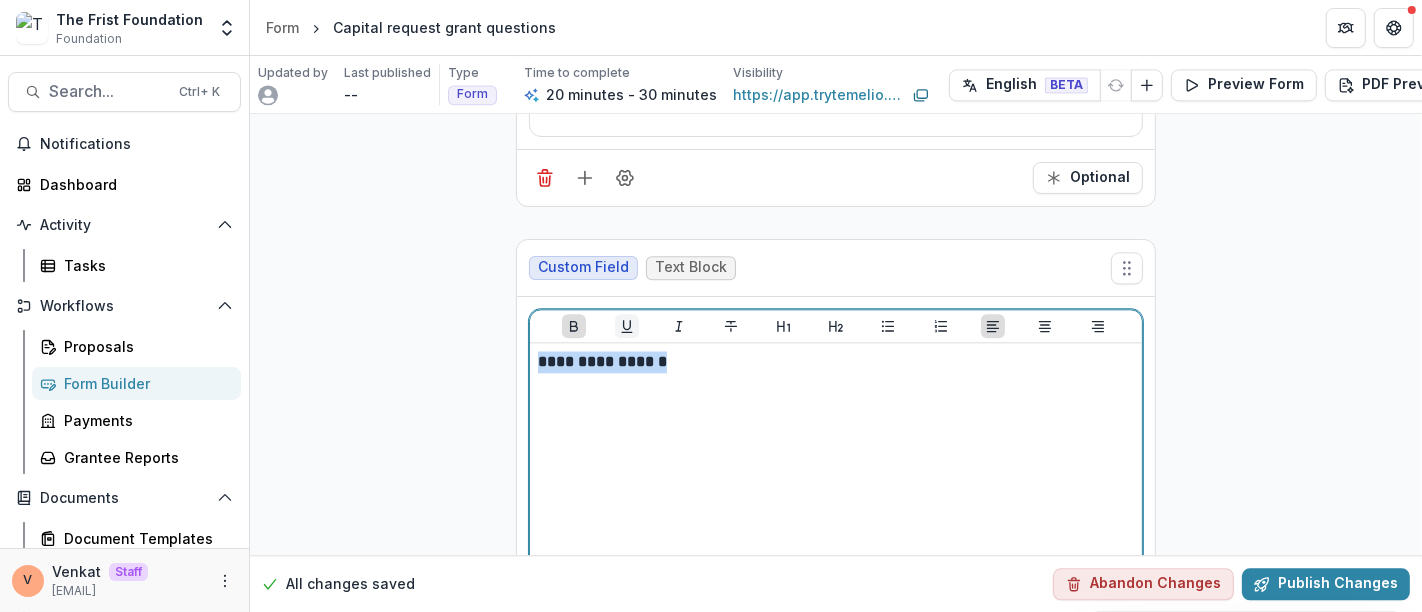 click 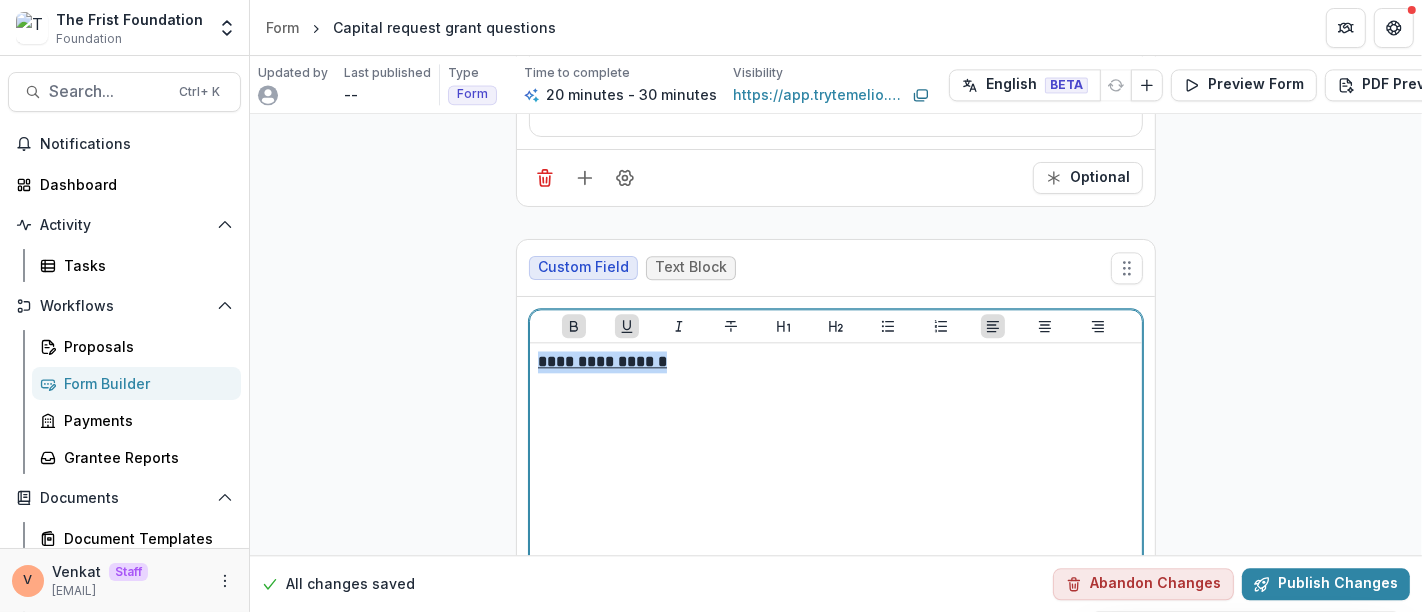 click on "**********" at bounding box center [836, 362] 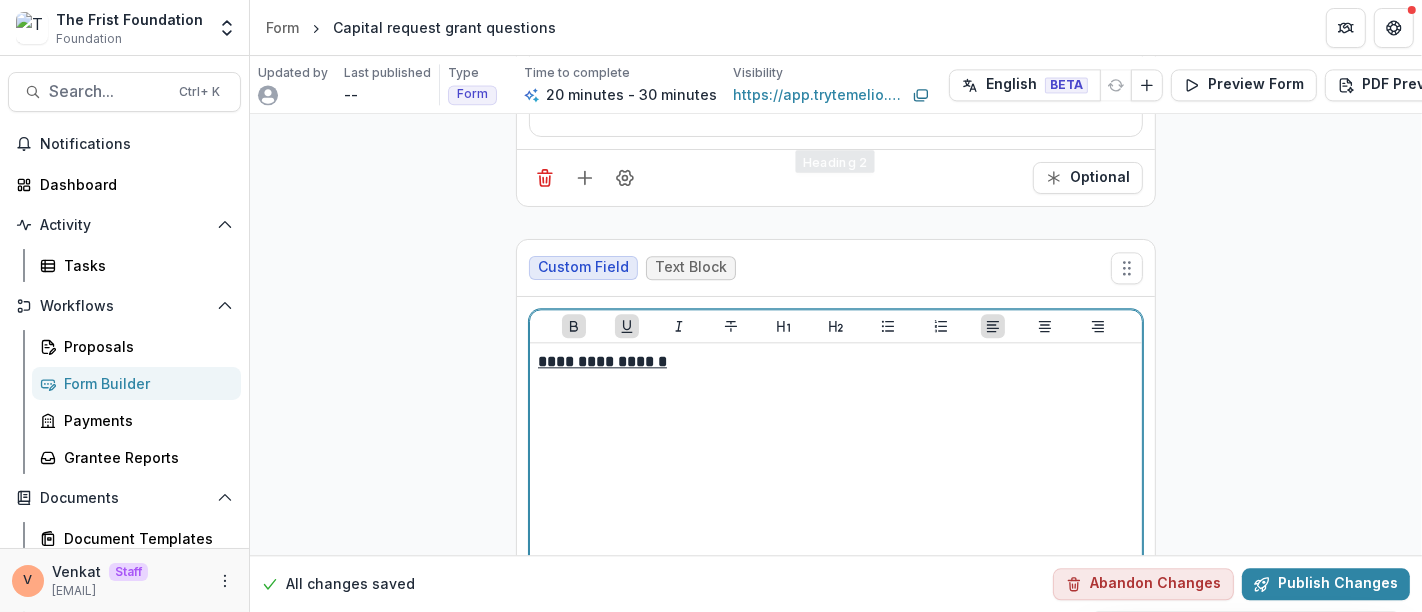 scroll, scrollTop: 4149, scrollLeft: 0, axis: vertical 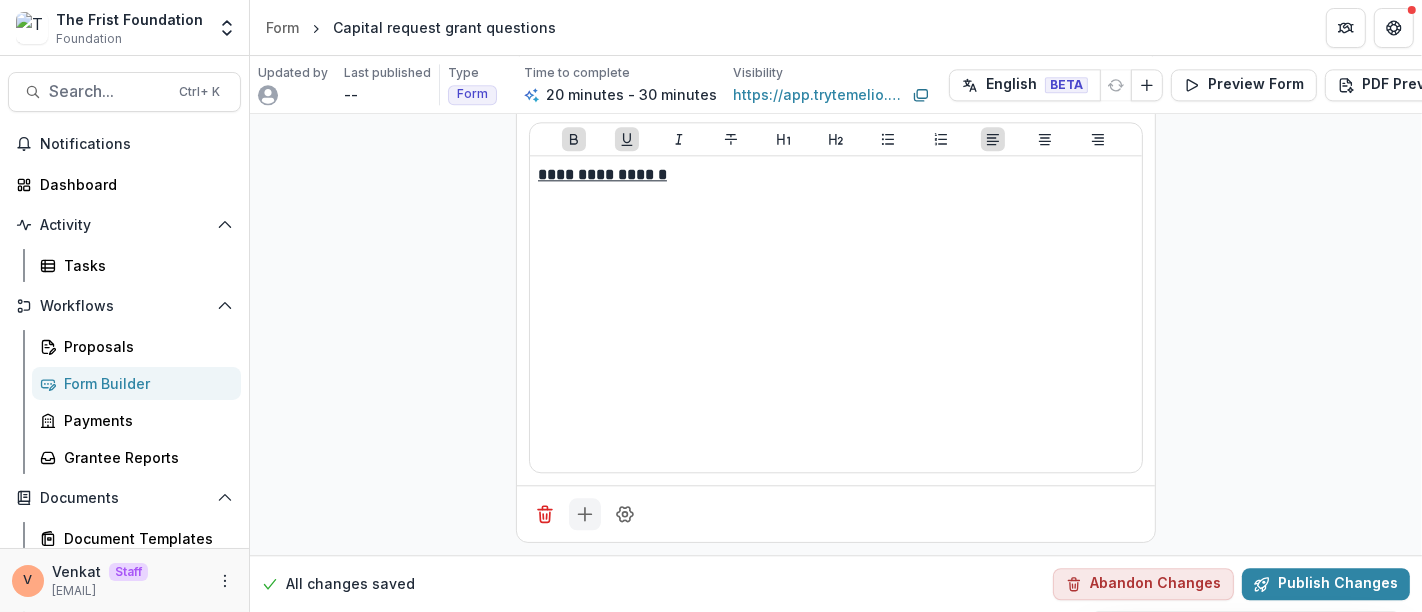 click 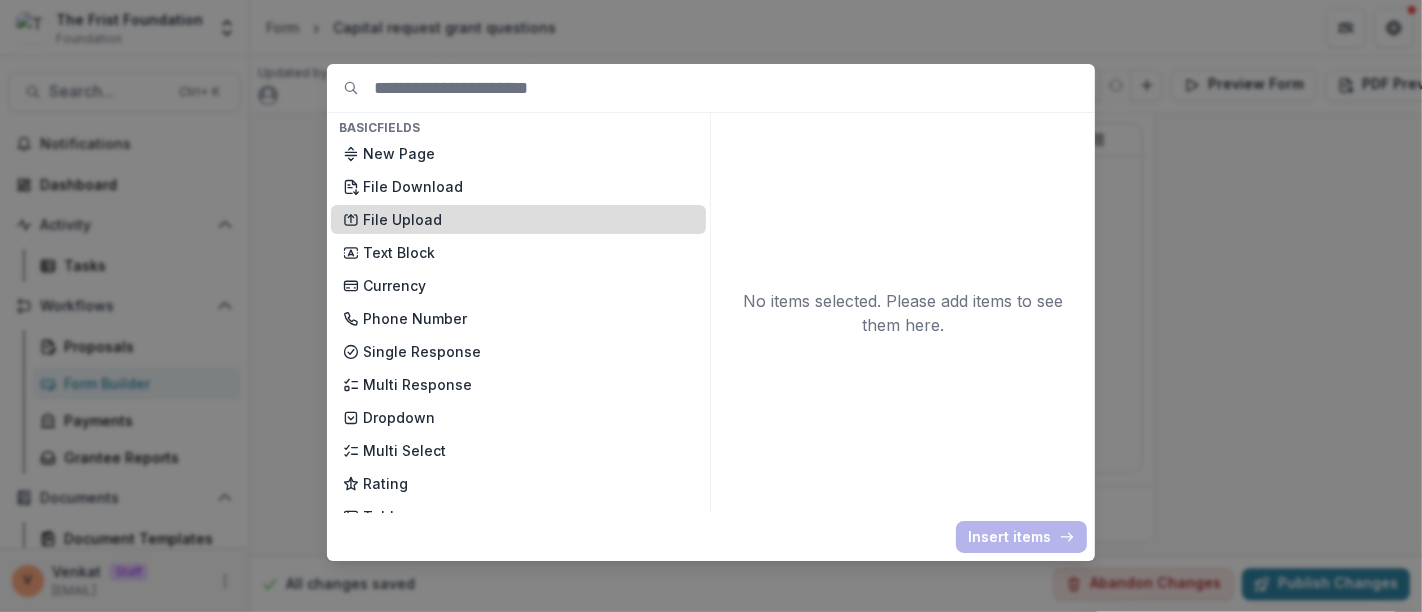 click on "File Upload" at bounding box center (528, 219) 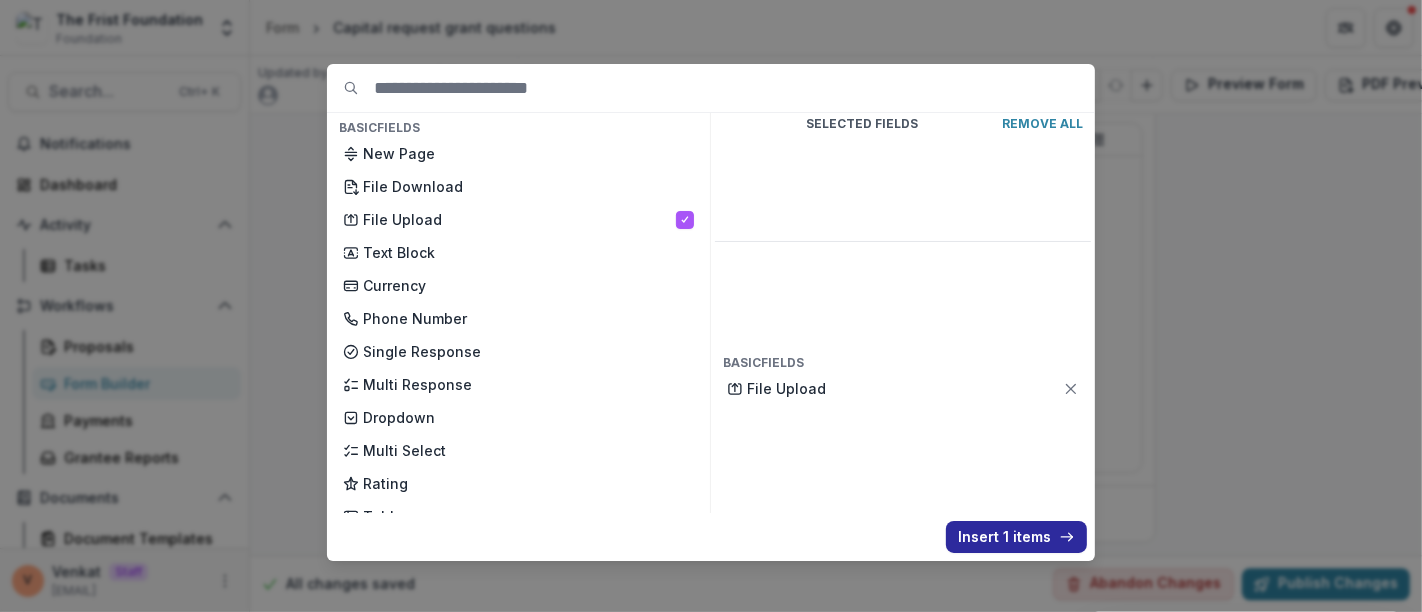 click on "Insert 1 items" at bounding box center [1016, 537] 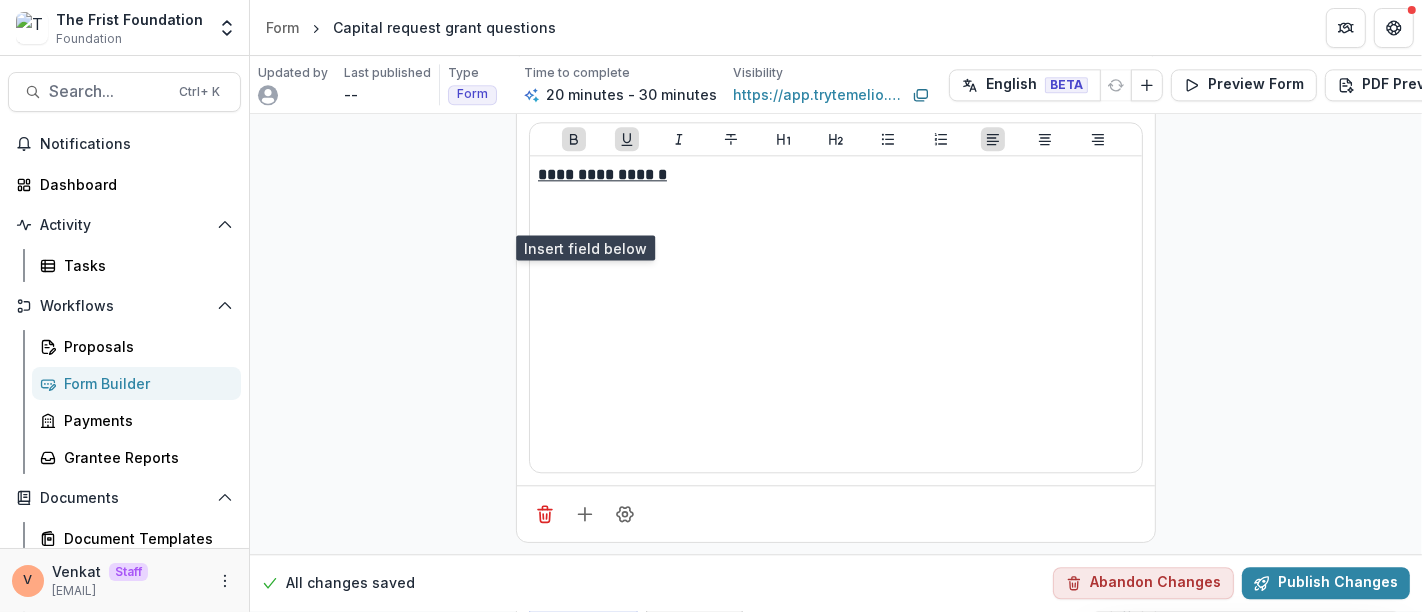 scroll, scrollTop: 4482, scrollLeft: 0, axis: vertical 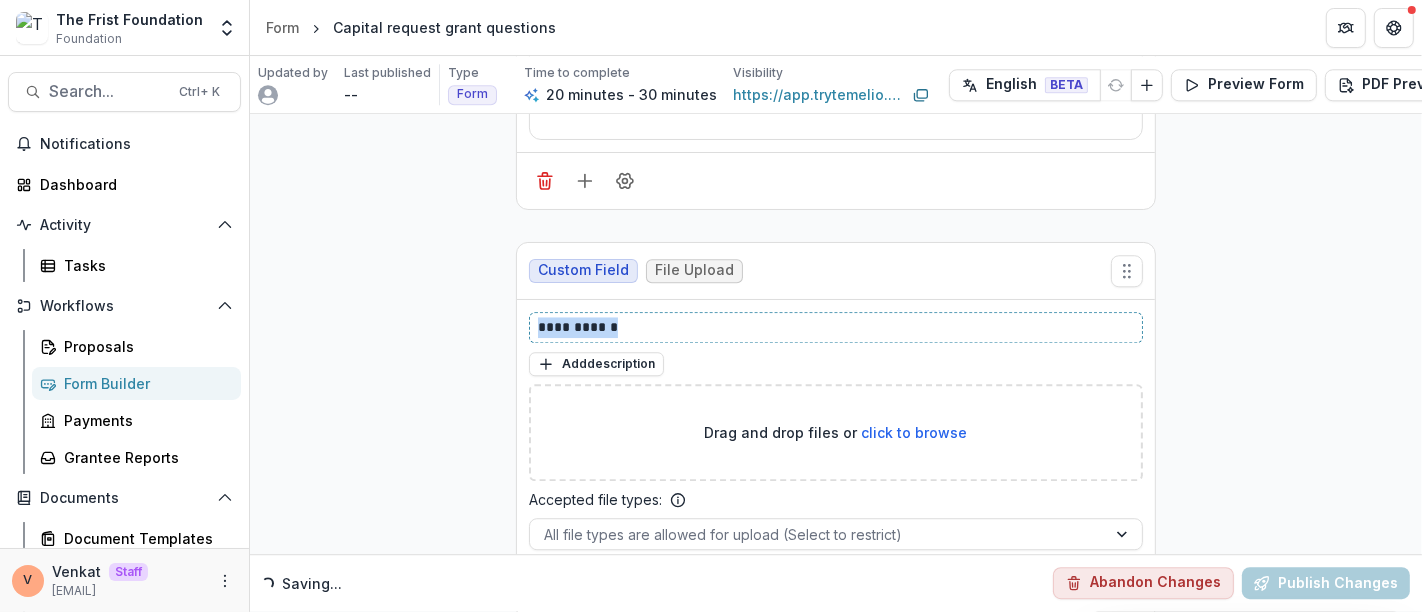 drag, startPoint x: 622, startPoint y: 310, endPoint x: 411, endPoint y: 311, distance: 211.00237 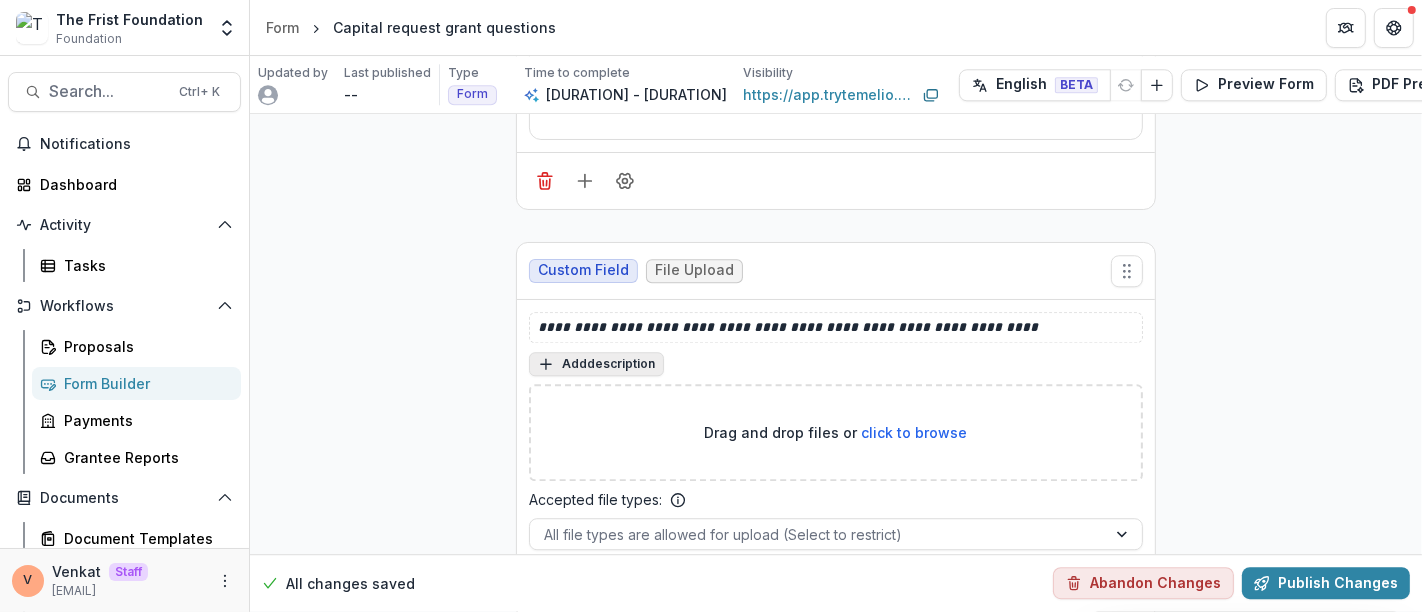 click on "Add  description" at bounding box center (596, 364) 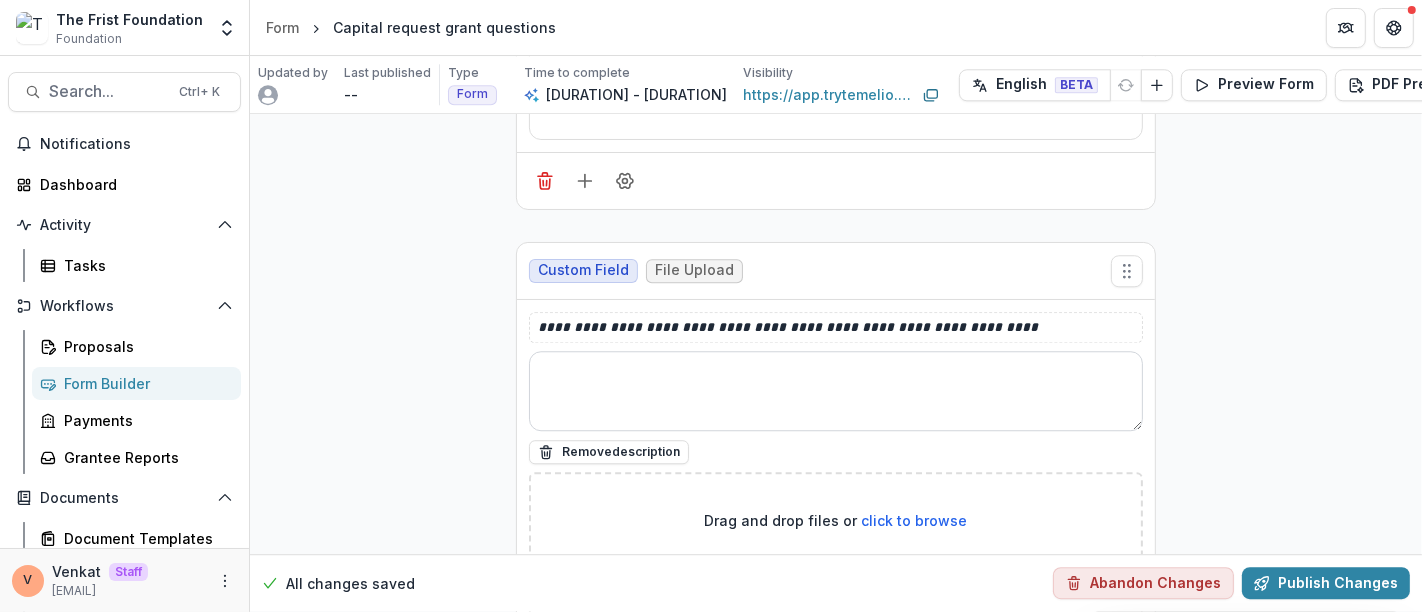 click at bounding box center (836, 391) 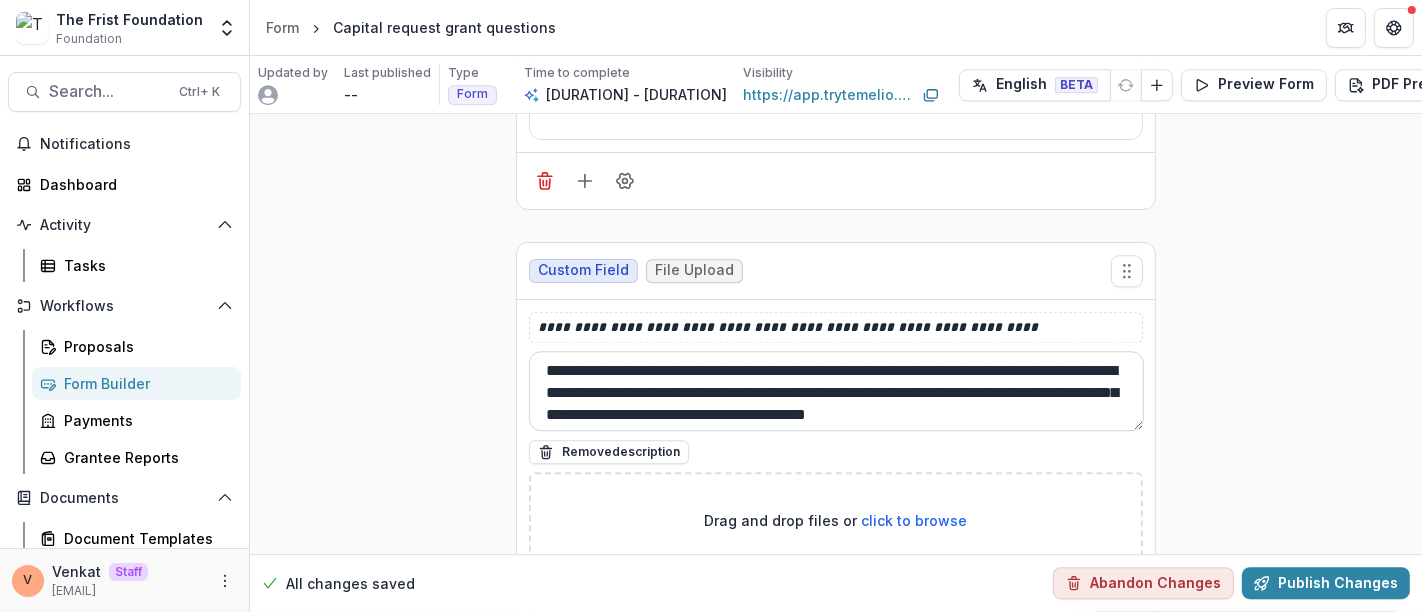scroll, scrollTop: 37, scrollLeft: 0, axis: vertical 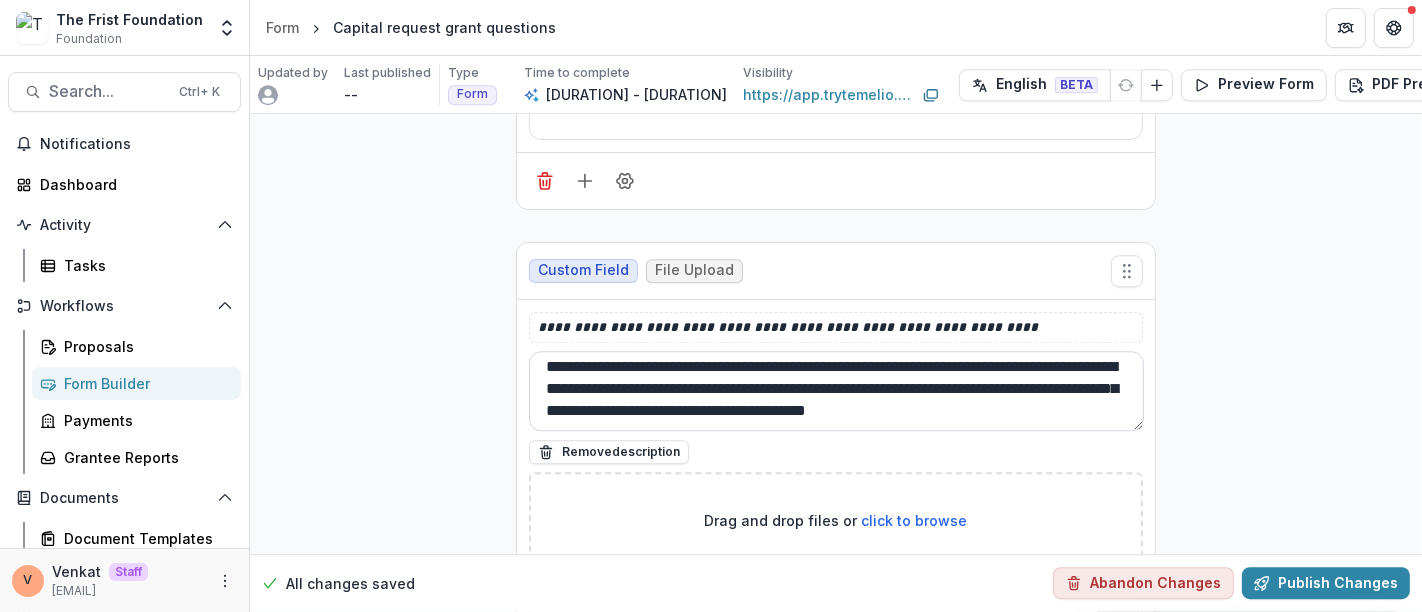click on "**********" at bounding box center (836, 391) 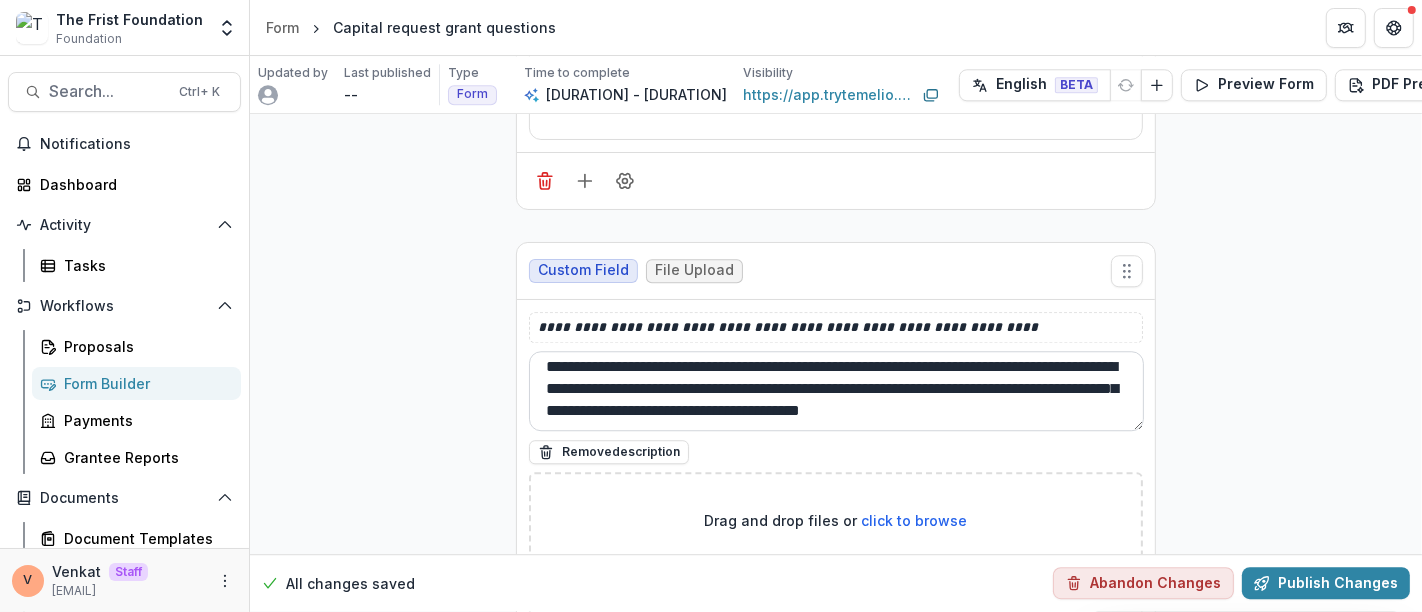 scroll, scrollTop: 25, scrollLeft: 0, axis: vertical 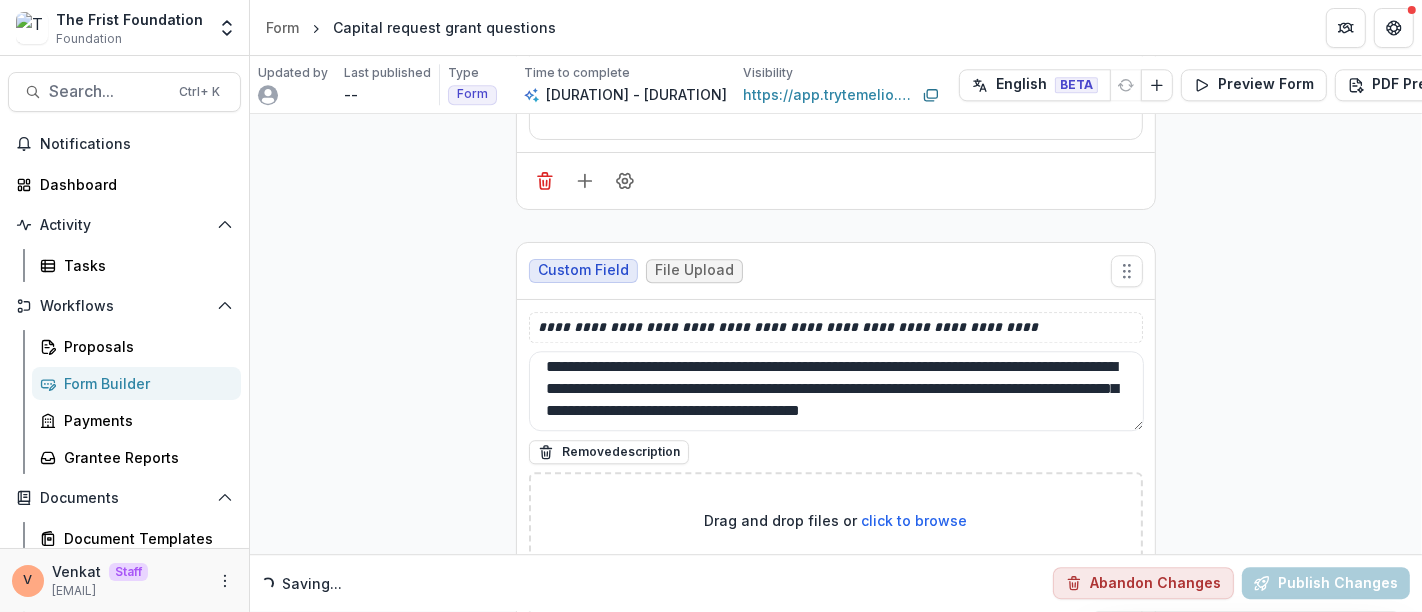 type on "**********" 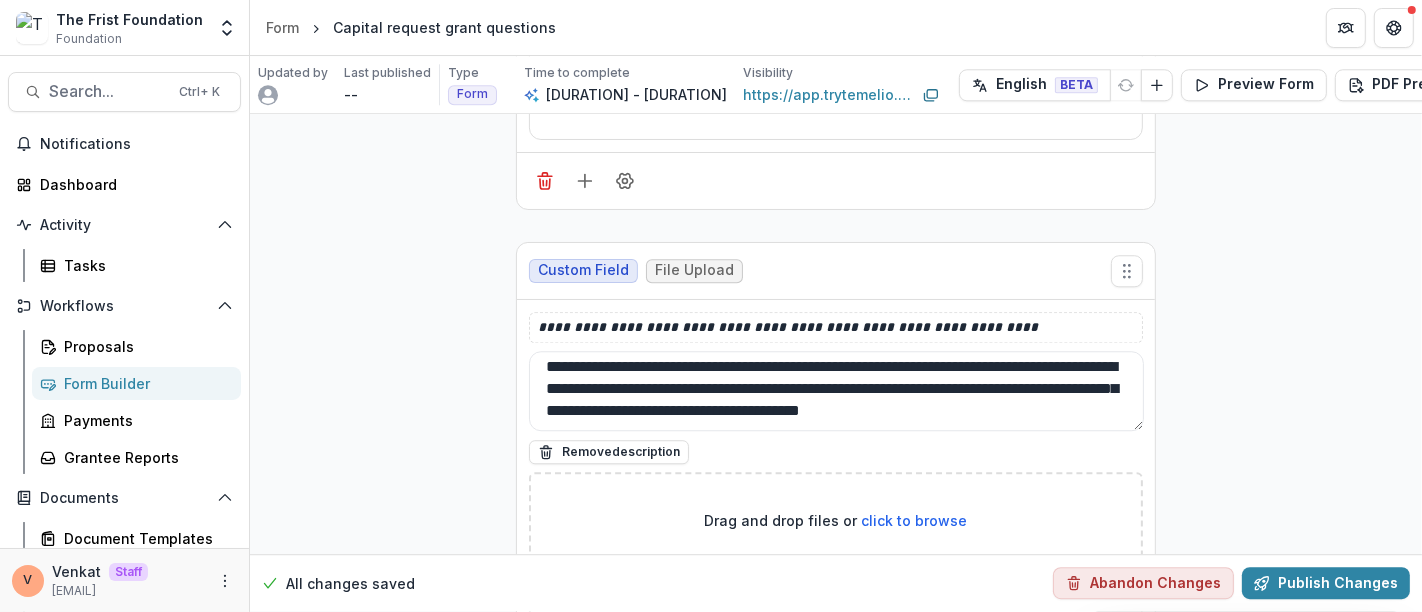 scroll, scrollTop: 4645, scrollLeft: 0, axis: vertical 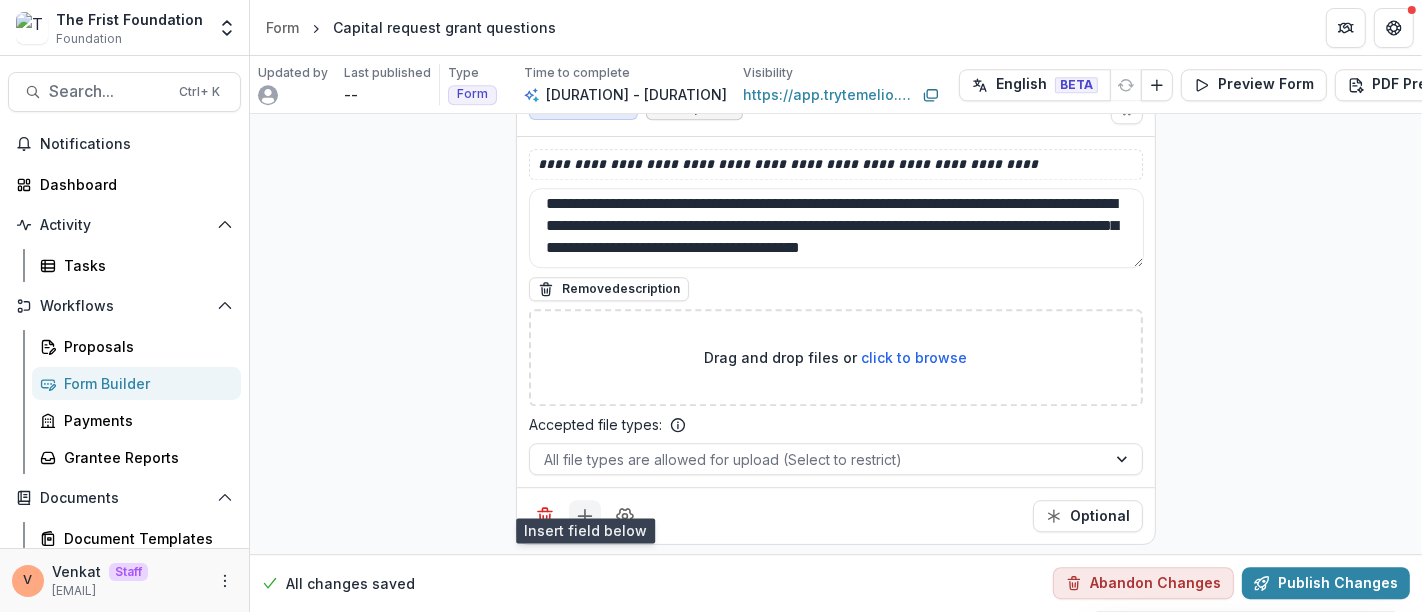 click 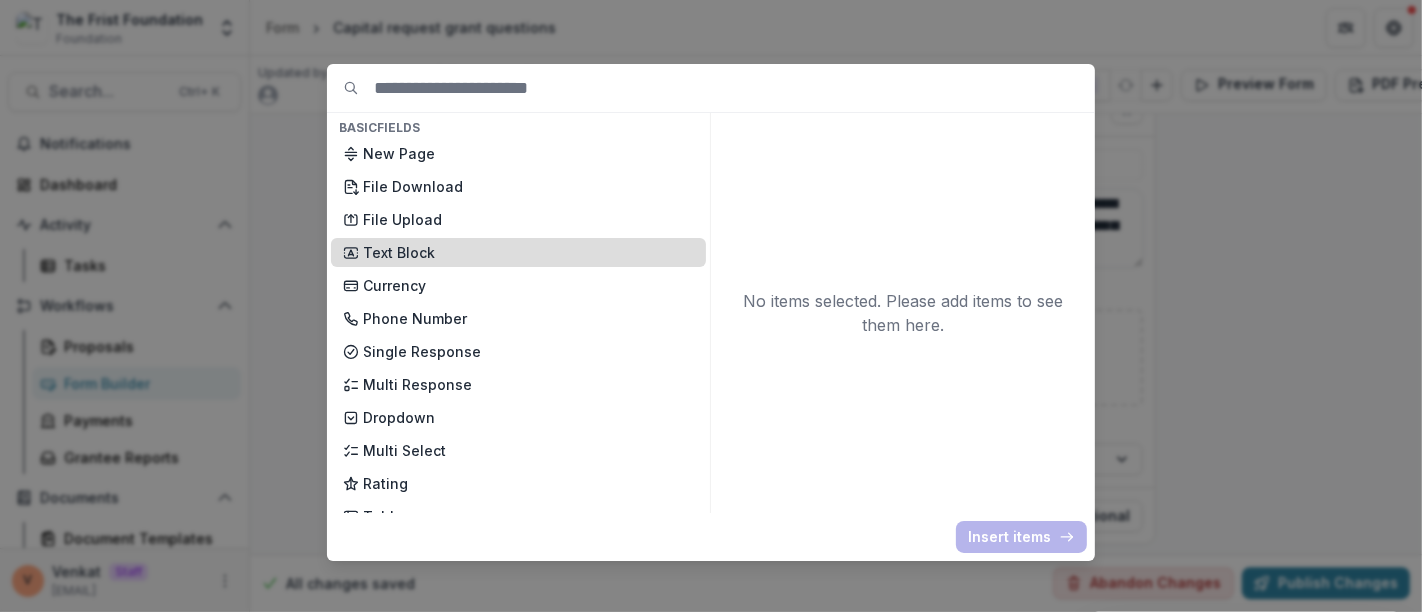 click on "Text Block" at bounding box center (528, 252) 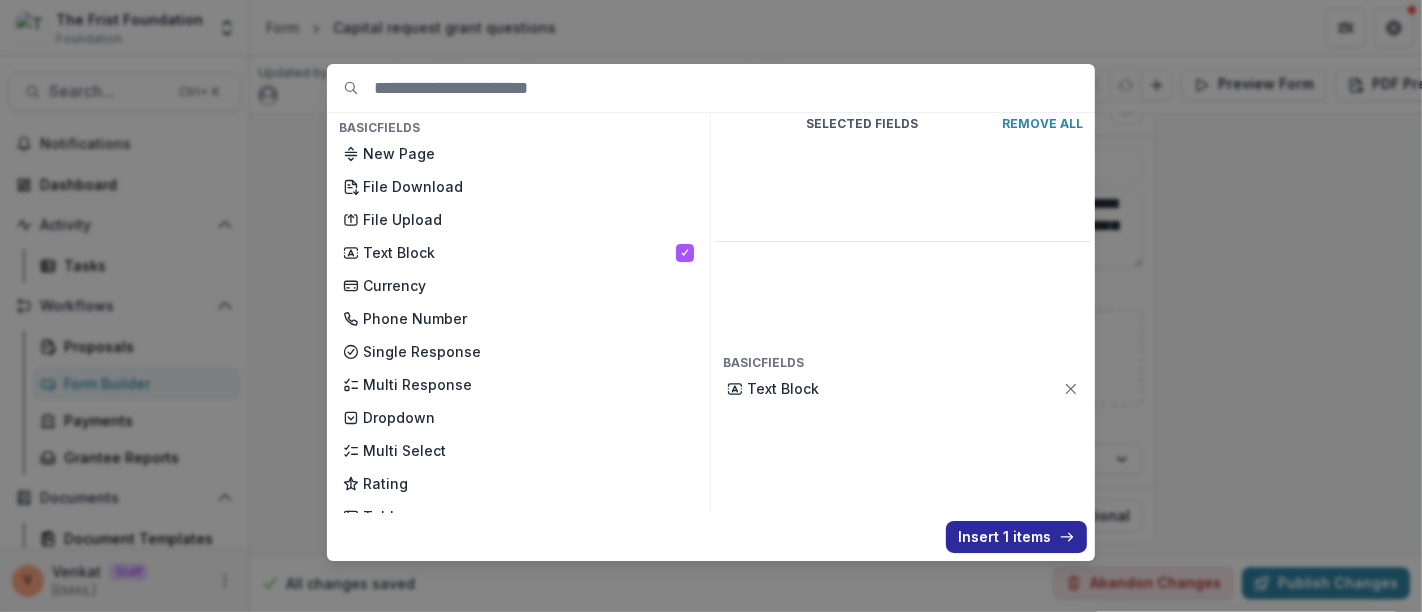 click on "Insert 1 items" at bounding box center (1016, 537) 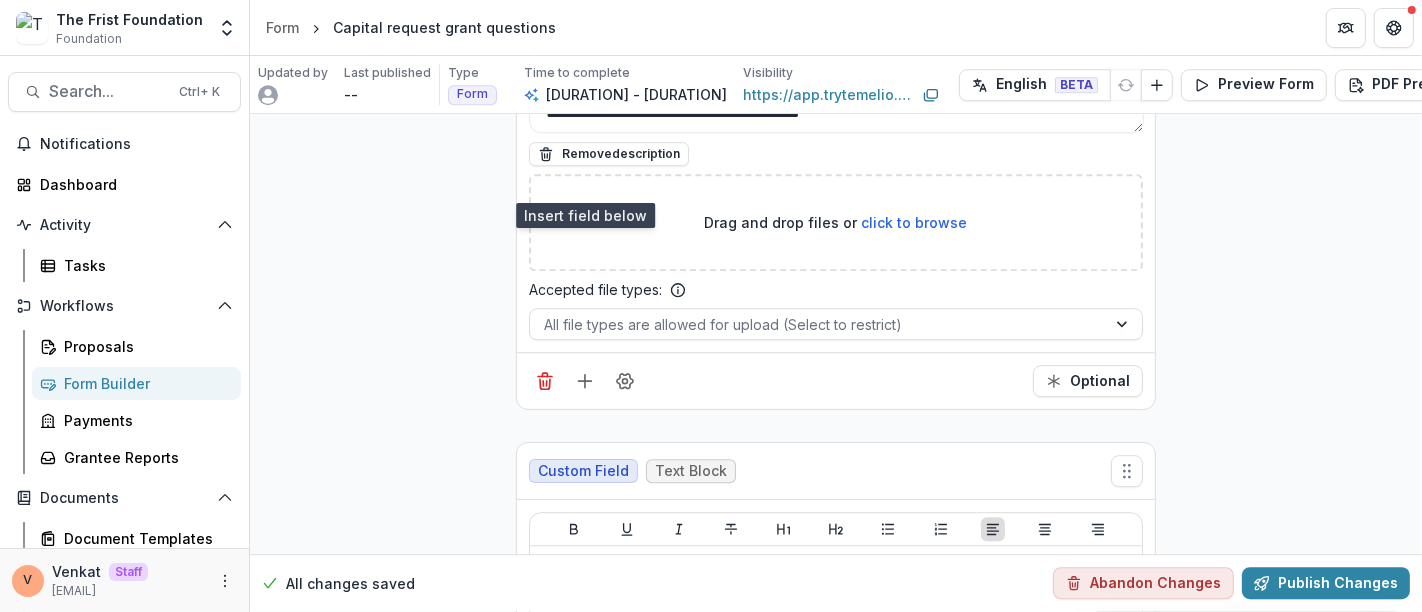 scroll, scrollTop: 4978, scrollLeft: 0, axis: vertical 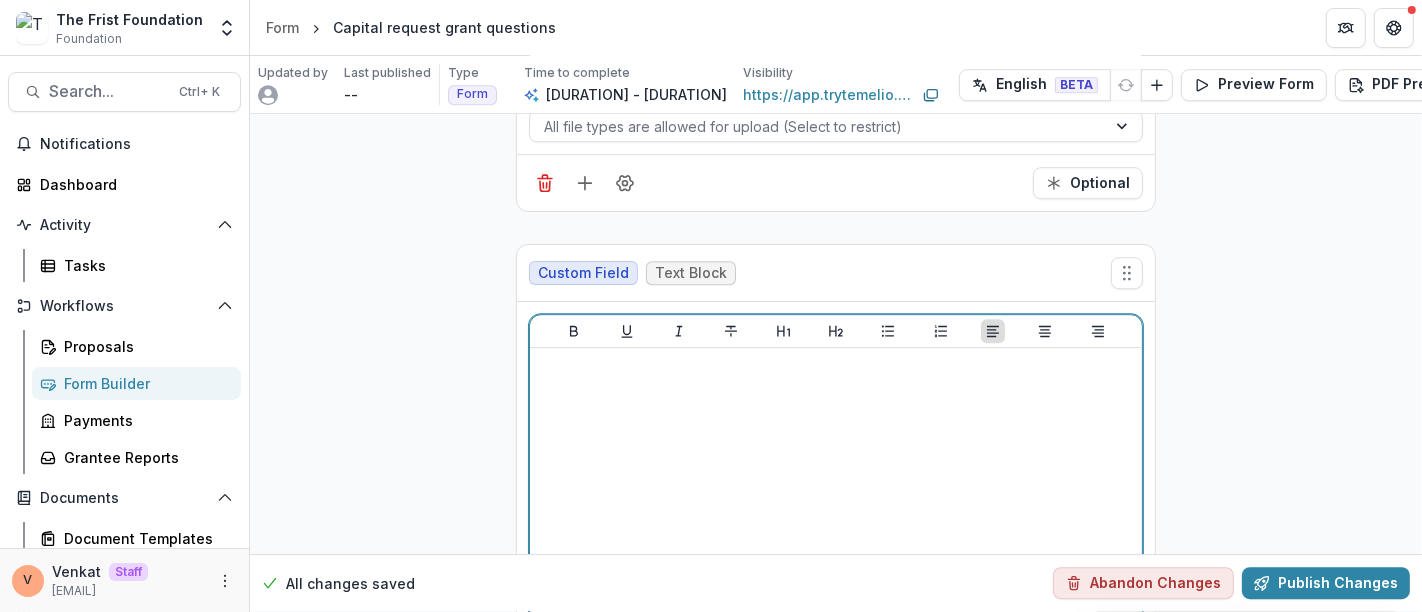 click at bounding box center [836, 506] 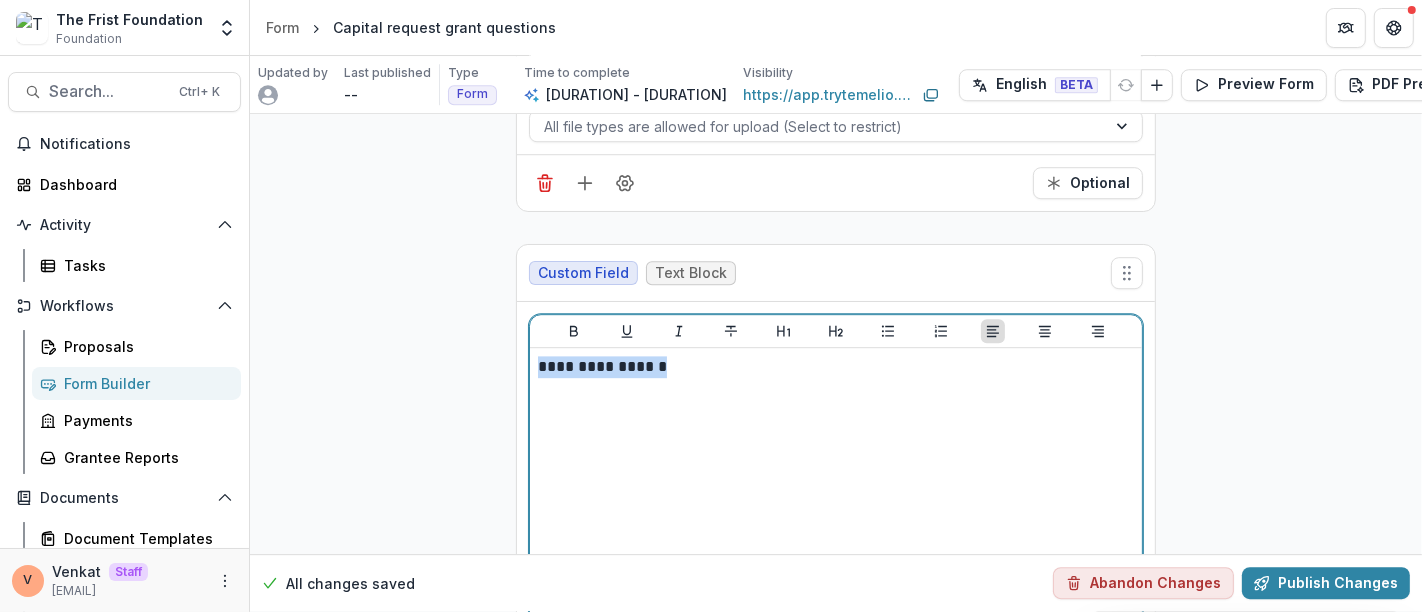 drag, startPoint x: 680, startPoint y: 341, endPoint x: 496, endPoint y: 338, distance: 184.02446 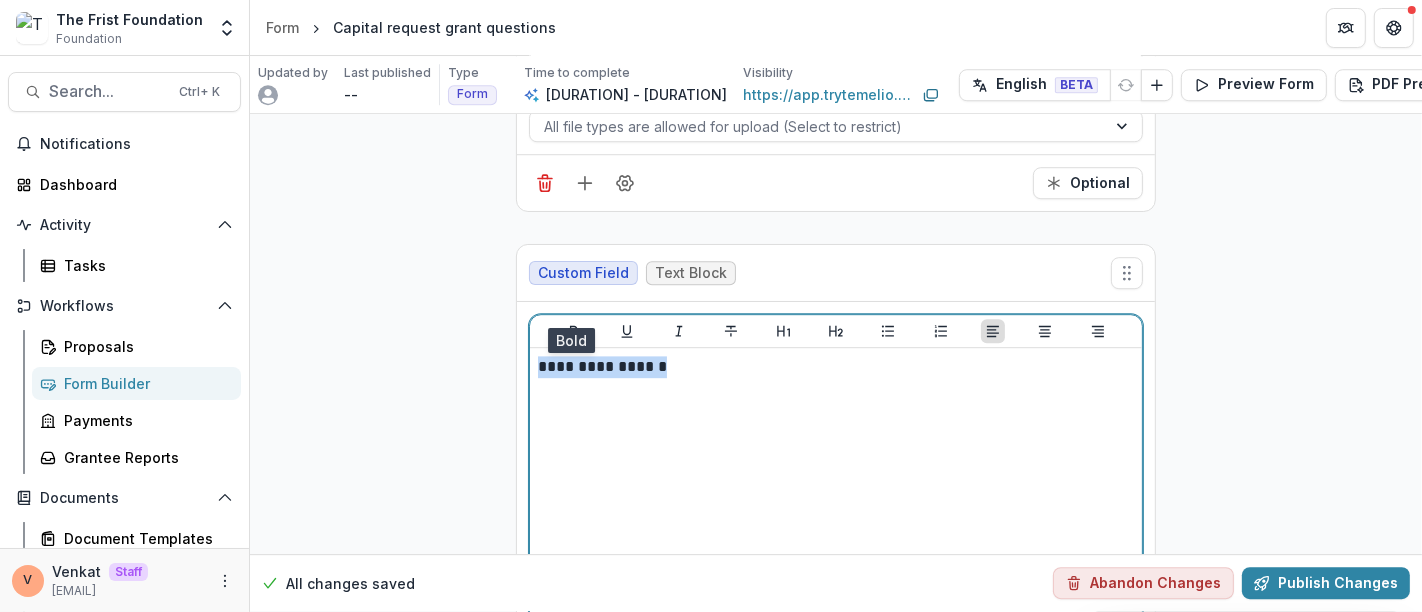 drag, startPoint x: 576, startPoint y: 304, endPoint x: 598, endPoint y: 306, distance: 22.090721 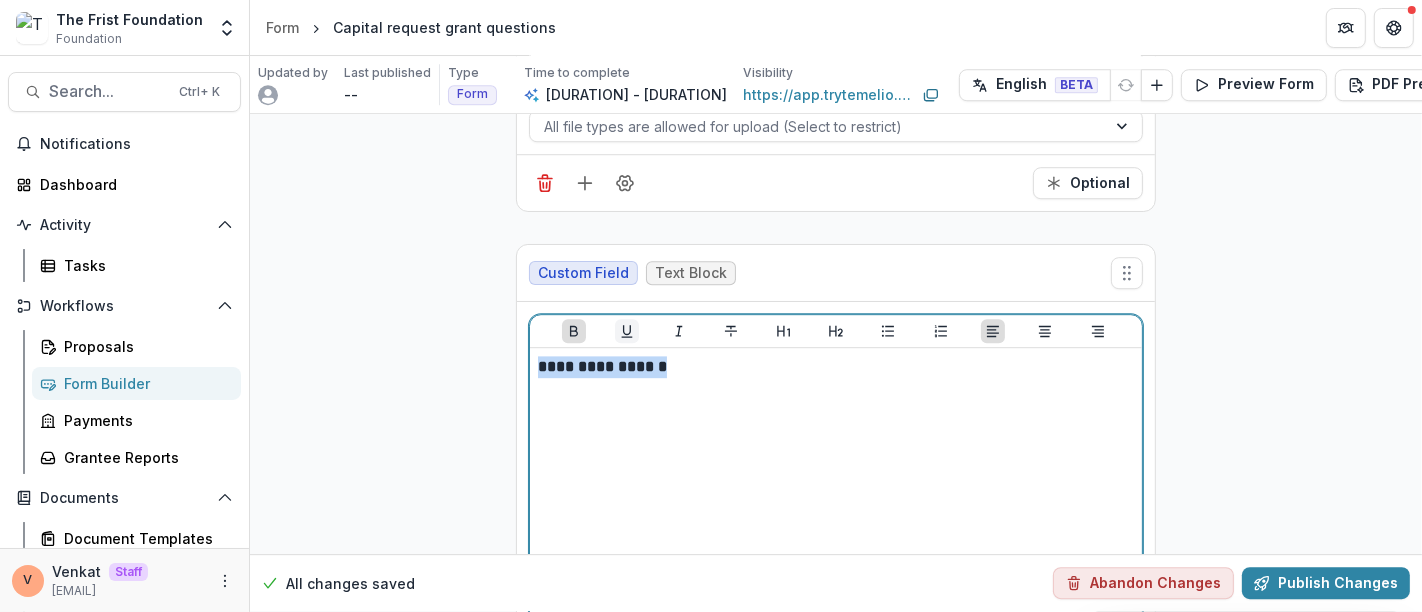 click 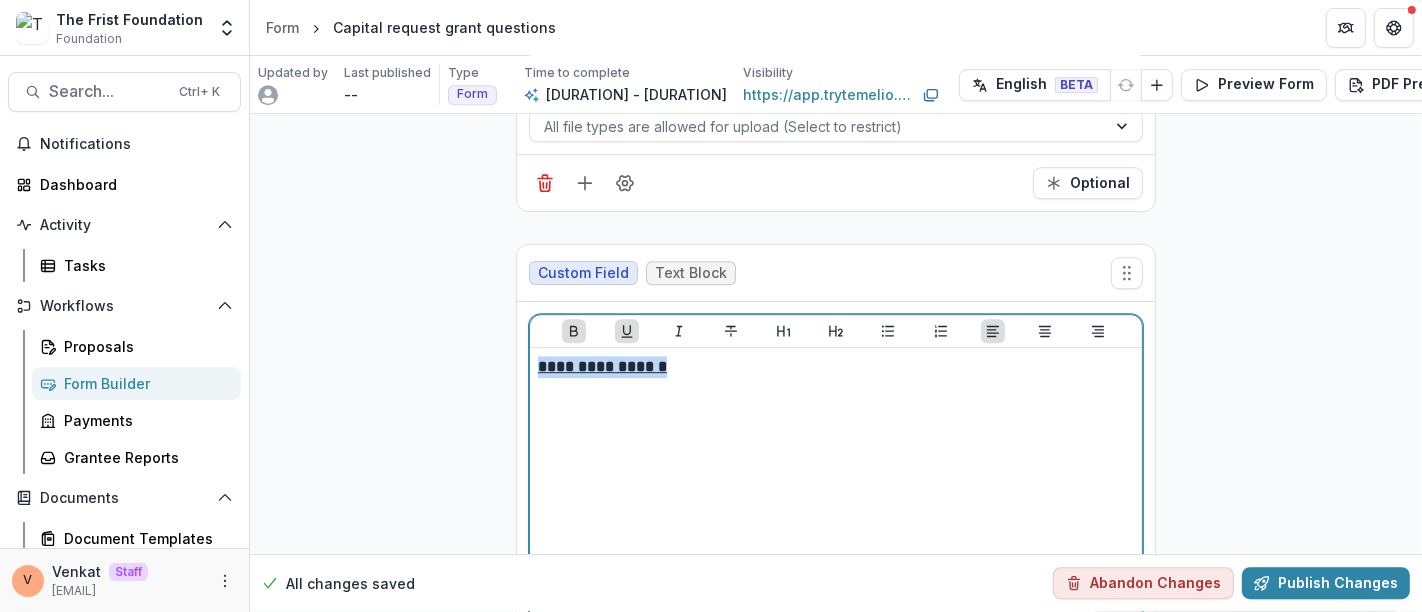 click on "**********" at bounding box center [836, 367] 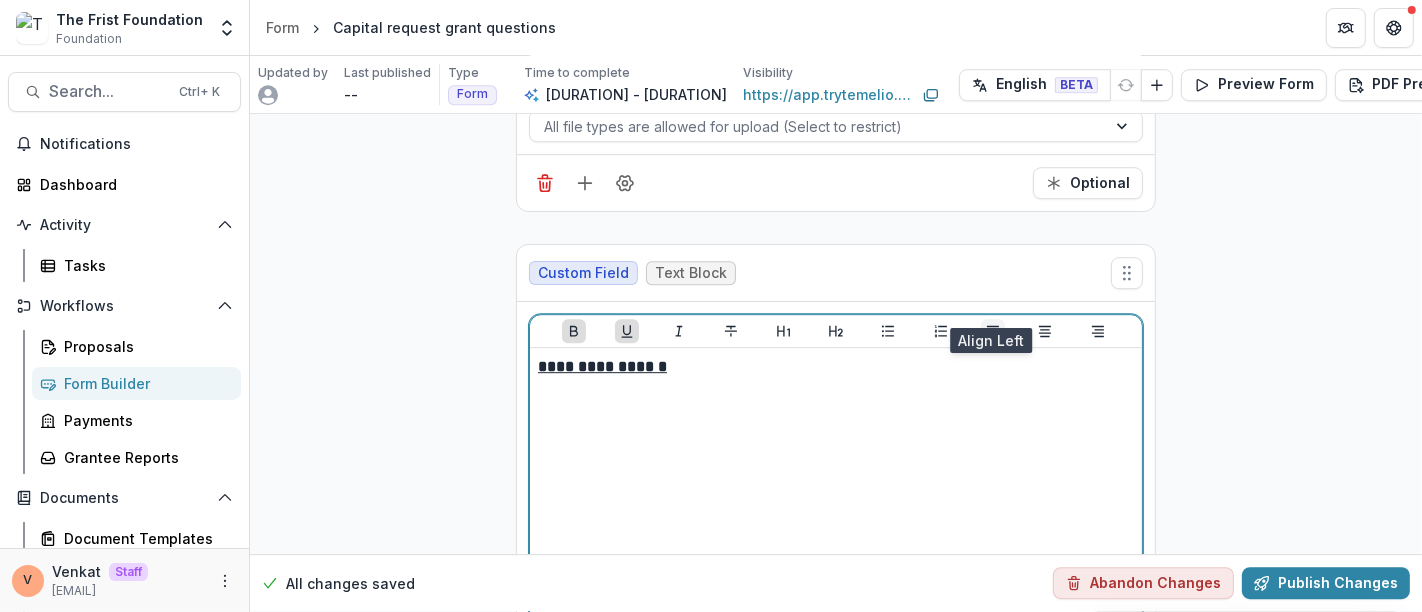 click 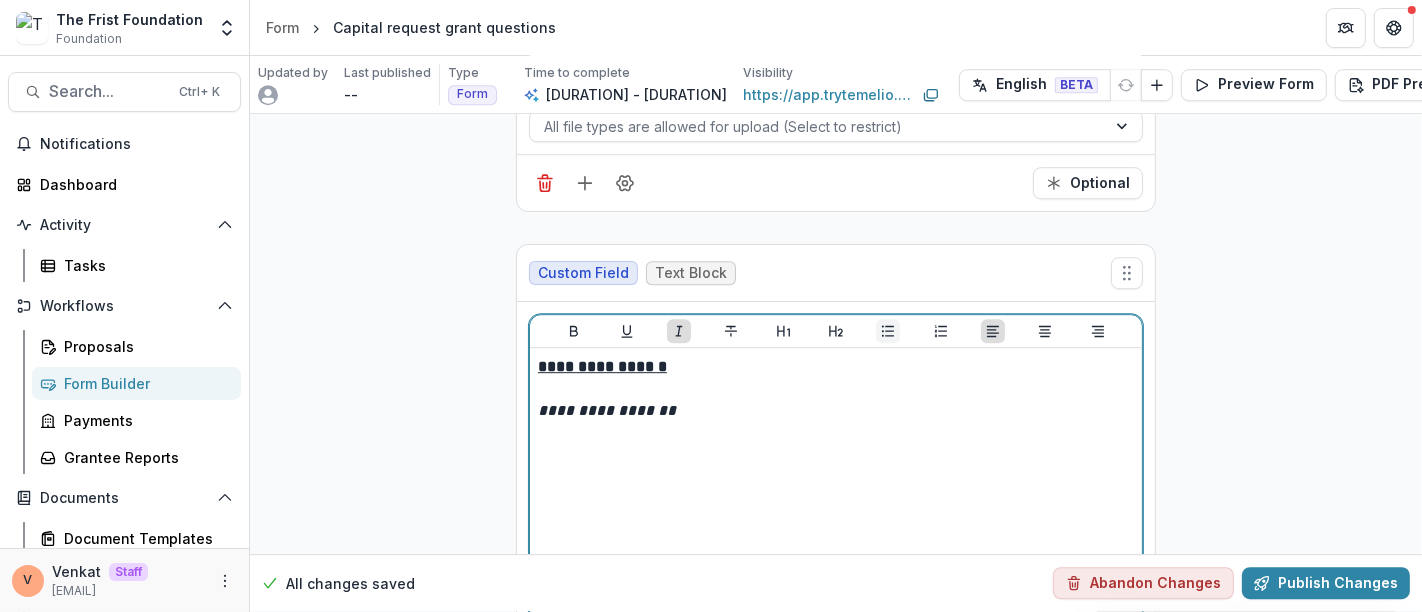 click 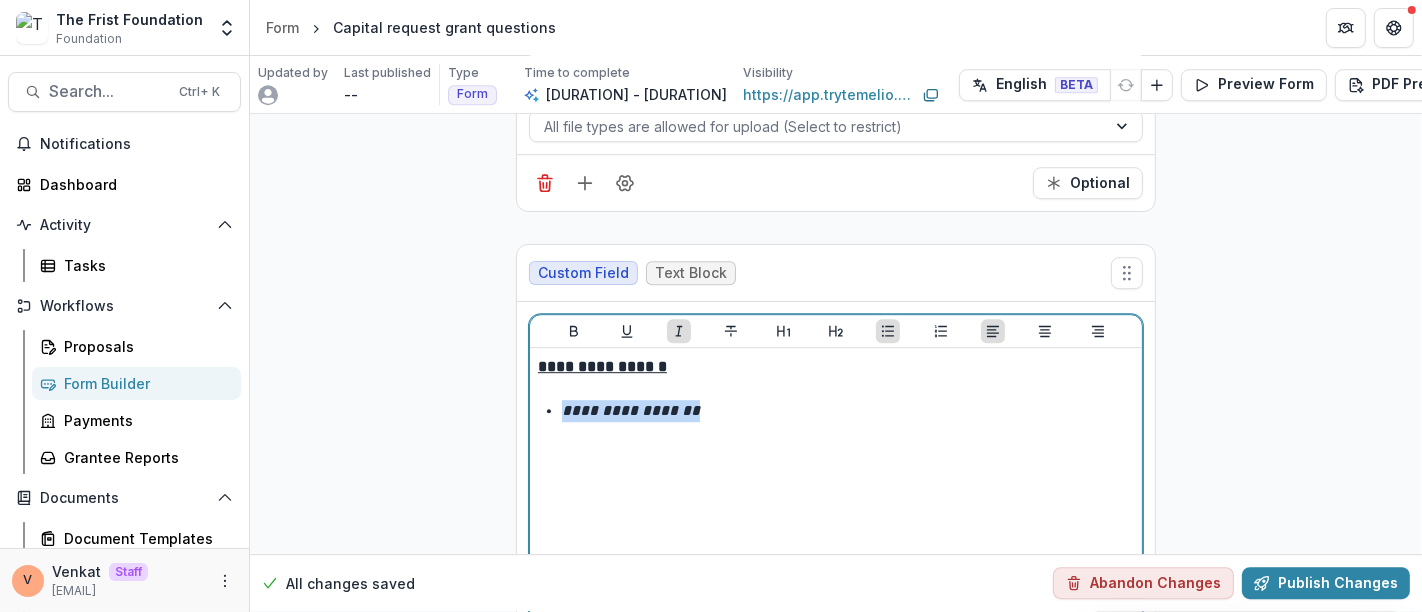 drag, startPoint x: 662, startPoint y: 387, endPoint x: 557, endPoint y: 386, distance: 105.00476 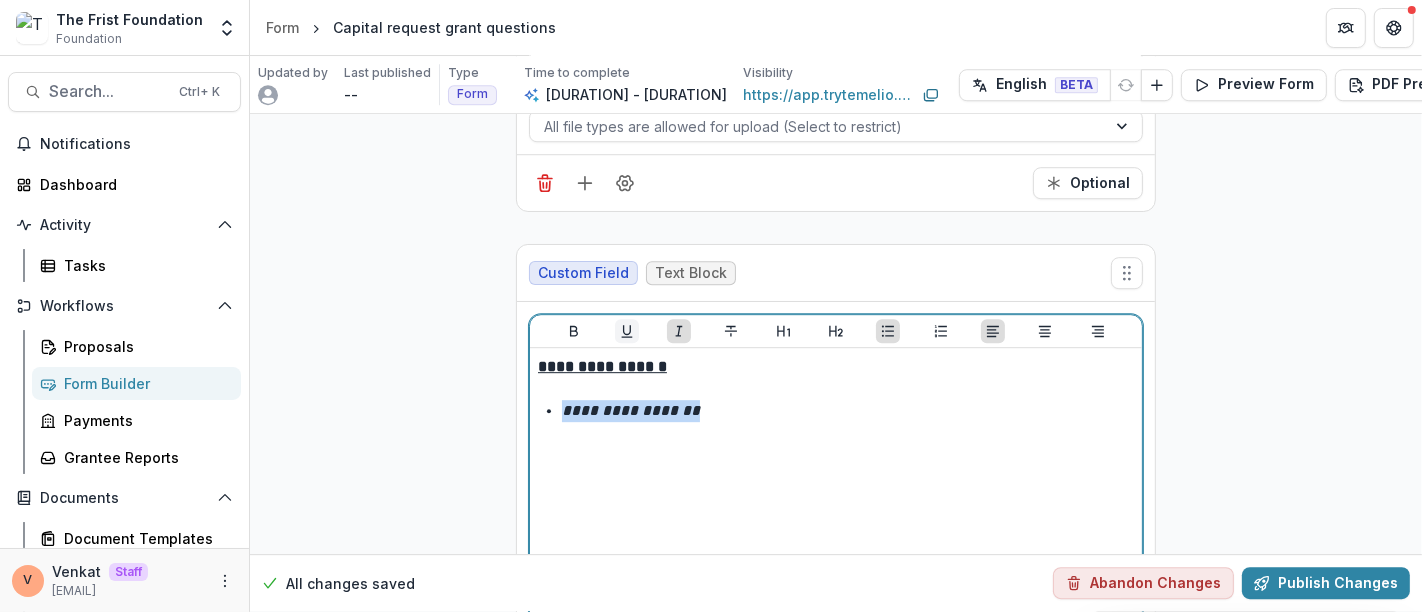 click 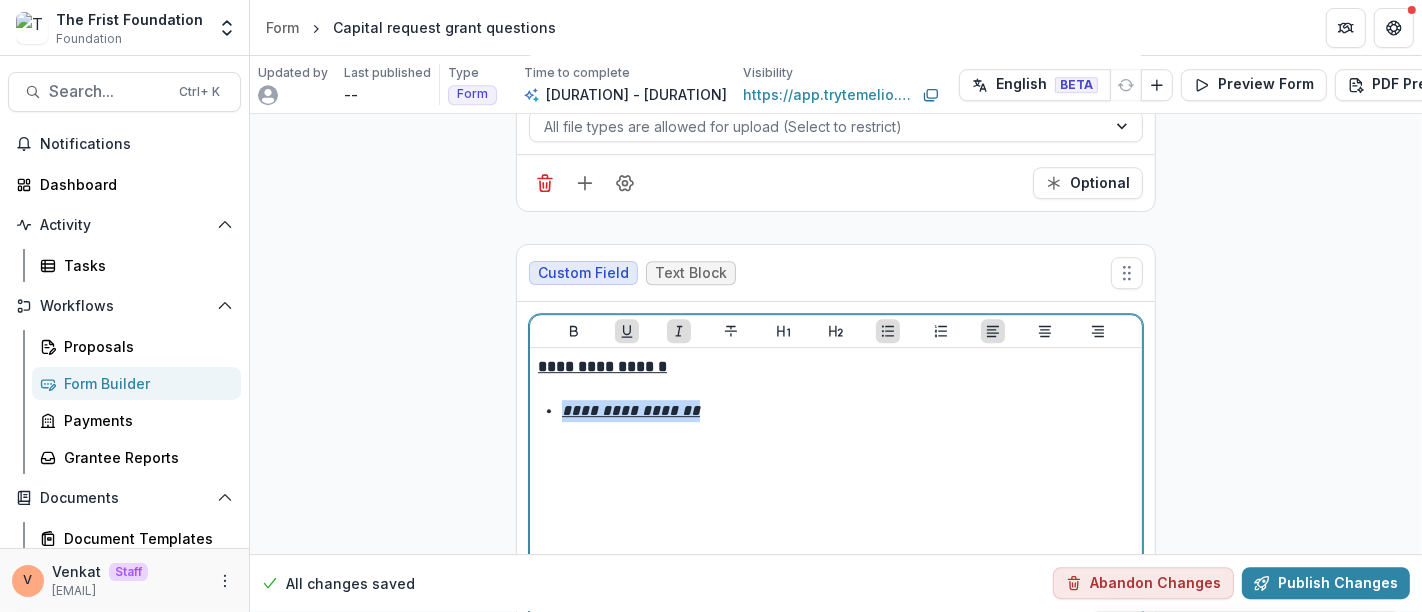 click on "**********" at bounding box center (848, 411) 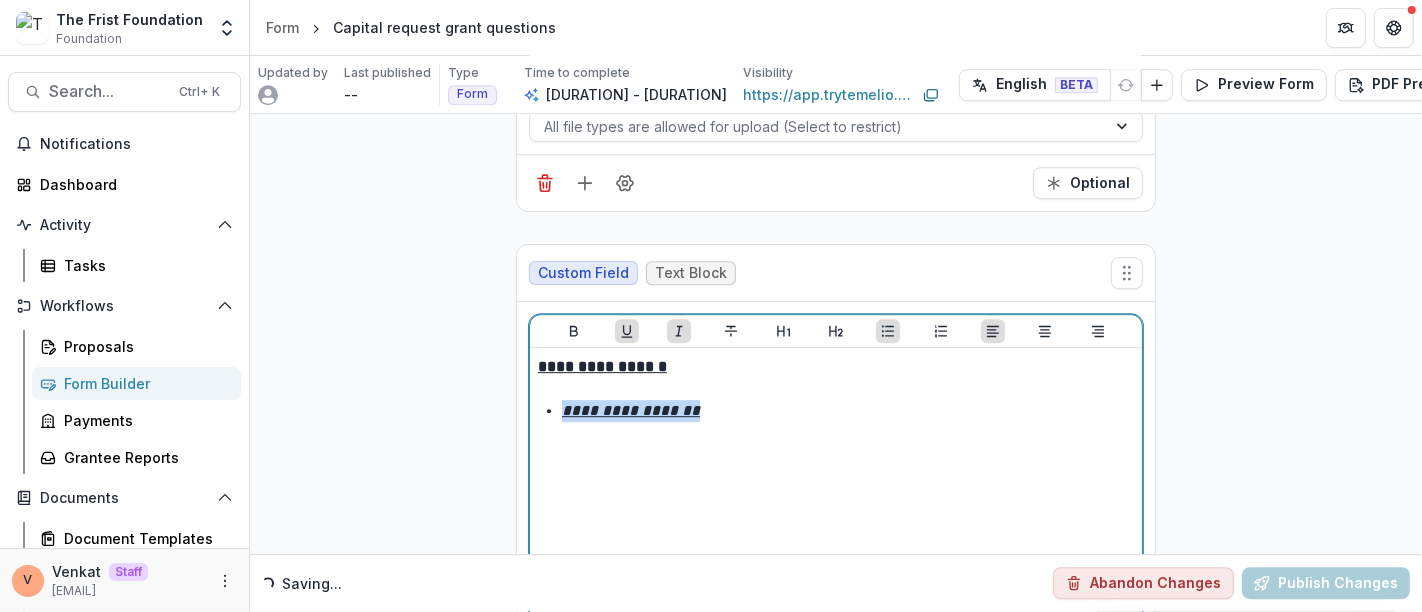 click on "**********" at bounding box center (848, 411) 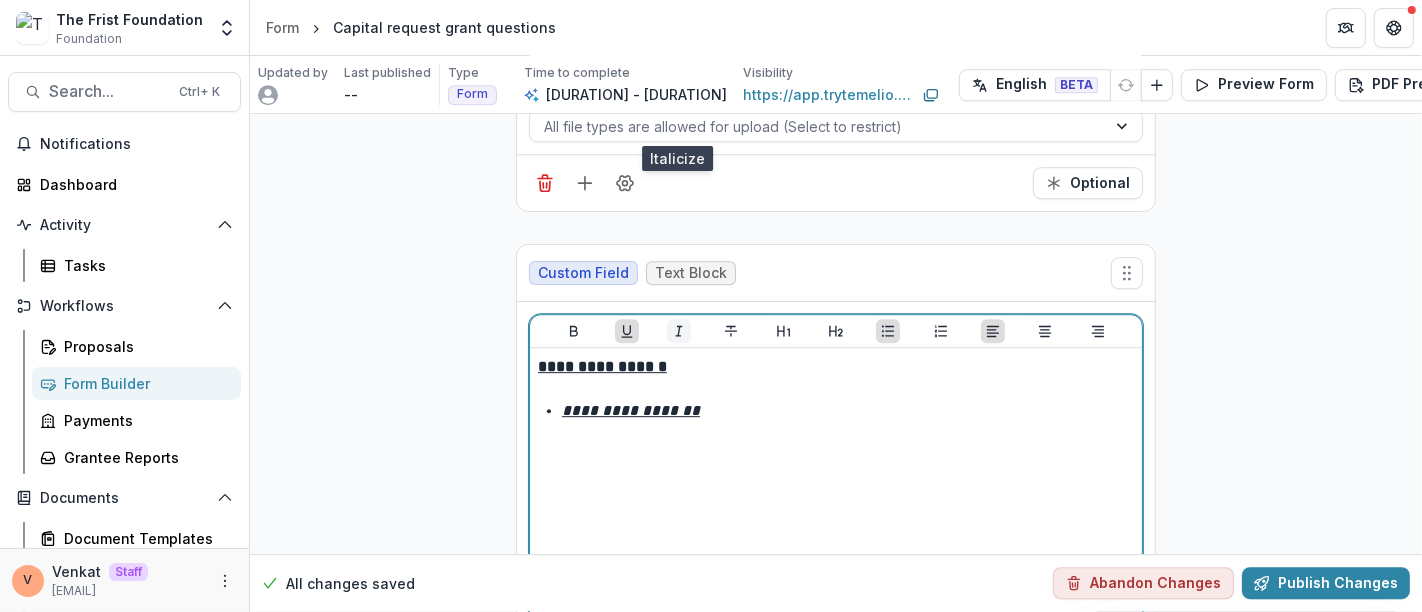 scroll, scrollTop: 5166, scrollLeft: 0, axis: vertical 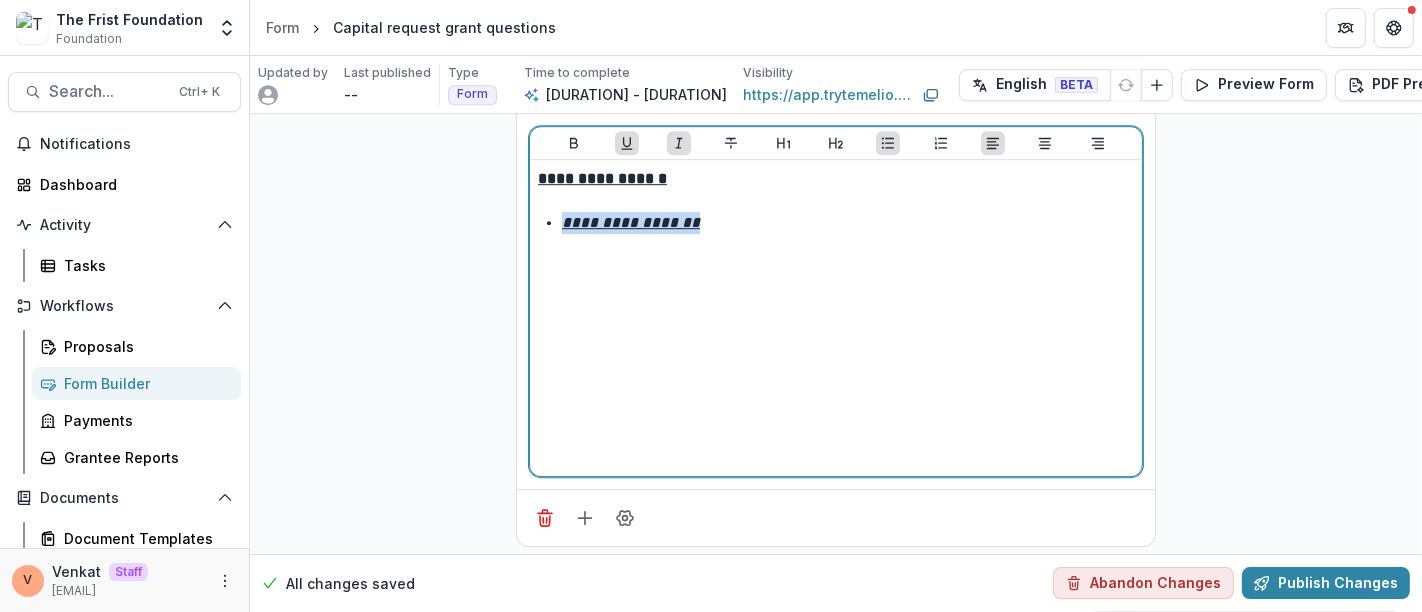 drag, startPoint x: 691, startPoint y: 201, endPoint x: 559, endPoint y: 200, distance: 132.00378 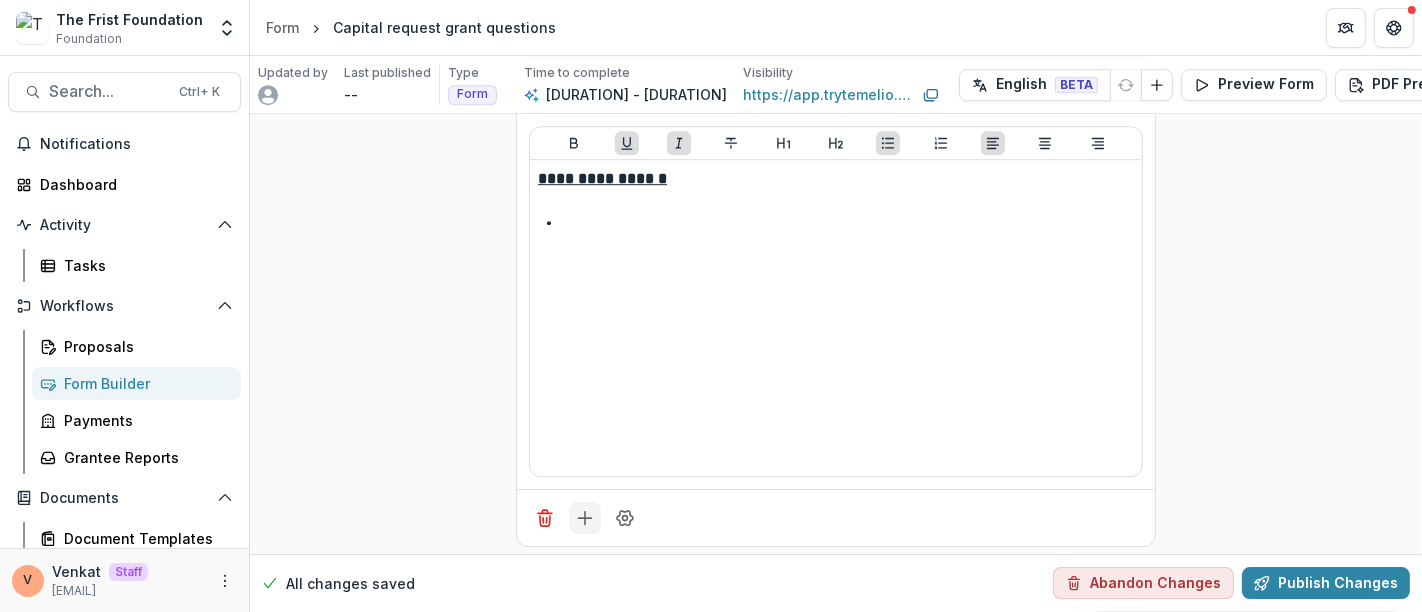 click 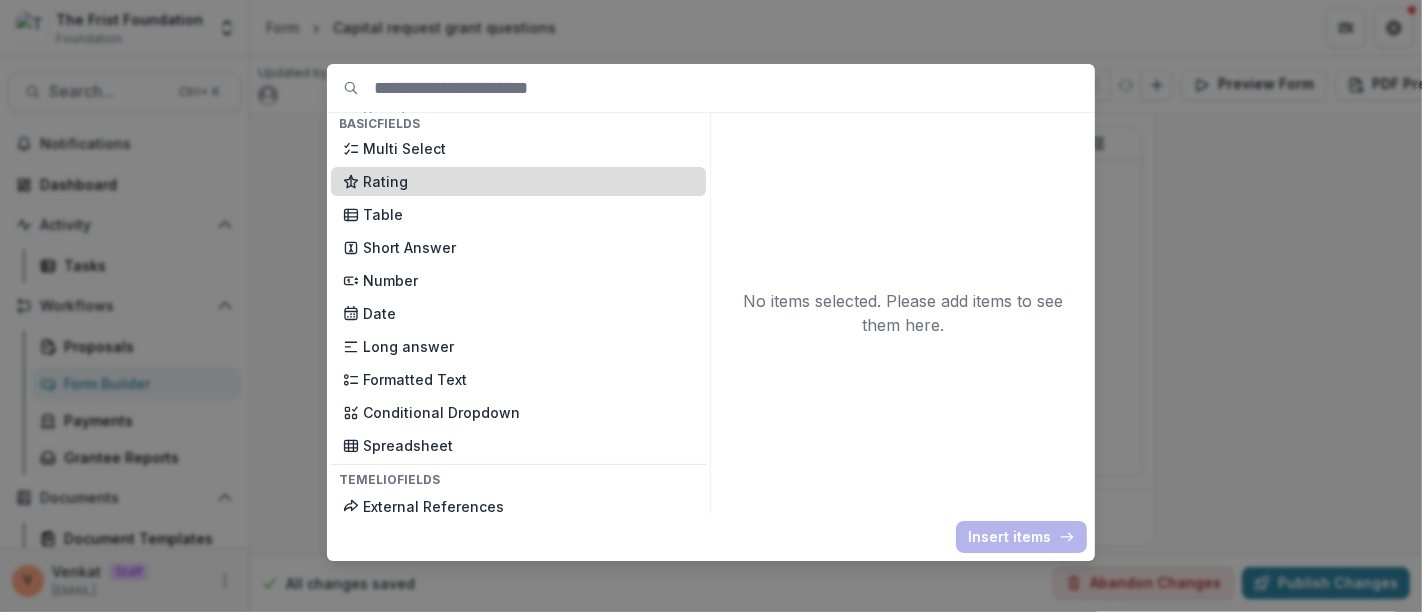scroll, scrollTop: 333, scrollLeft: 0, axis: vertical 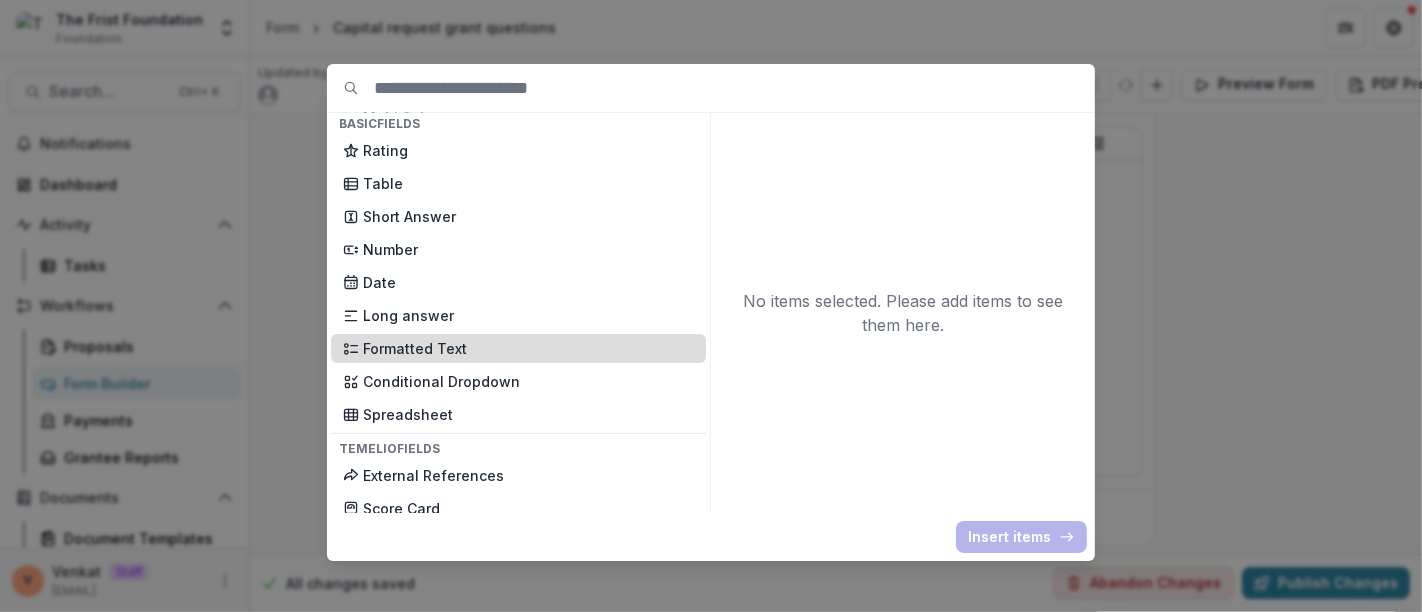 click on "Formatted Text" at bounding box center (528, 348) 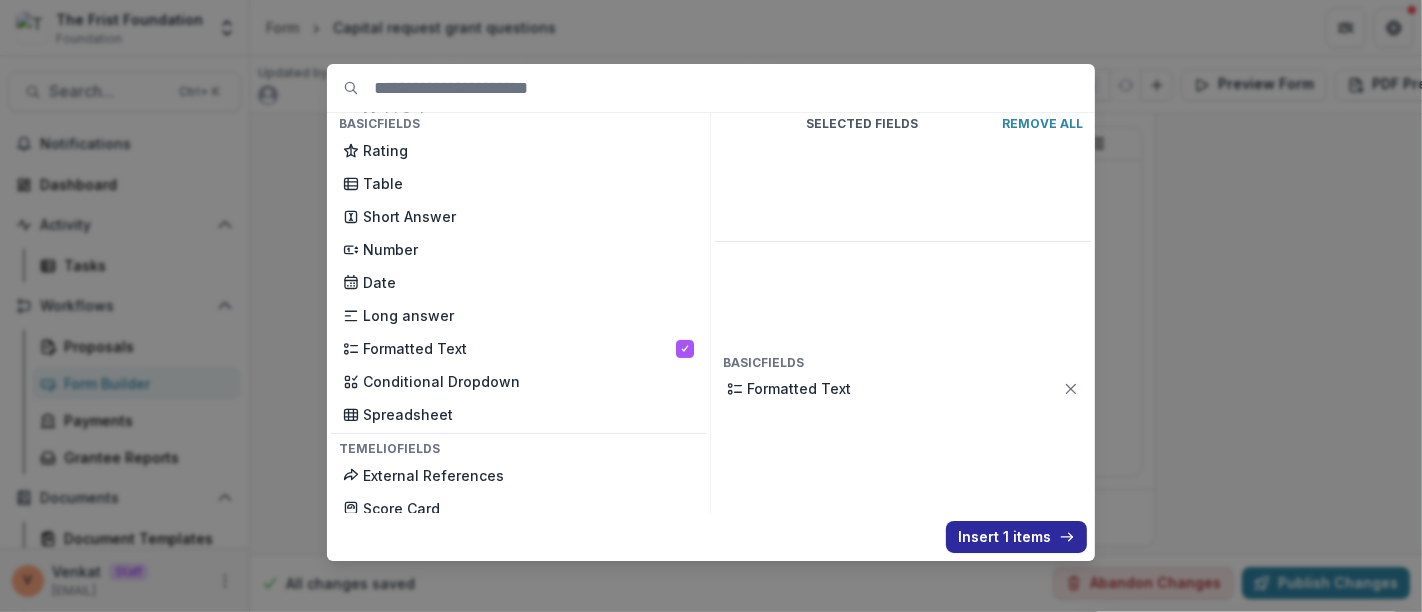 click on "Insert 1 items" at bounding box center [1016, 537] 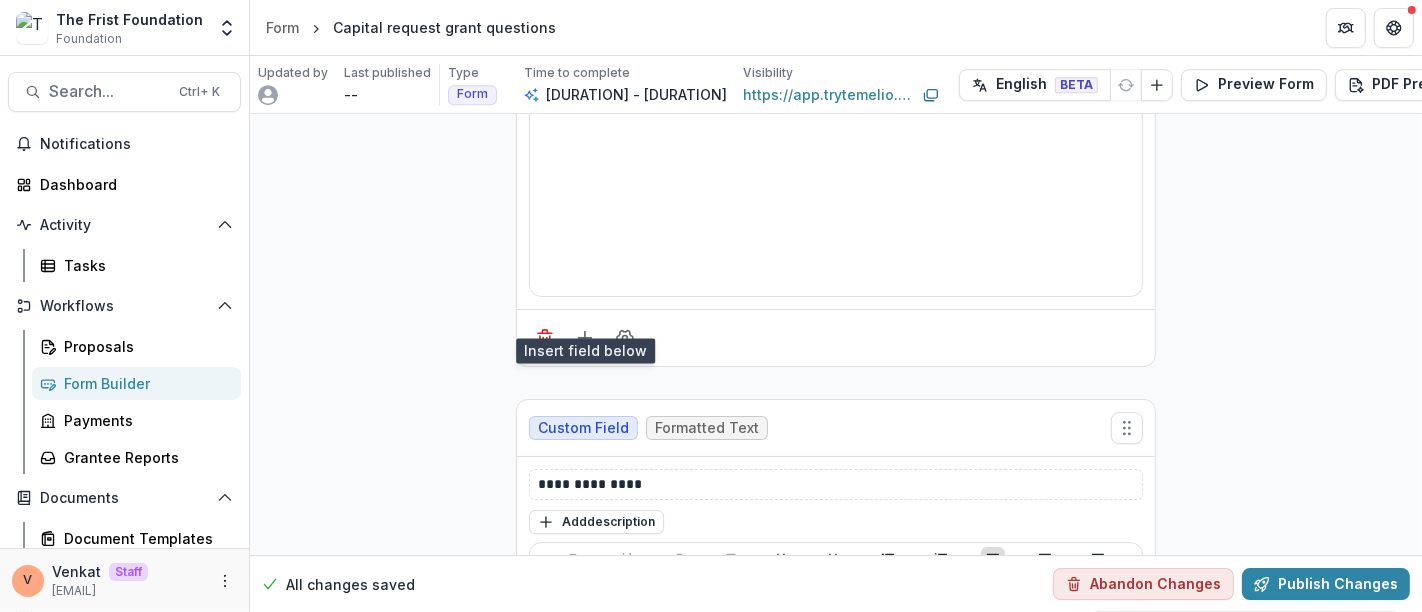scroll, scrollTop: 5388, scrollLeft: 0, axis: vertical 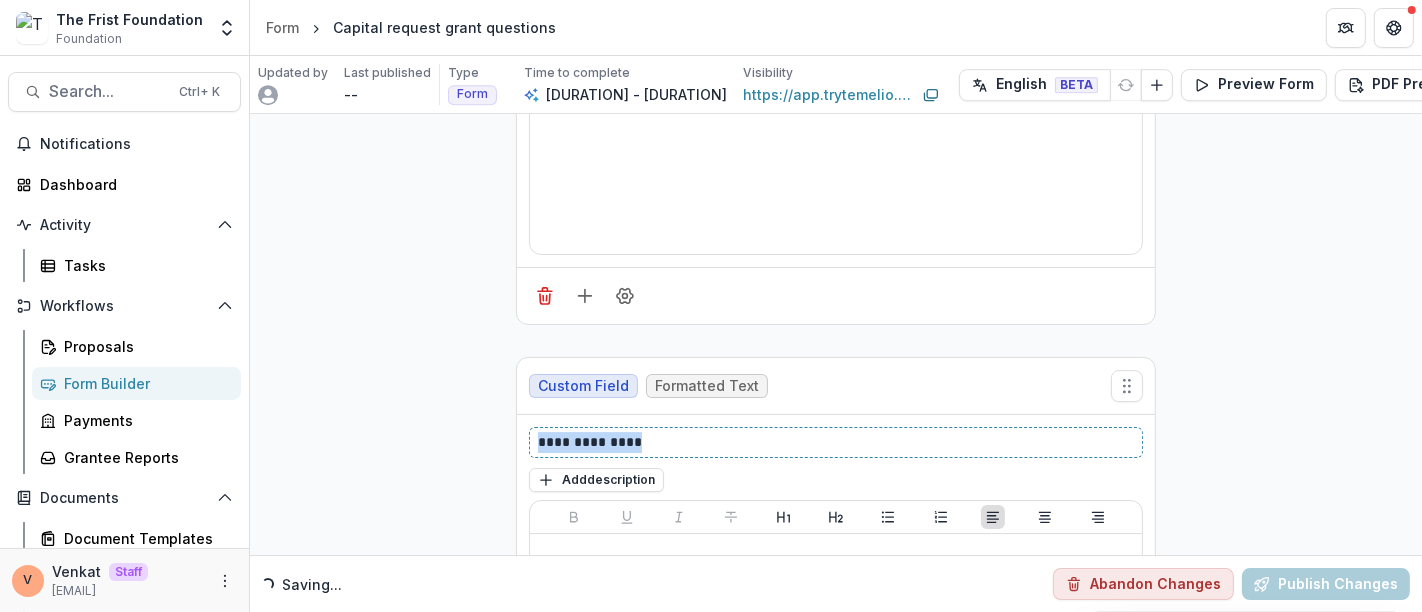 drag, startPoint x: 643, startPoint y: 413, endPoint x: 431, endPoint y: 415, distance: 212.00943 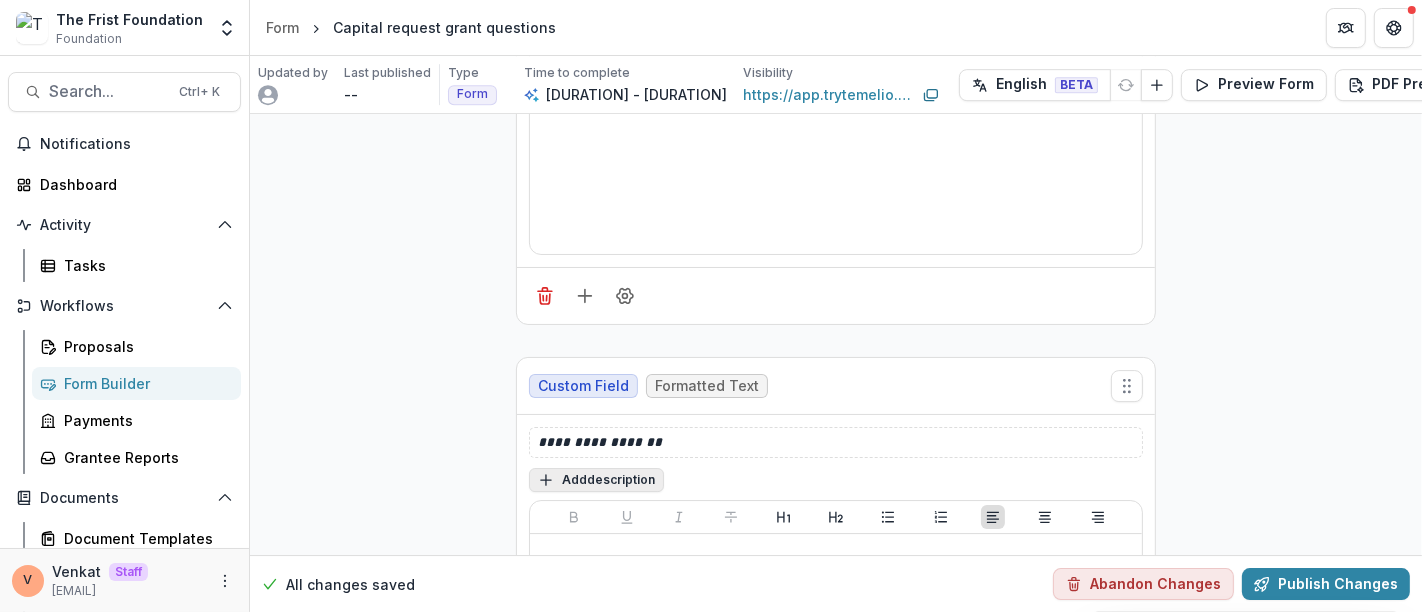 click on "Add  description" at bounding box center (596, 480) 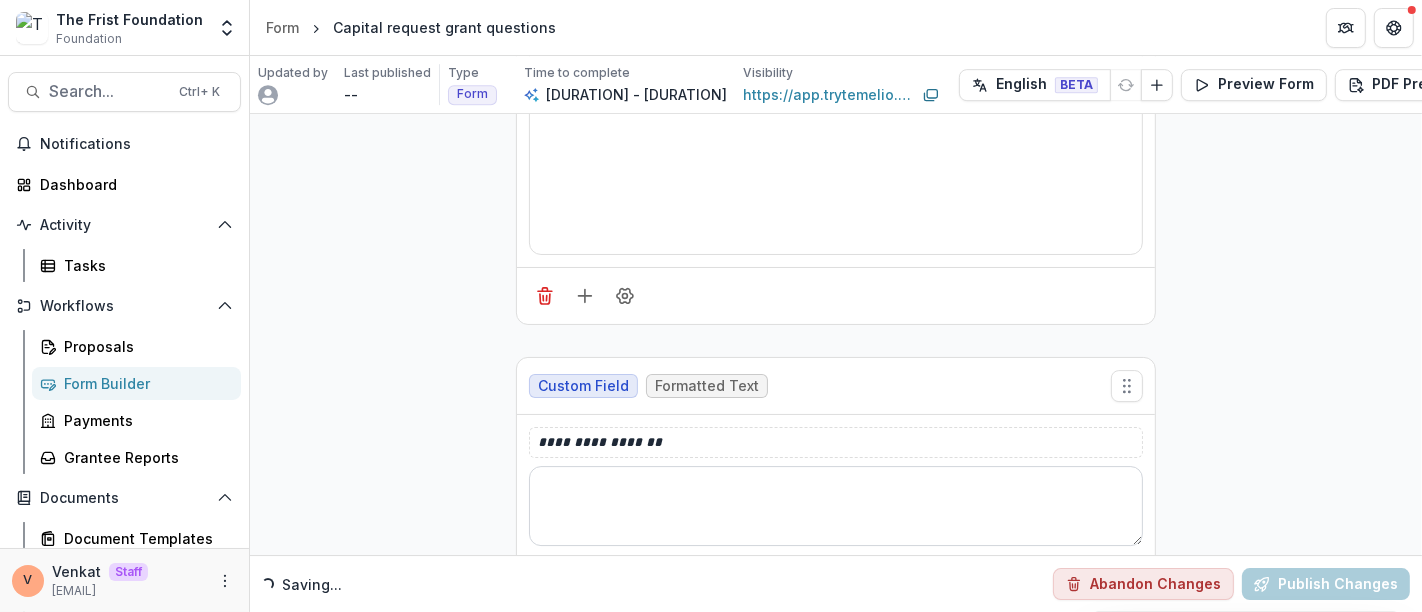 click at bounding box center (836, 506) 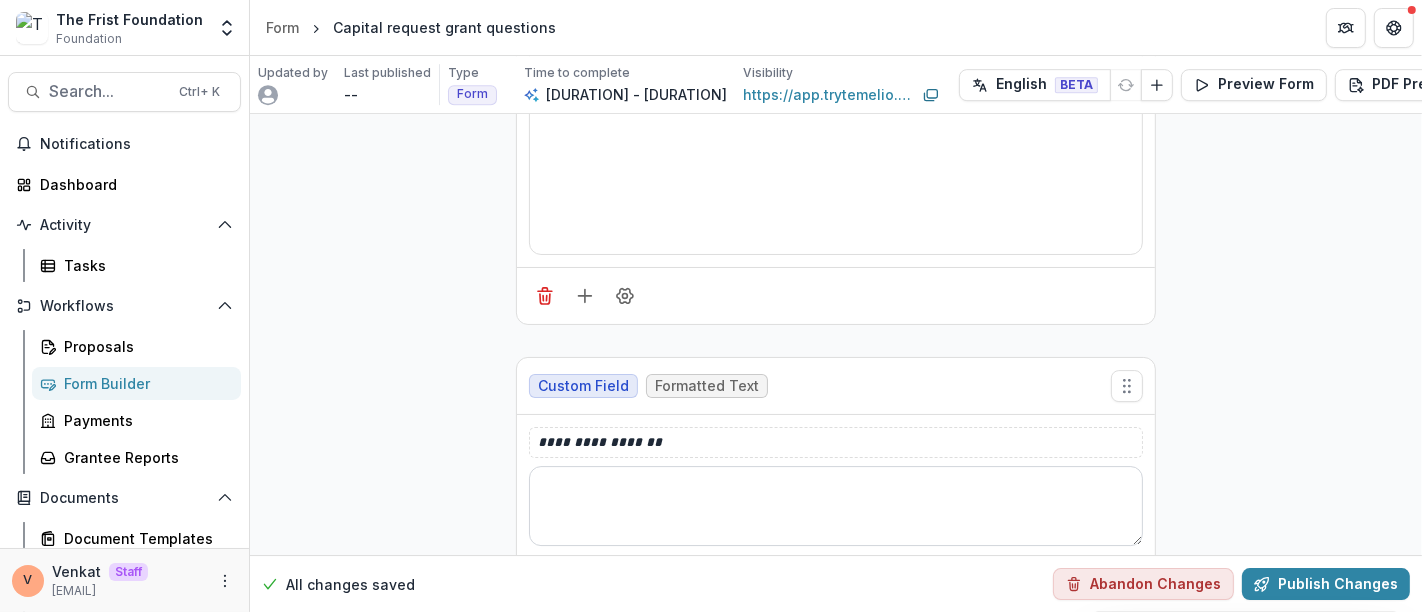 paste on "**********" 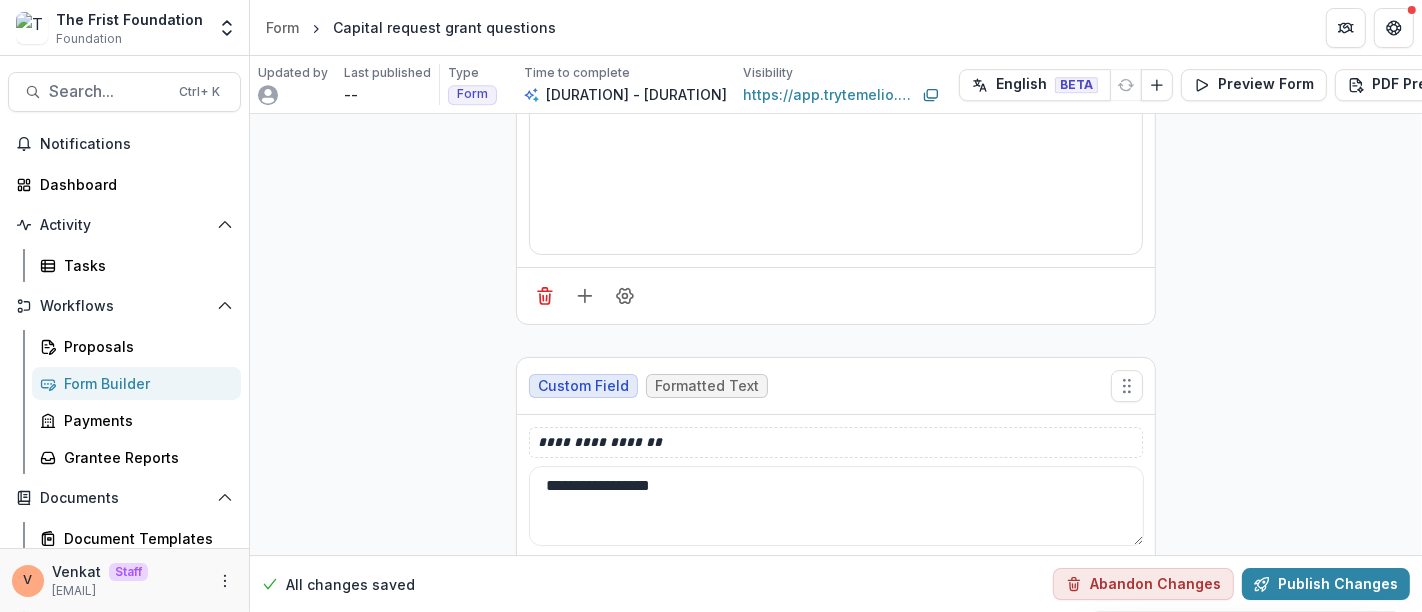 drag, startPoint x: 714, startPoint y: 457, endPoint x: 362, endPoint y: 457, distance: 352 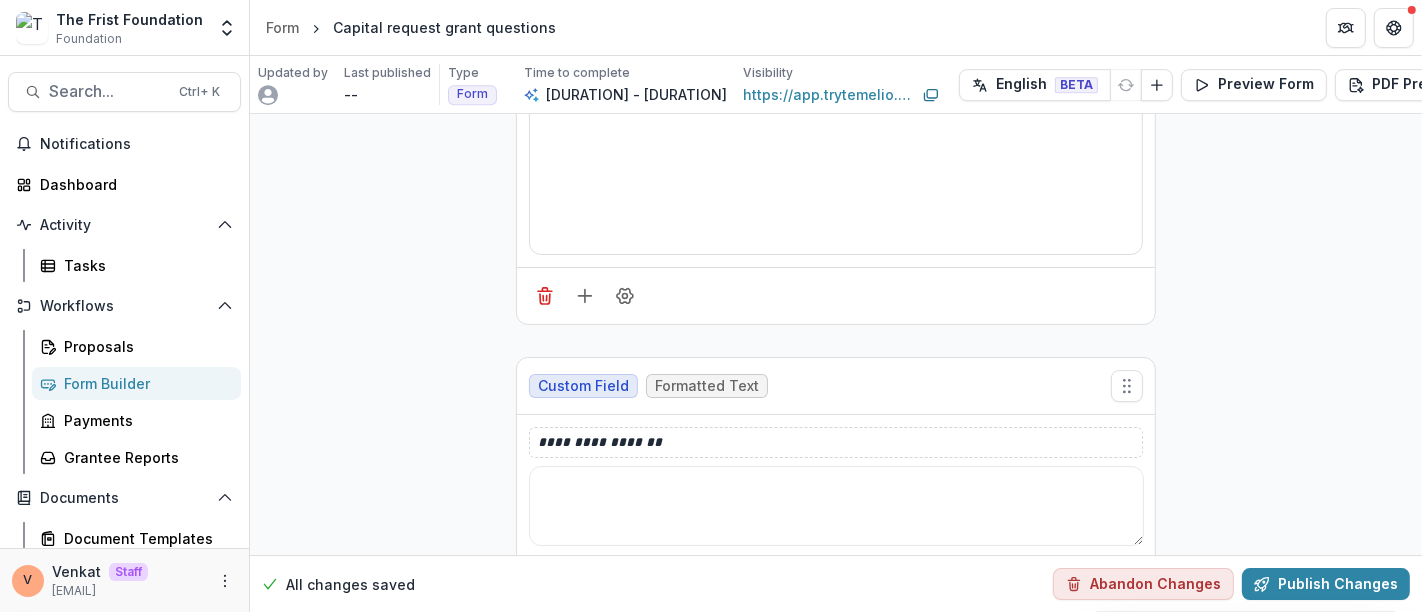 paste on "**********" 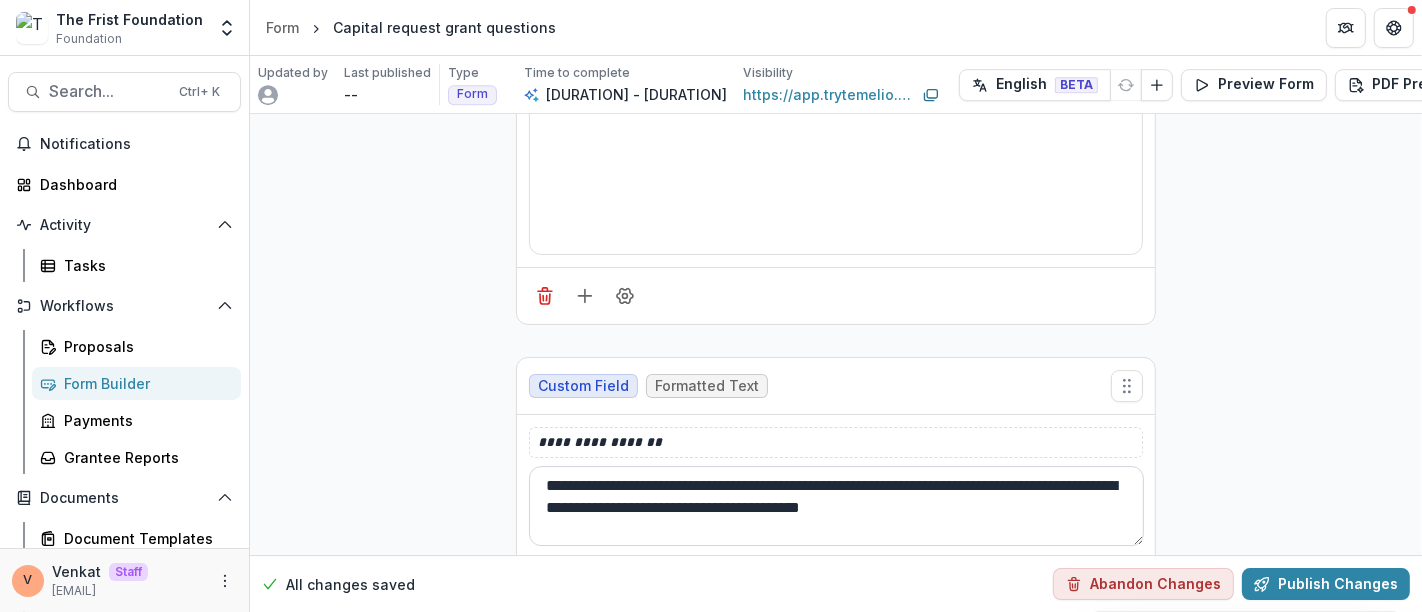 scroll, scrollTop: 5055, scrollLeft: 0, axis: vertical 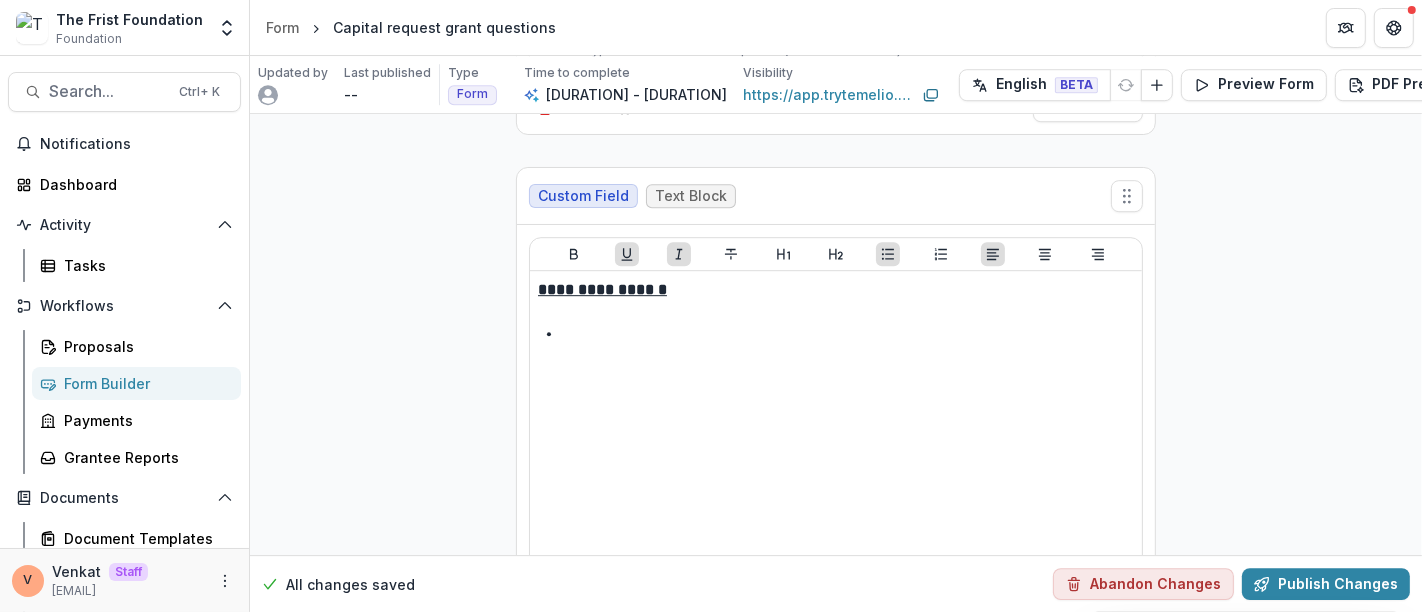 type on "**********" 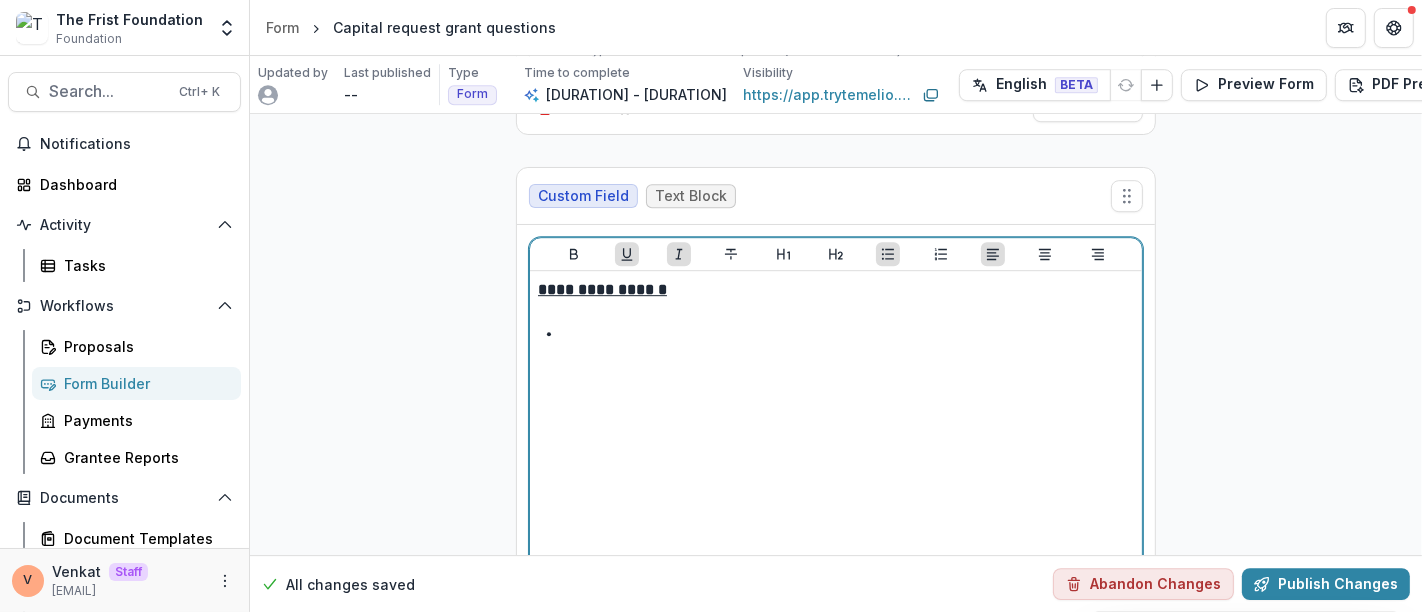 click on "**********" at bounding box center [836, -1792] 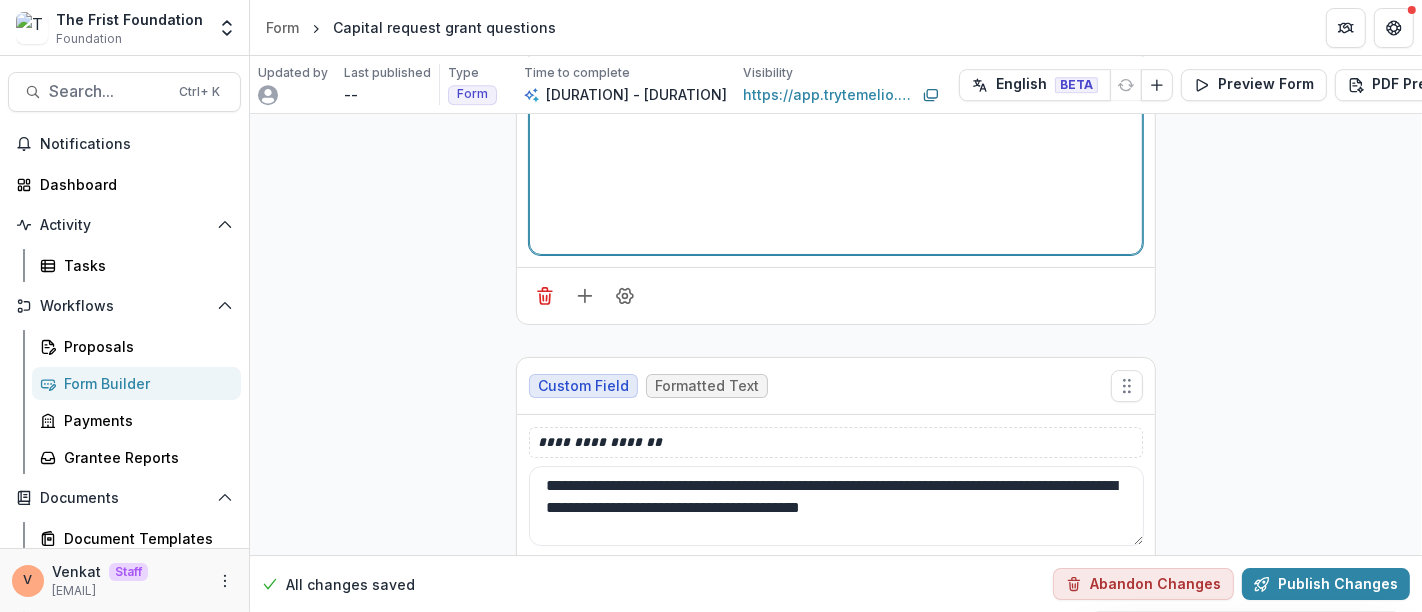 scroll, scrollTop: 5500, scrollLeft: 0, axis: vertical 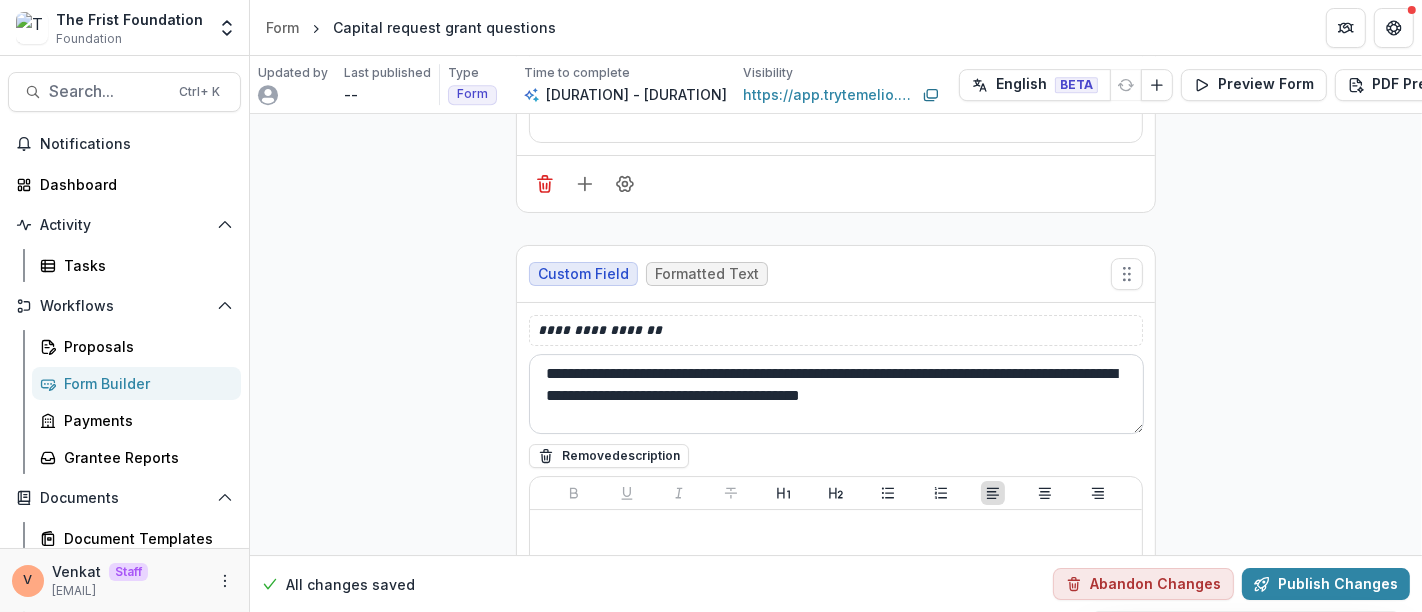 click on "**********" at bounding box center (836, 394) 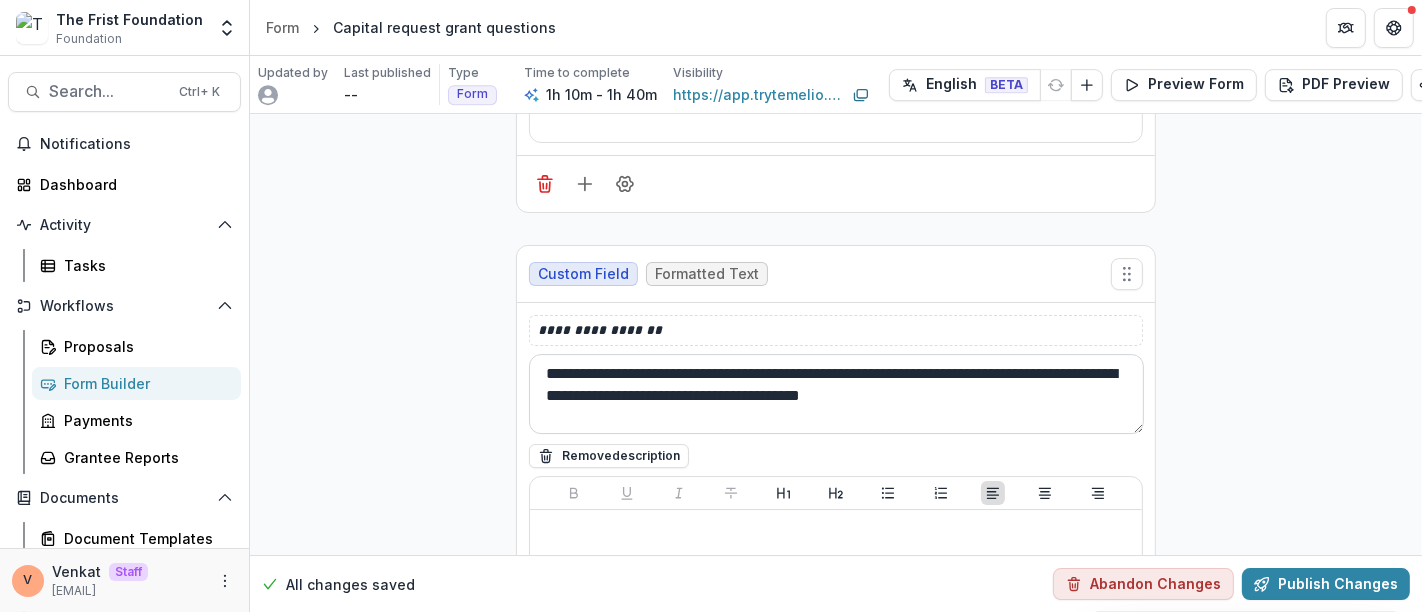 scroll, scrollTop: 5833, scrollLeft: 0, axis: vertical 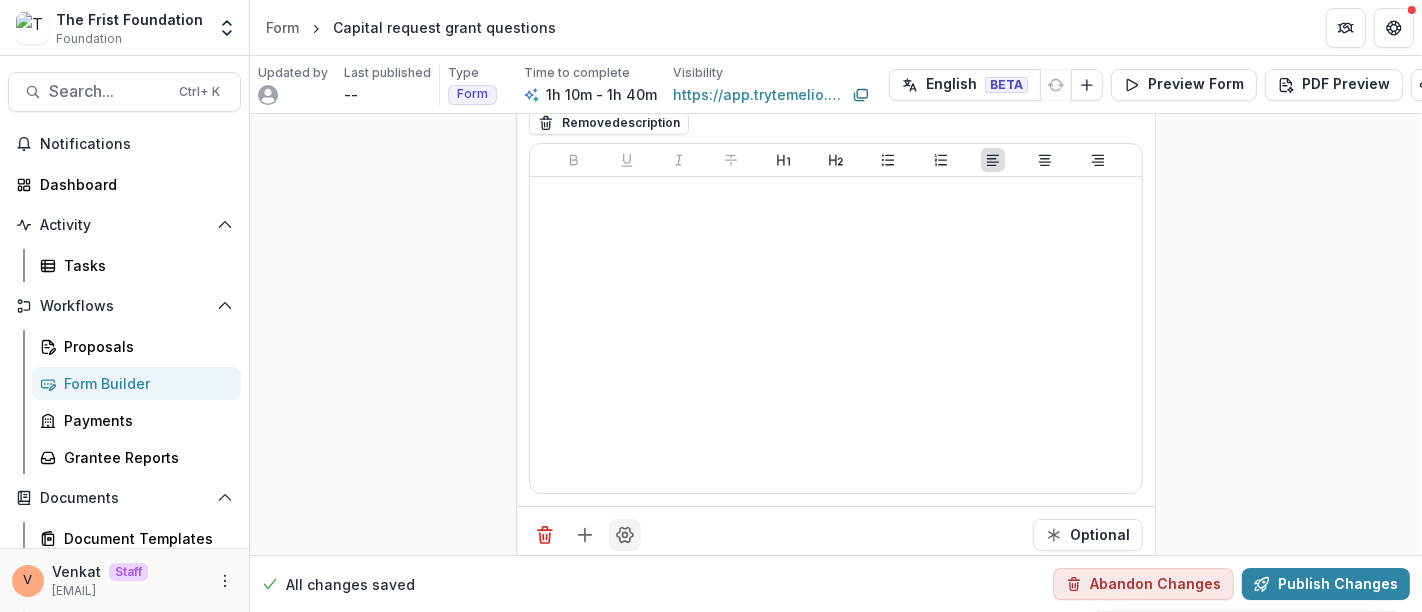 click 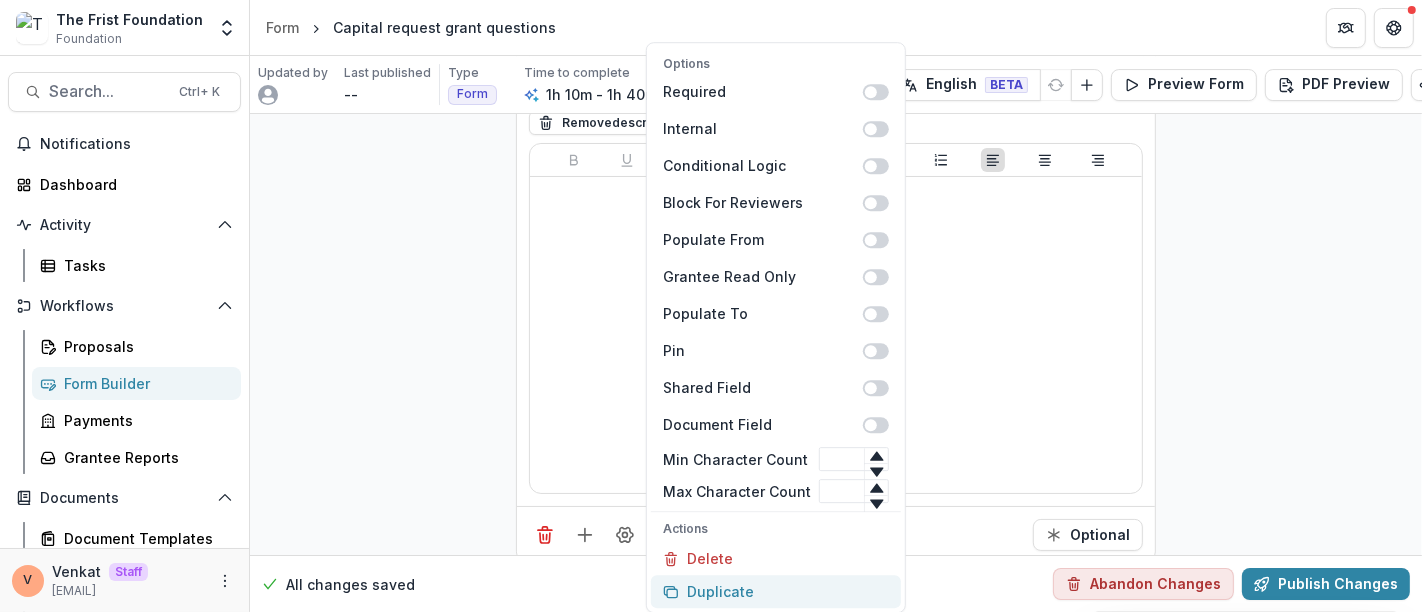 click on "Duplicate" at bounding box center (776, 591) 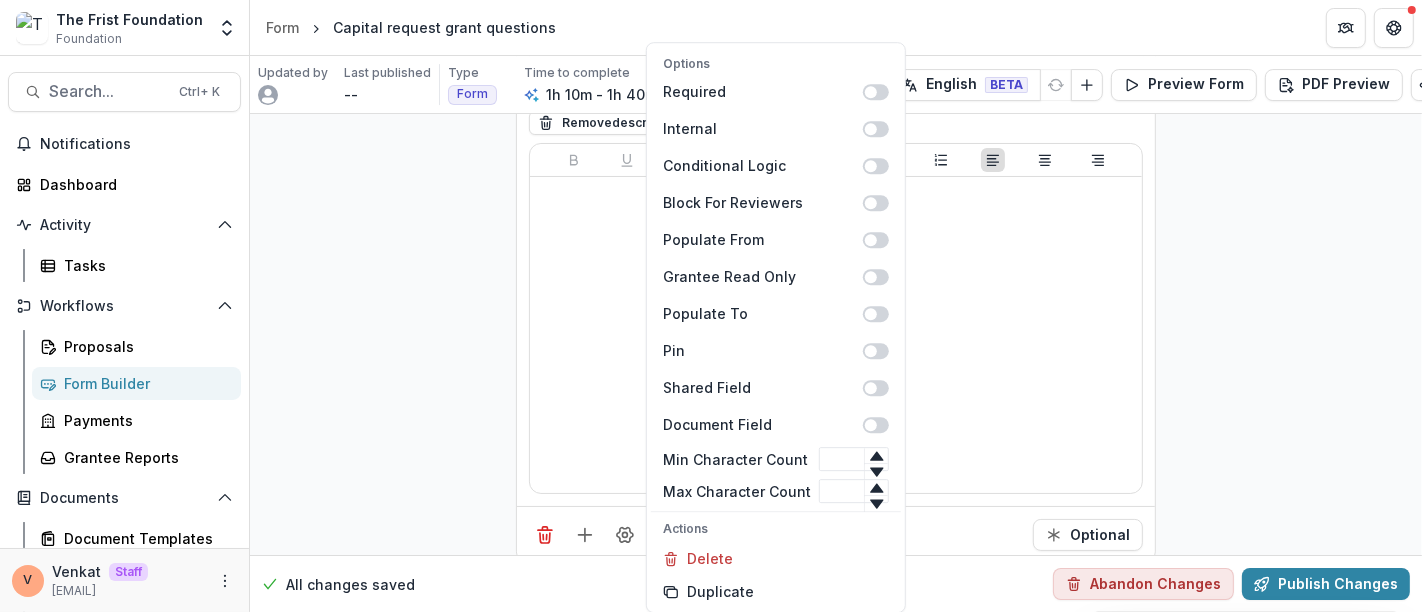 click on "**********" at bounding box center (836, -2228) 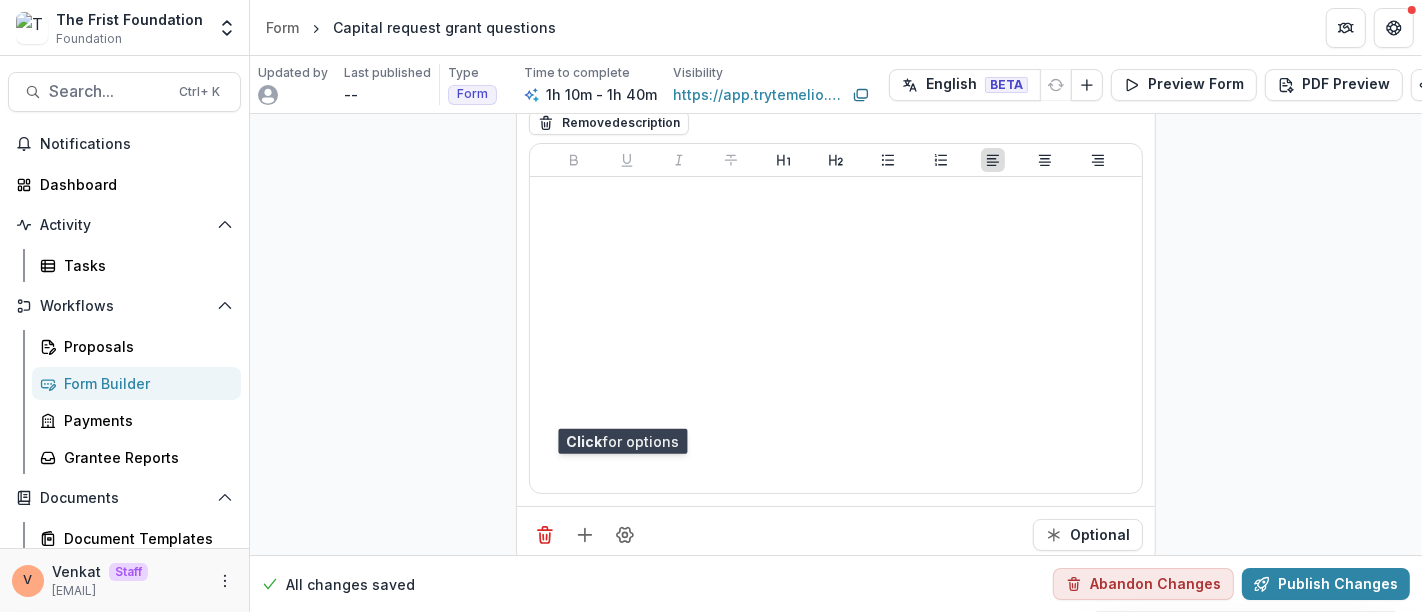scroll, scrollTop: 6055, scrollLeft: 0, axis: vertical 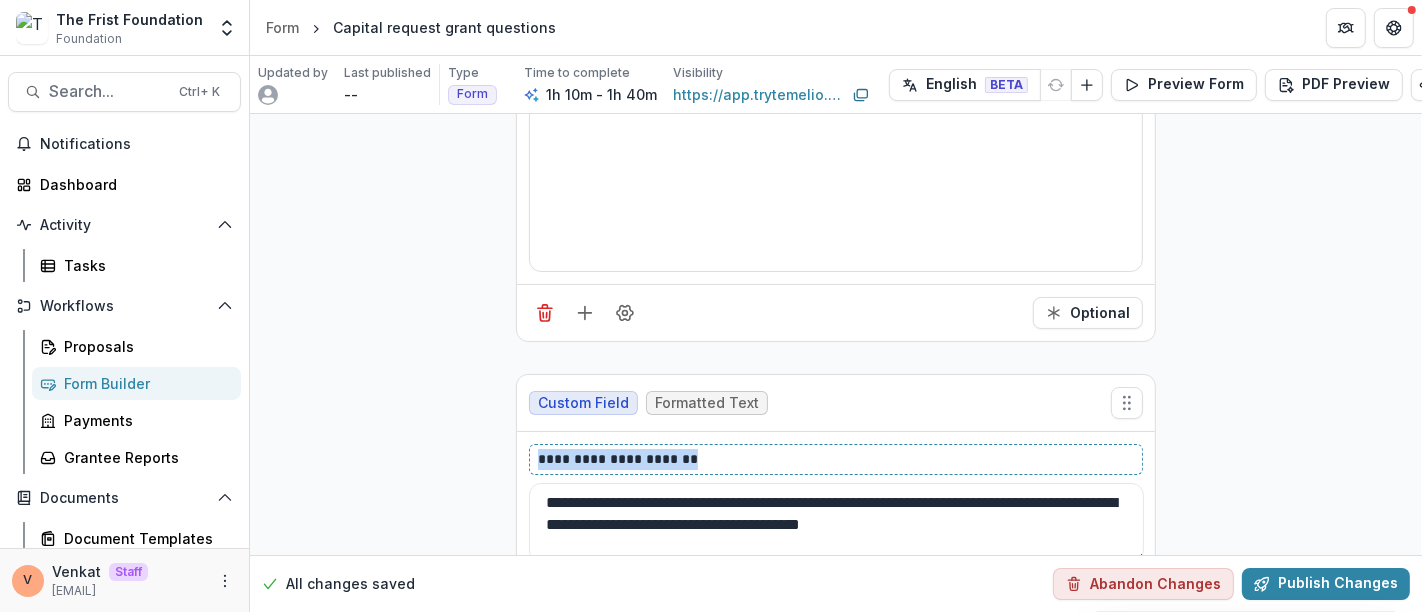 drag, startPoint x: 702, startPoint y: 426, endPoint x: 490, endPoint y: 435, distance: 212.19095 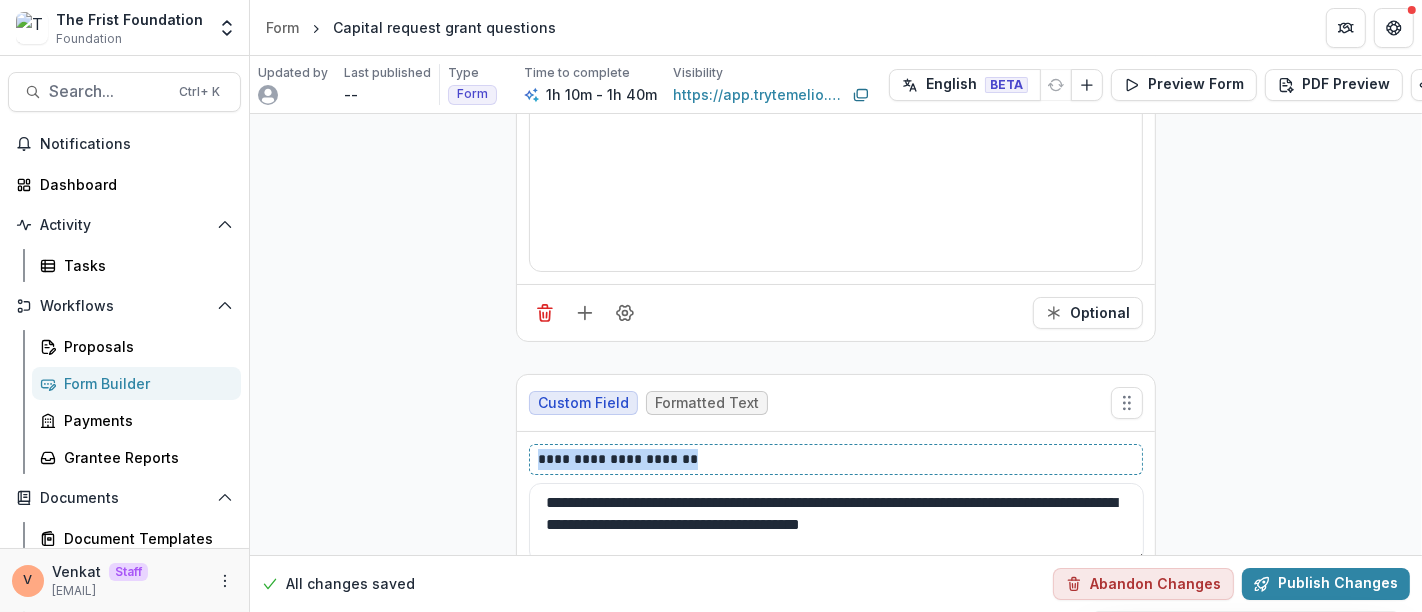 click on "**********" at bounding box center (836, -2450) 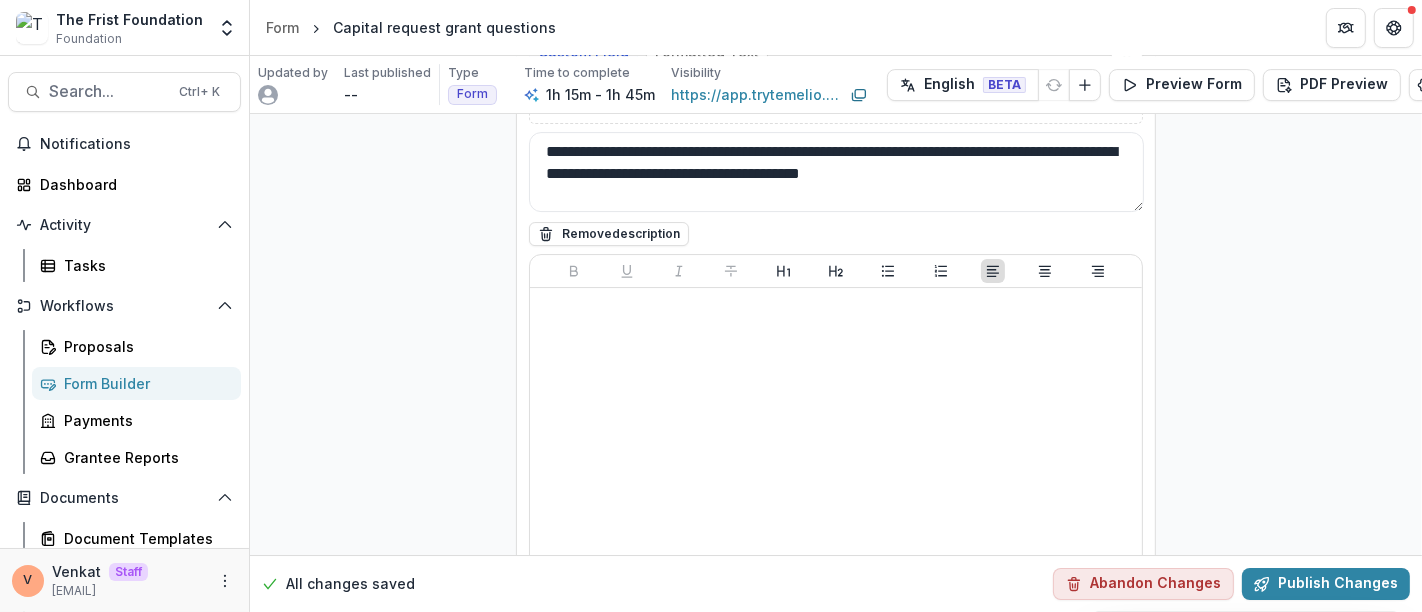 scroll, scrollTop: 5611, scrollLeft: 0, axis: vertical 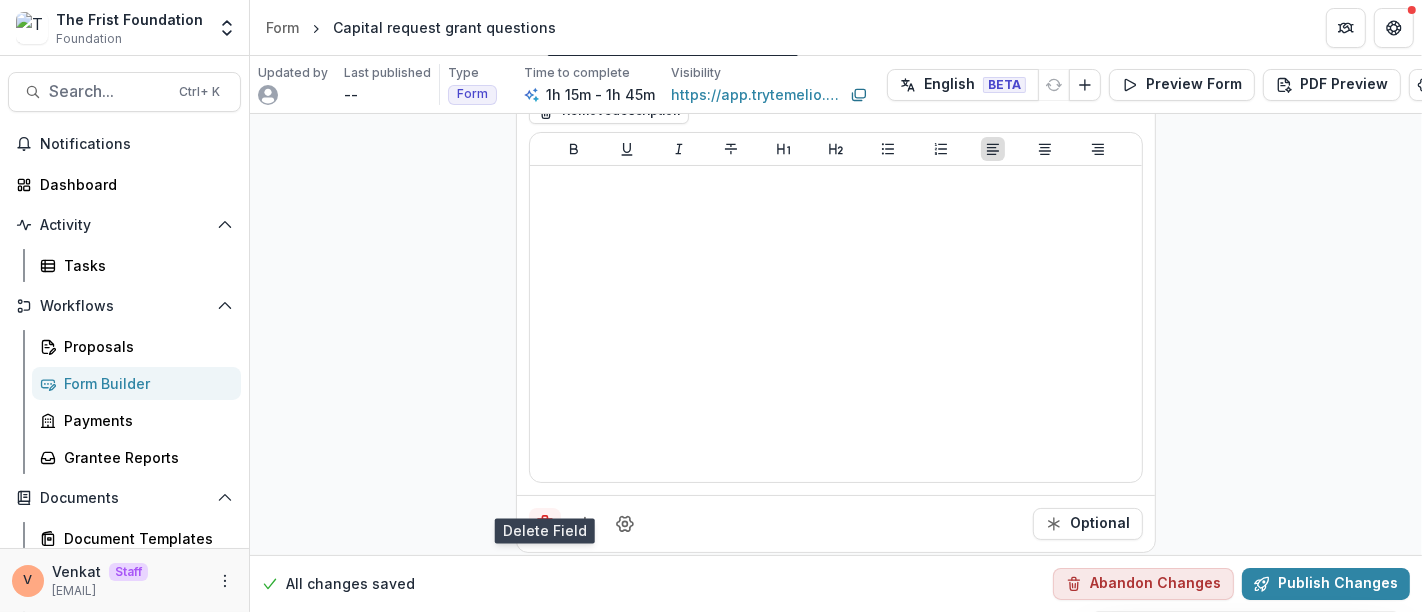 click 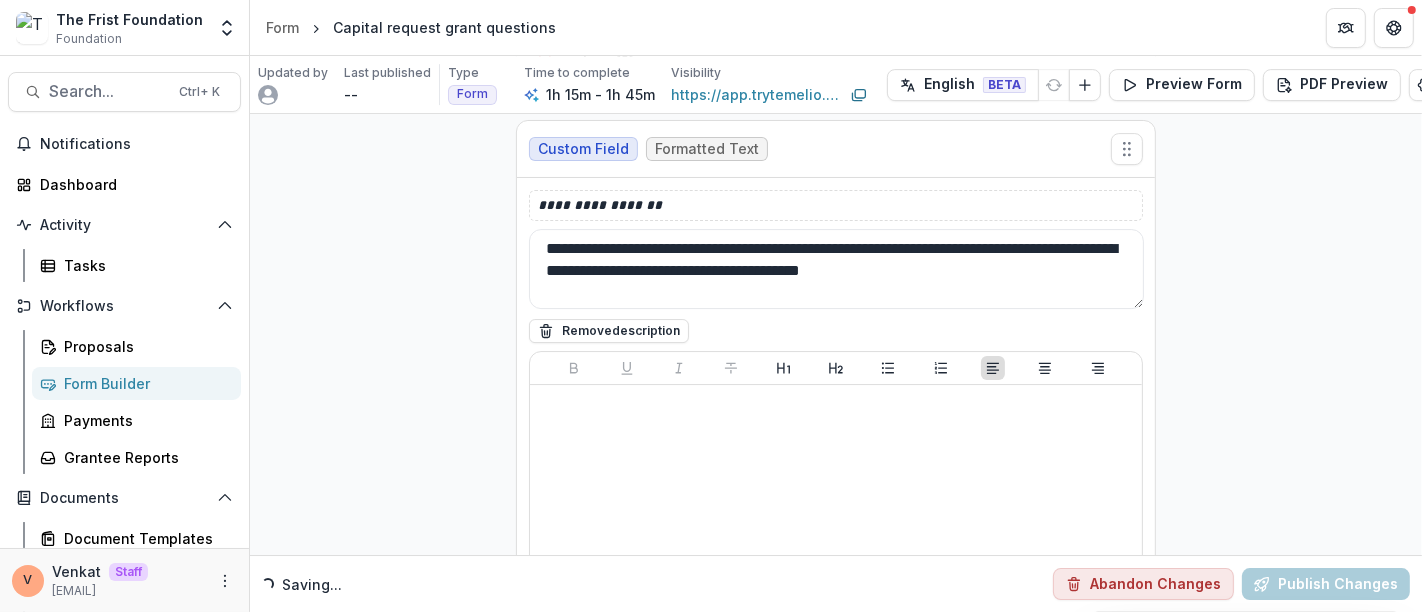 scroll, scrollTop: 5847, scrollLeft: 0, axis: vertical 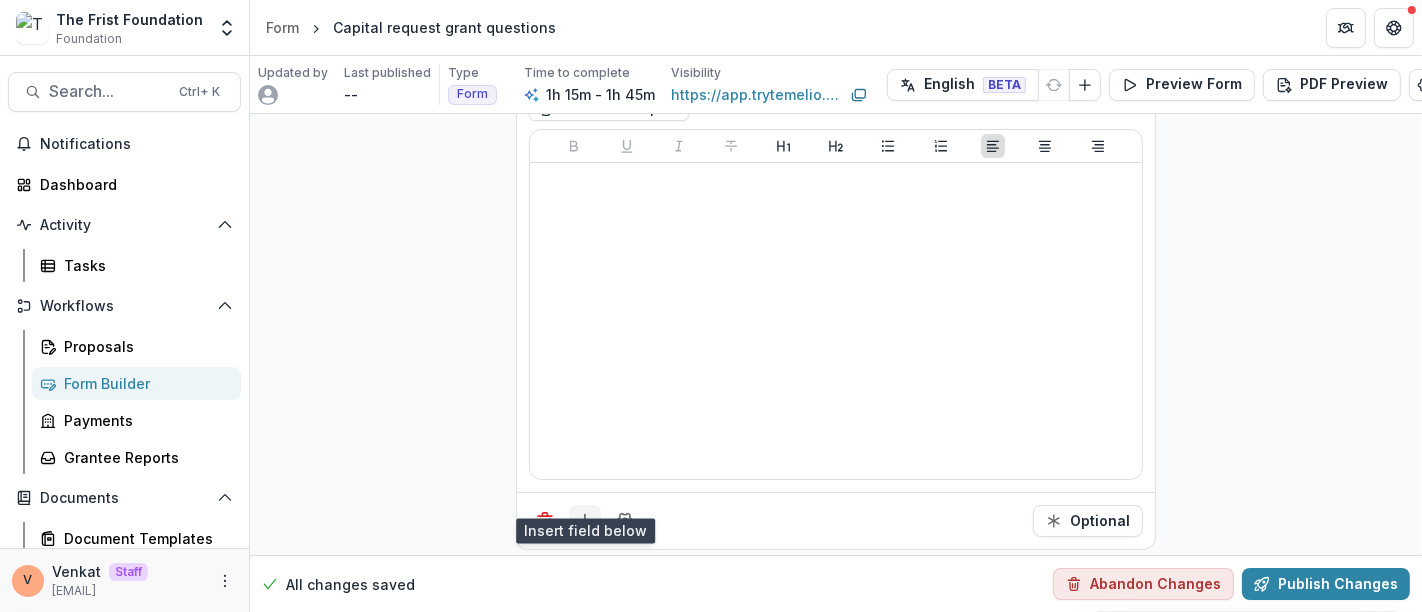 click 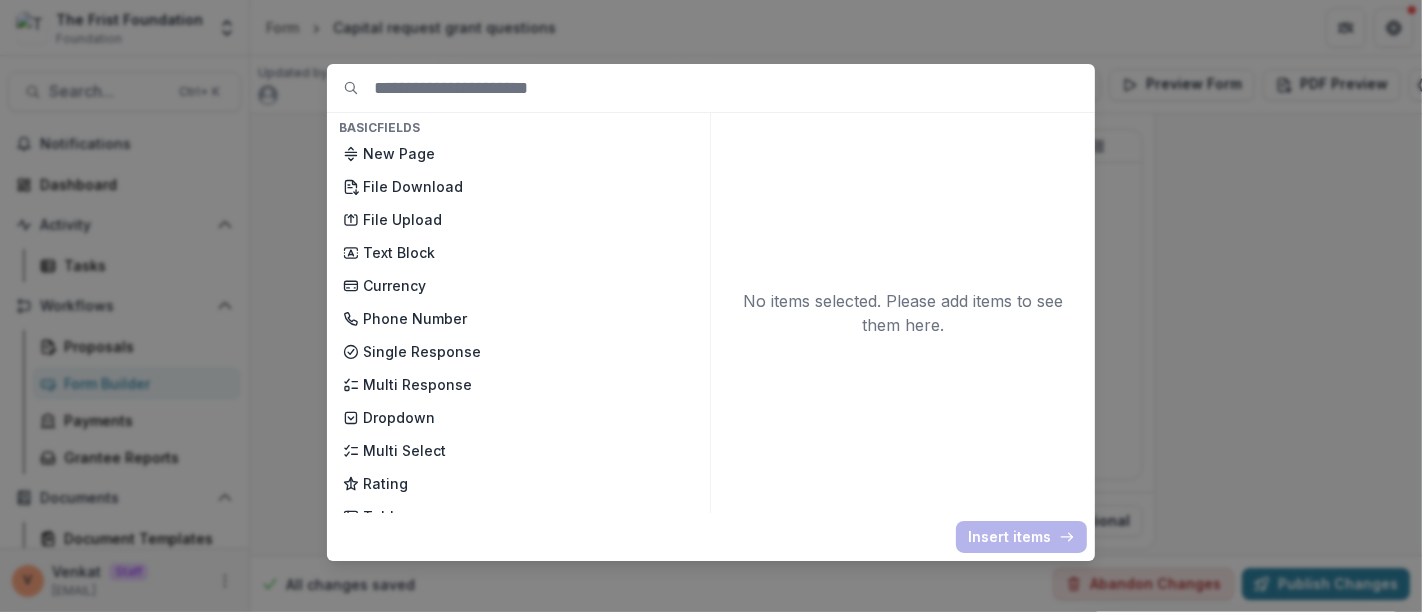 scroll, scrollTop: 111, scrollLeft: 0, axis: vertical 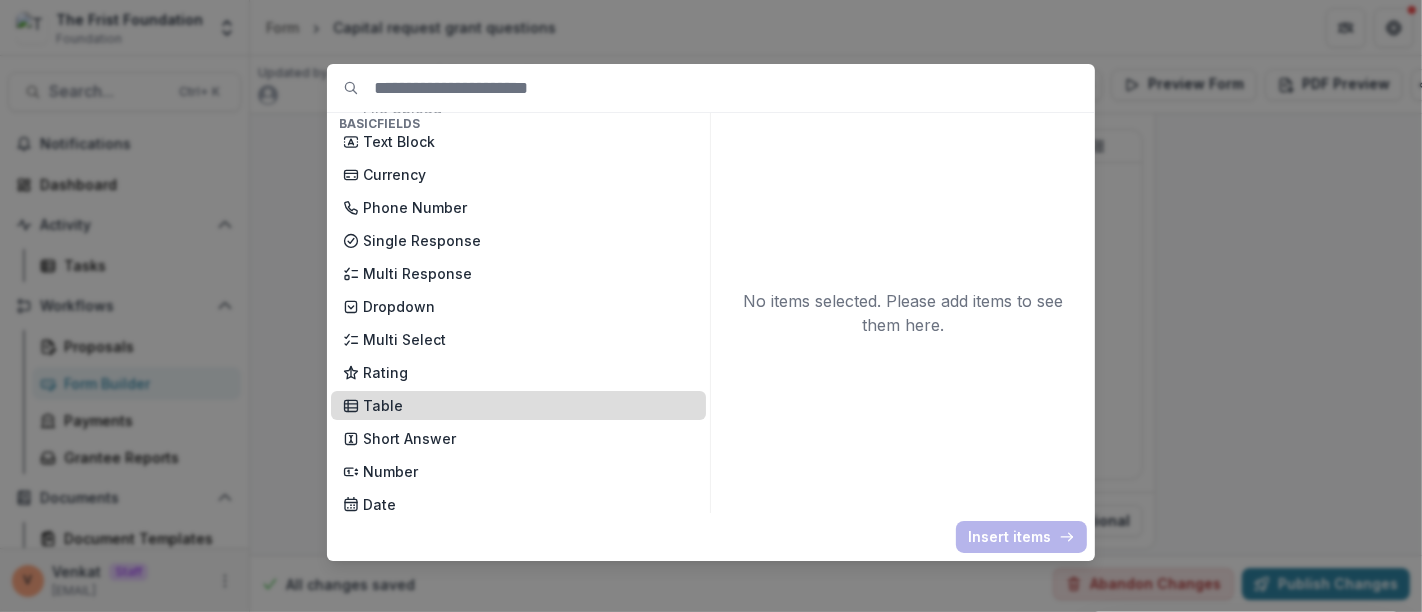 click on "Table" at bounding box center [528, 405] 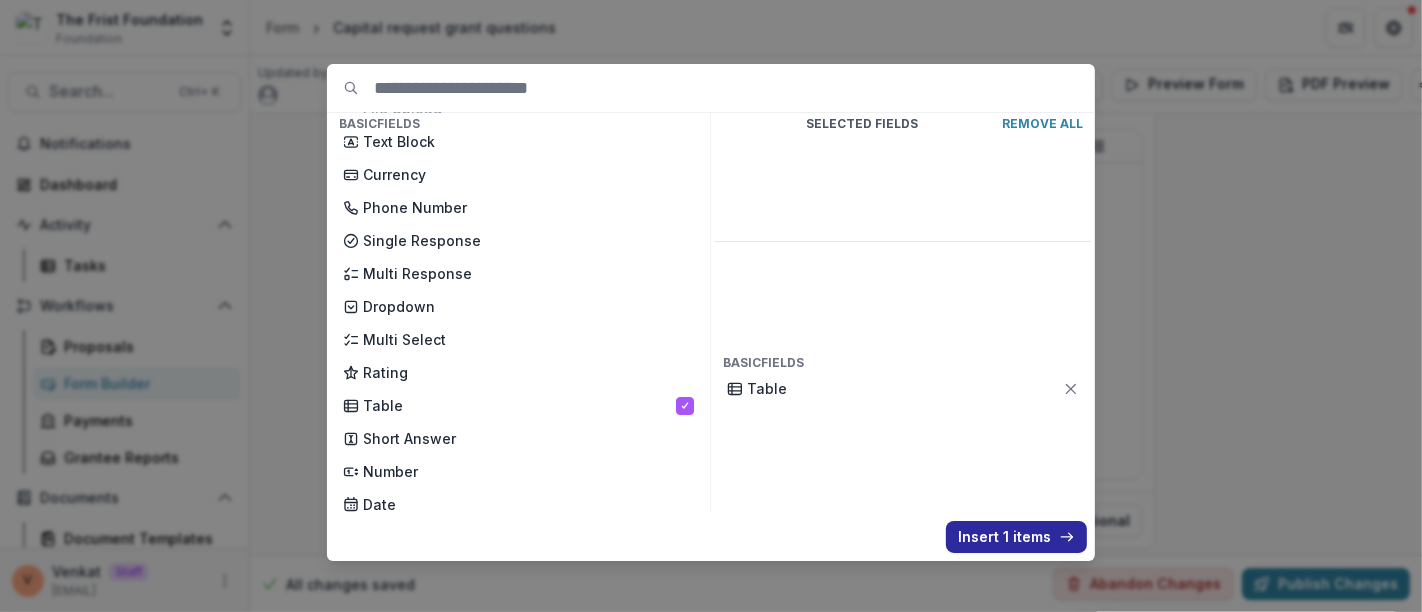 click on "Insert 1 items" at bounding box center [1016, 537] 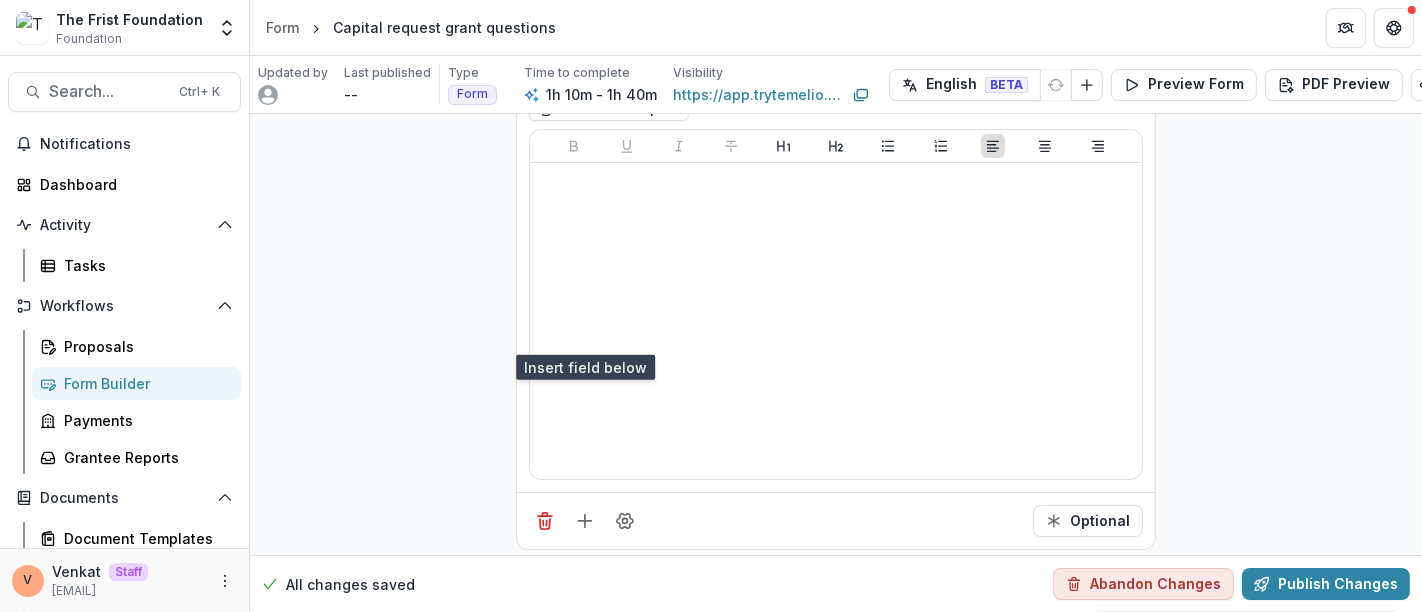 scroll, scrollTop: 6130, scrollLeft: 0, axis: vertical 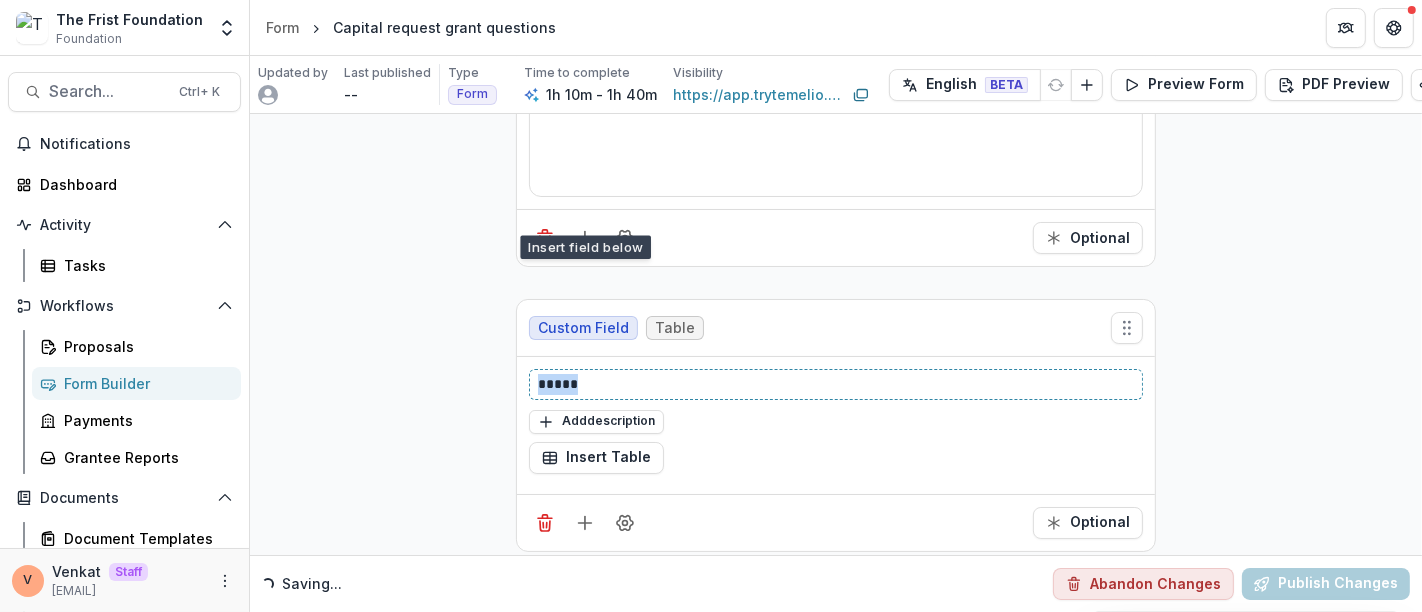 drag, startPoint x: 607, startPoint y: 360, endPoint x: 486, endPoint y: 362, distance: 121.016525 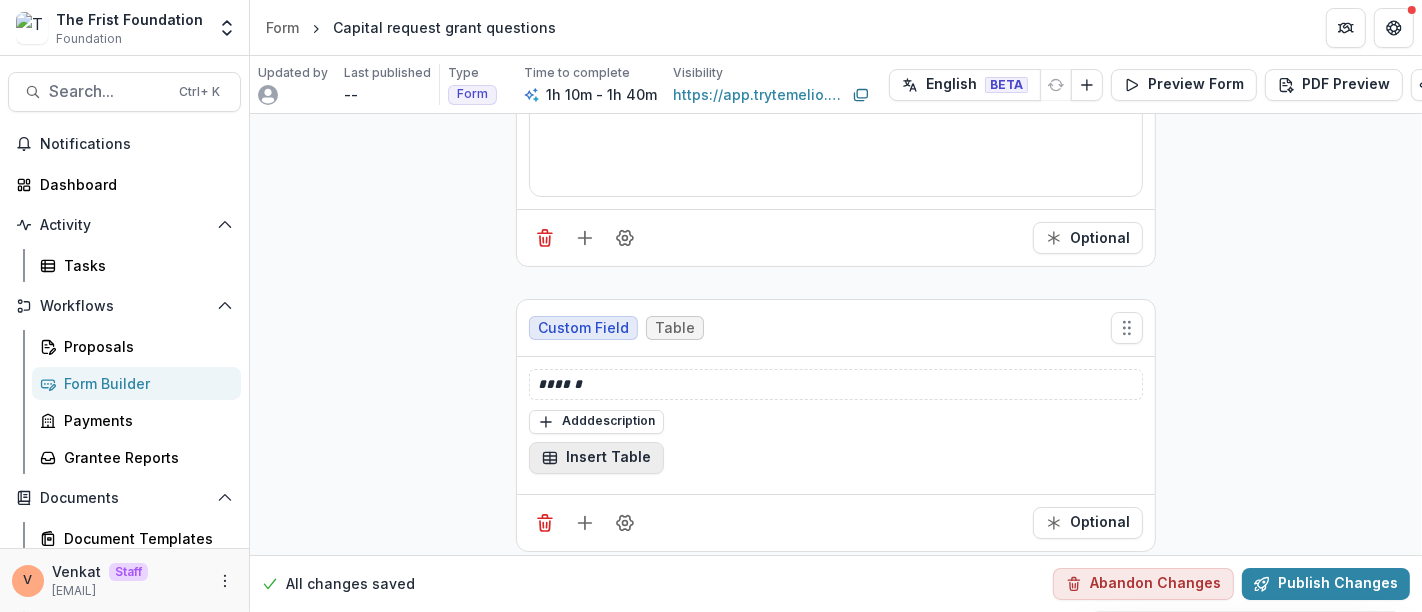 click on "Insert Table" at bounding box center (596, 458) 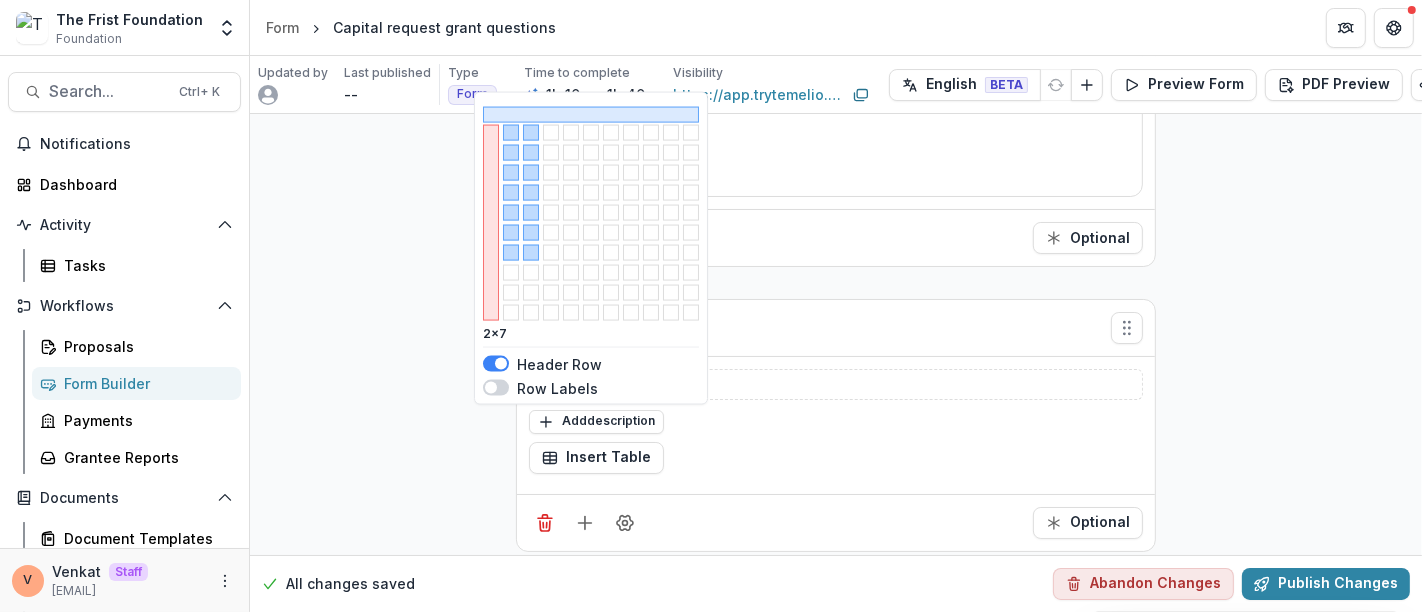 click at bounding box center [531, 253] 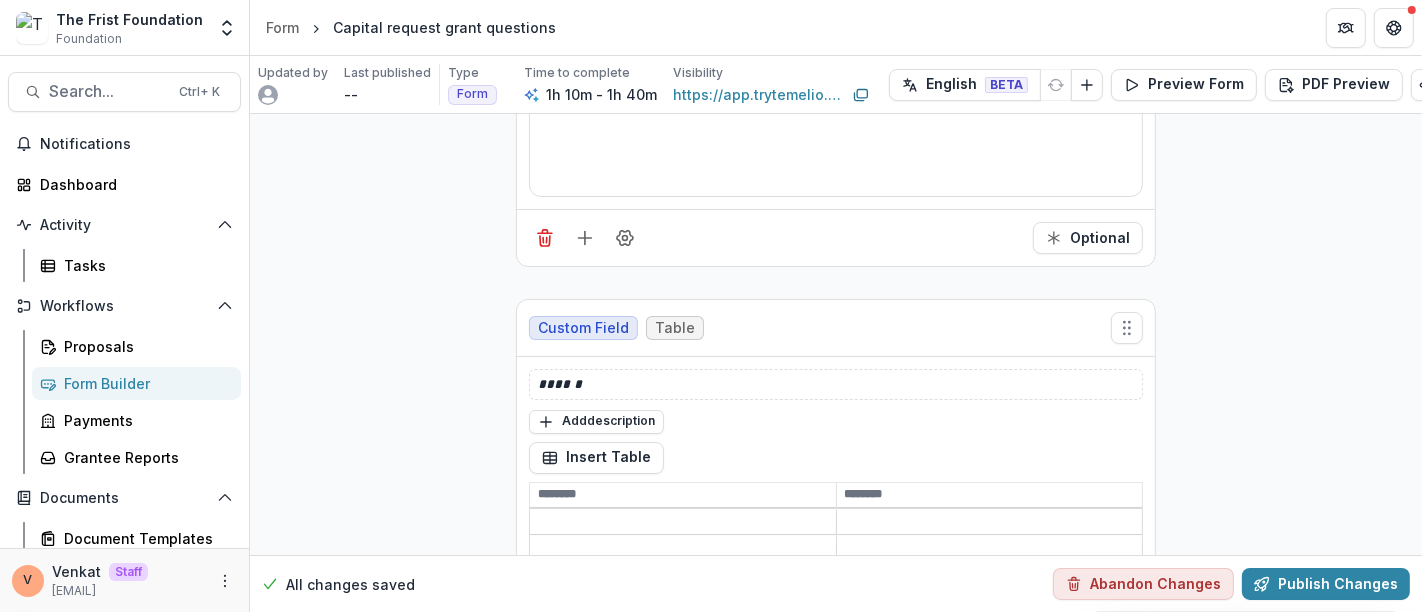 scroll, scrollTop: 6241, scrollLeft: 0, axis: vertical 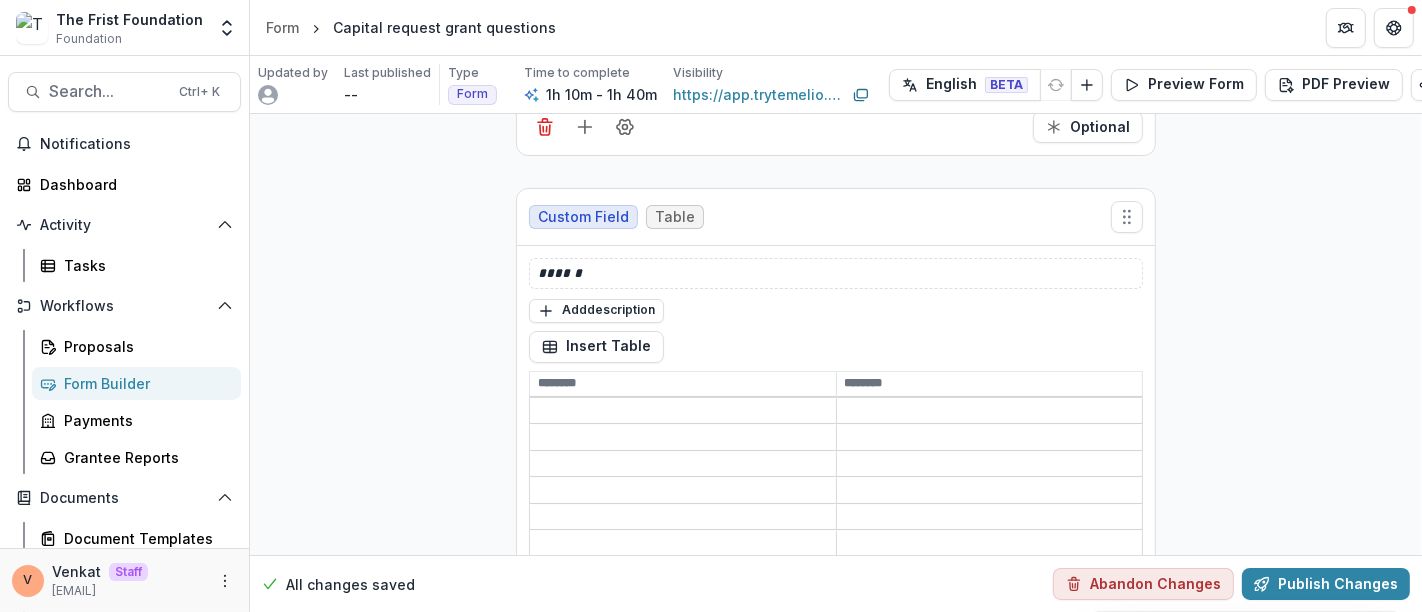 click at bounding box center (683, 384) 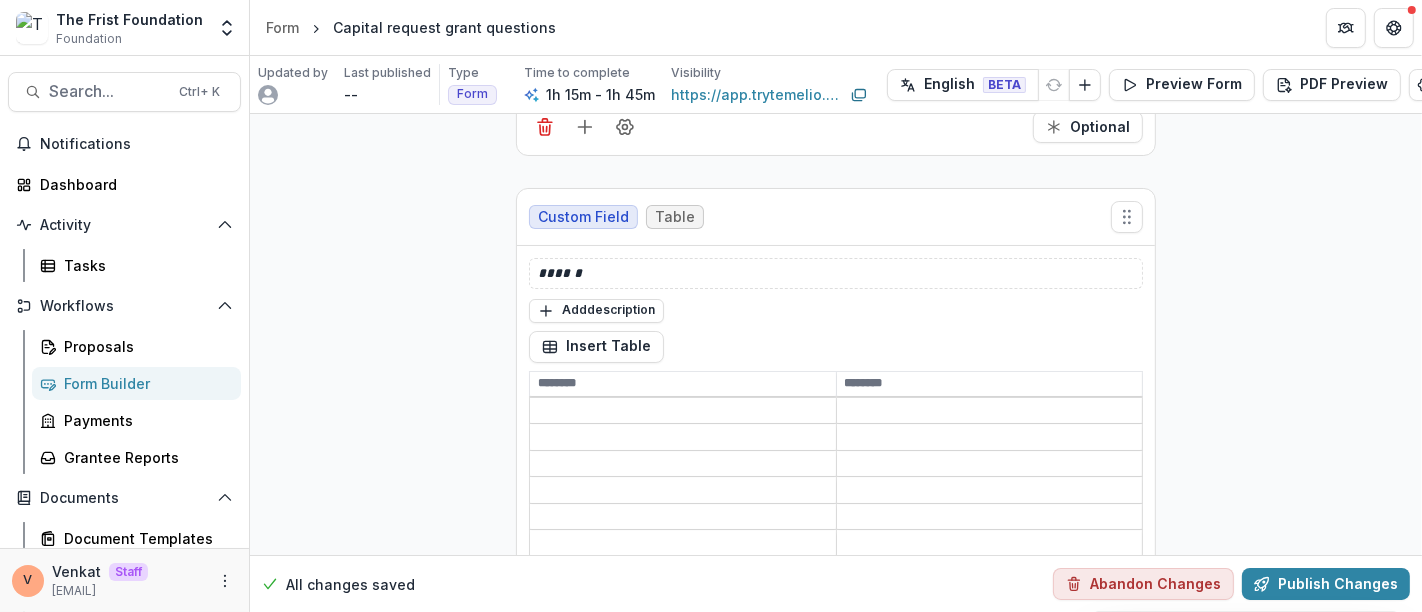 paste on "*******" 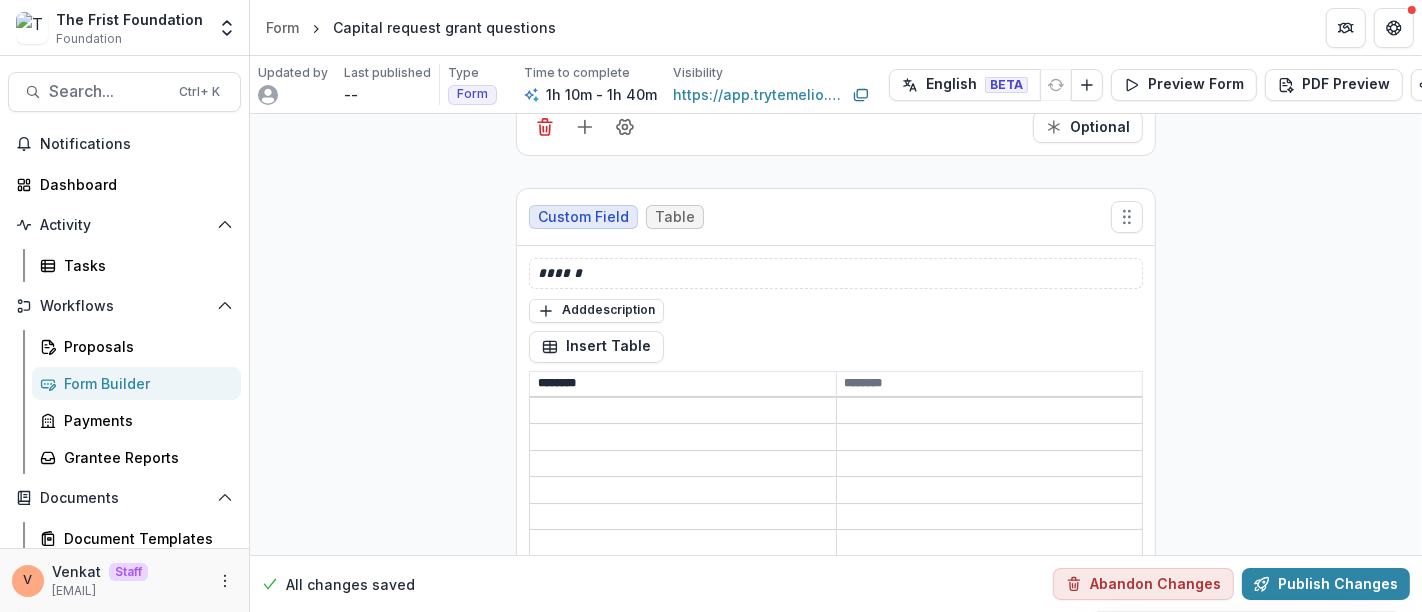 paste on "**********" 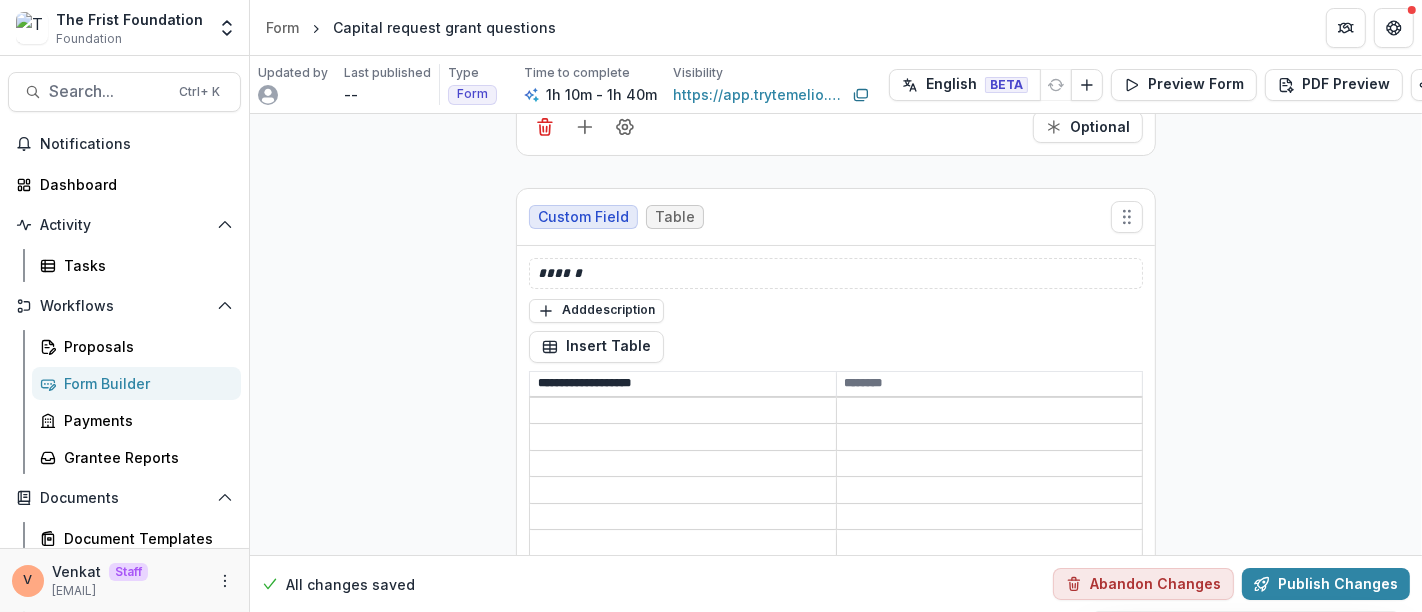 type on "**********" 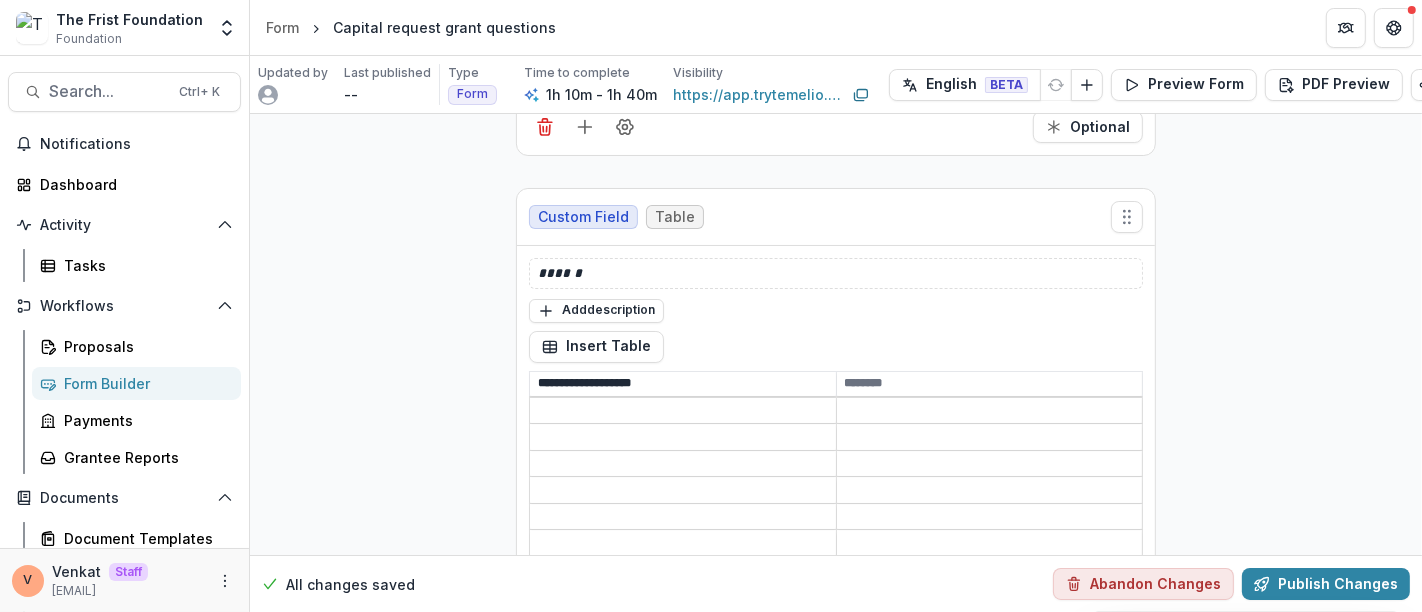 click at bounding box center (990, 384) 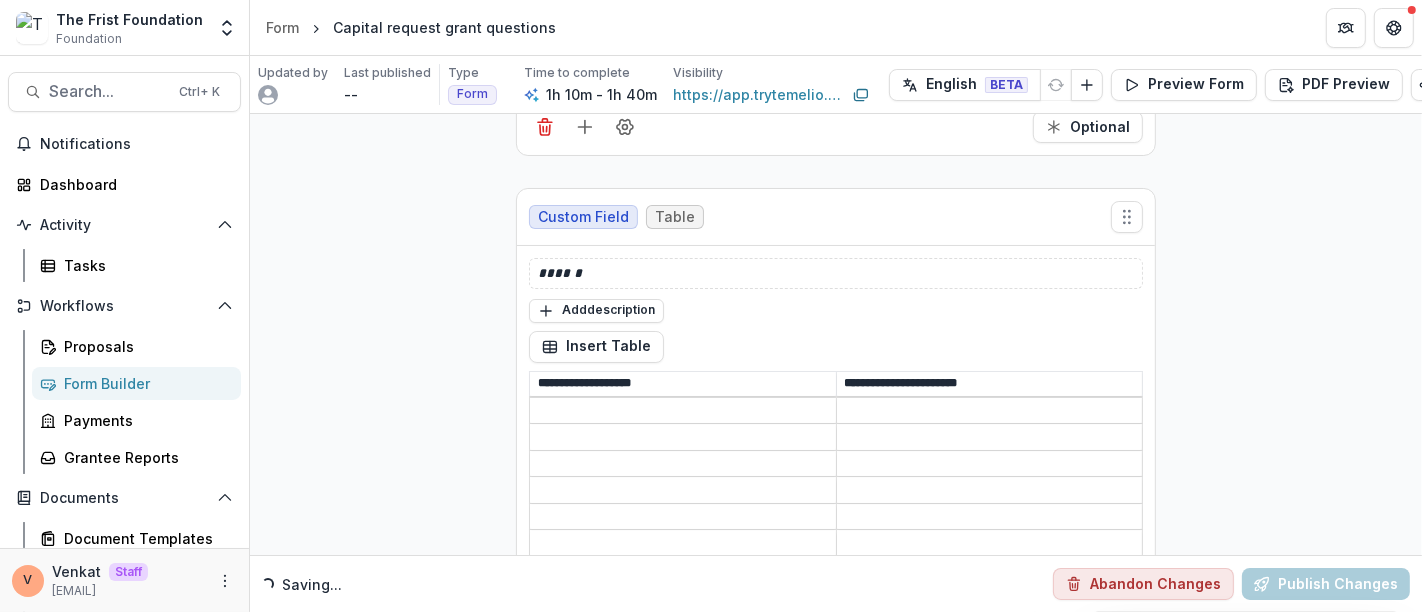 click on "**********" at bounding box center [990, 384] 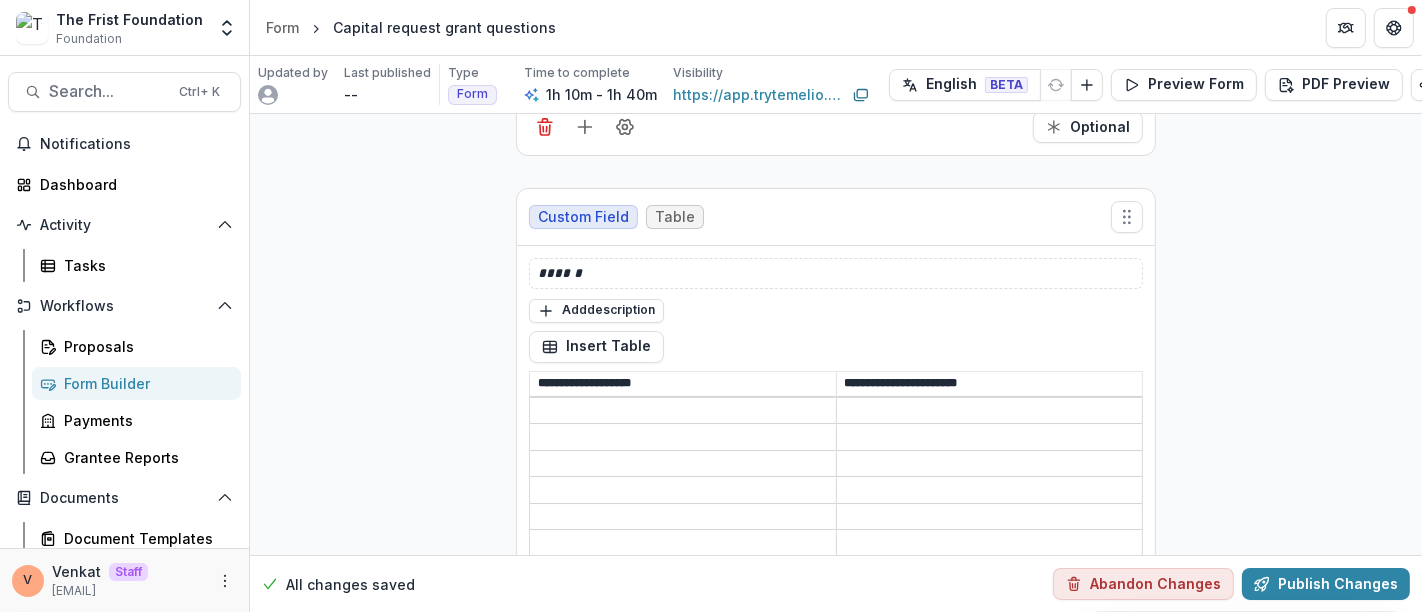 type on "**********" 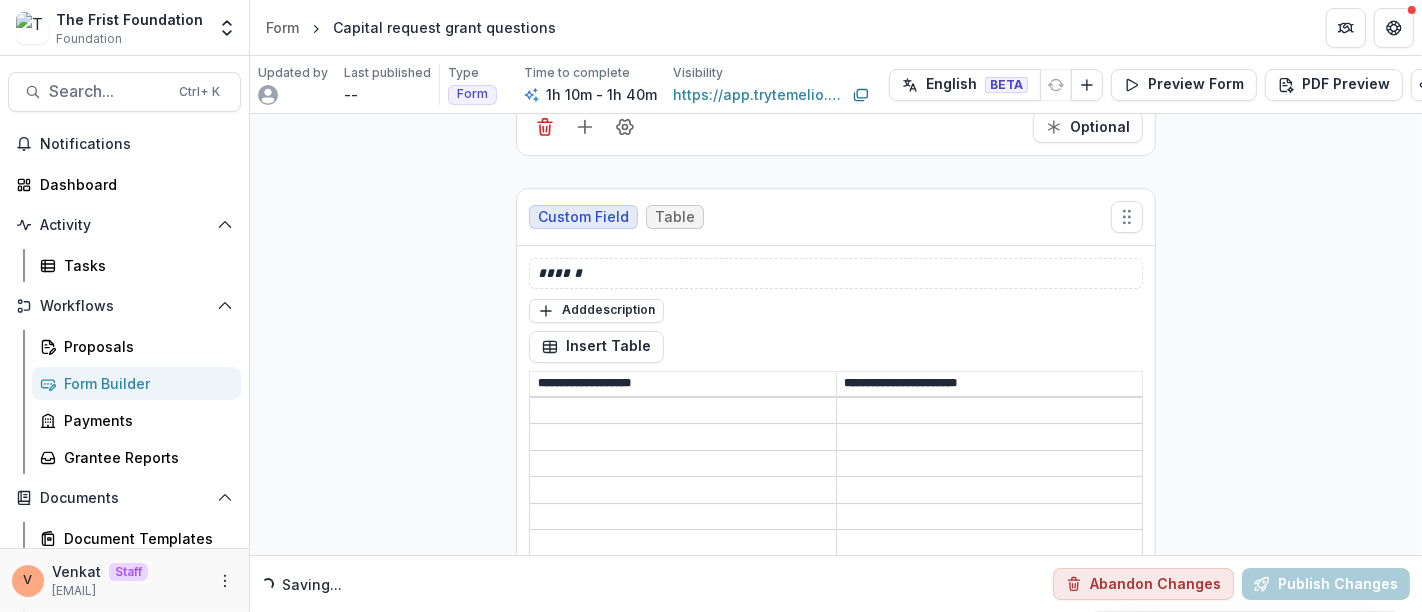 type on "**********" 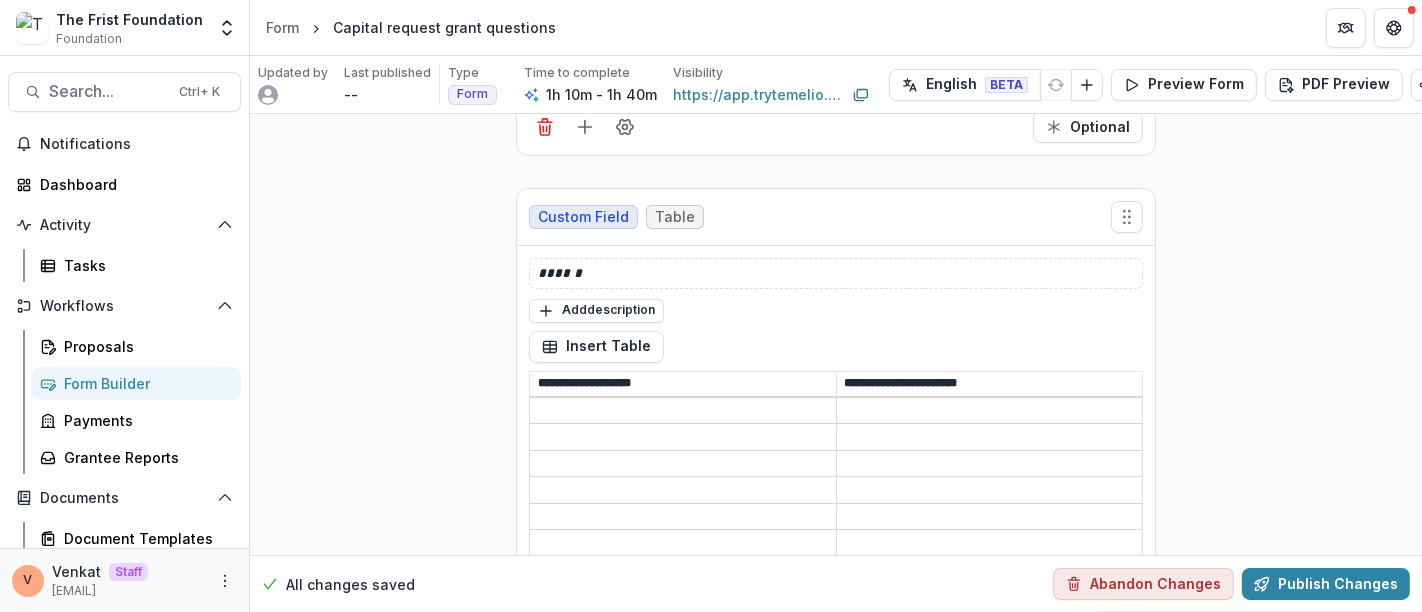 scroll, scrollTop: 6329, scrollLeft: 0, axis: vertical 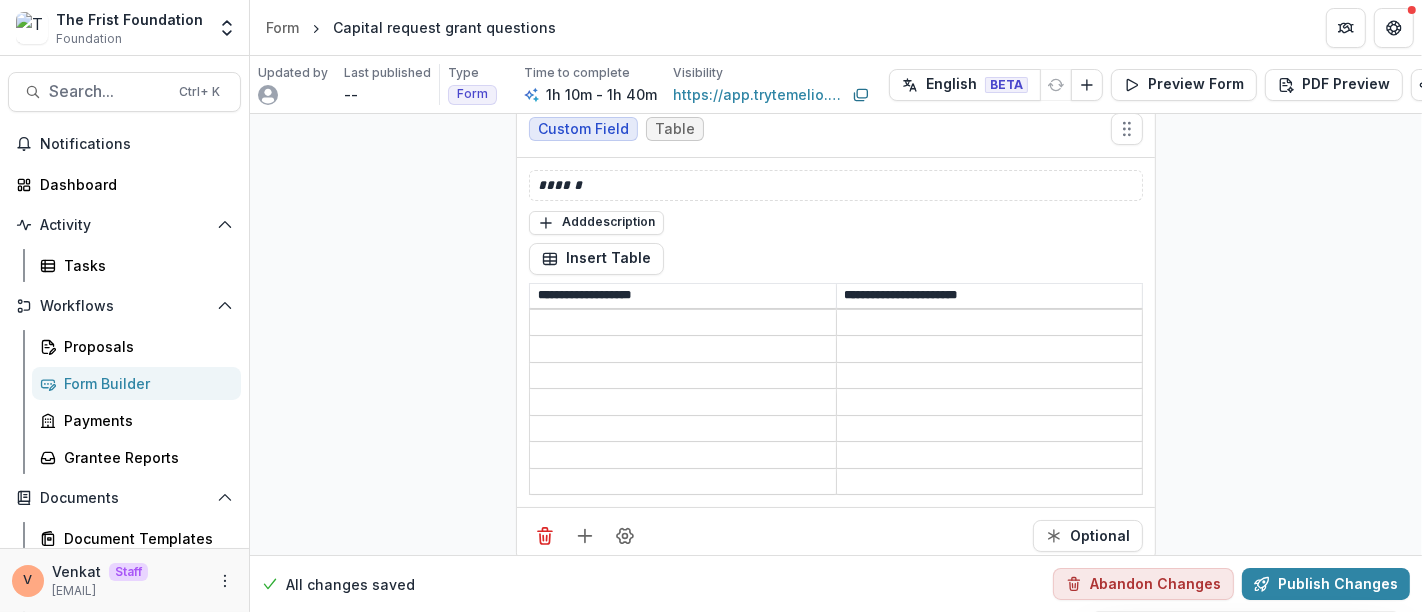 click at bounding box center [990, 403] 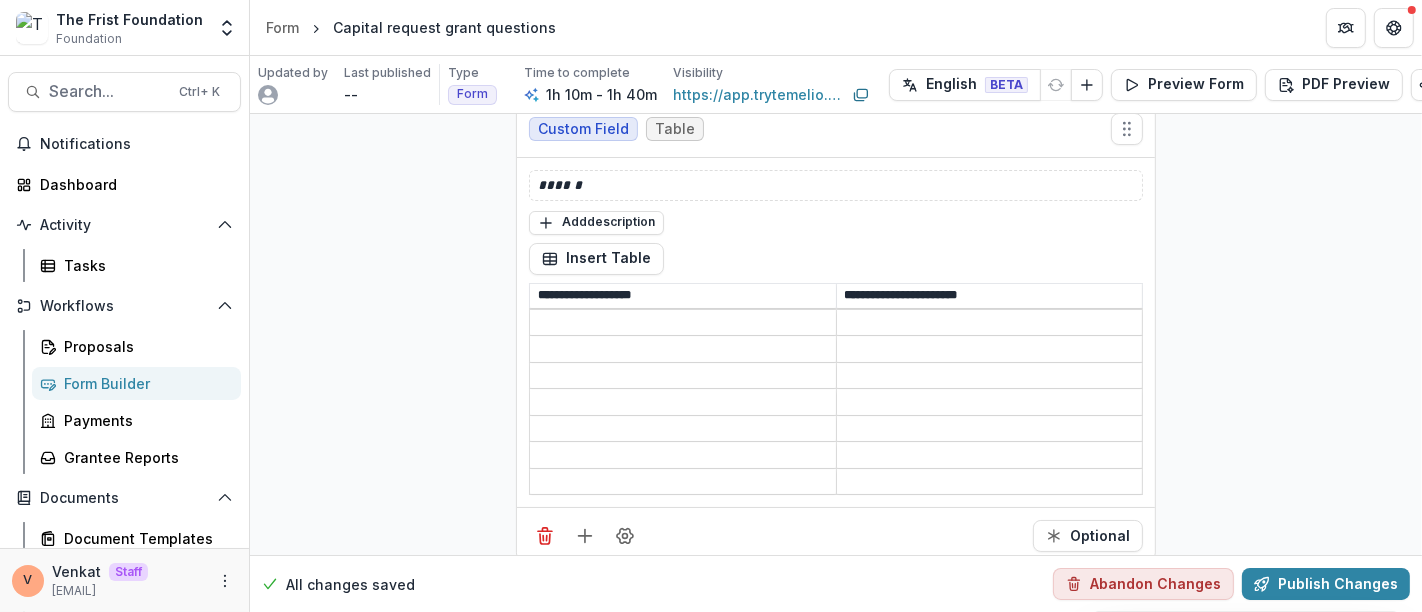 click 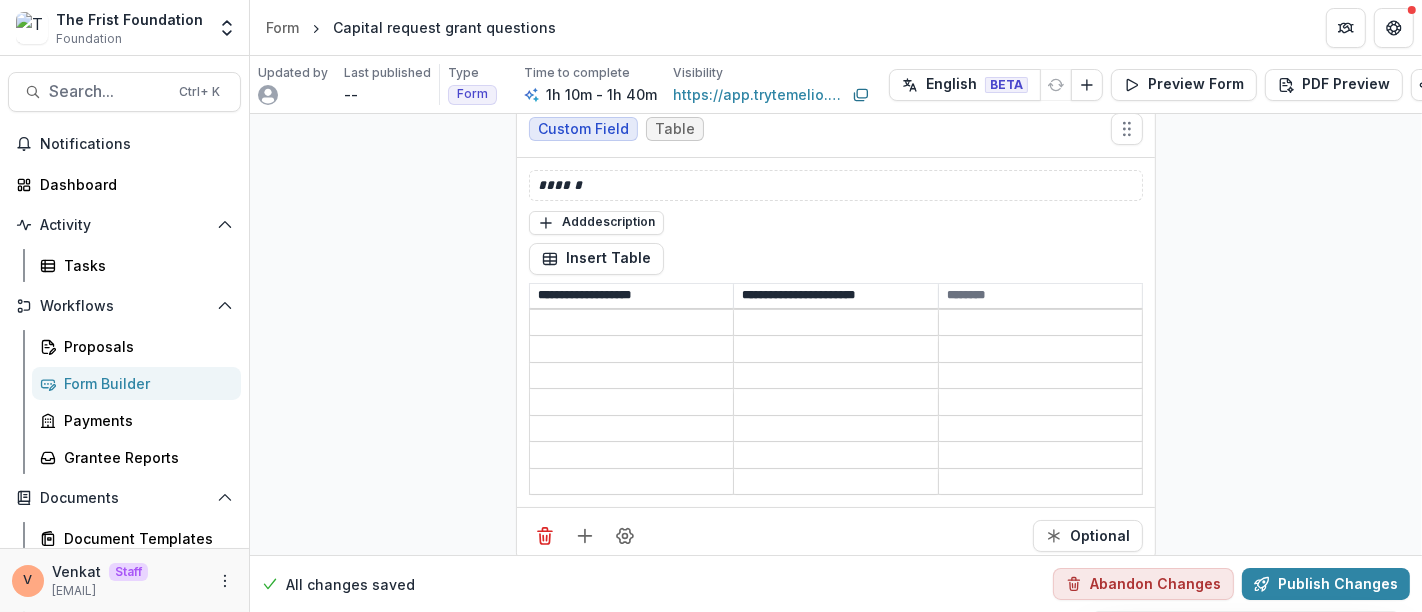 click at bounding box center (1040, 296) 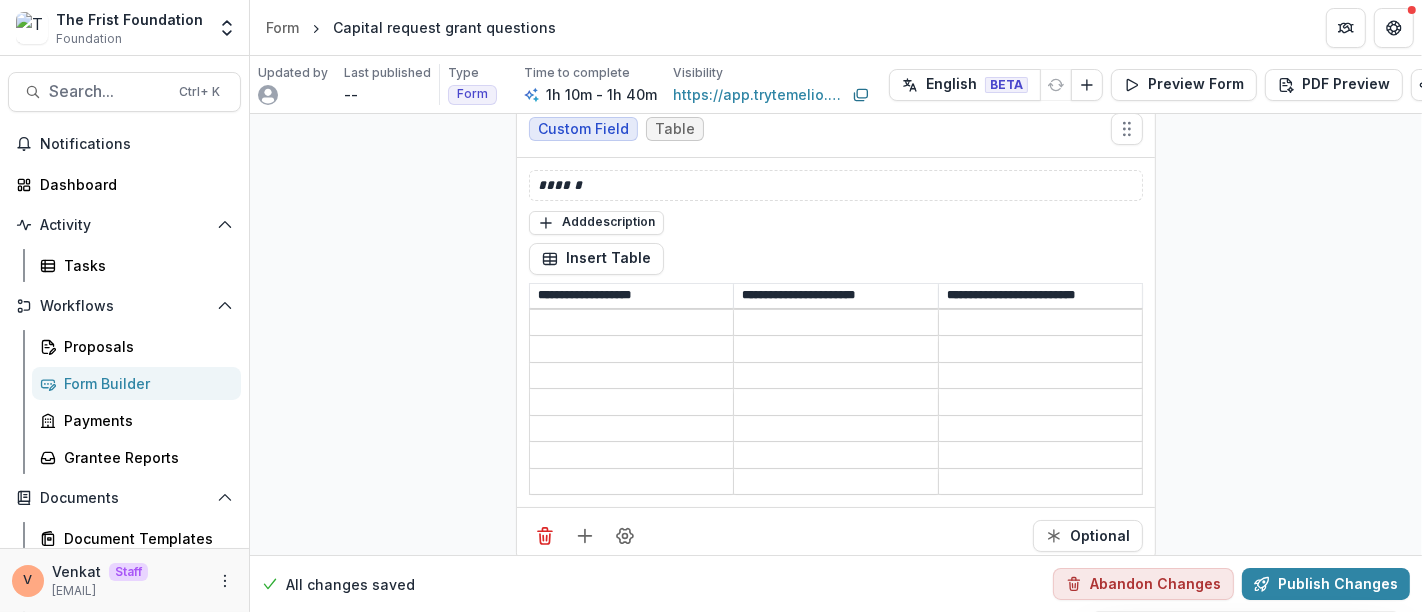 scroll, scrollTop: 0, scrollLeft: 0, axis: both 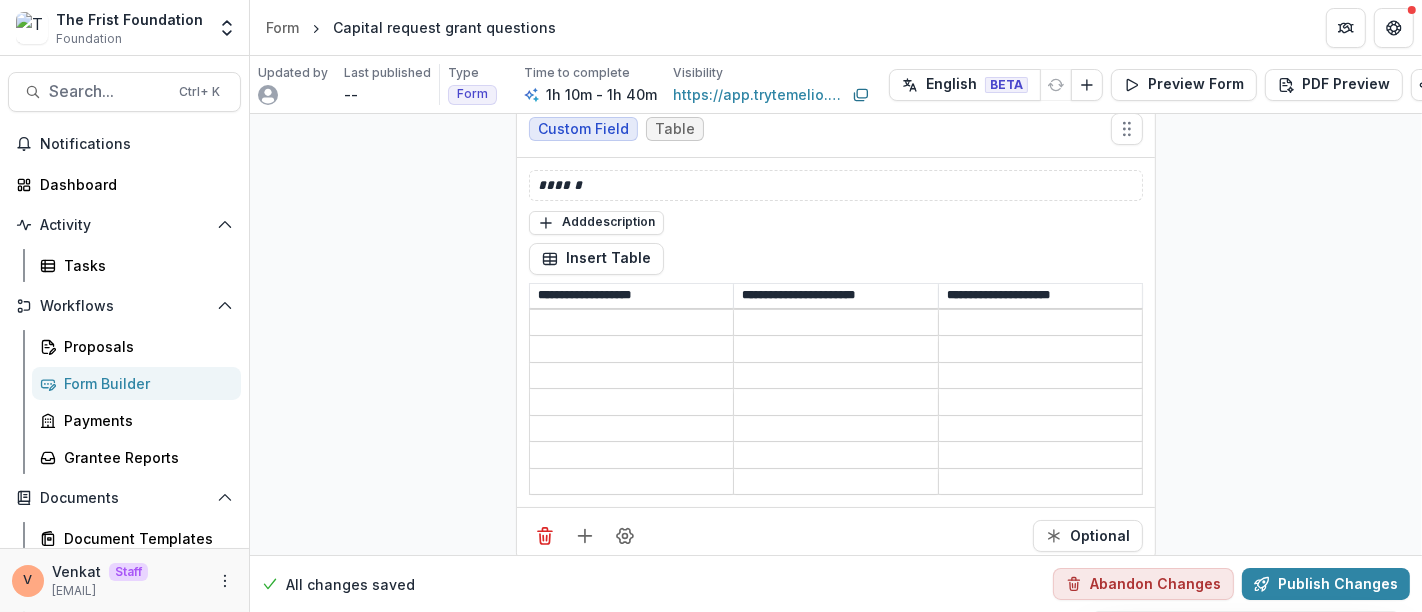 type on "**********" 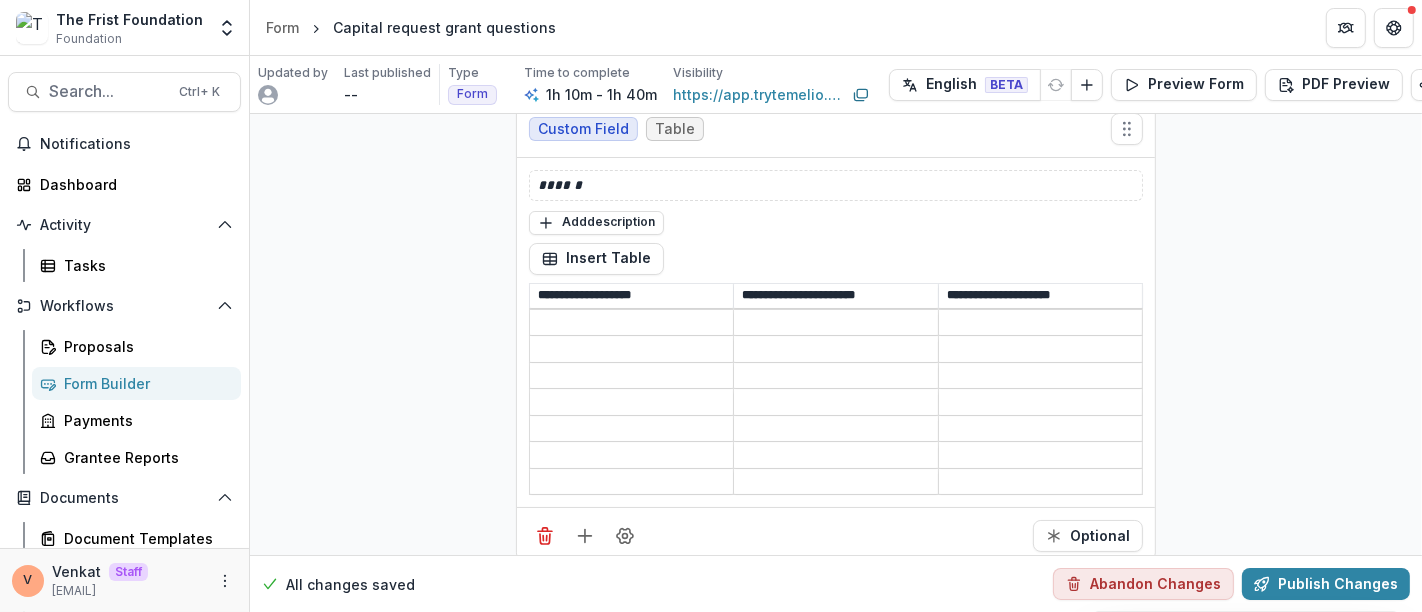 click at bounding box center (835, 350) 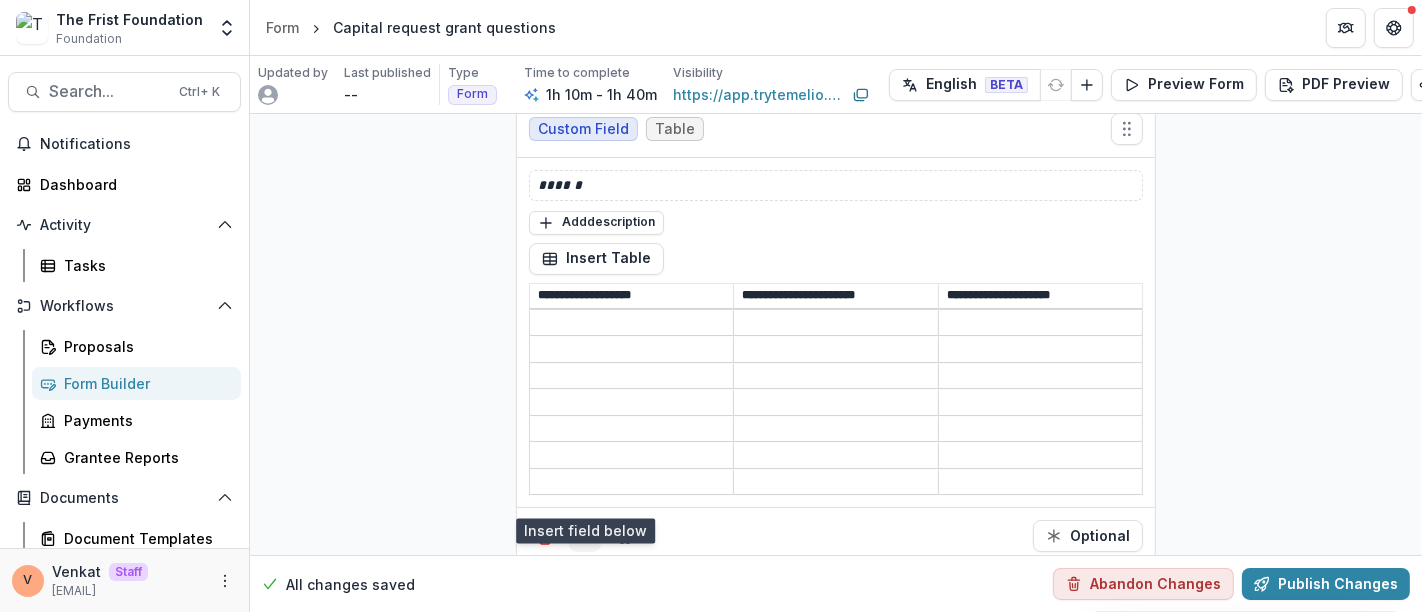 click 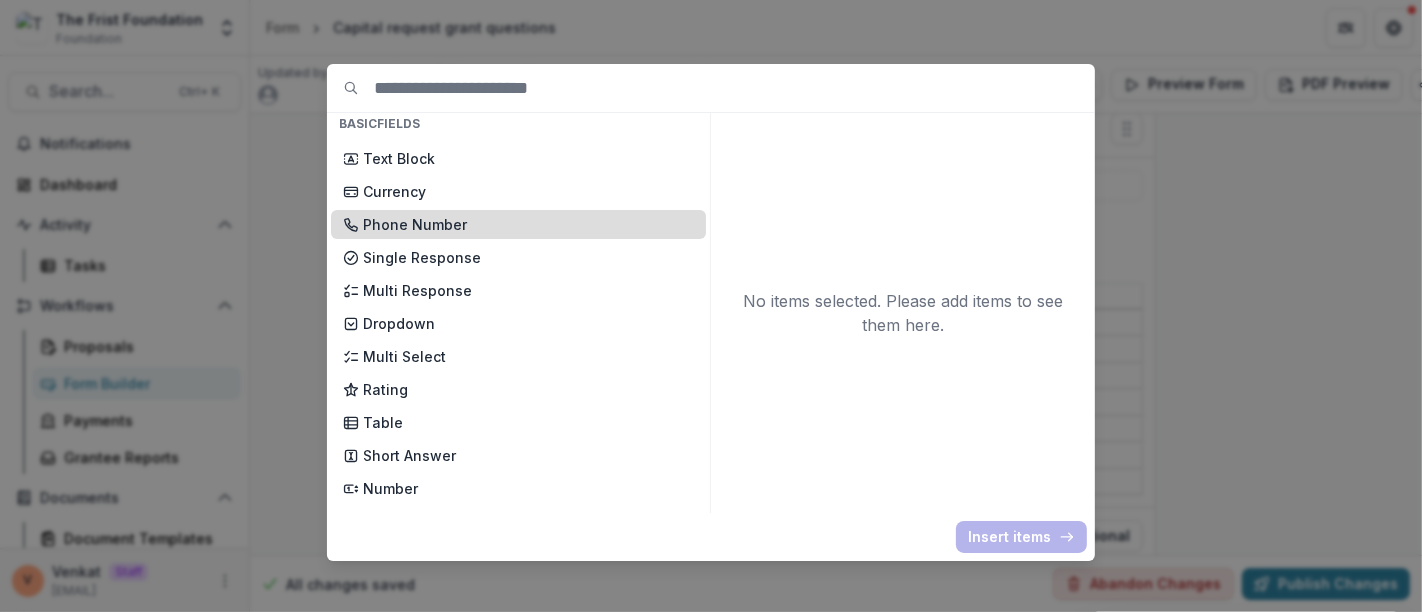 scroll, scrollTop: 222, scrollLeft: 0, axis: vertical 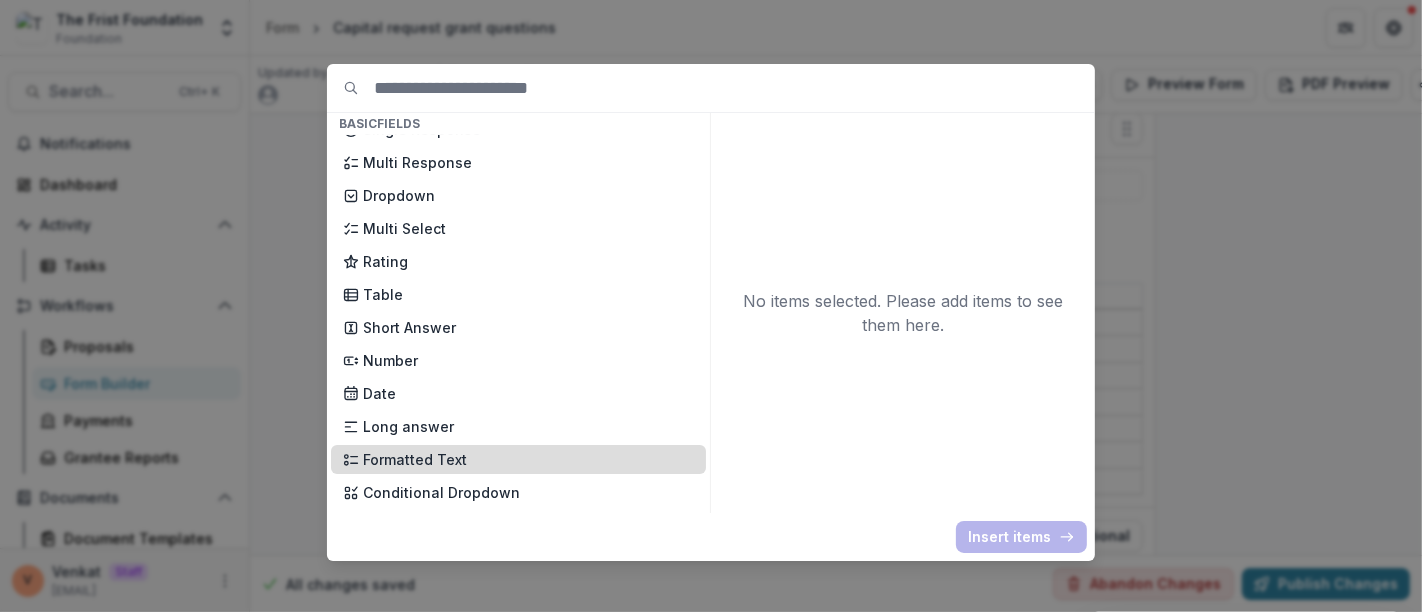 click on "Formatted Text" at bounding box center (528, 459) 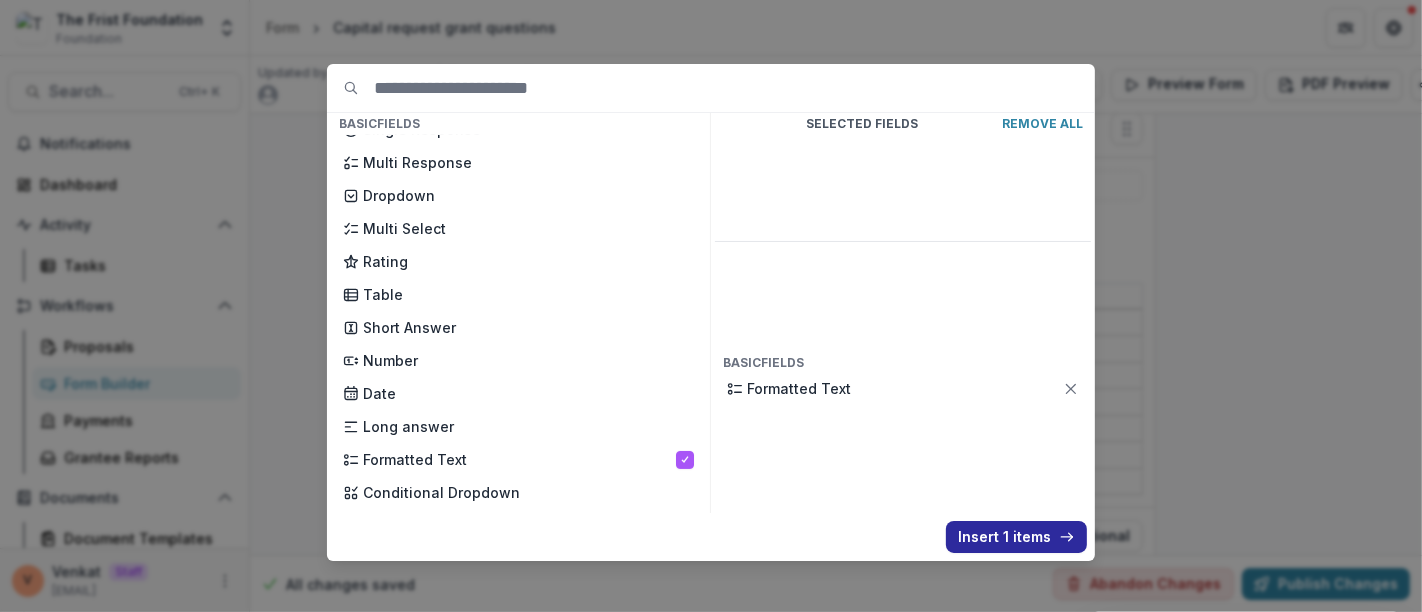click on "Insert 1 items" at bounding box center (1016, 537) 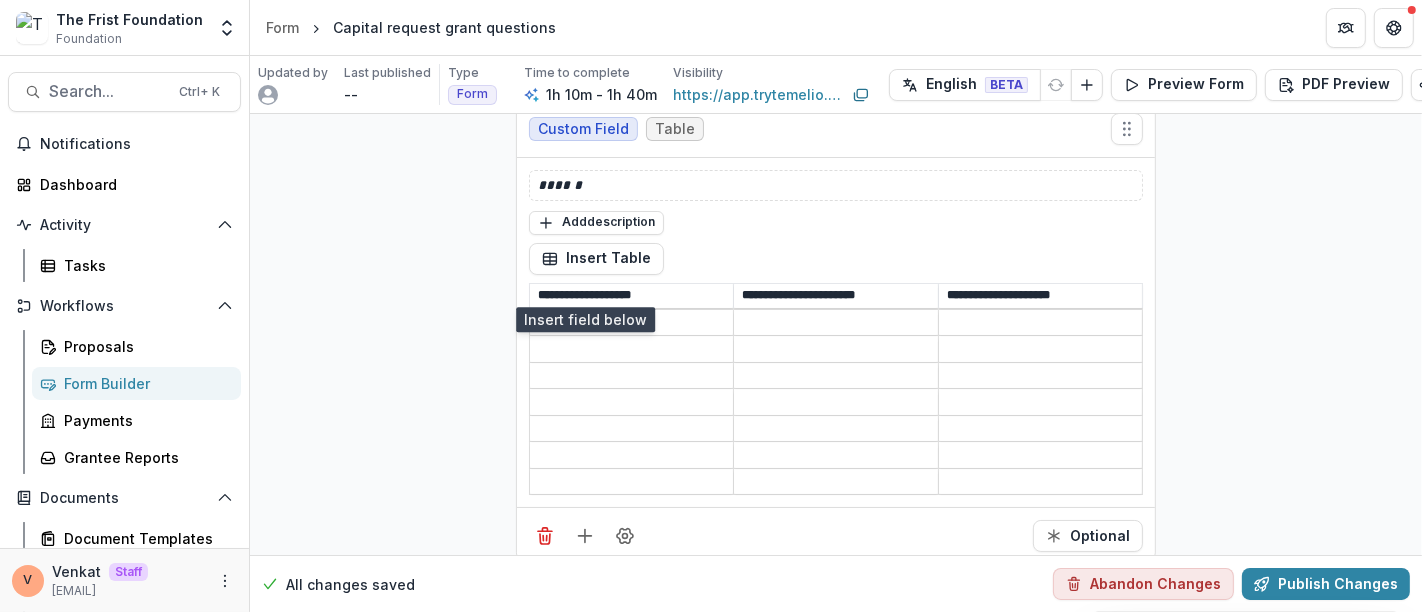 scroll, scrollTop: 6662, scrollLeft: 0, axis: vertical 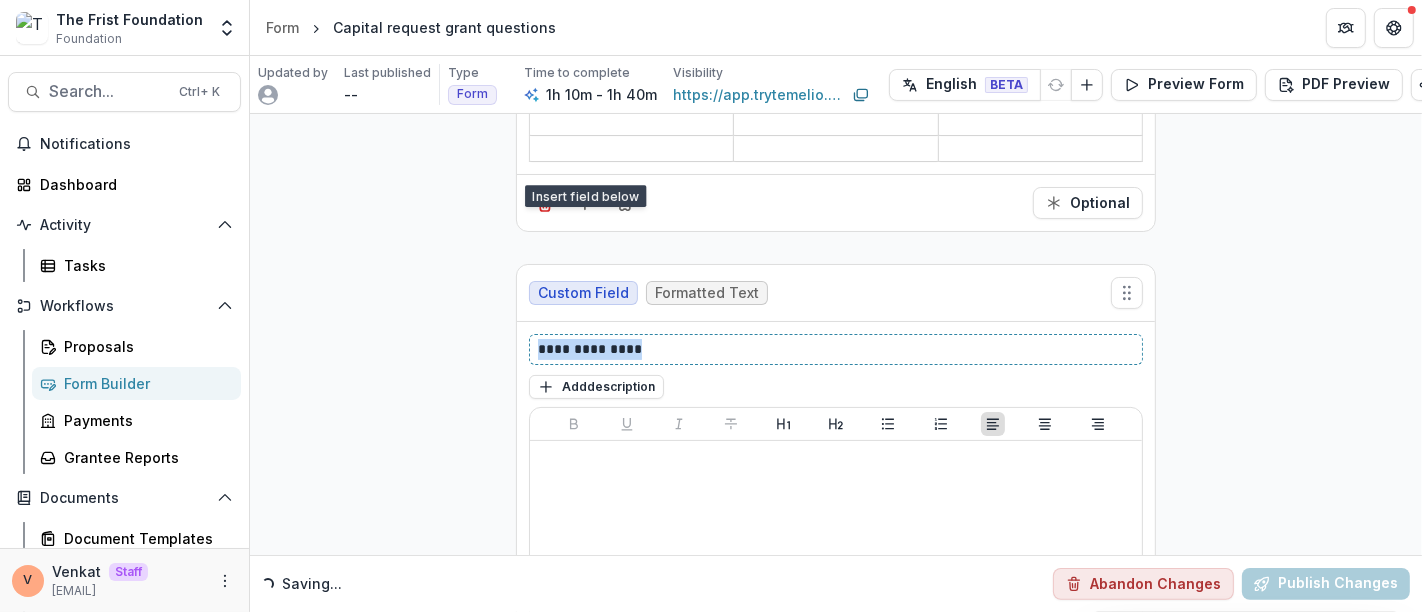 drag, startPoint x: 598, startPoint y: 307, endPoint x: 480, endPoint y: 309, distance: 118.016945 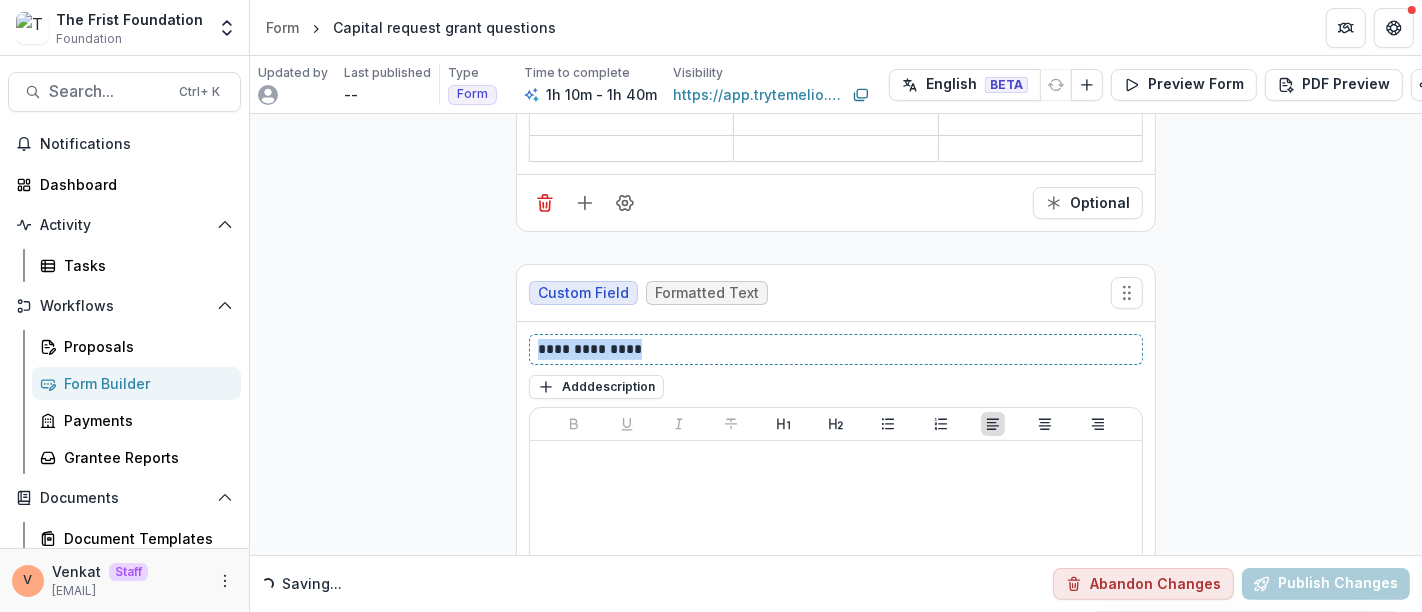 paste 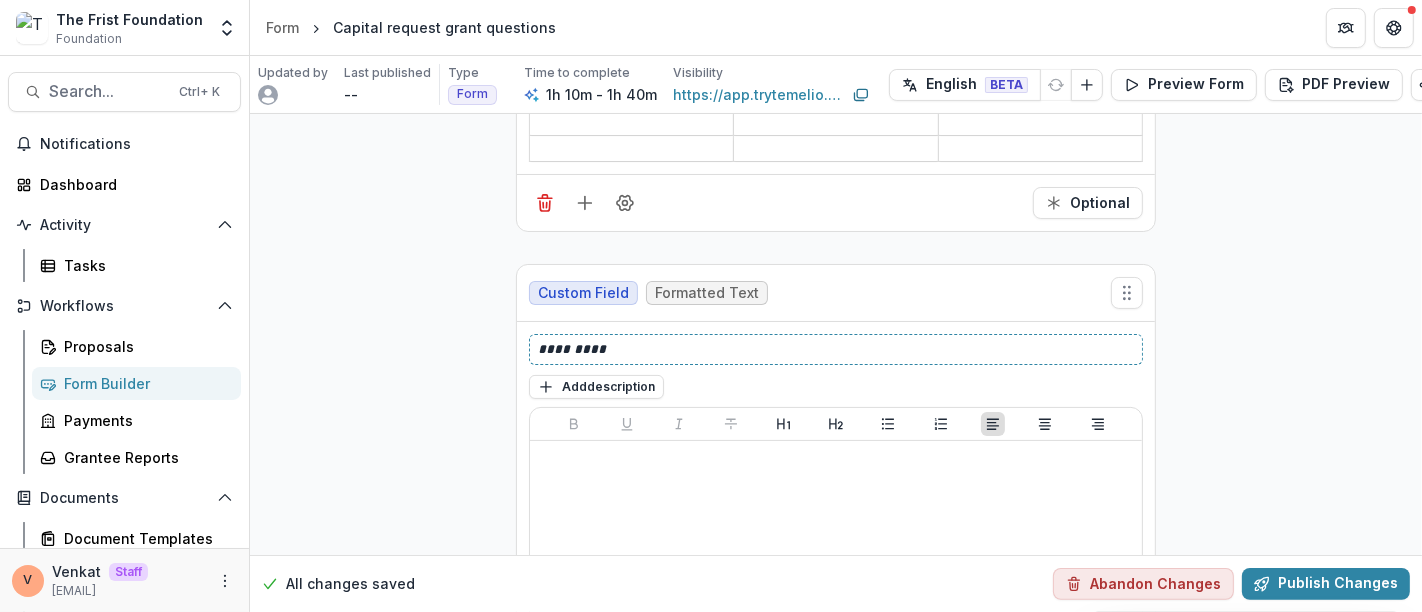 type 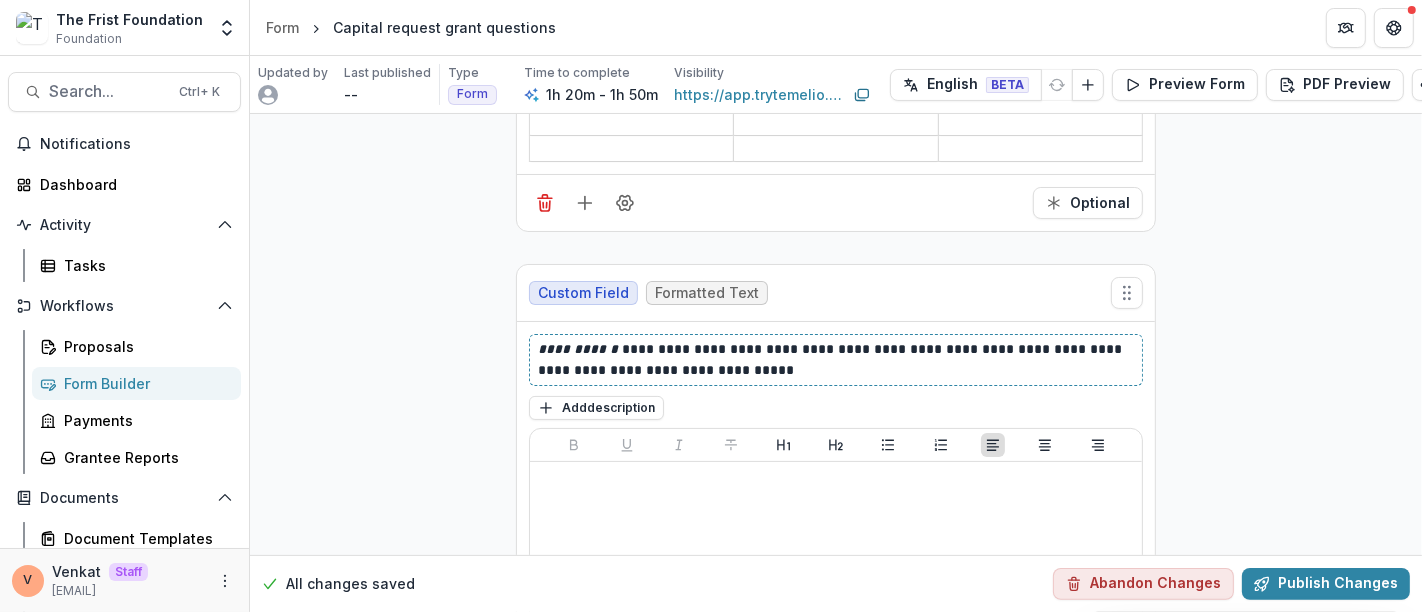 scroll, scrollTop: 6943, scrollLeft: 0, axis: vertical 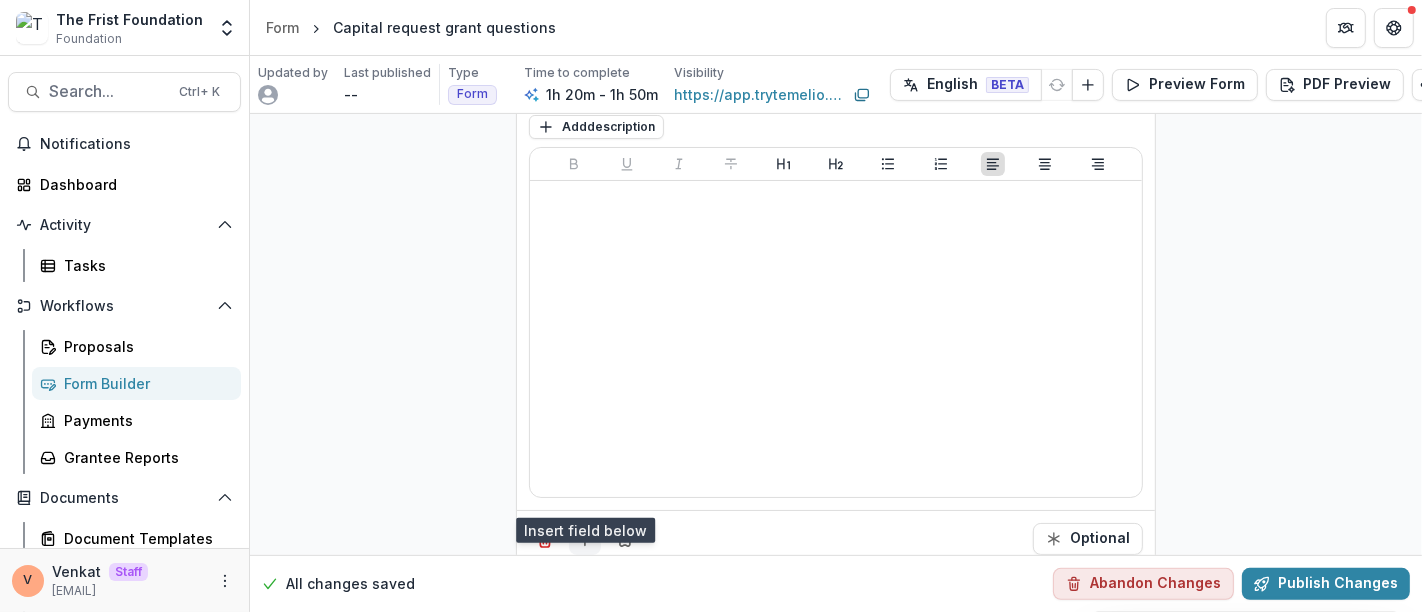 click 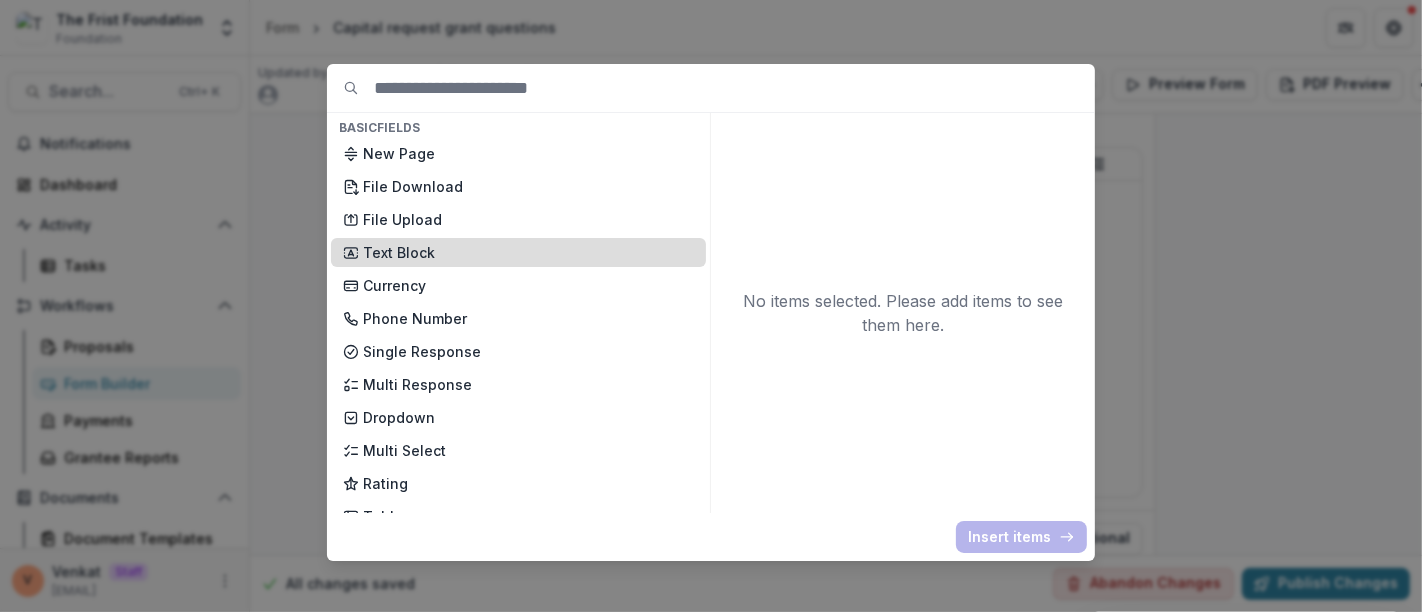 click on "Text Block" at bounding box center (528, 252) 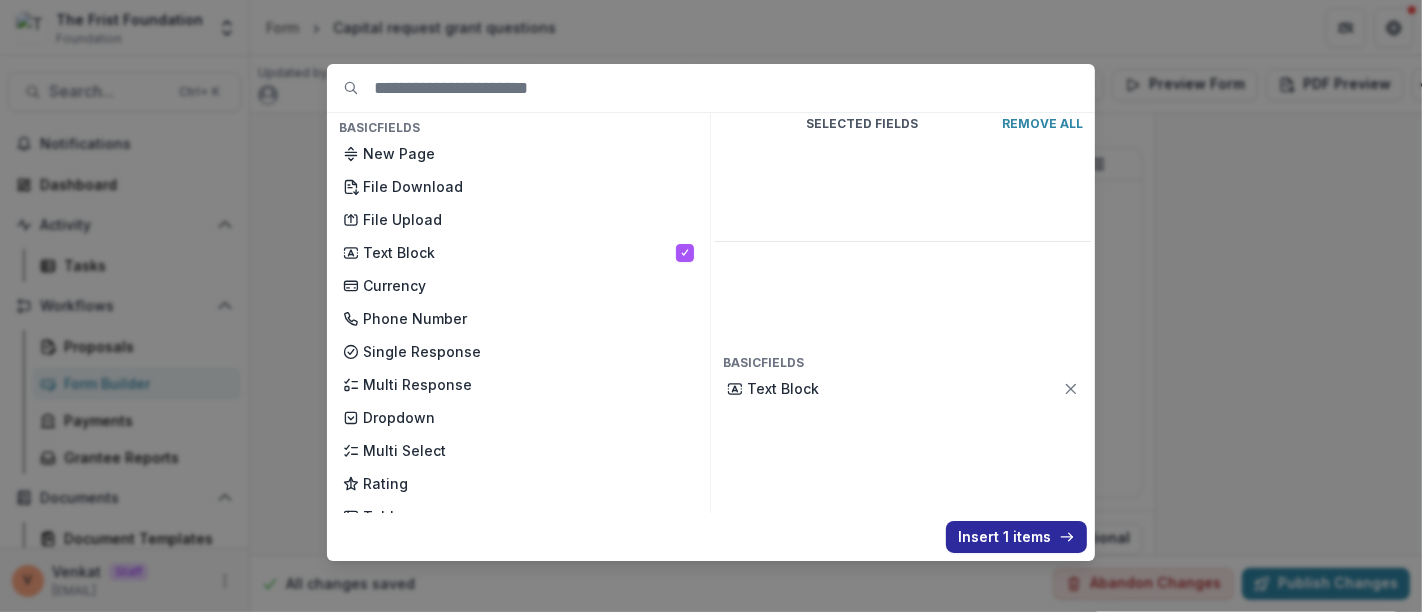 drag, startPoint x: 1005, startPoint y: 543, endPoint x: 995, endPoint y: 540, distance: 10.440307 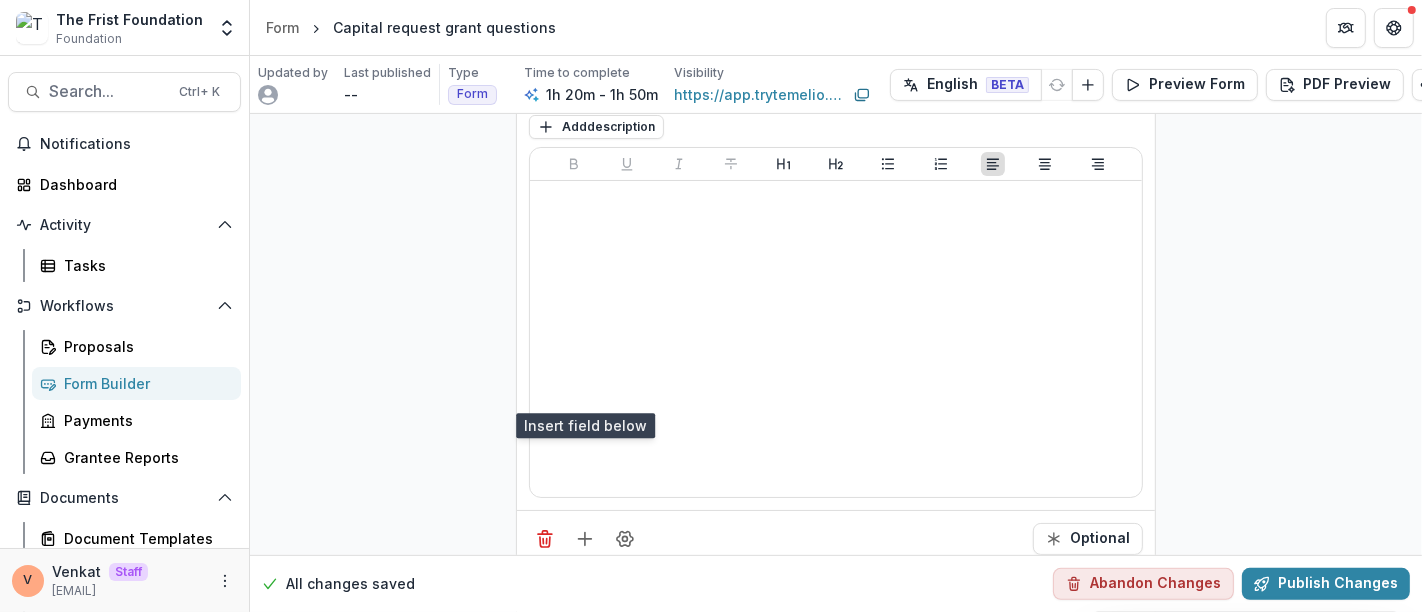 scroll, scrollTop: 7277, scrollLeft: 0, axis: vertical 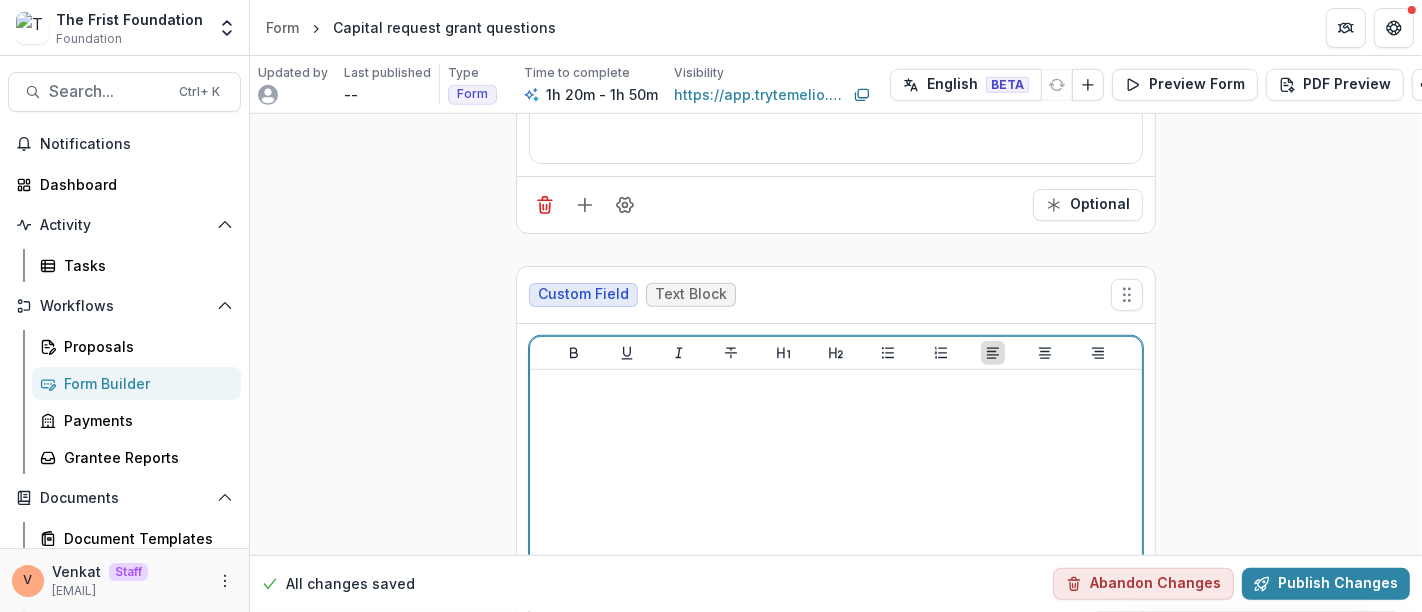 click at bounding box center (836, 528) 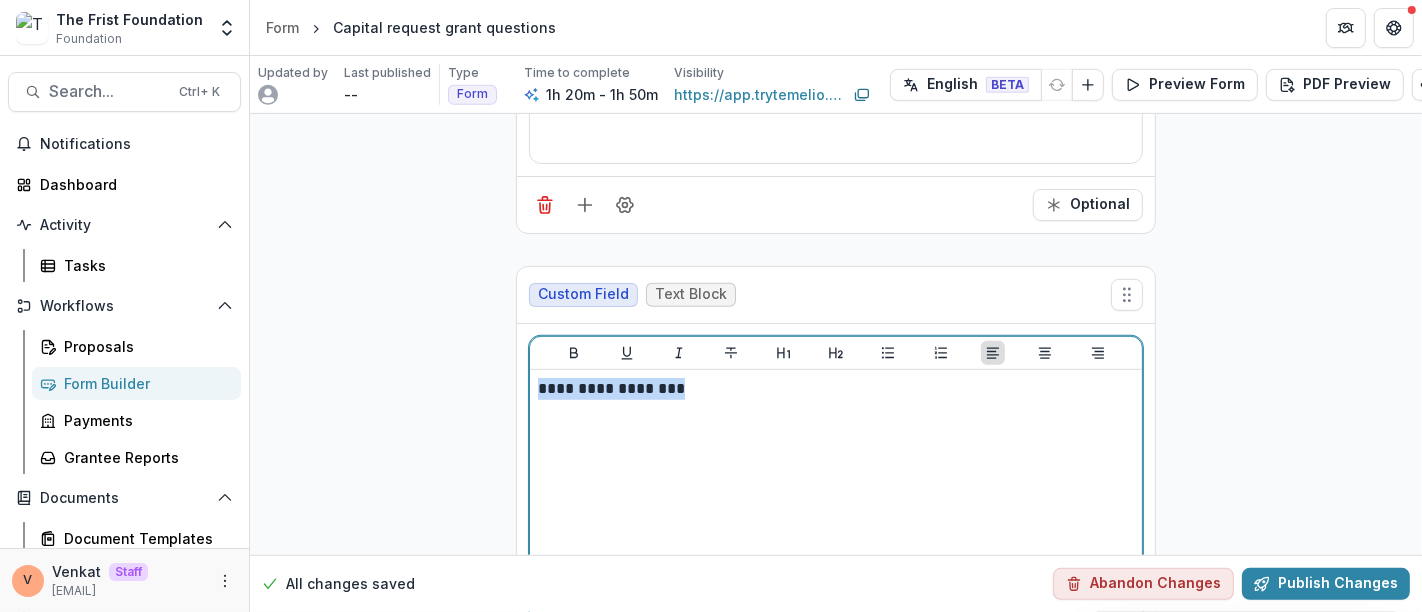 drag, startPoint x: 571, startPoint y: 349, endPoint x: 452, endPoint y: 347, distance: 119.01681 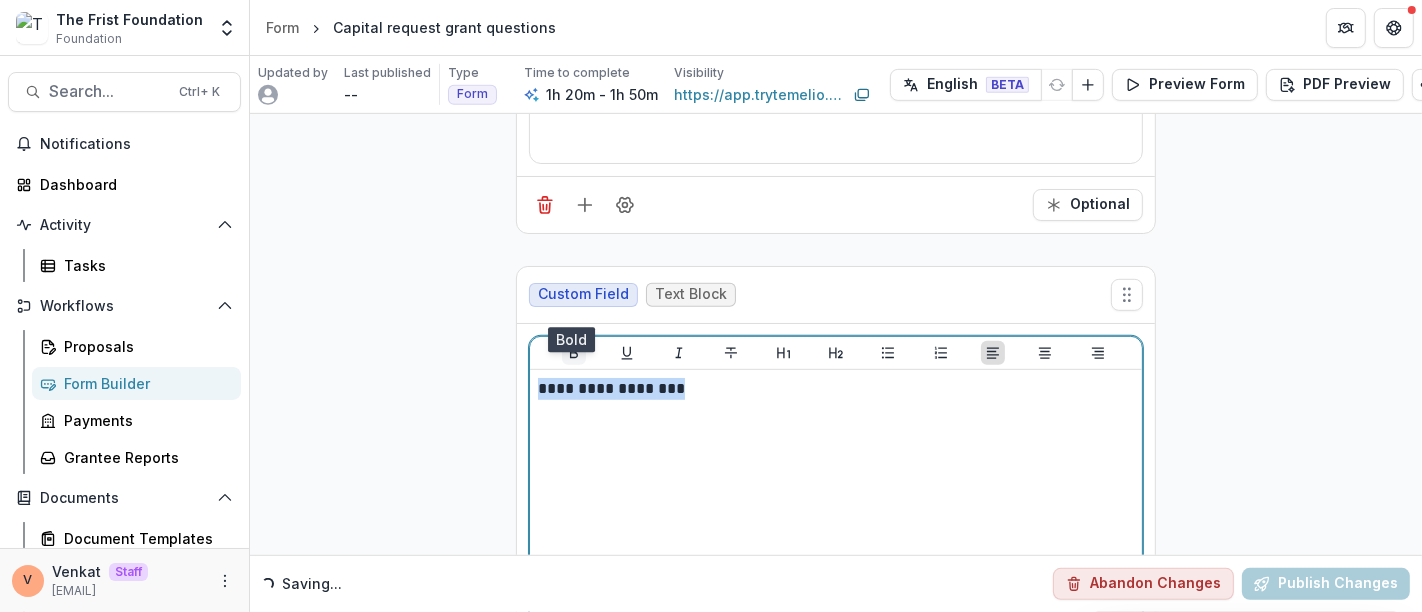 click 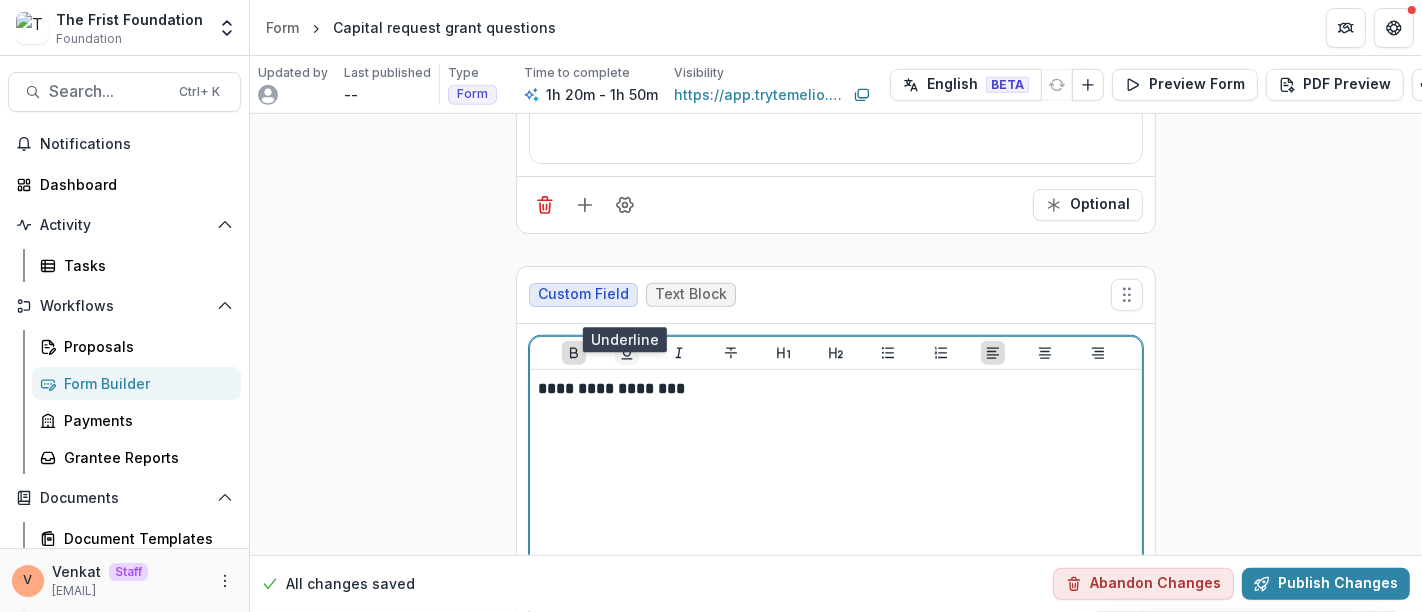 click 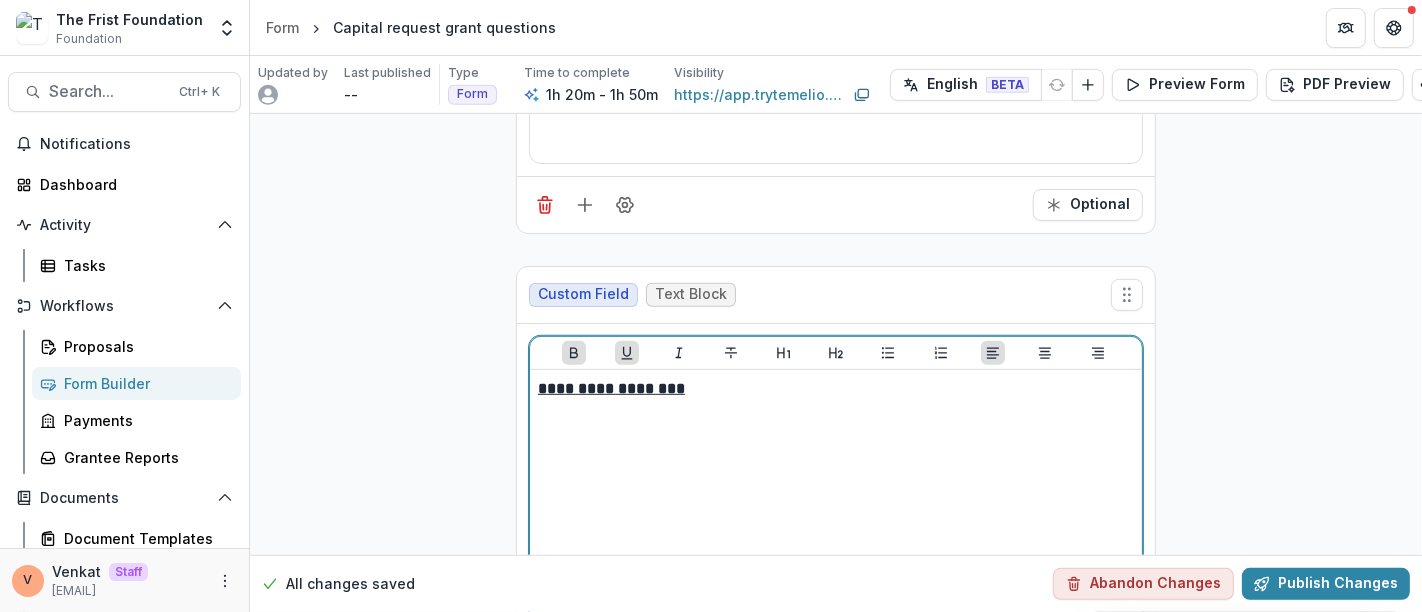 scroll, scrollTop: 7464, scrollLeft: 0, axis: vertical 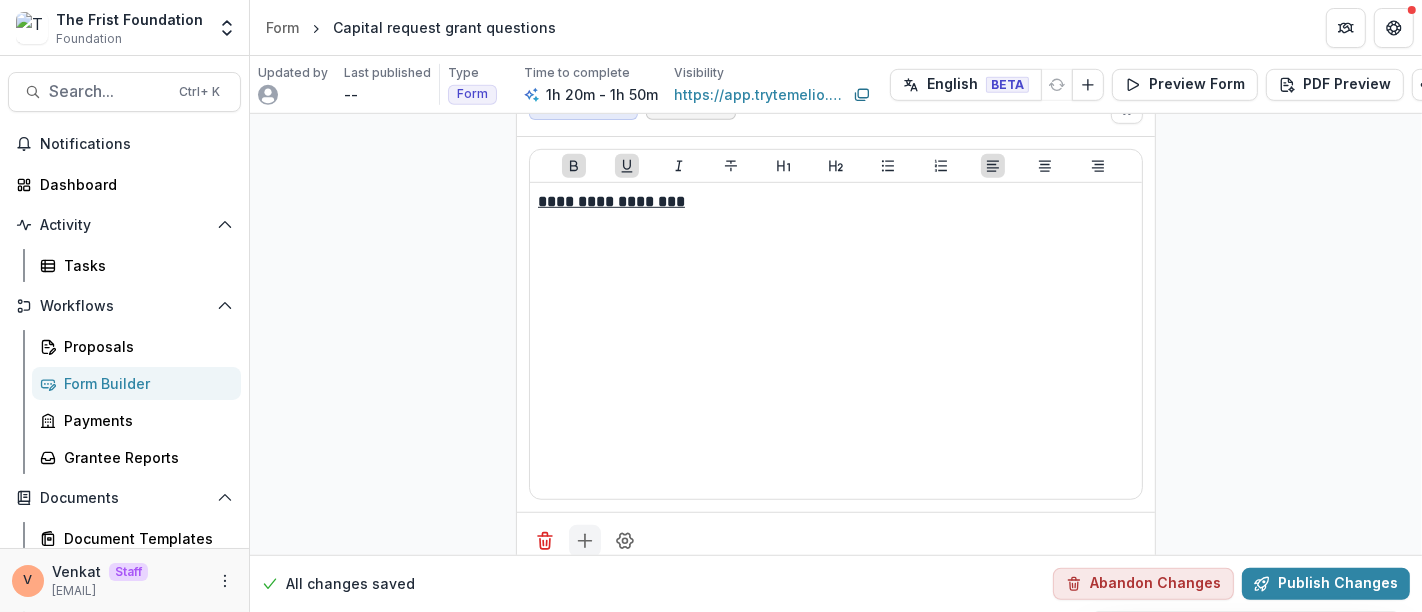 click 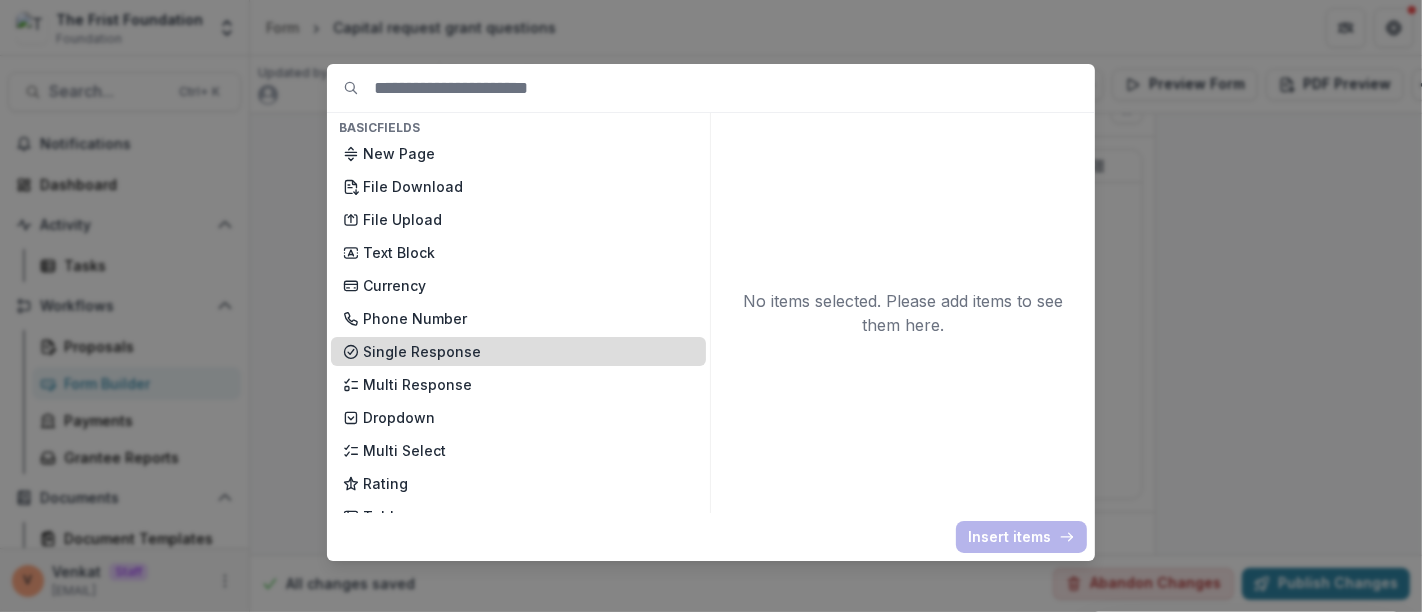 scroll, scrollTop: 222, scrollLeft: 0, axis: vertical 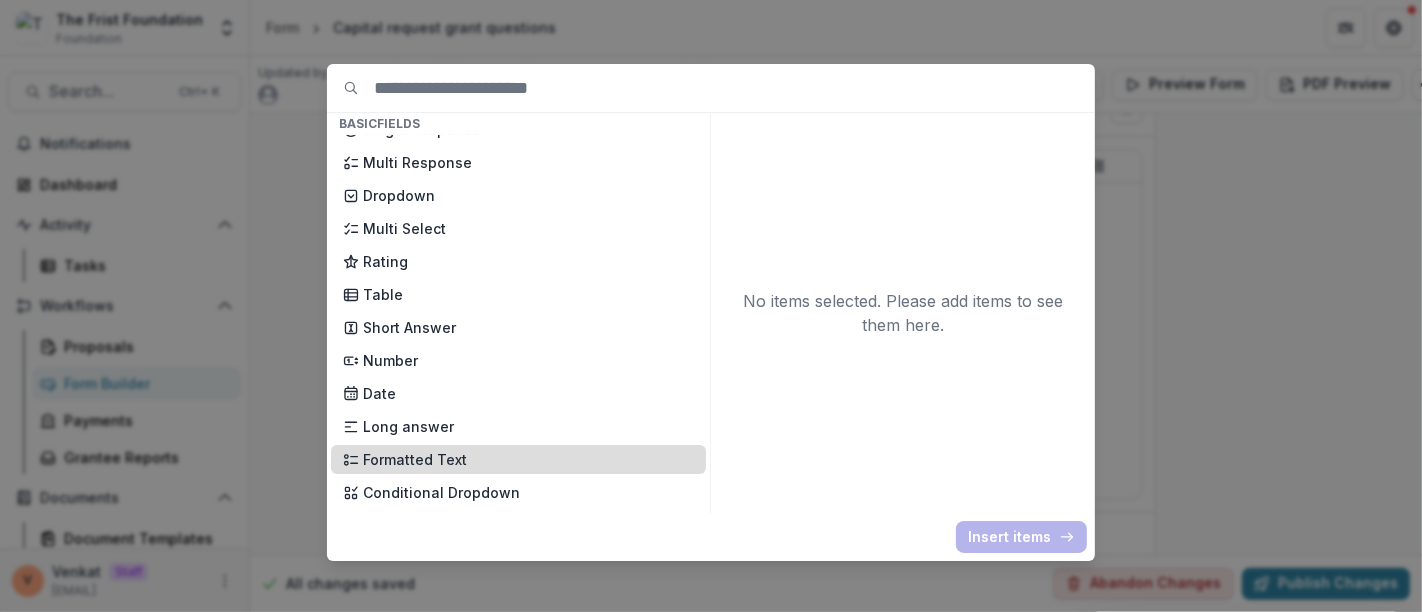 click on "Formatted Text" at bounding box center [528, 459] 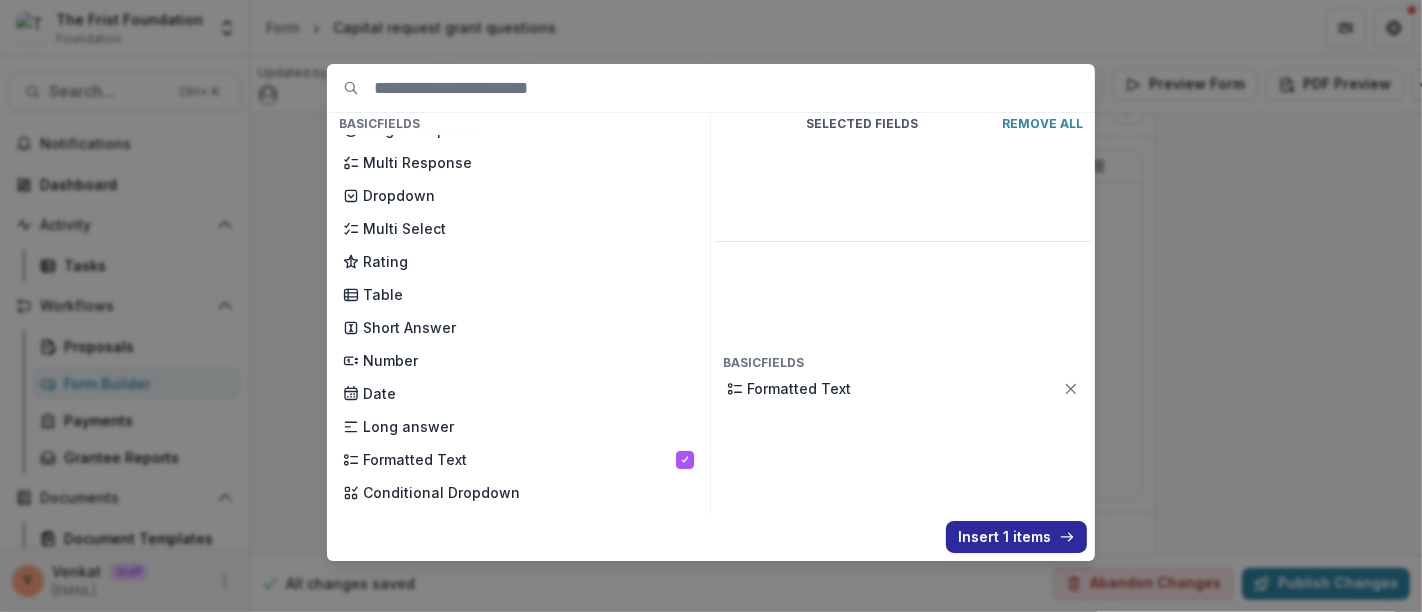 click on "Insert 1 items" at bounding box center (1016, 537) 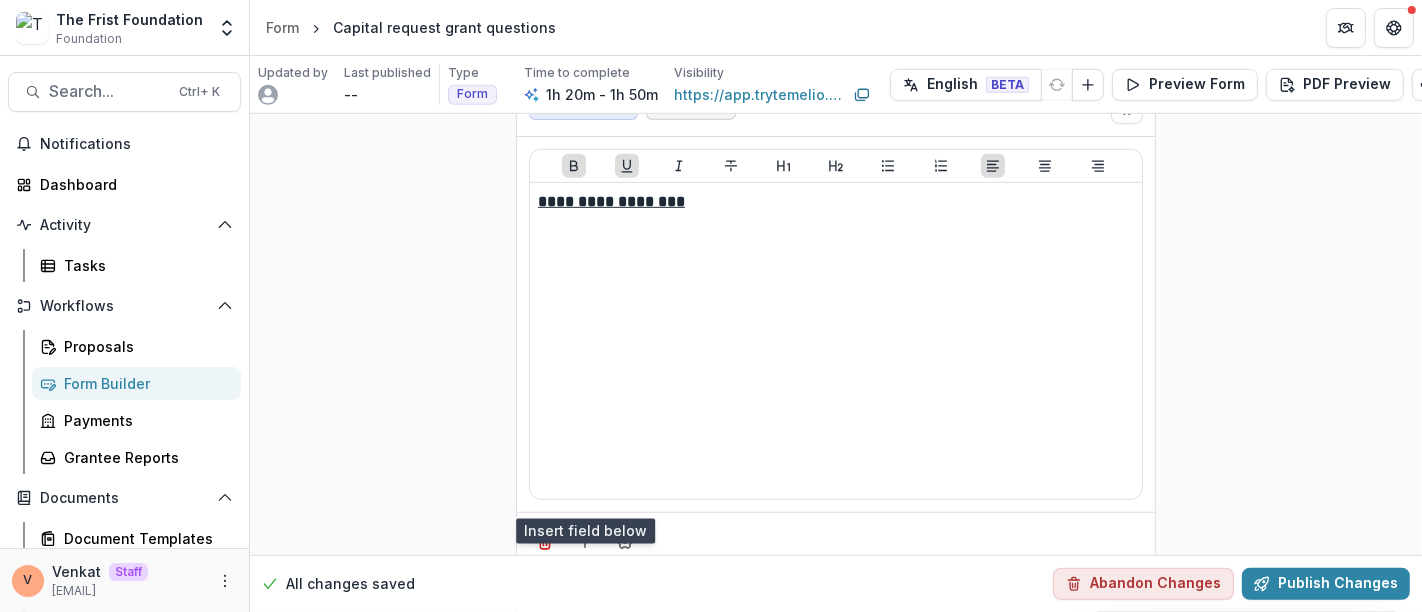 scroll, scrollTop: 7797, scrollLeft: 0, axis: vertical 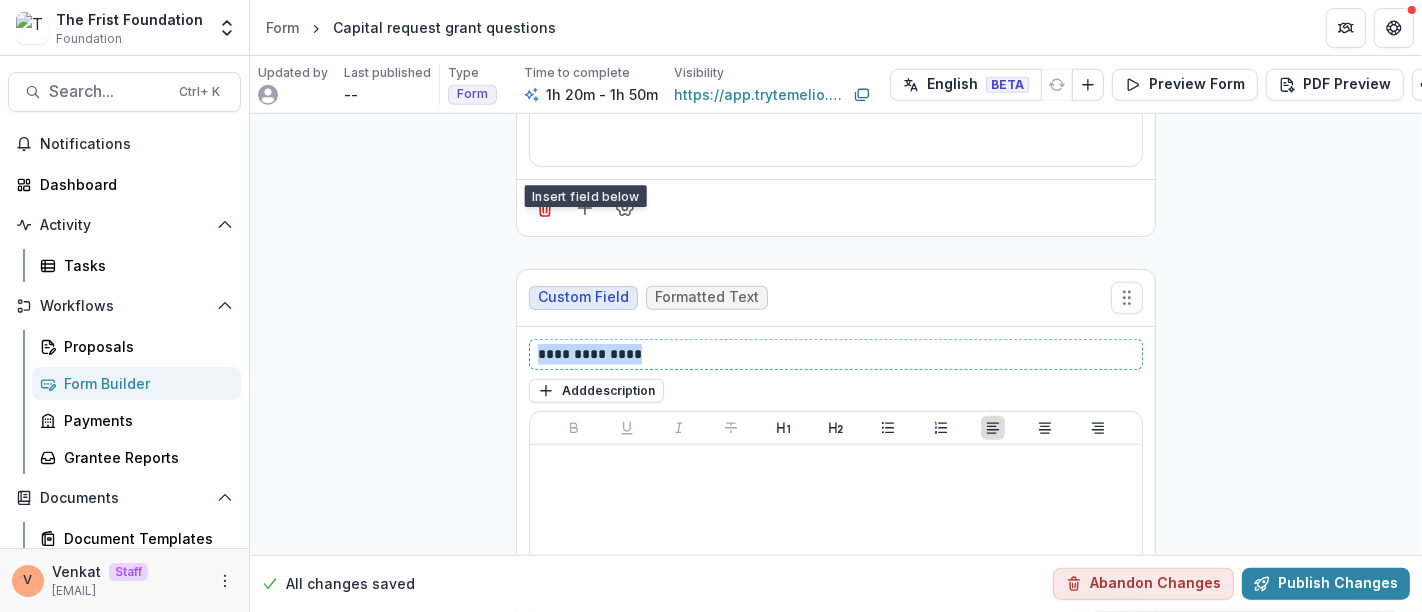 drag, startPoint x: 658, startPoint y: 302, endPoint x: 454, endPoint y: 299, distance: 204.02206 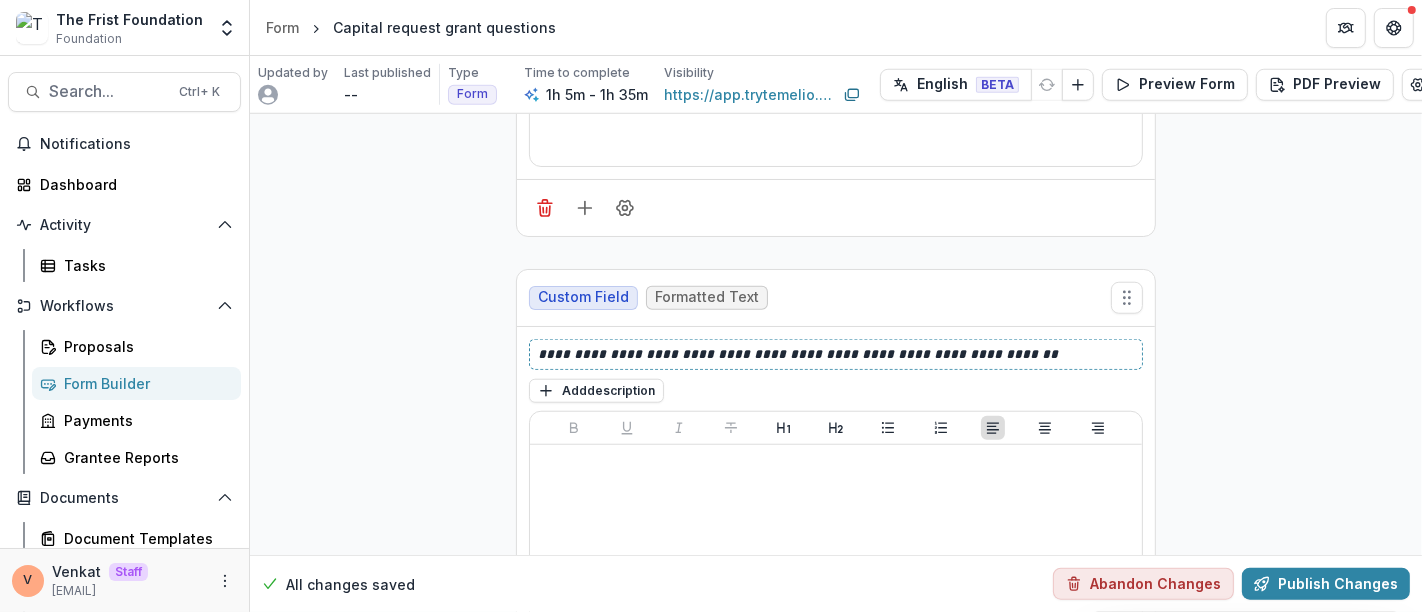 scroll, scrollTop: 8040, scrollLeft: 0, axis: vertical 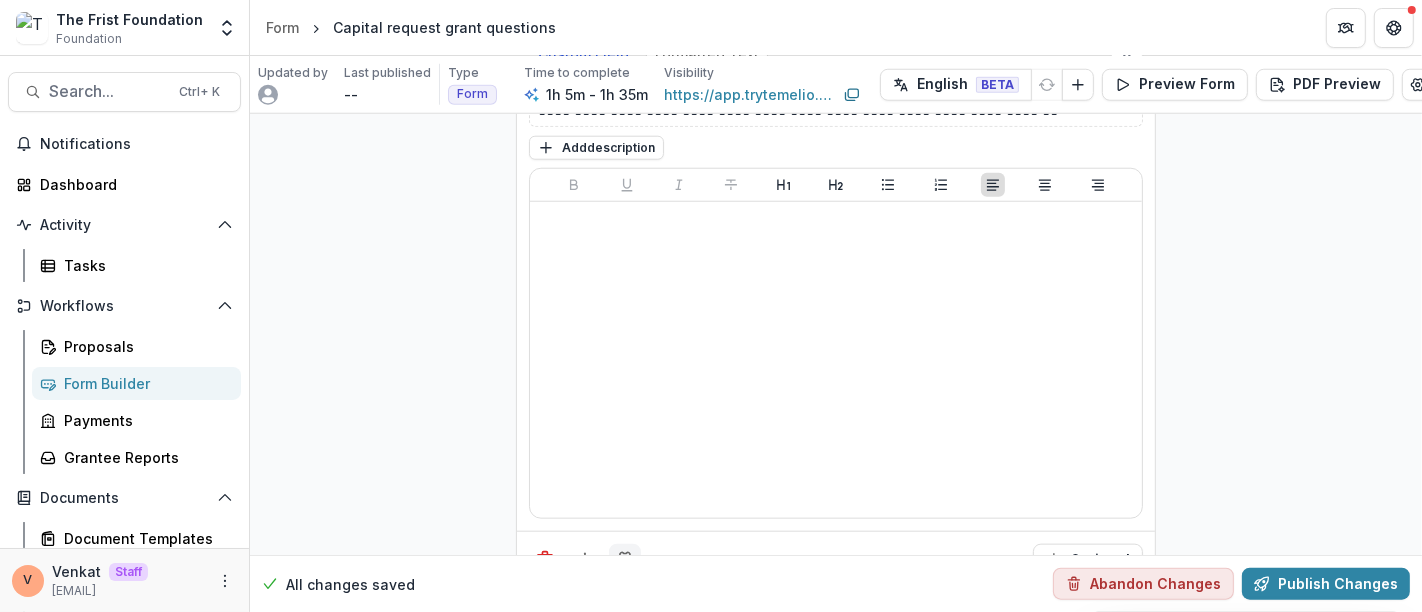 click 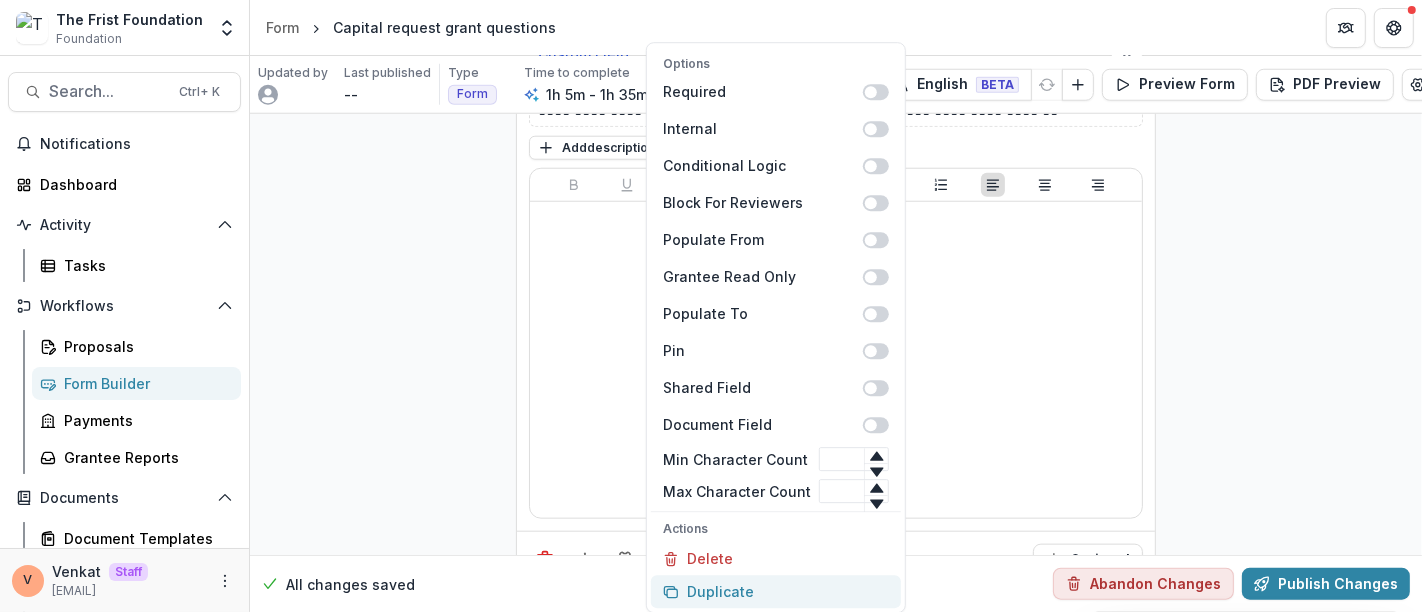 drag, startPoint x: 730, startPoint y: 599, endPoint x: 766, endPoint y: 588, distance: 37.64306 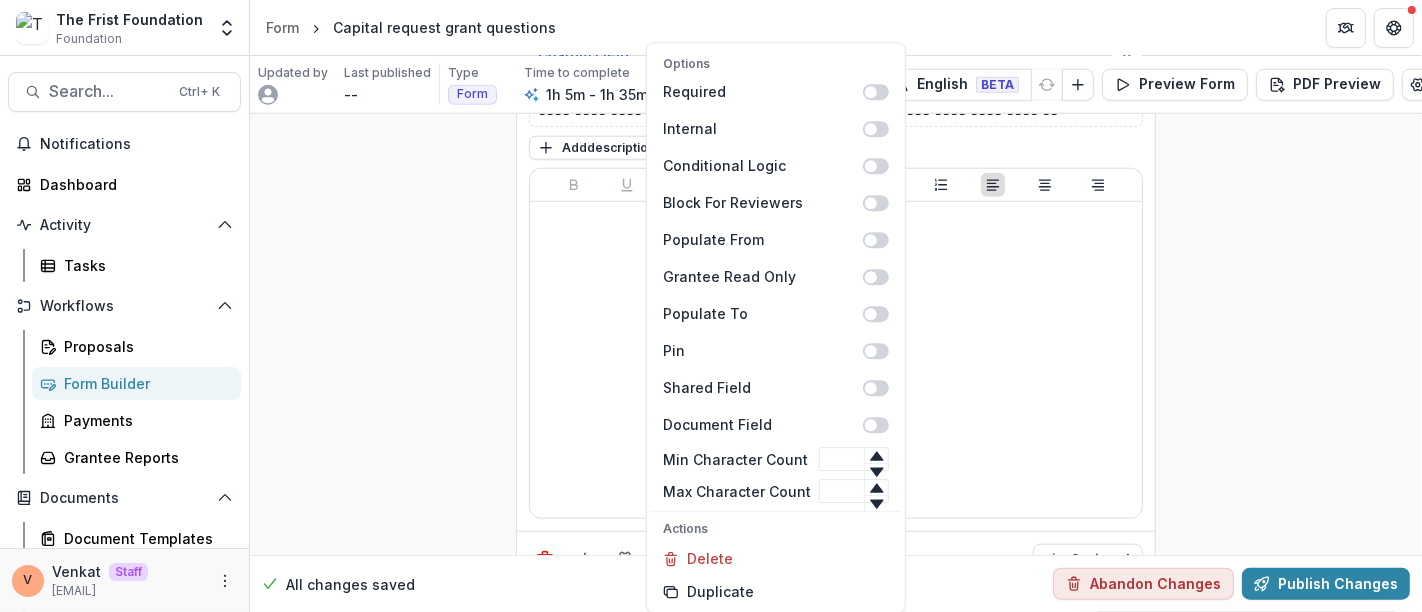 click on "**********" at bounding box center [836, -3363] 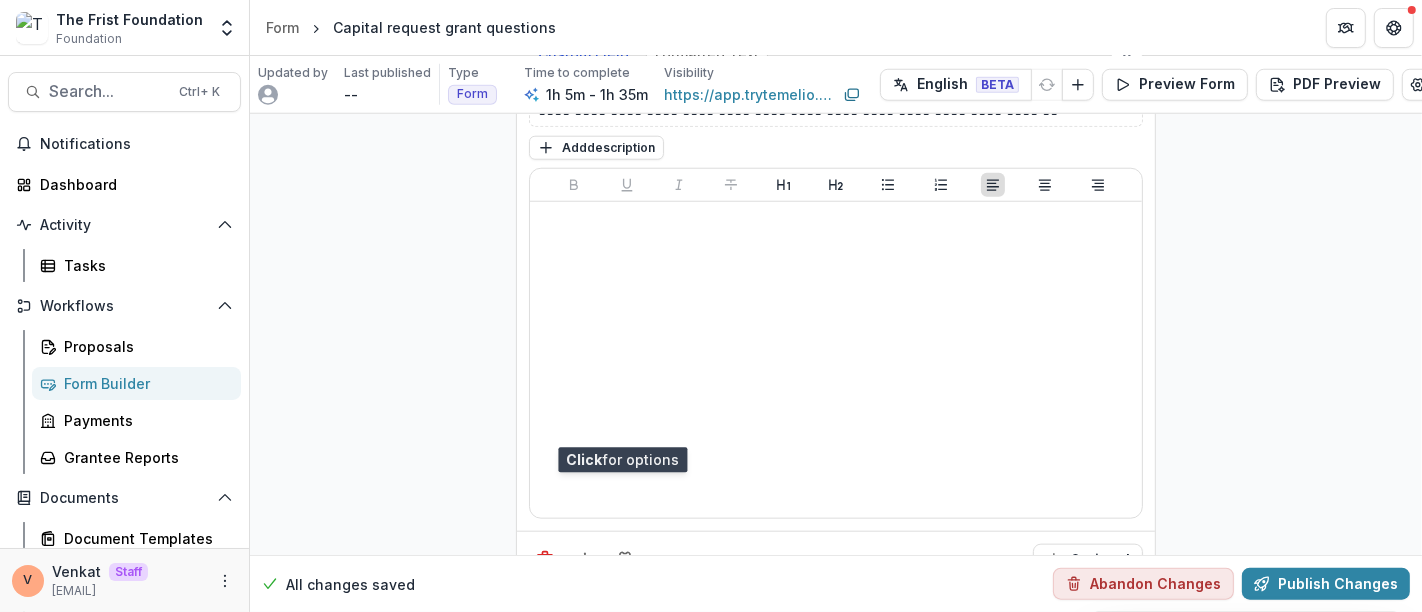 scroll, scrollTop: 8262, scrollLeft: 0, axis: vertical 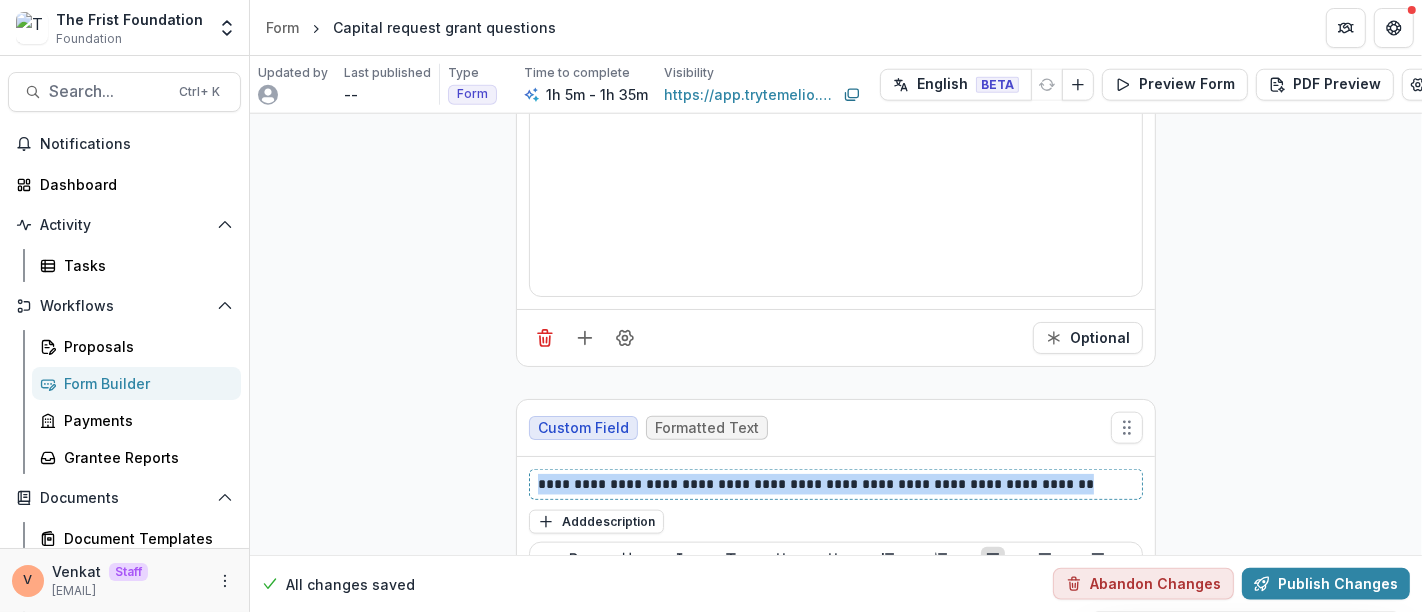 drag, startPoint x: 1054, startPoint y: 431, endPoint x: 391, endPoint y: 430, distance: 663.00073 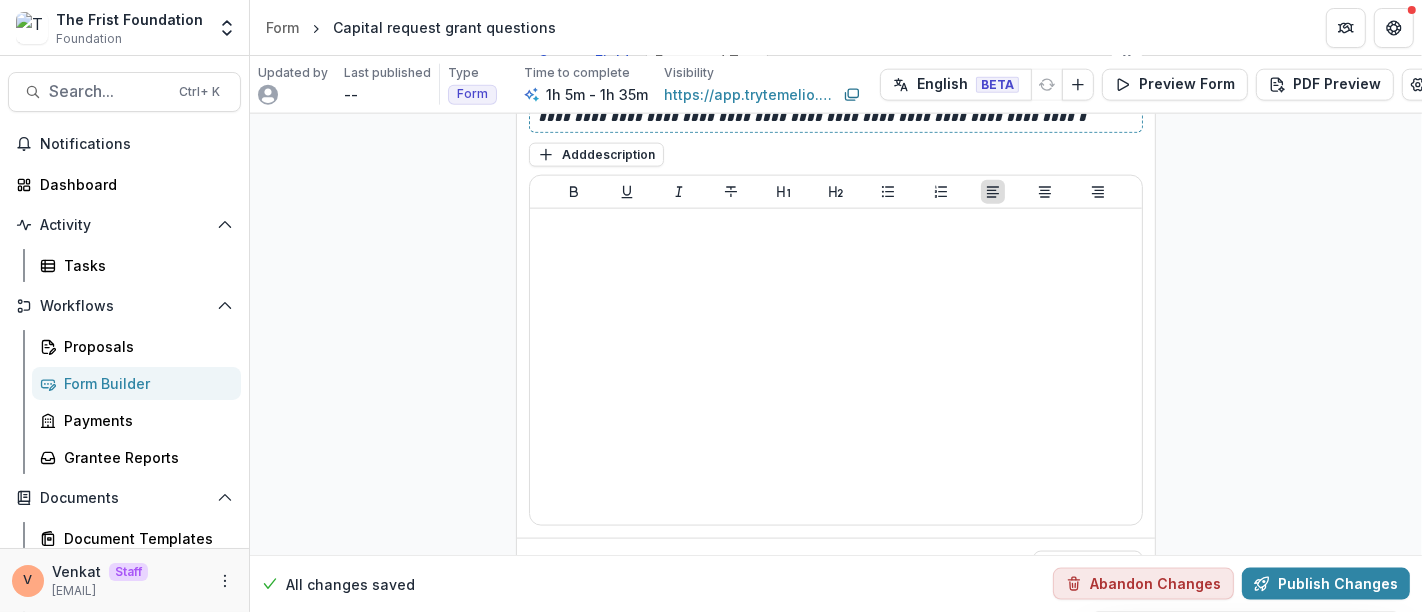 scroll, scrollTop: 8633, scrollLeft: 0, axis: vertical 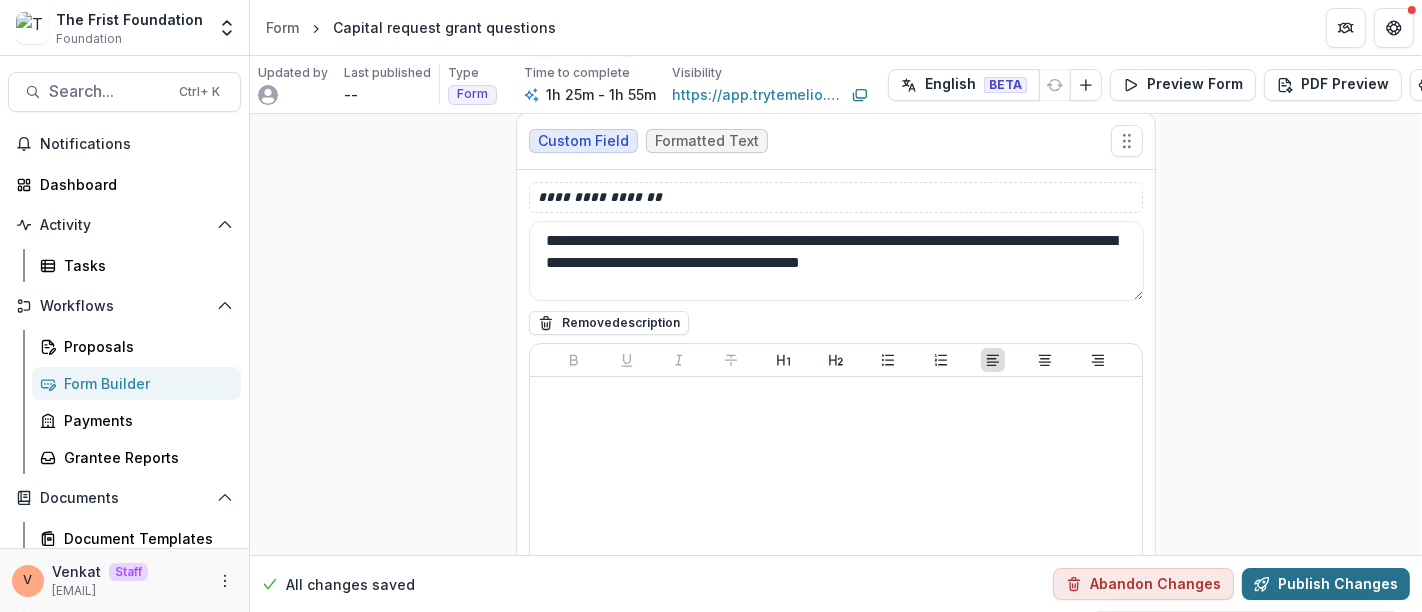 click on "Publish Changes" at bounding box center [1326, 584] 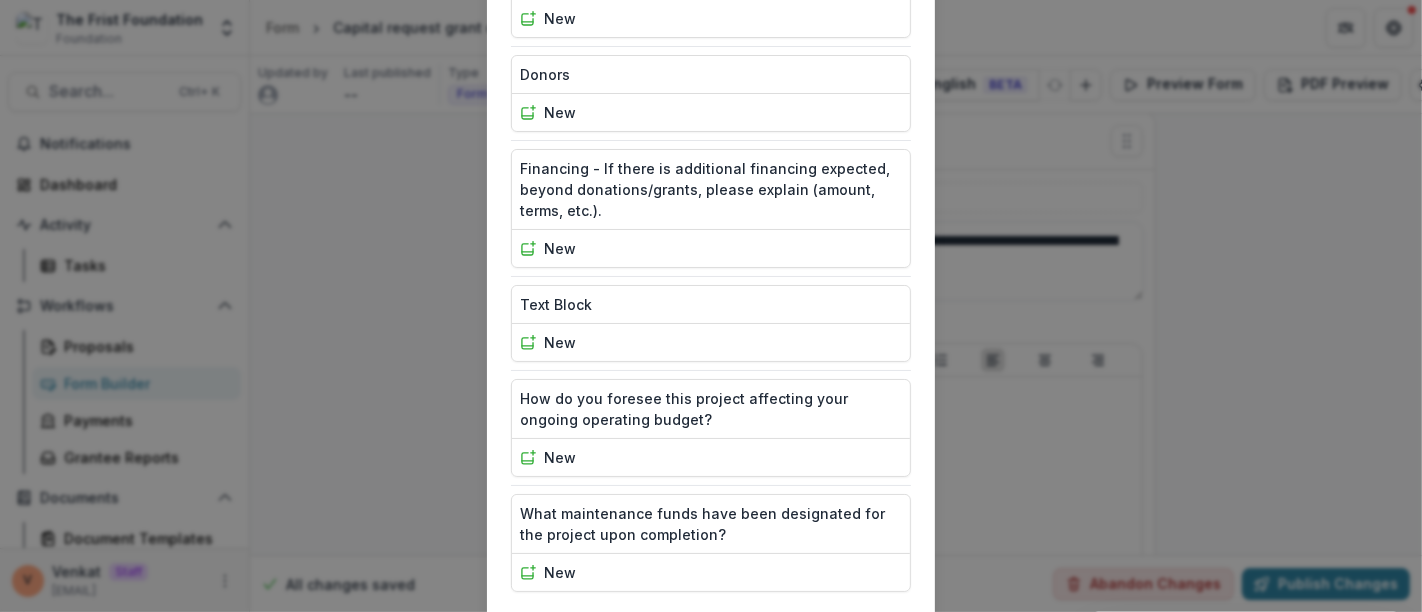 scroll, scrollTop: 1431, scrollLeft: 0, axis: vertical 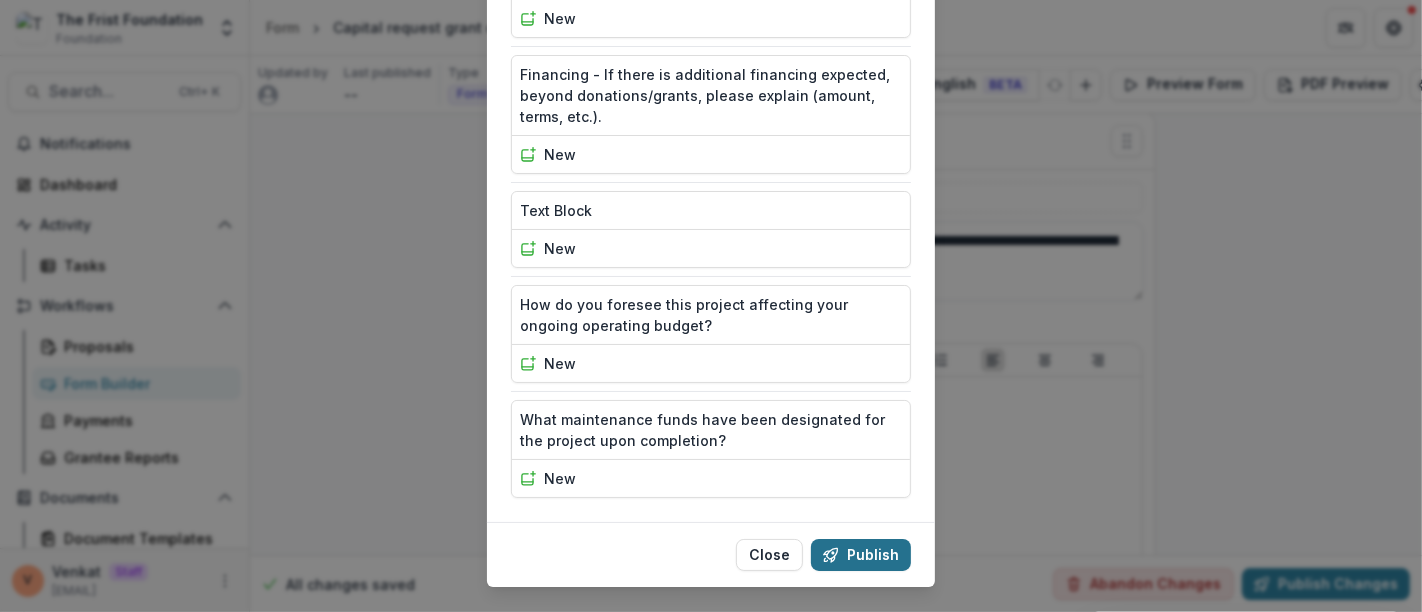 click on "Publish" at bounding box center (861, 555) 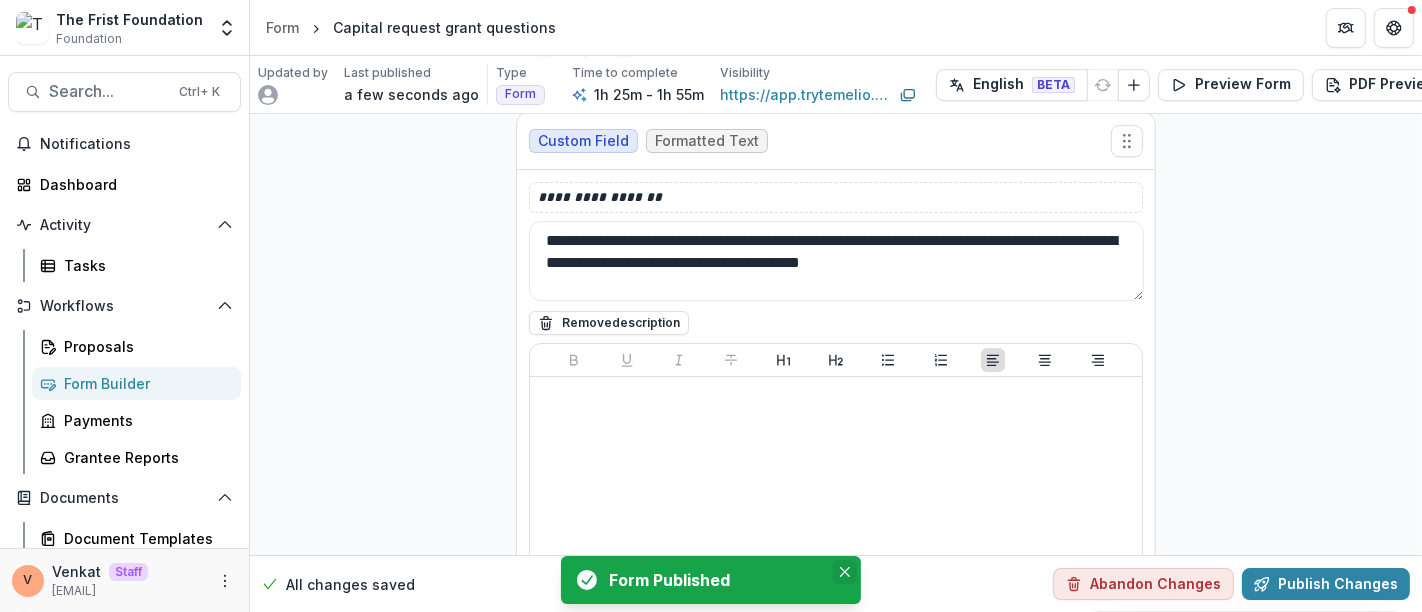 click 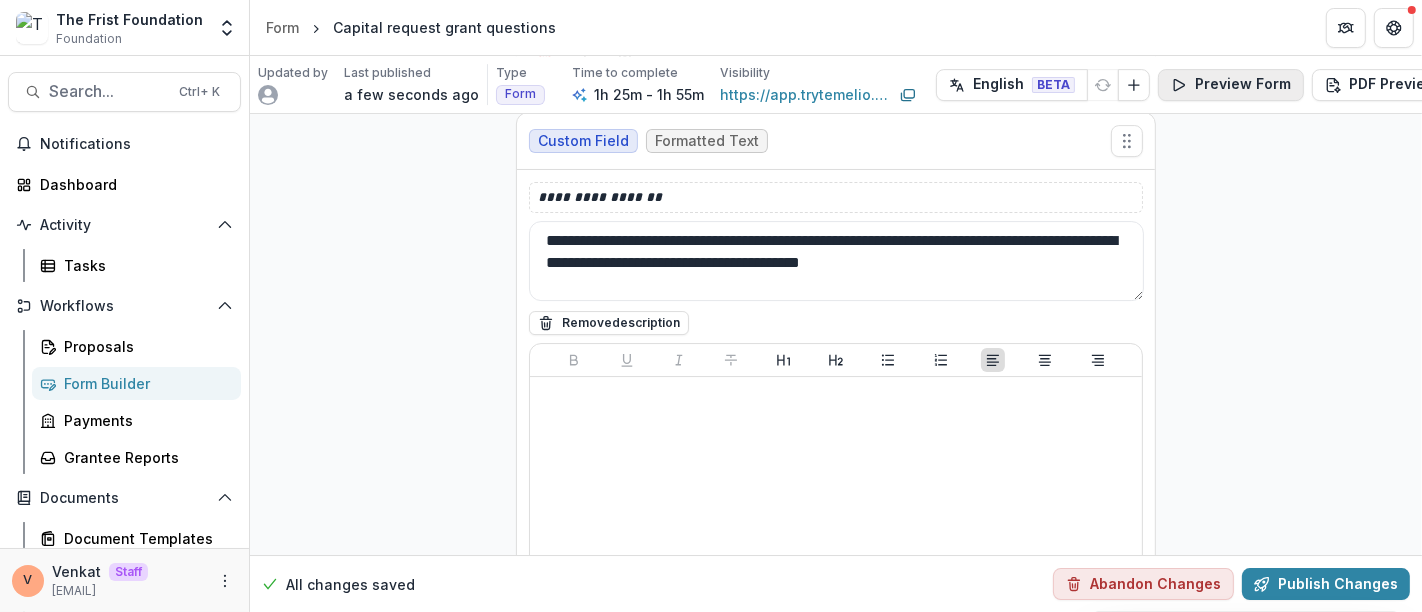 click on "Preview Form" at bounding box center (1231, 85) 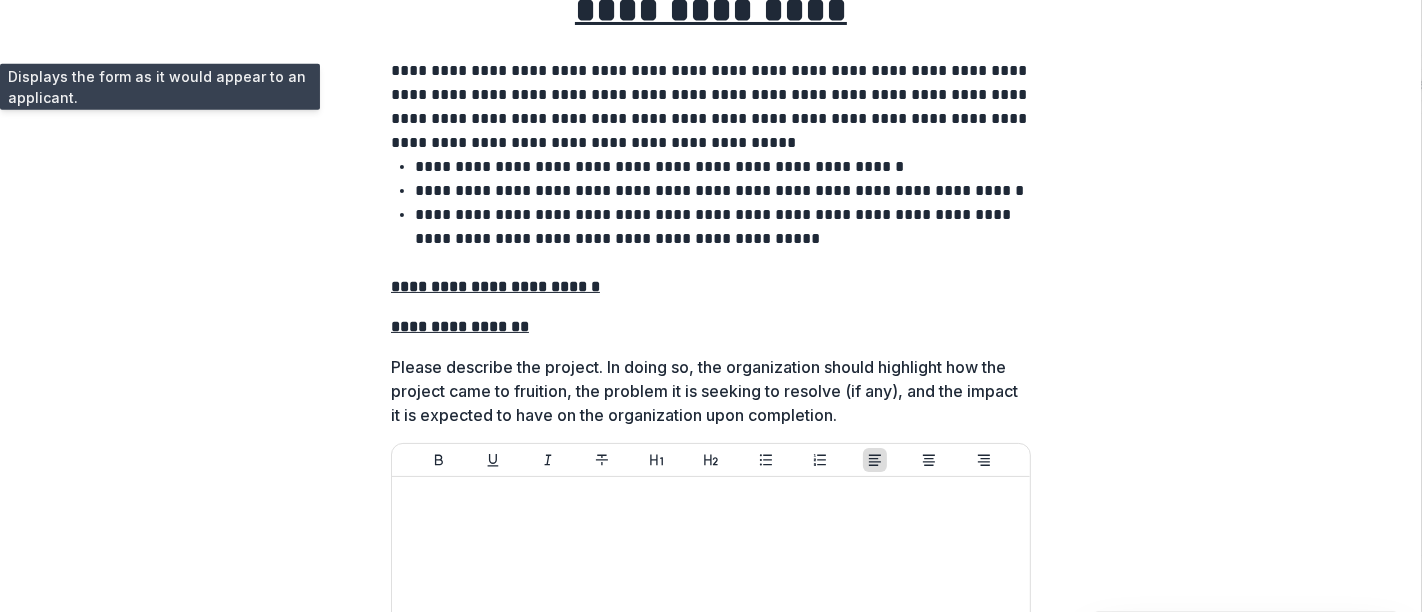 scroll, scrollTop: 0, scrollLeft: 0, axis: both 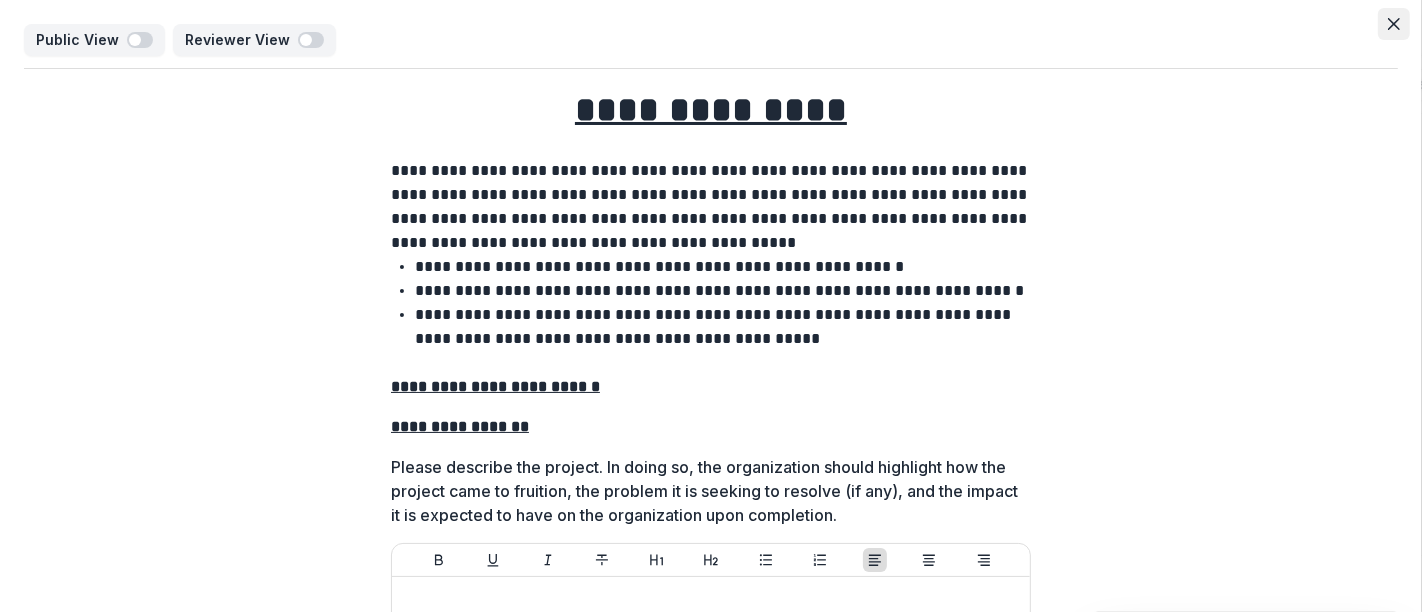 click 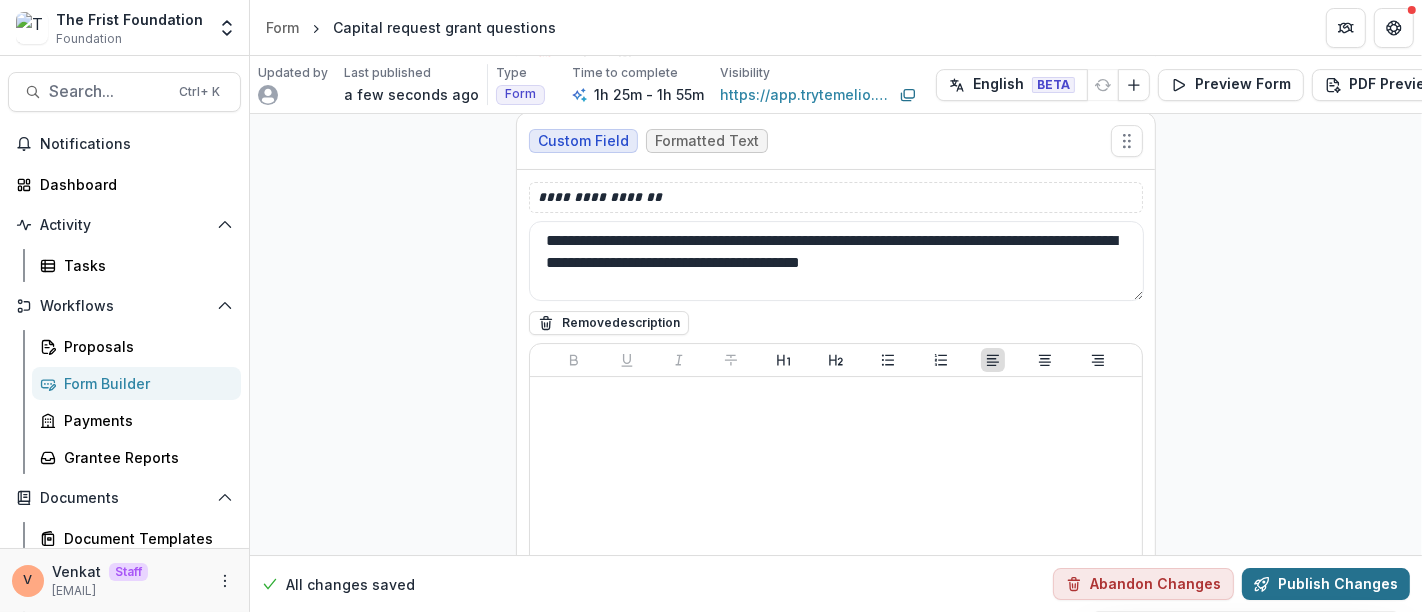click on "Publish Changes" at bounding box center (1326, 584) 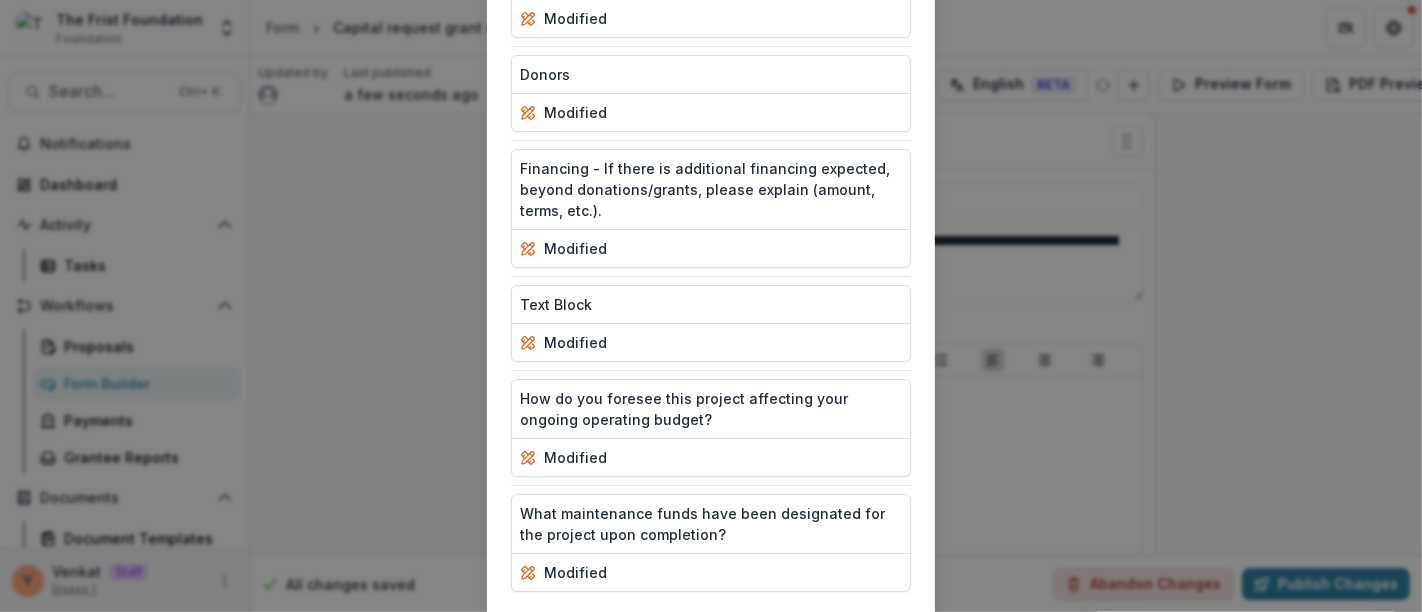 scroll, scrollTop: 1431, scrollLeft: 0, axis: vertical 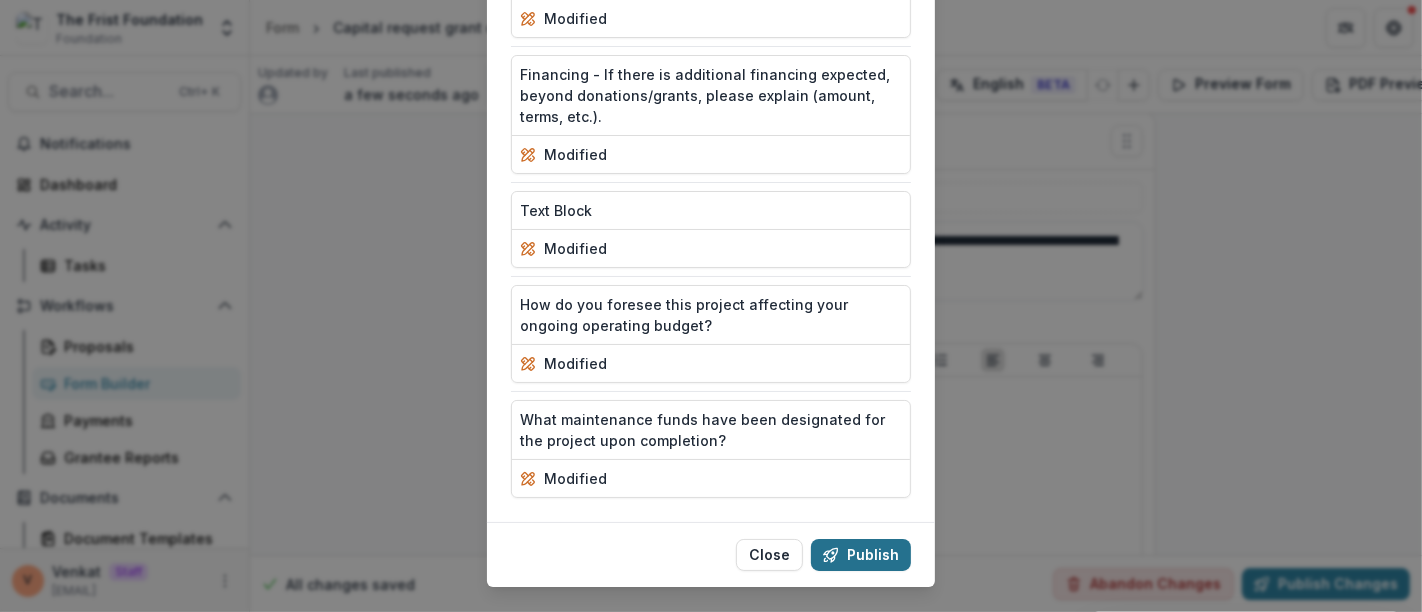 click on "Publish" at bounding box center (861, 555) 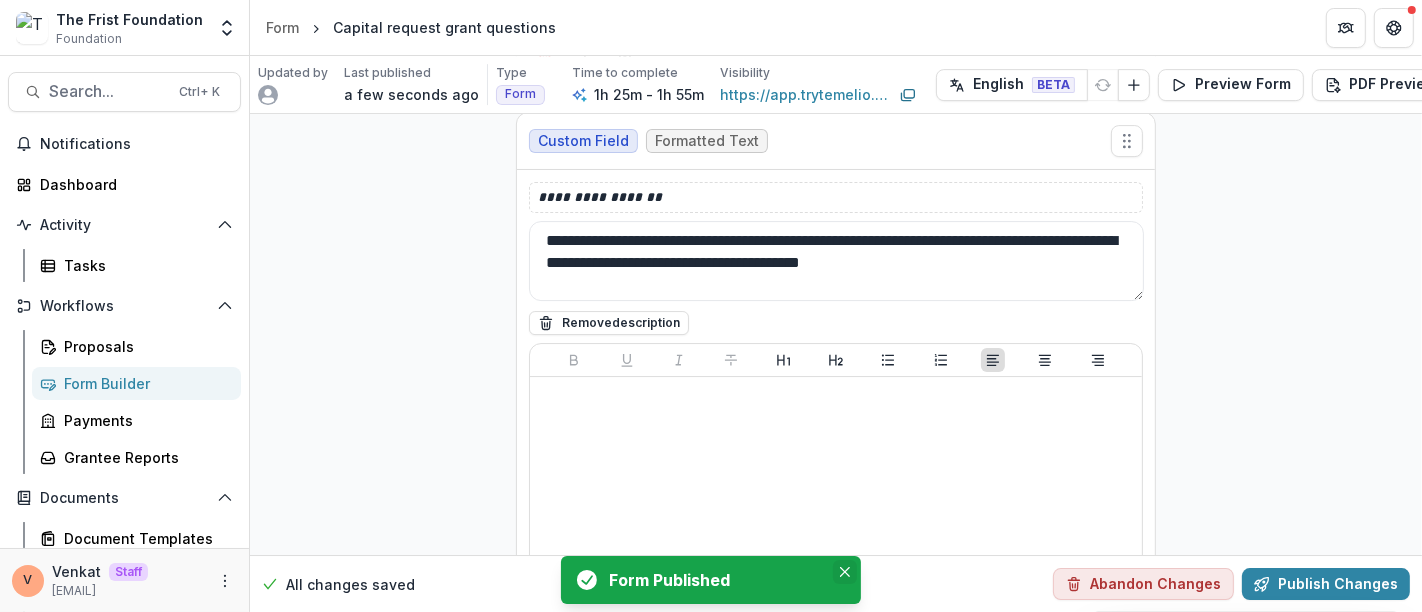 click at bounding box center (845, 572) 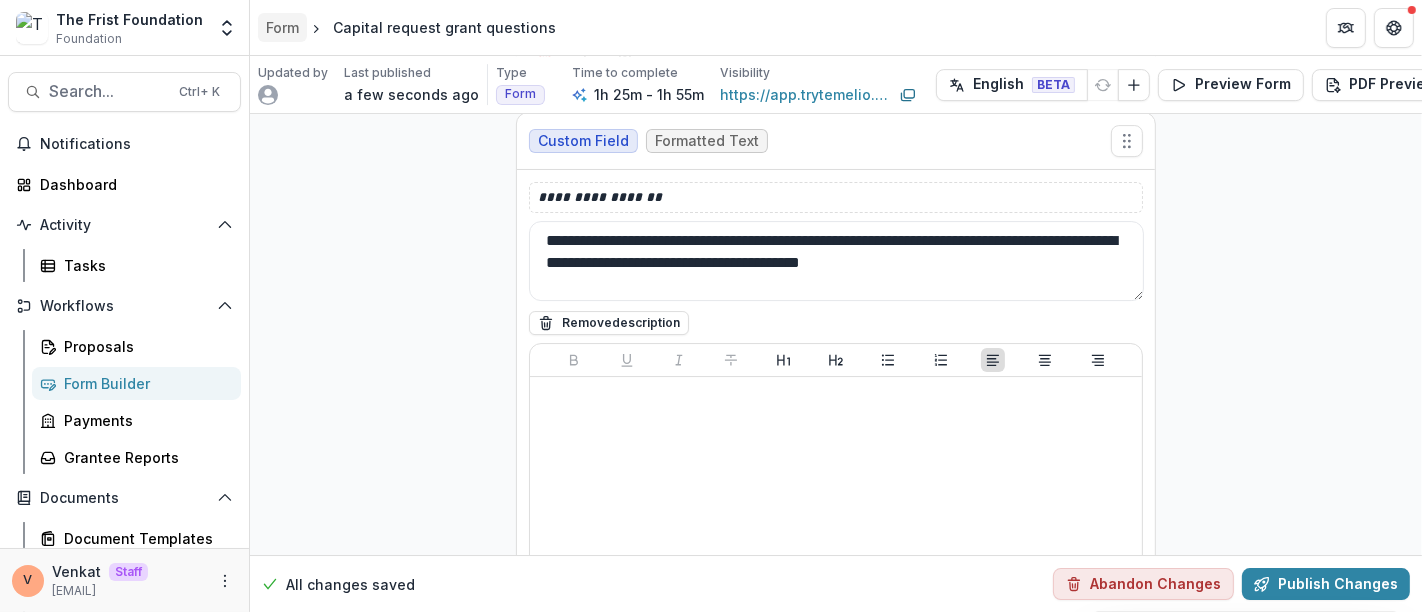 click on "Form" at bounding box center (282, 27) 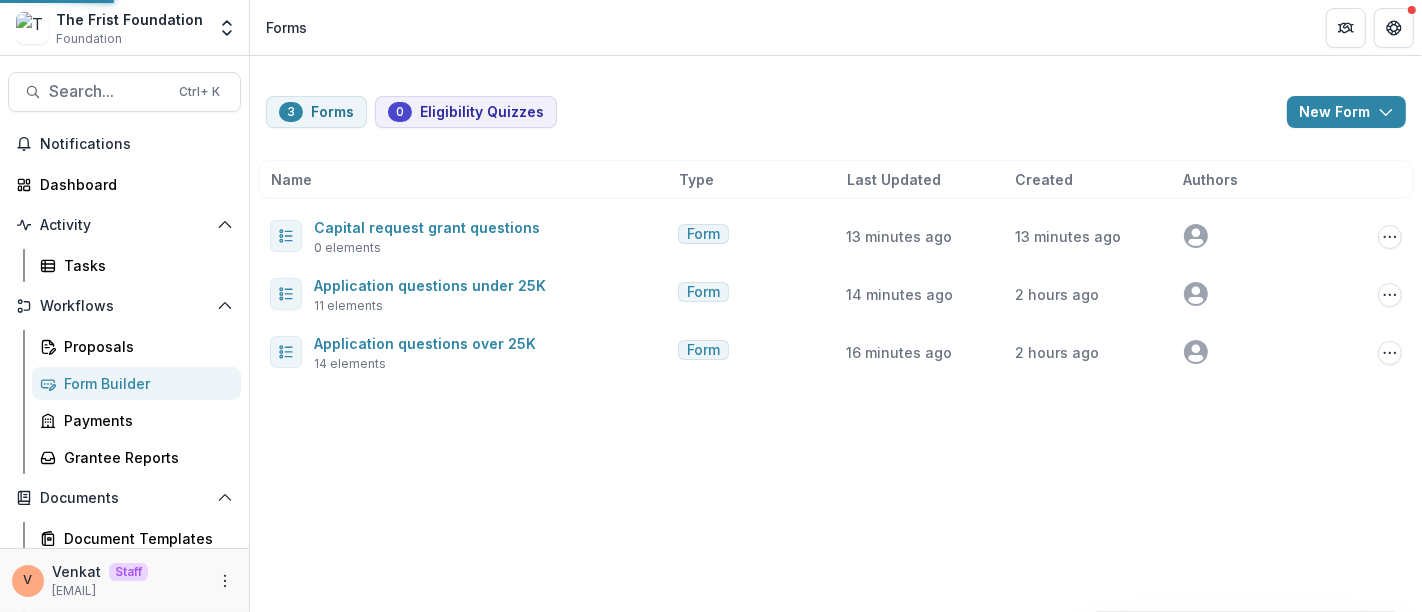 scroll, scrollTop: 0, scrollLeft: 0, axis: both 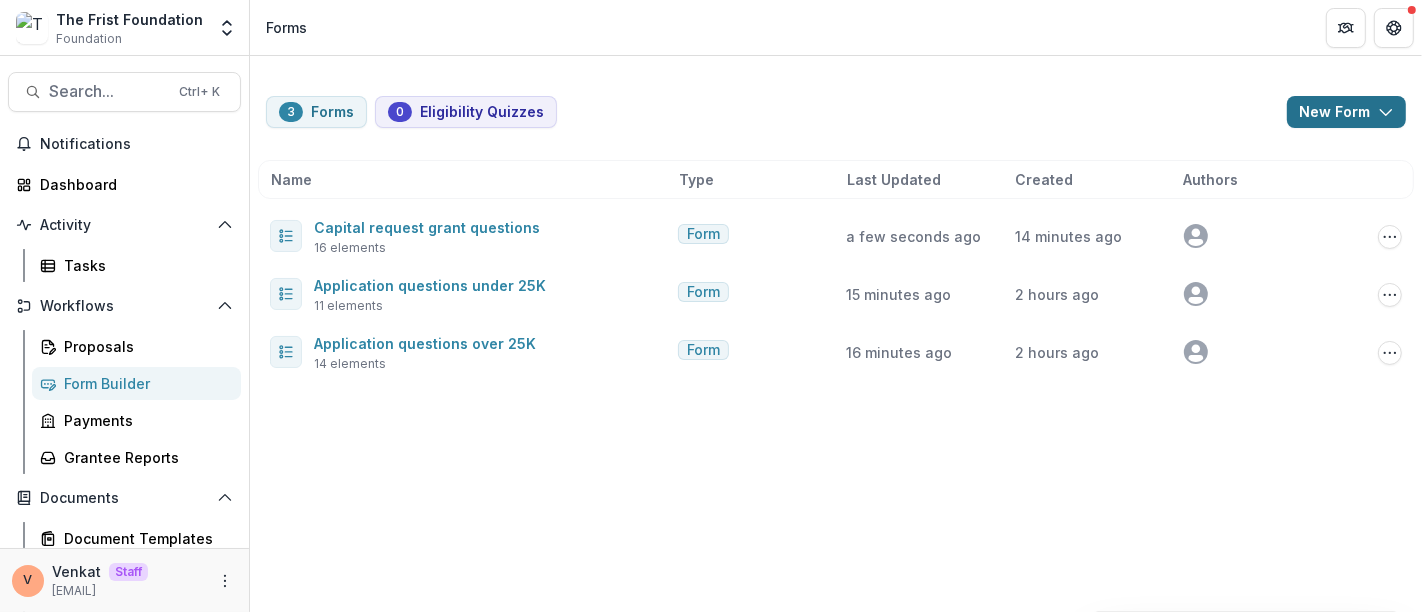 click 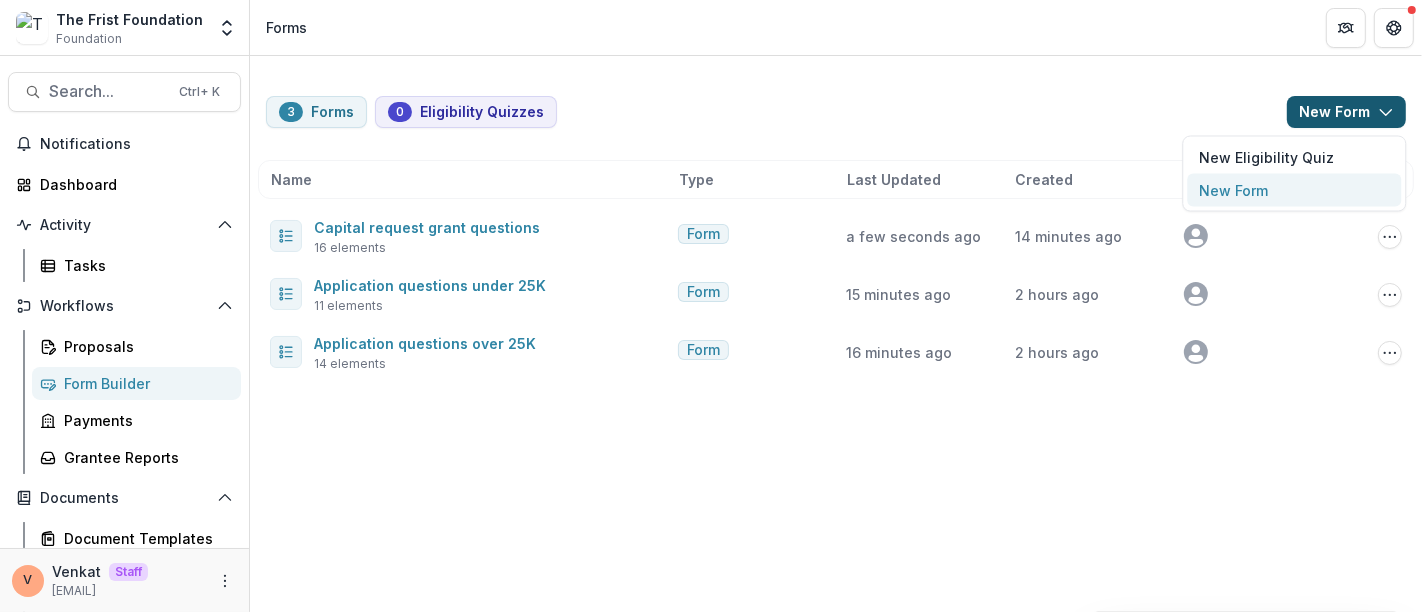 click on "New Form" at bounding box center [1294, 190] 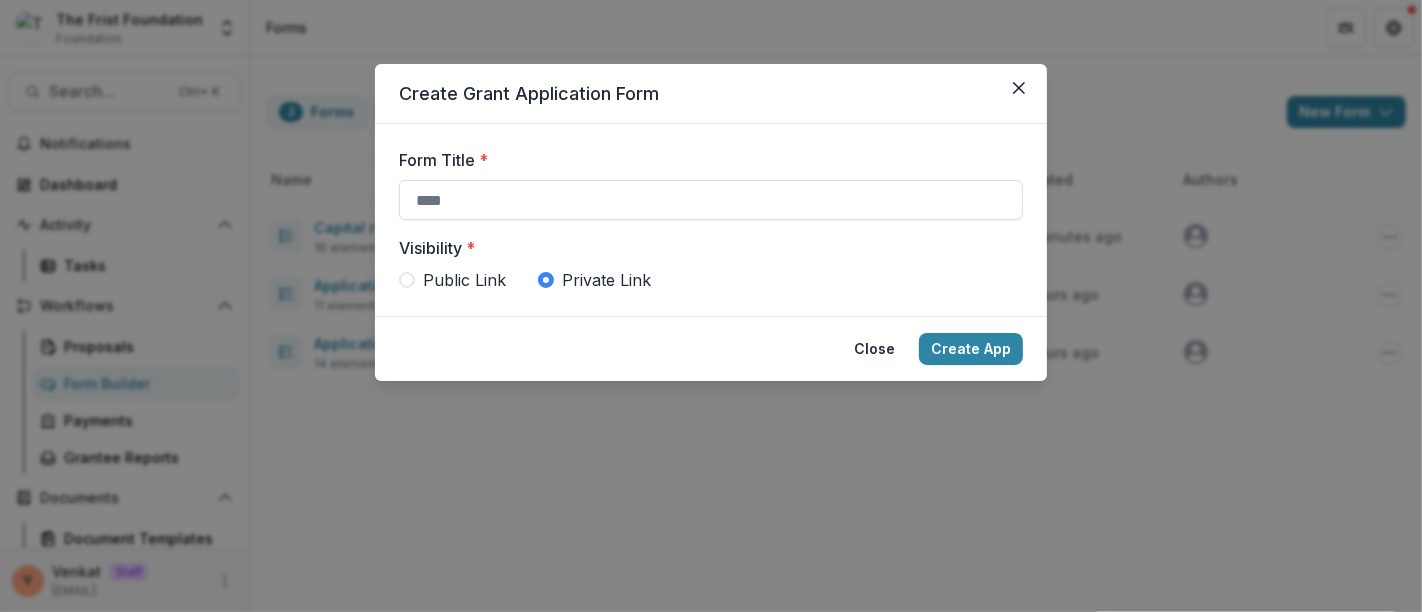 click on "Public Link" at bounding box center (464, 280) 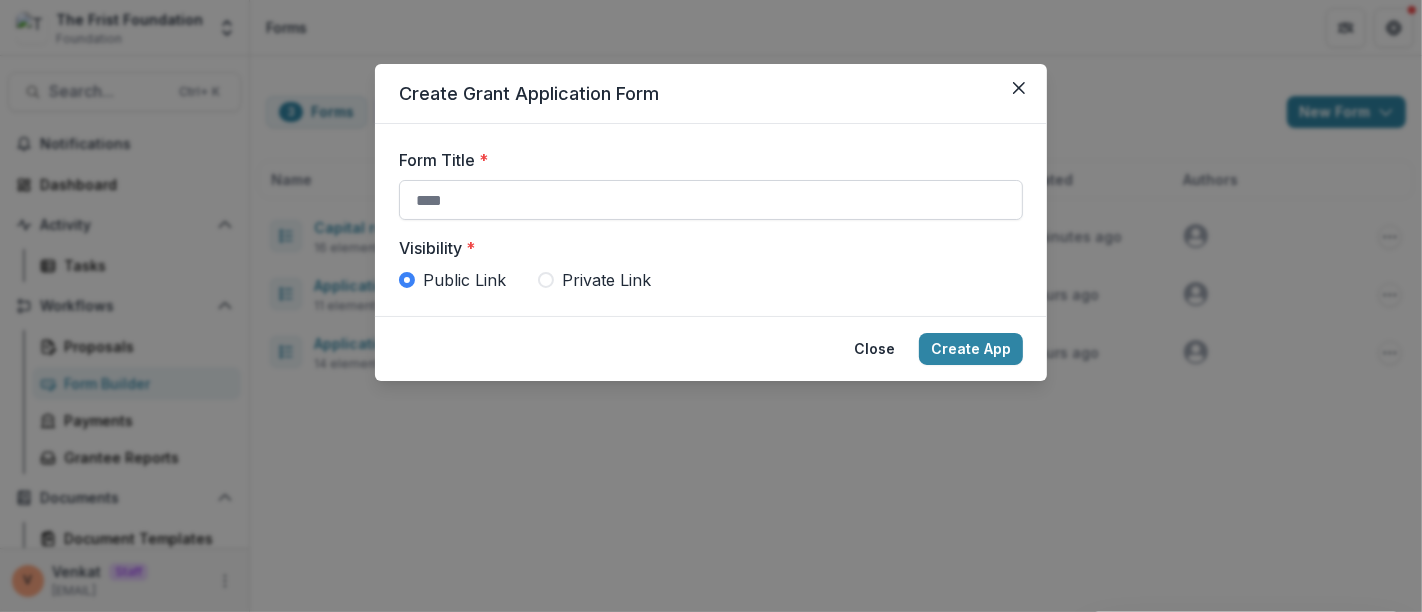 click on "Form Title *" at bounding box center [711, 200] 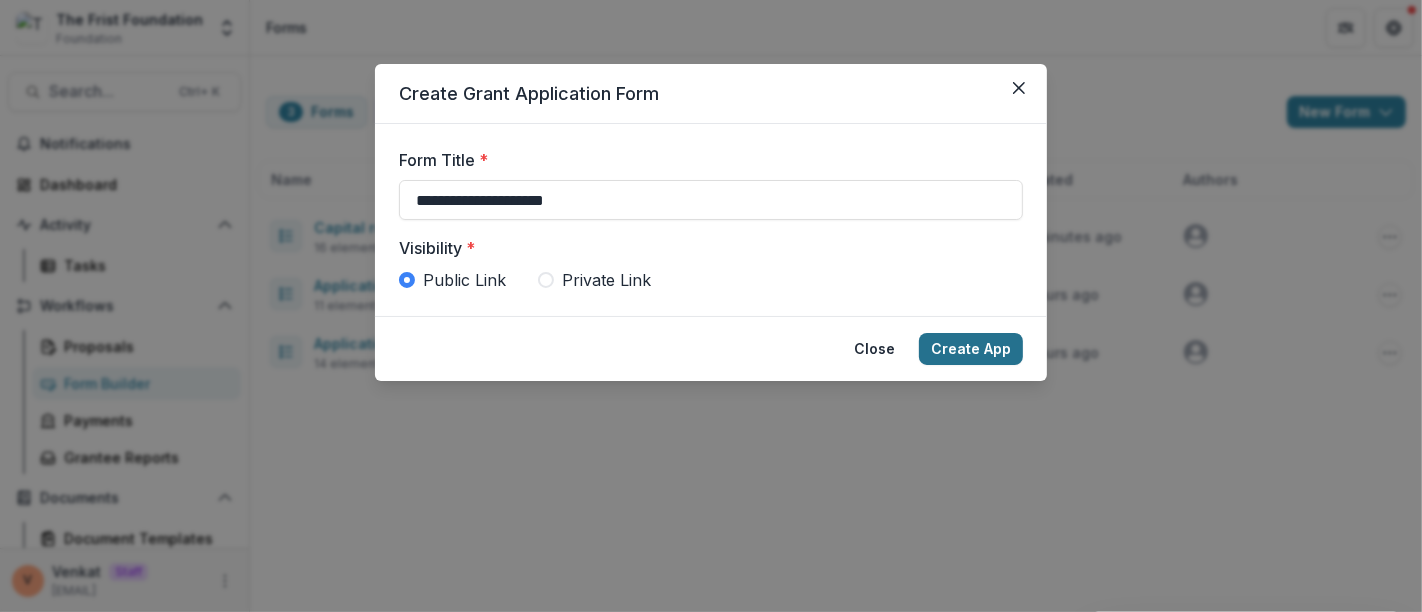 type on "**********" 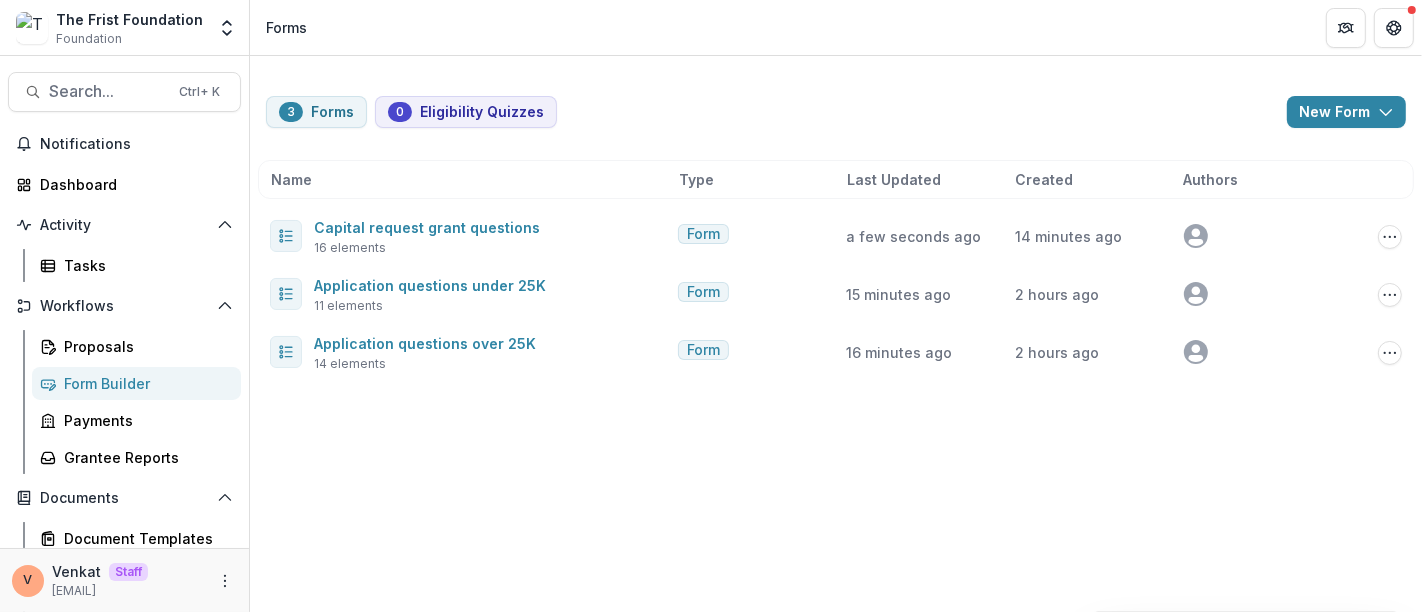 type 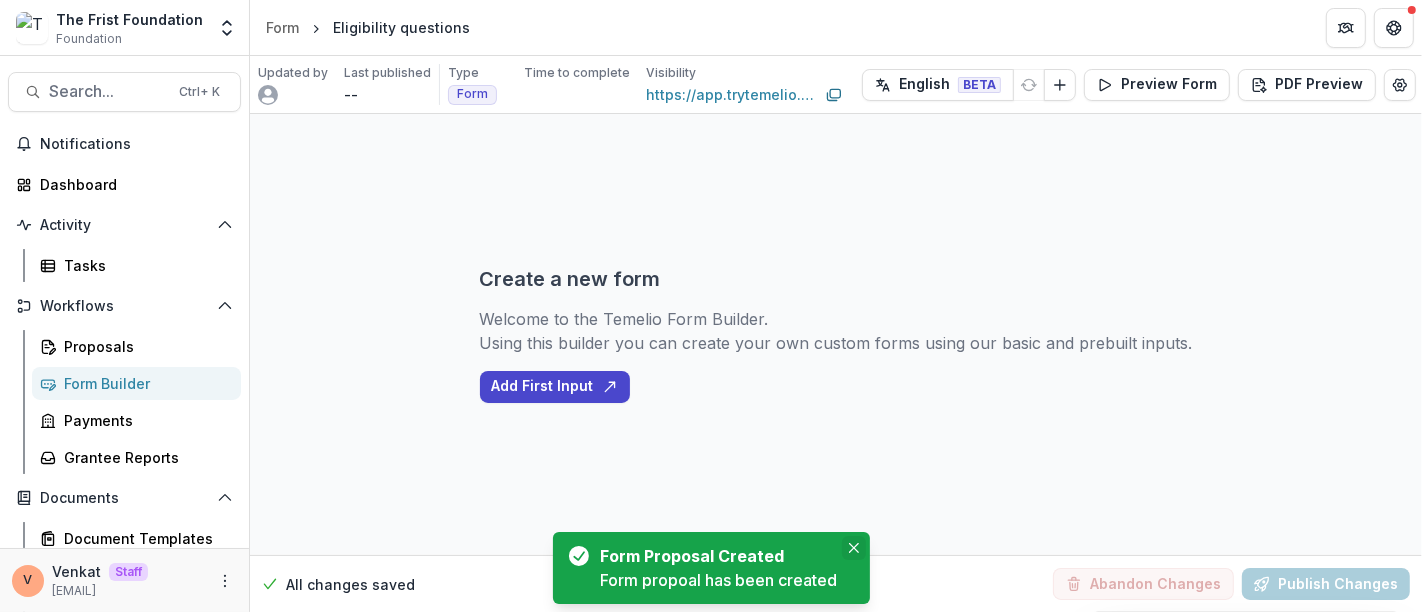 click 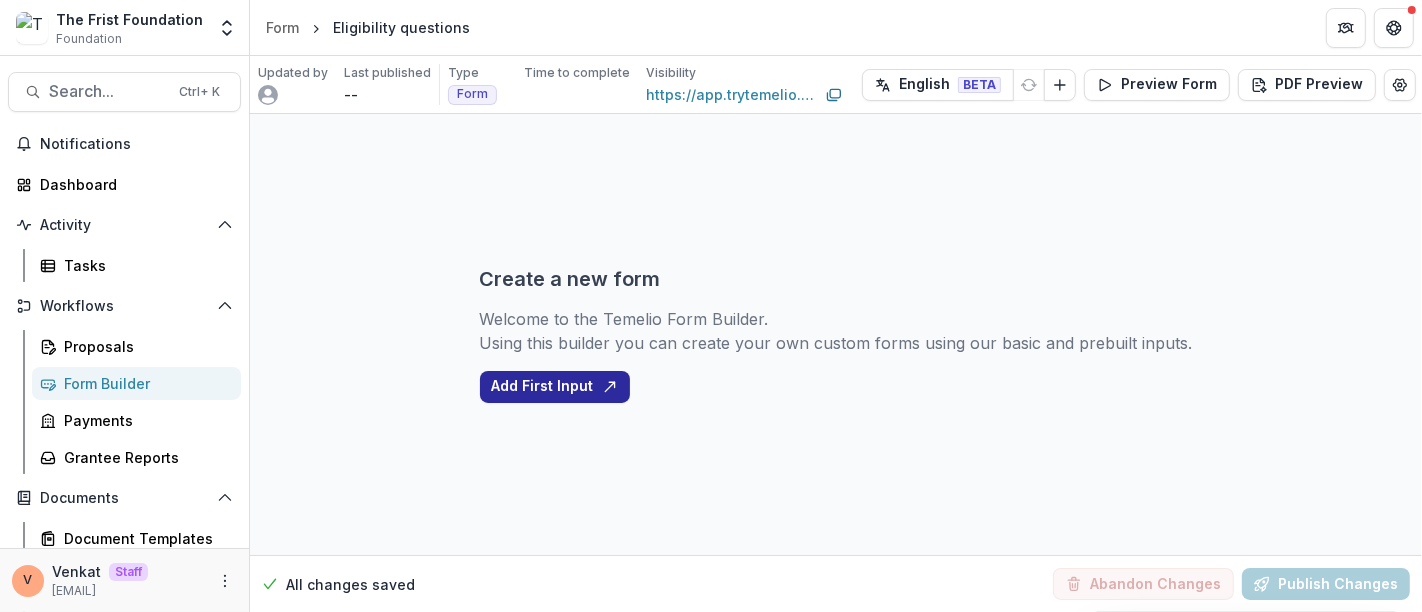 click on "Add First Input" at bounding box center (555, 387) 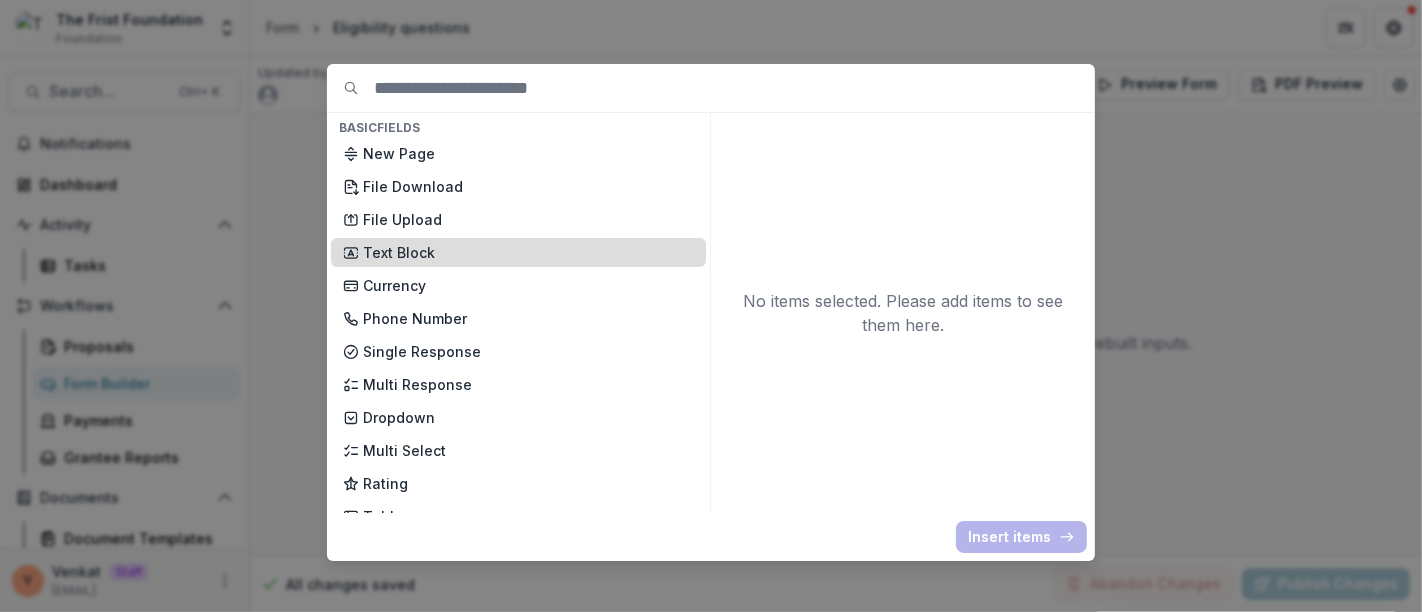 click on "Text Block" at bounding box center [518, 252] 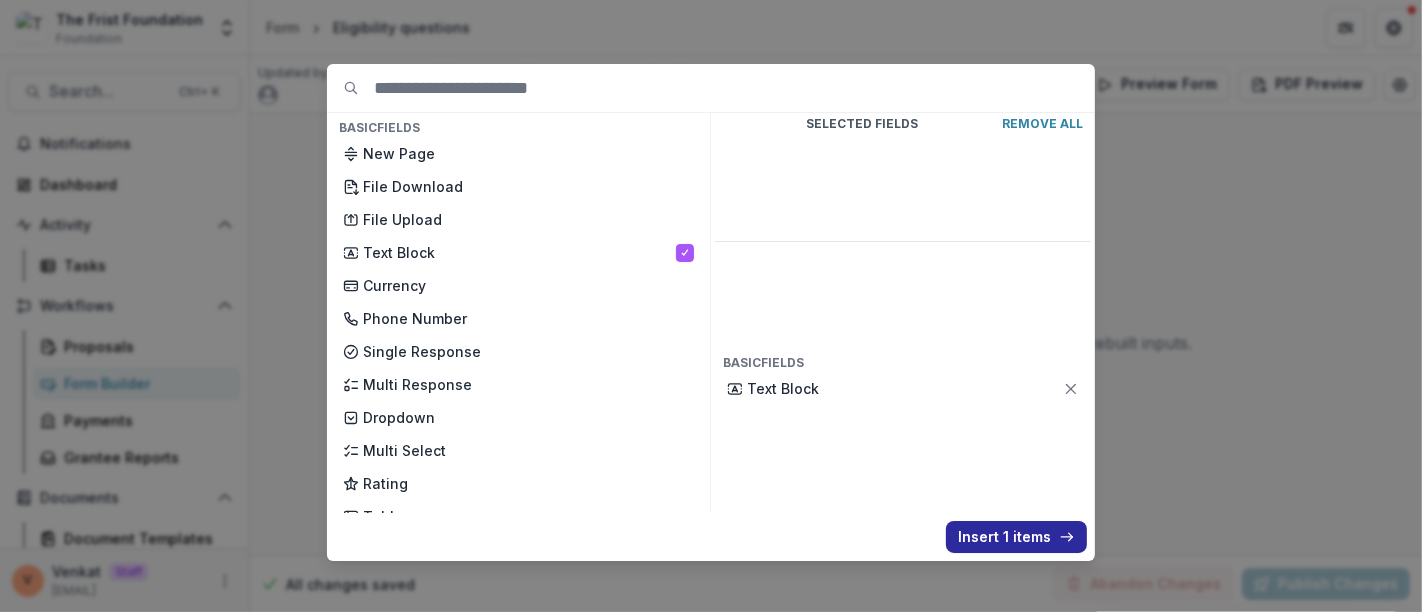 click on "Insert 1 items" at bounding box center [1016, 537] 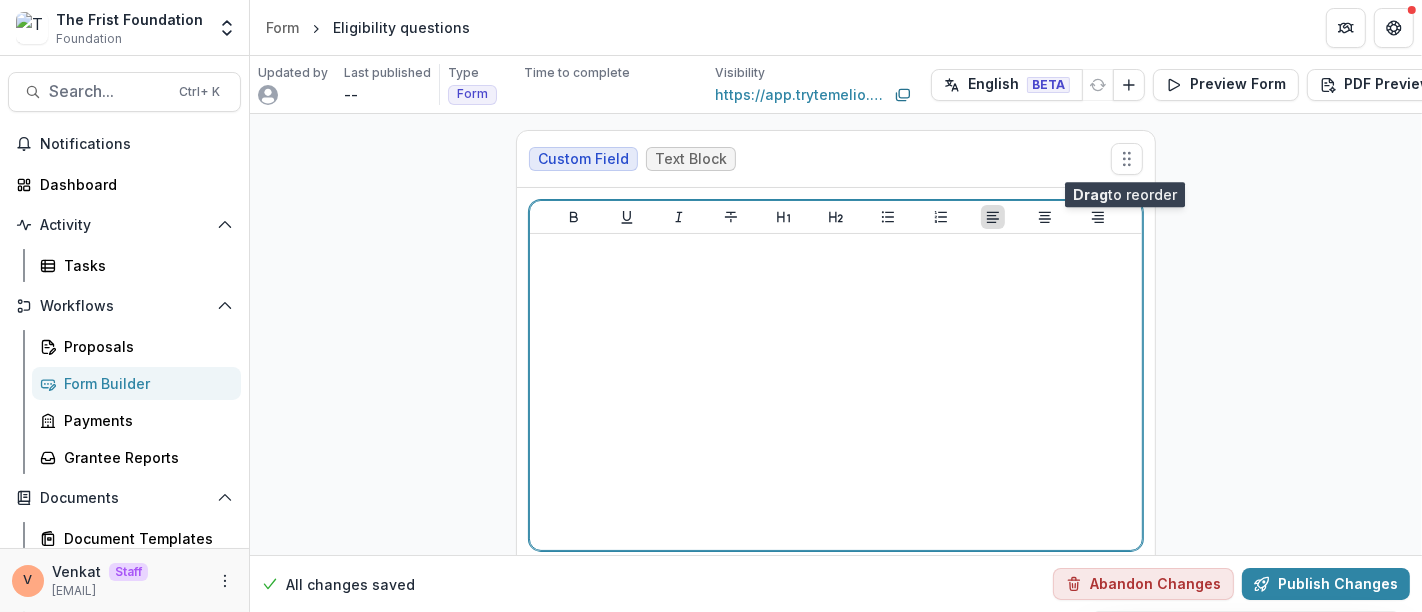click at bounding box center [836, 392] 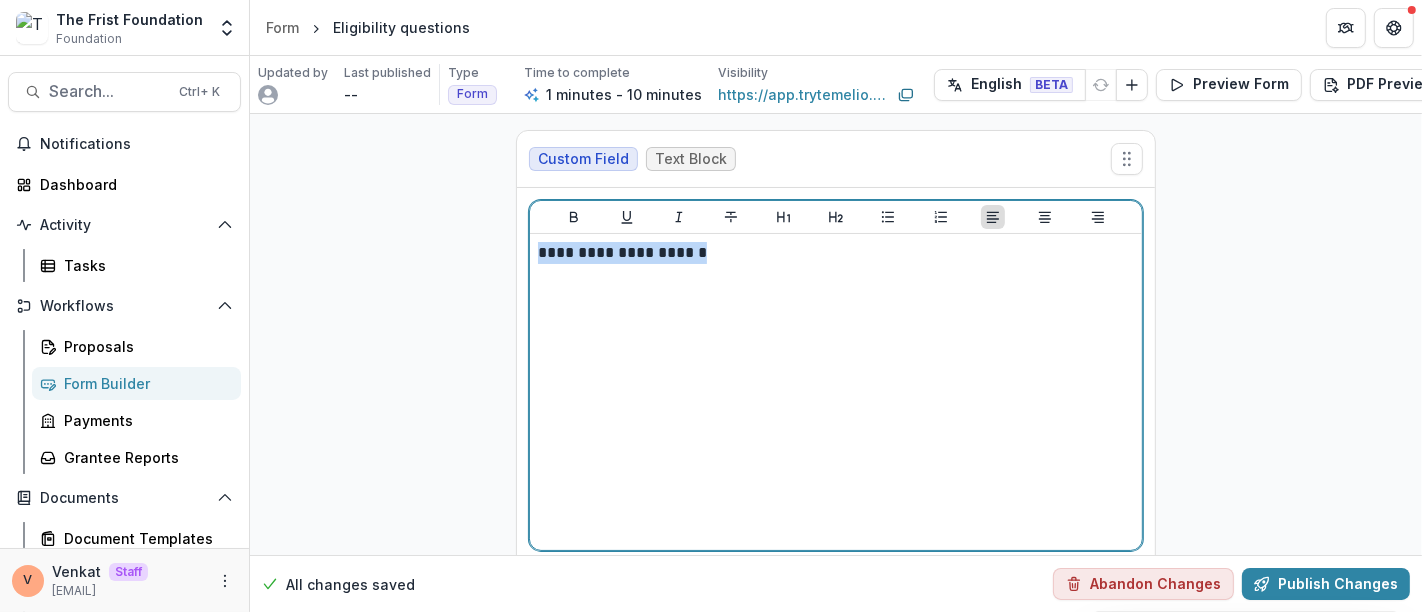 drag, startPoint x: 712, startPoint y: 244, endPoint x: 471, endPoint y: 255, distance: 241.2509 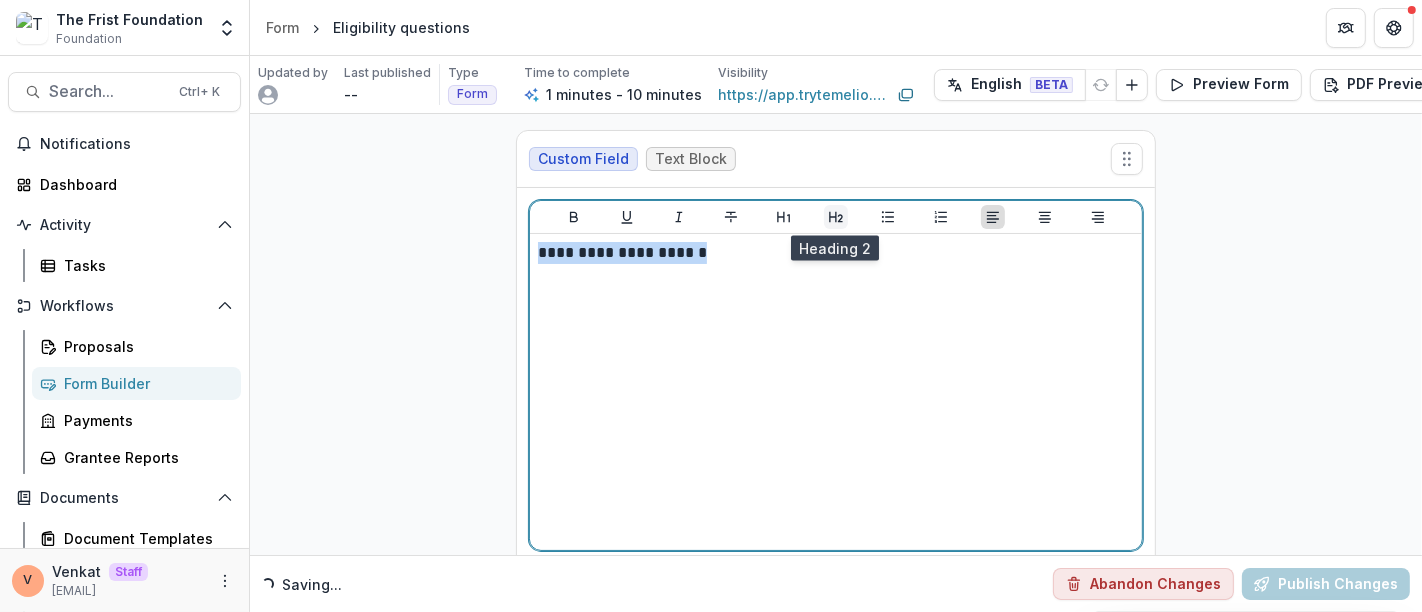 click 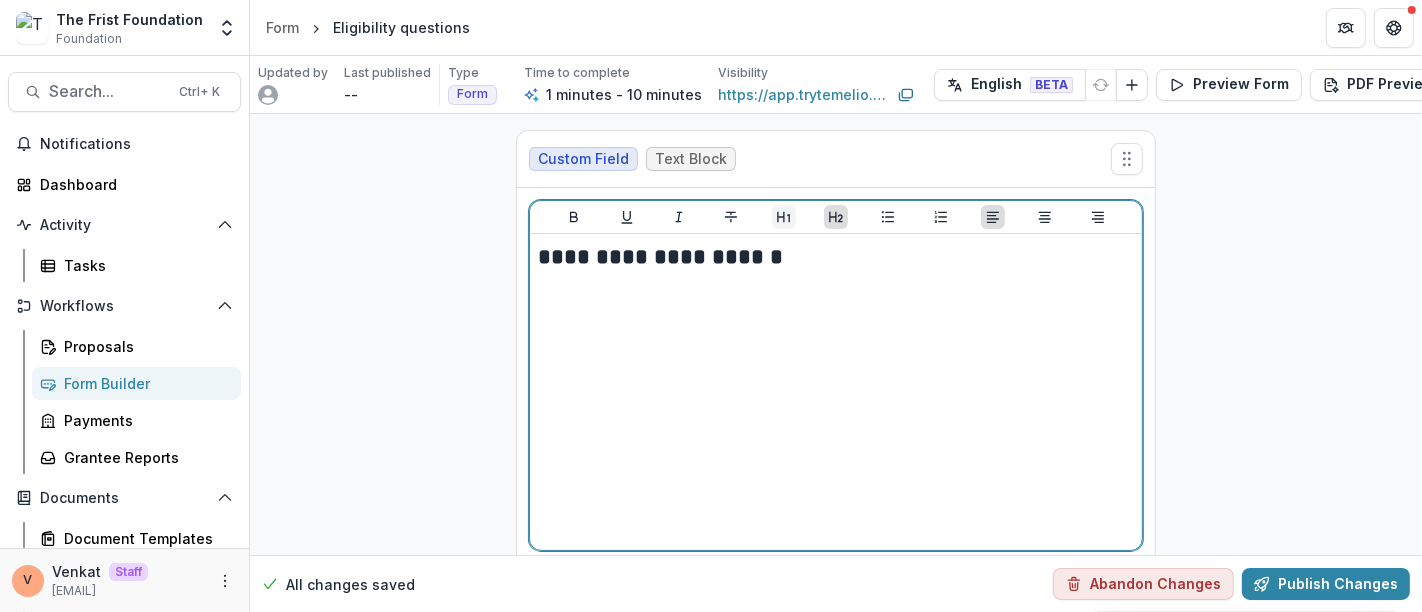 click 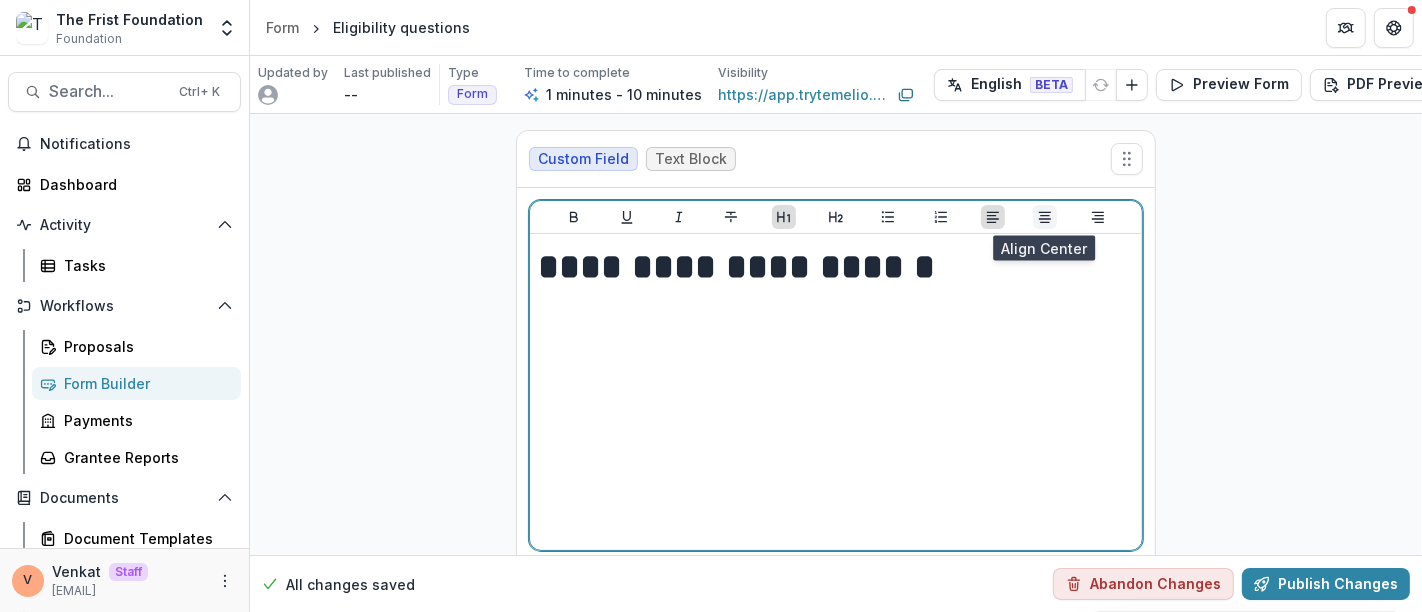 click 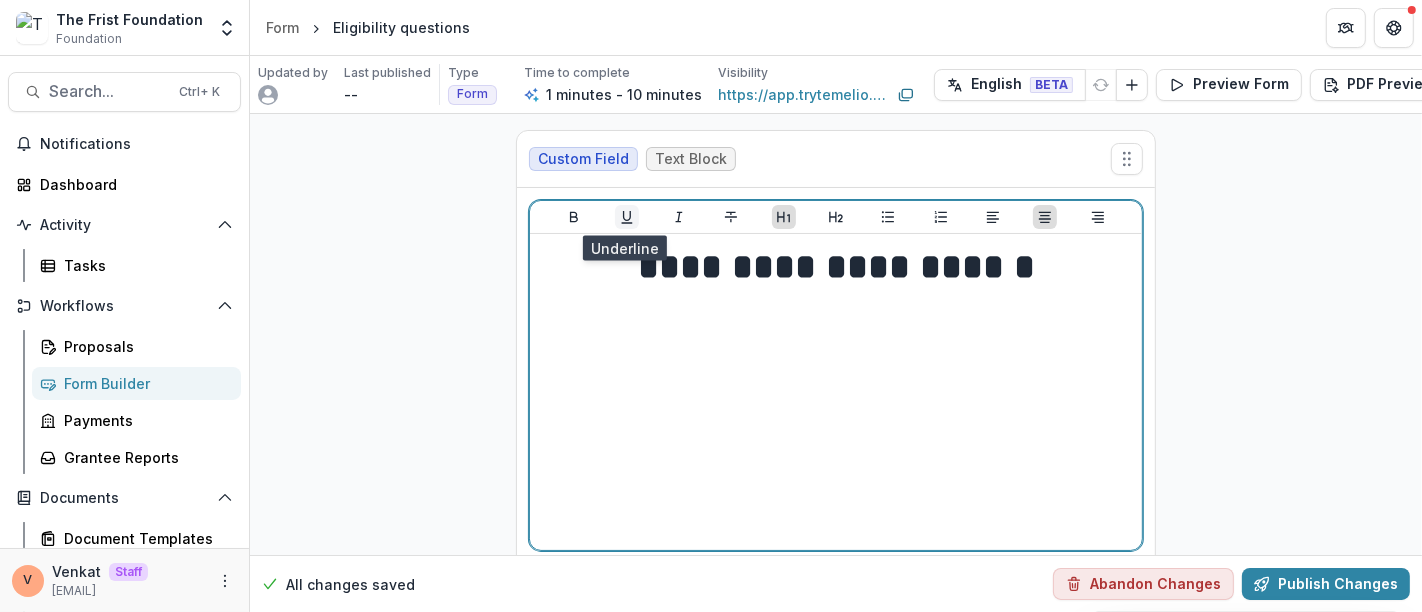 click 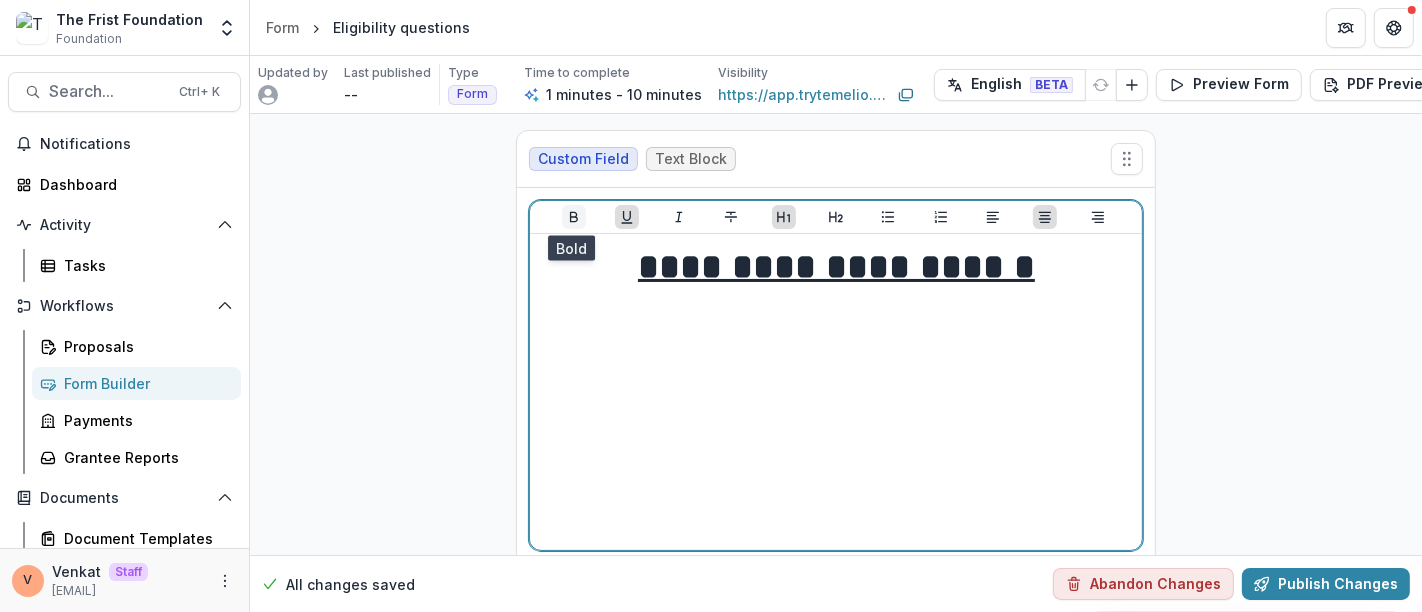 click 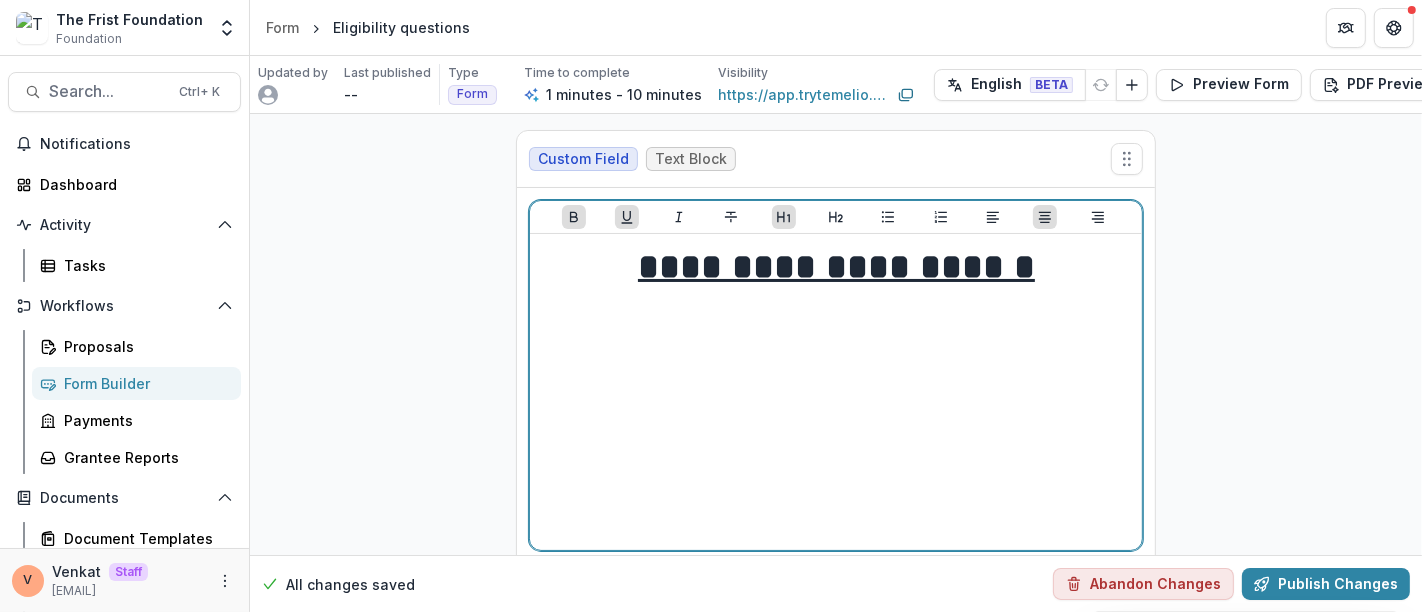 click on "**********" at bounding box center [836, 267] 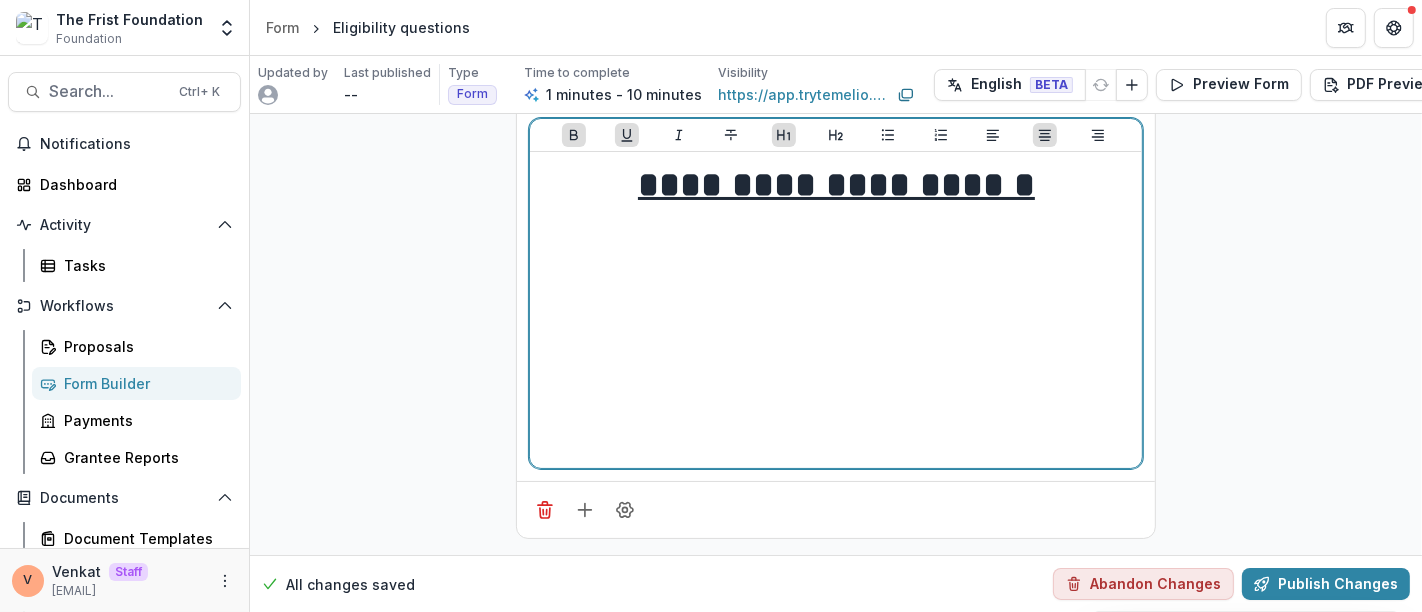 click on "**********" at bounding box center (836, 185) 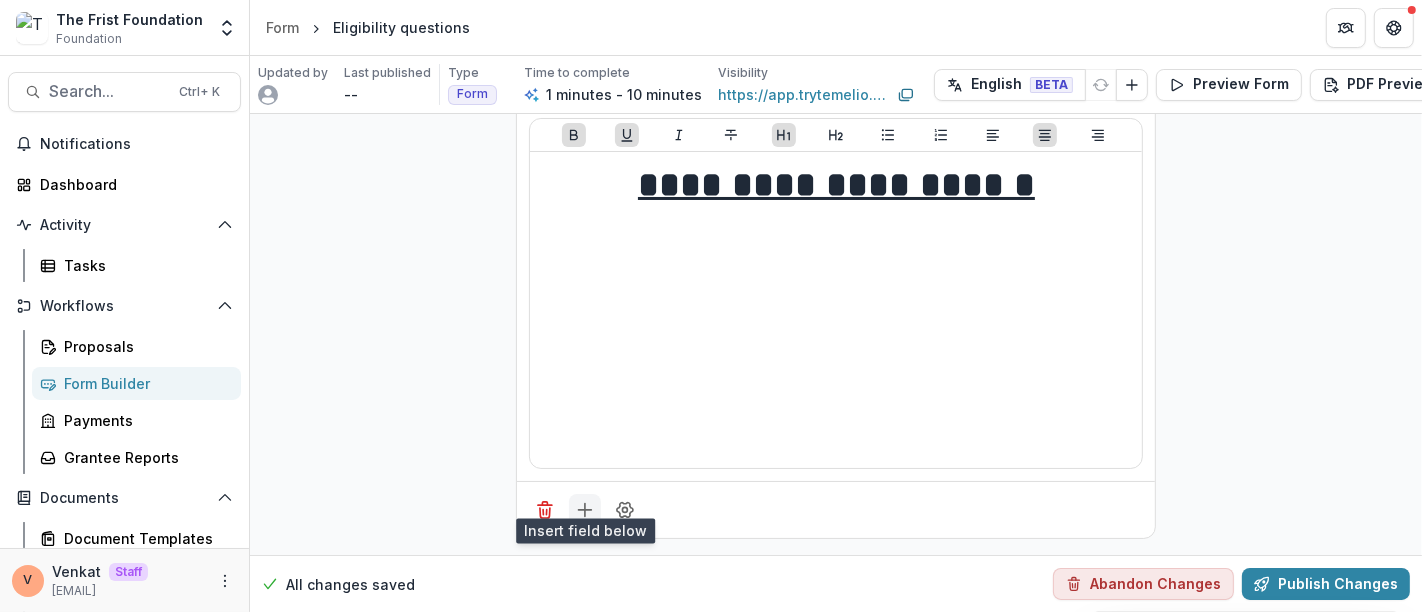 click 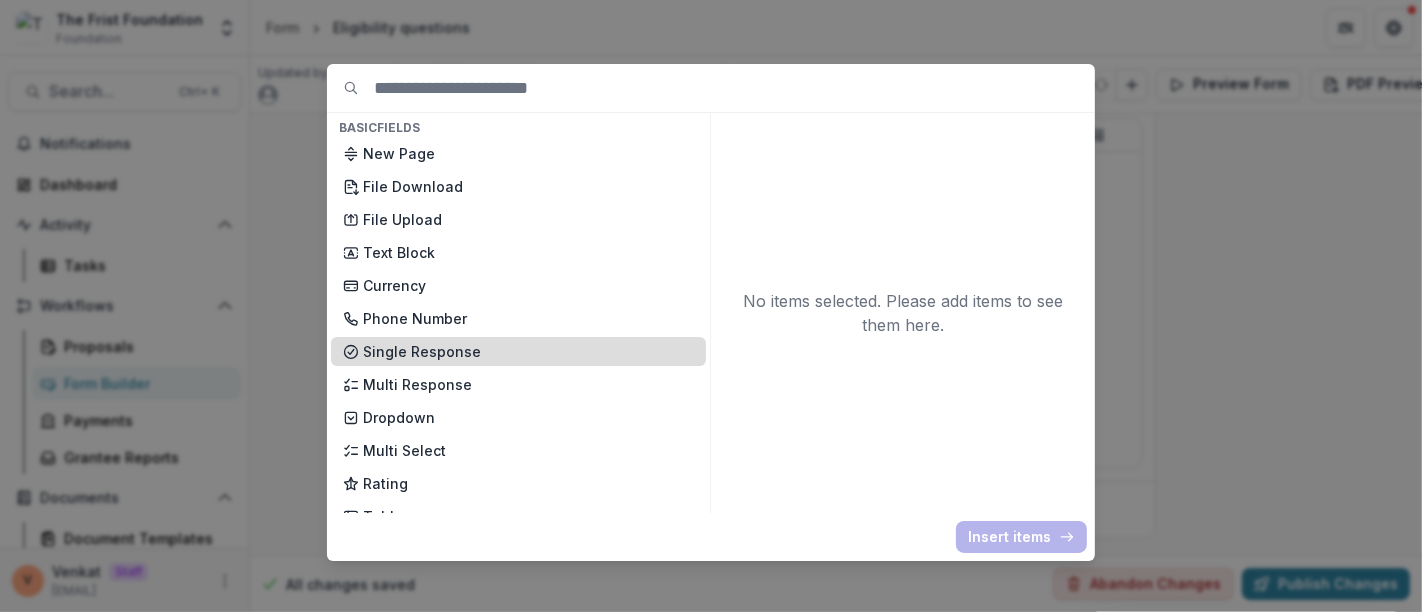 click on "Single Response" at bounding box center (528, 351) 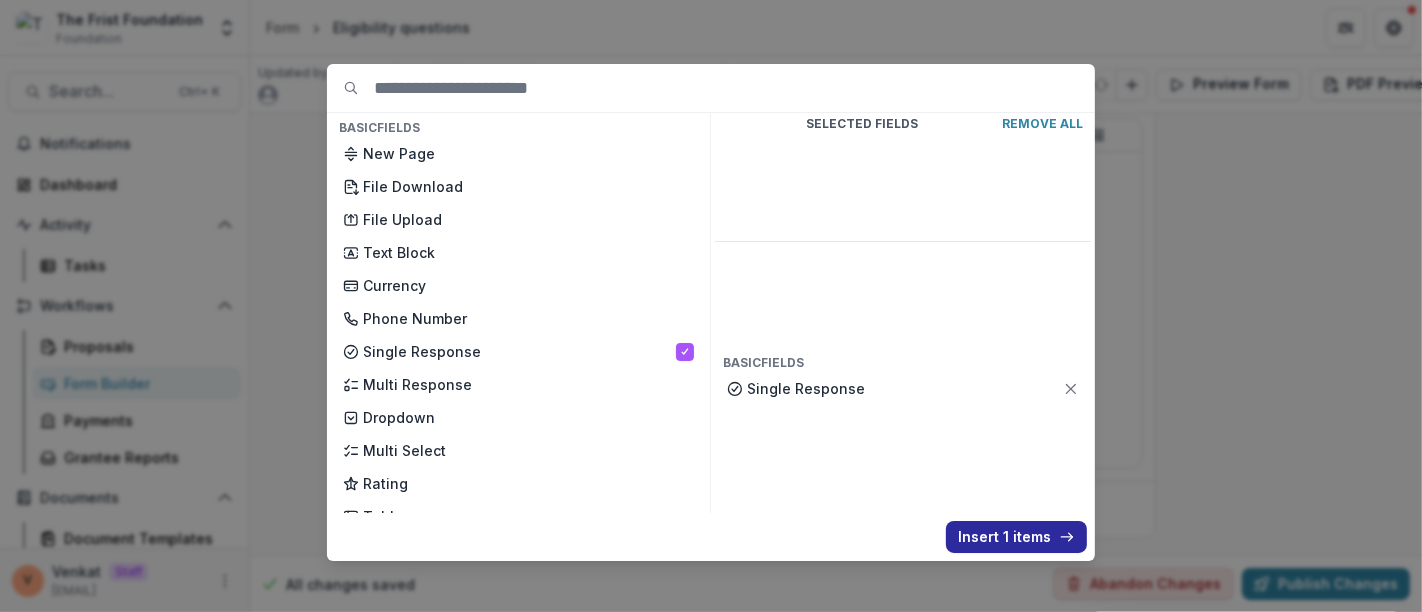click on "Insert 1 items" at bounding box center (1016, 537) 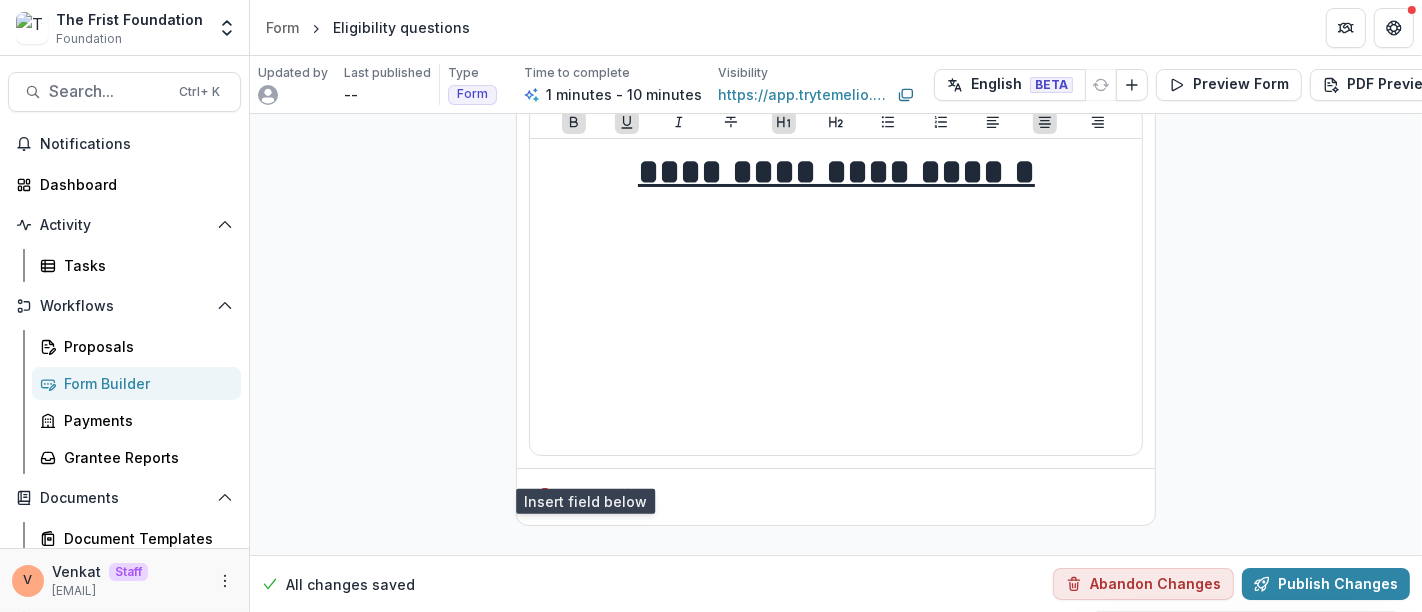 scroll, scrollTop: 402, scrollLeft: 0, axis: vertical 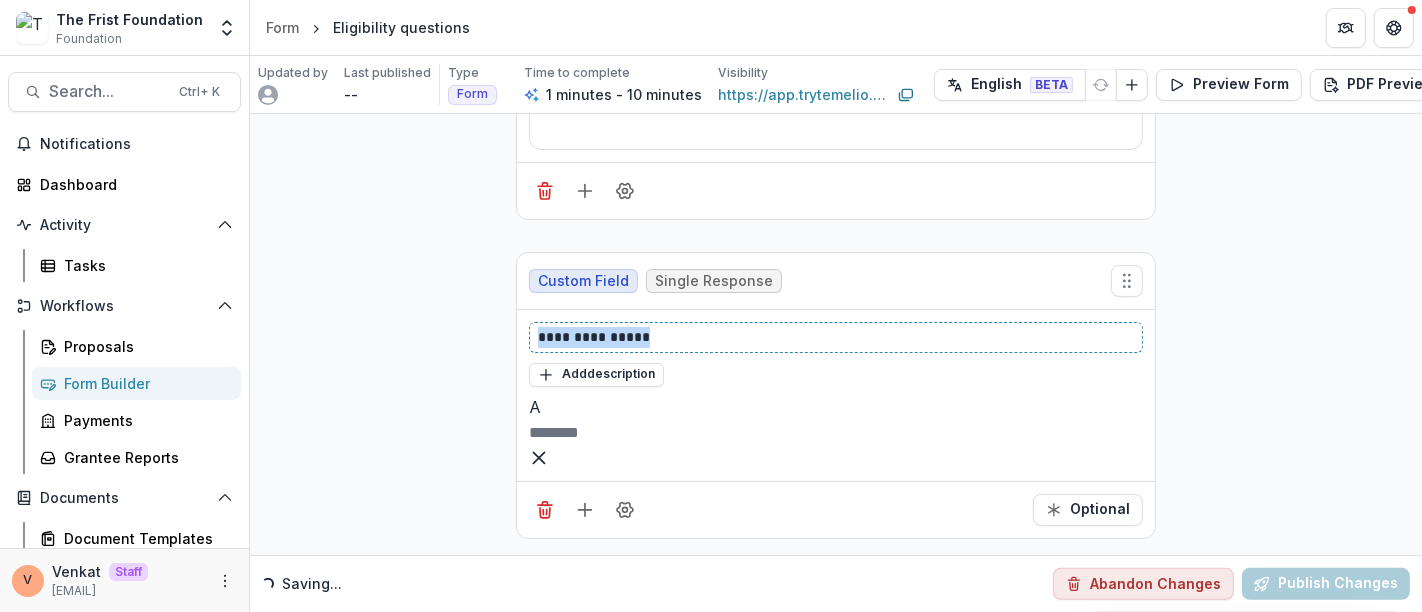 drag, startPoint x: 677, startPoint y: 328, endPoint x: 467, endPoint y: 324, distance: 210.03809 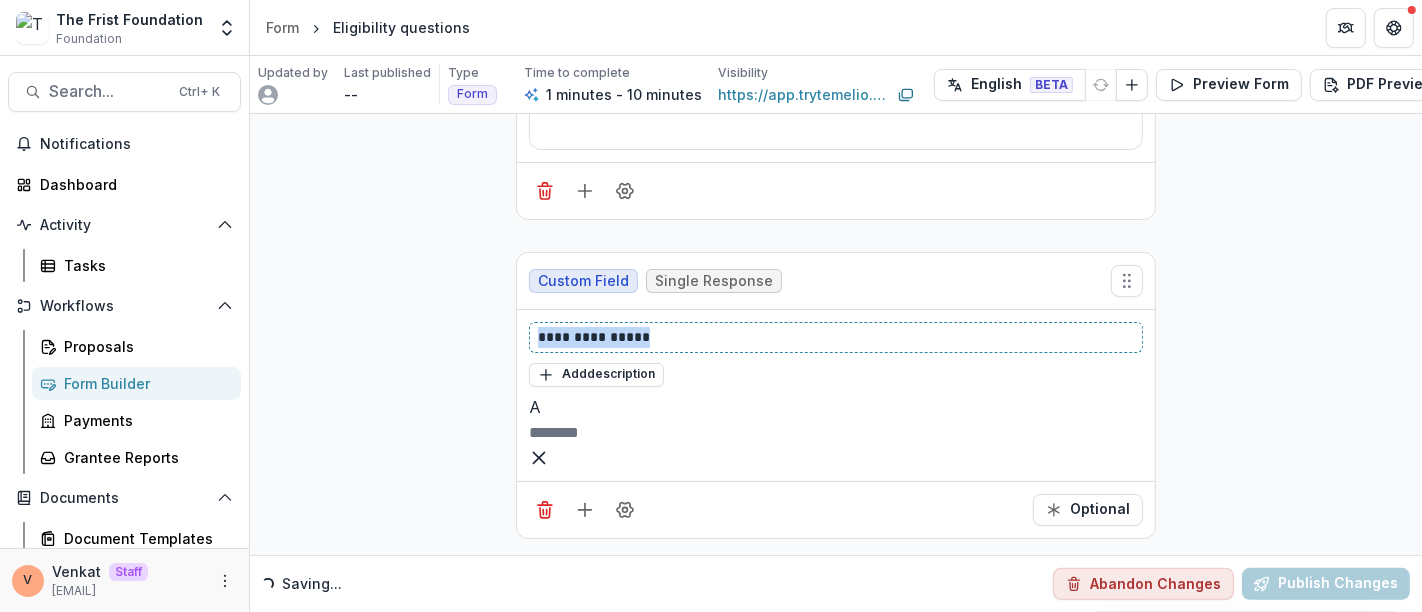 click on "**********" at bounding box center [836, 134] 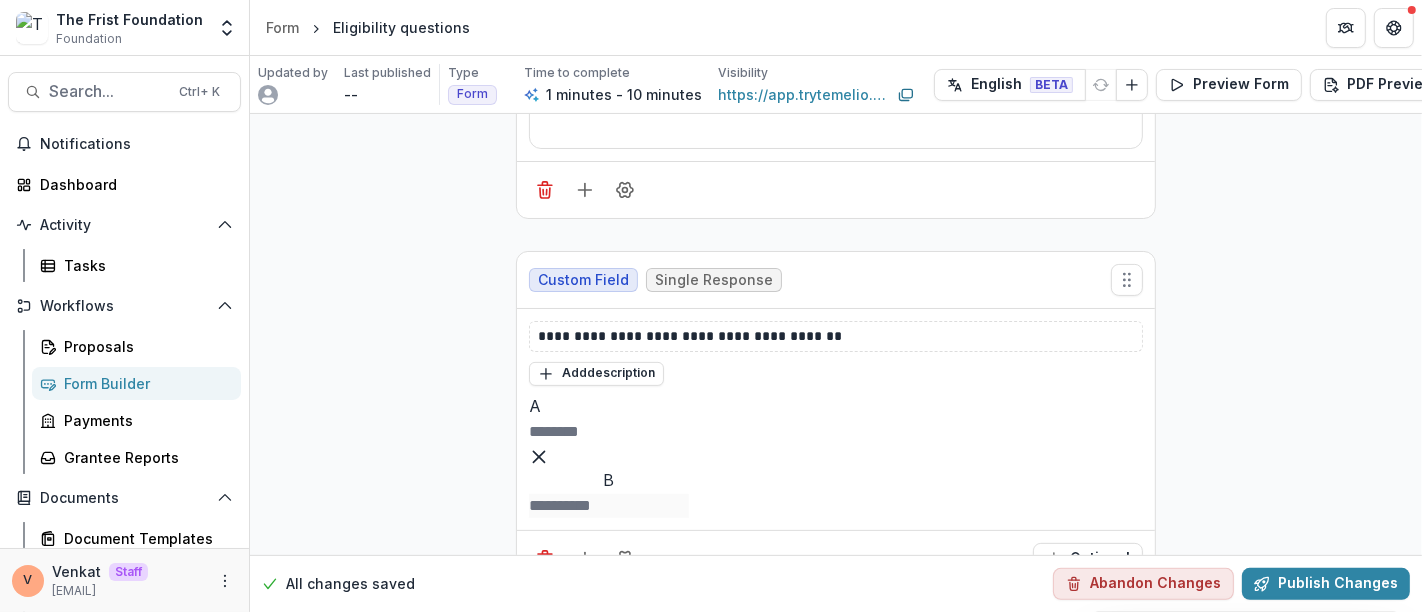 click at bounding box center (609, 432) 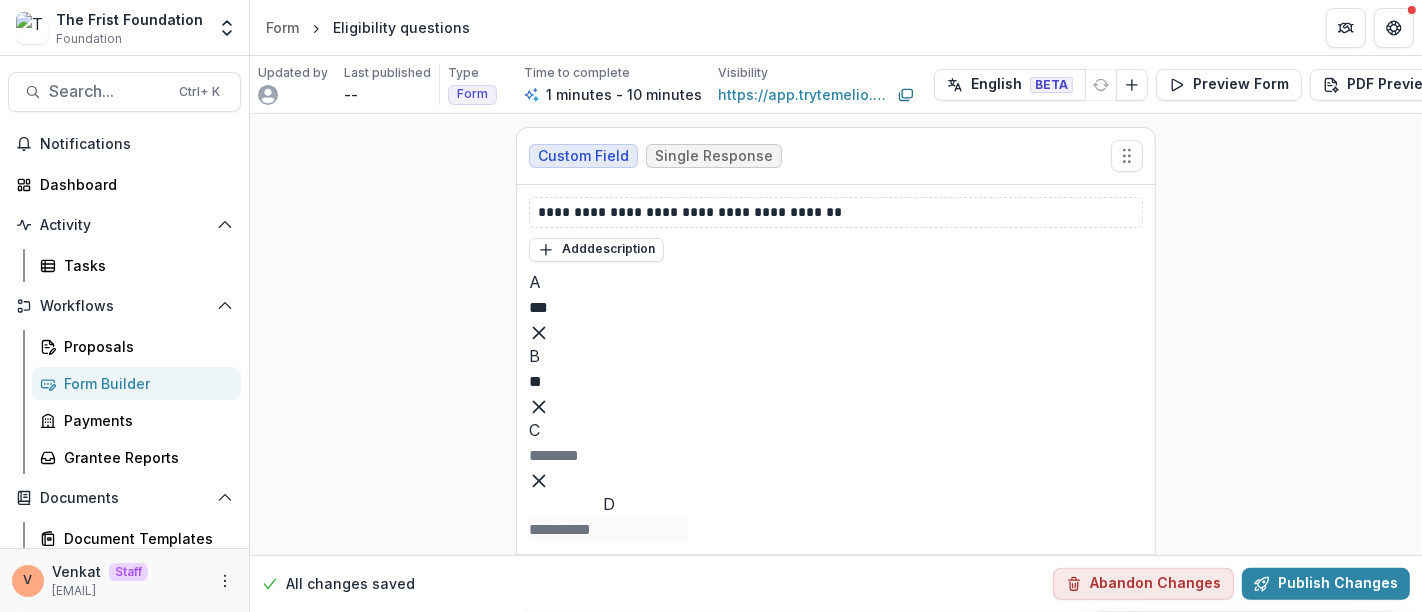 scroll, scrollTop: 530, scrollLeft: 0, axis: vertical 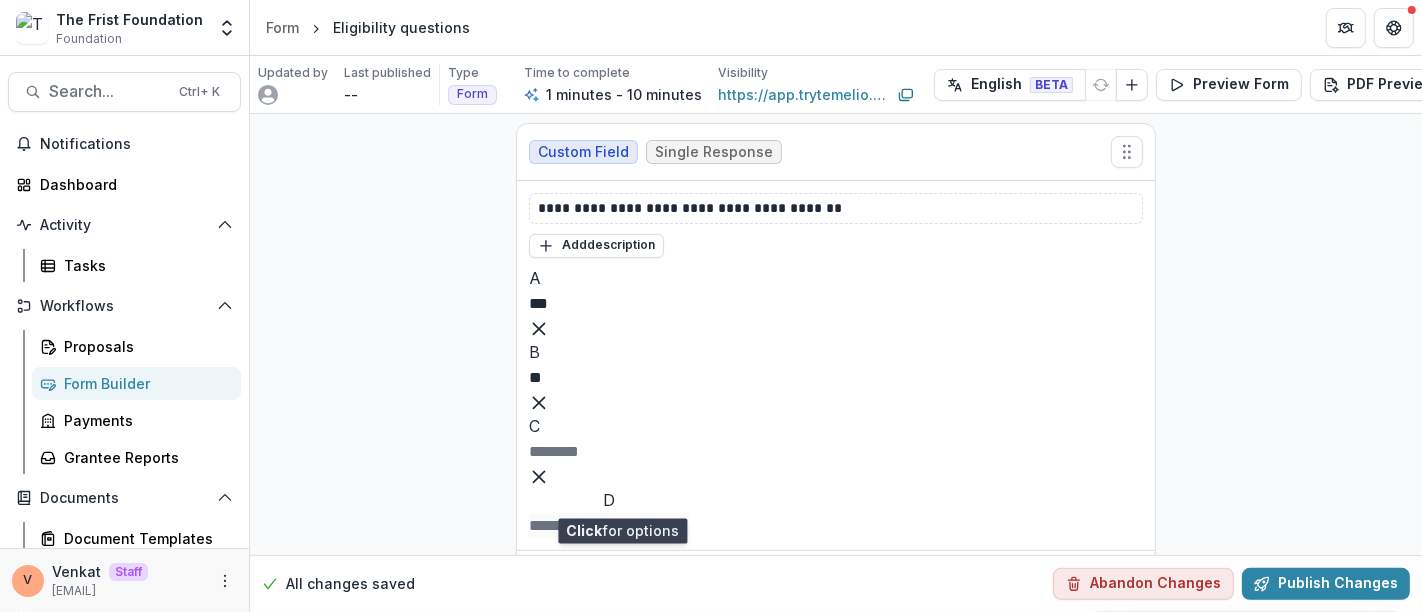 click 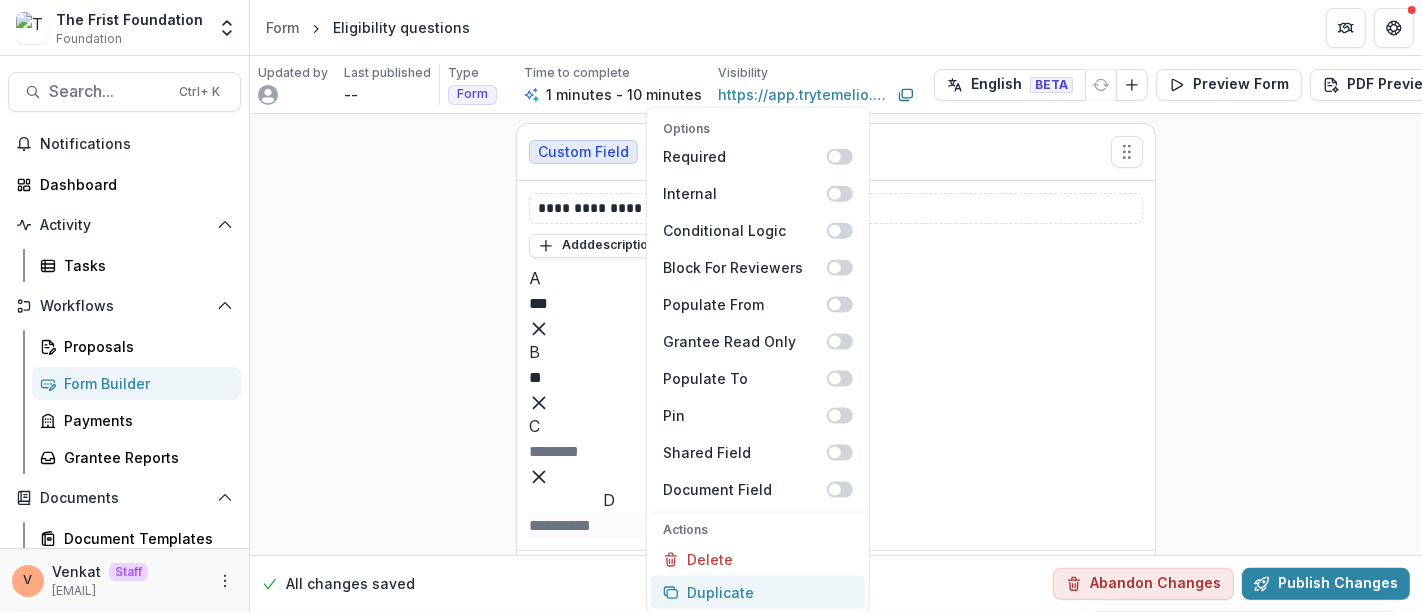 click on "Duplicate" at bounding box center [758, 592] 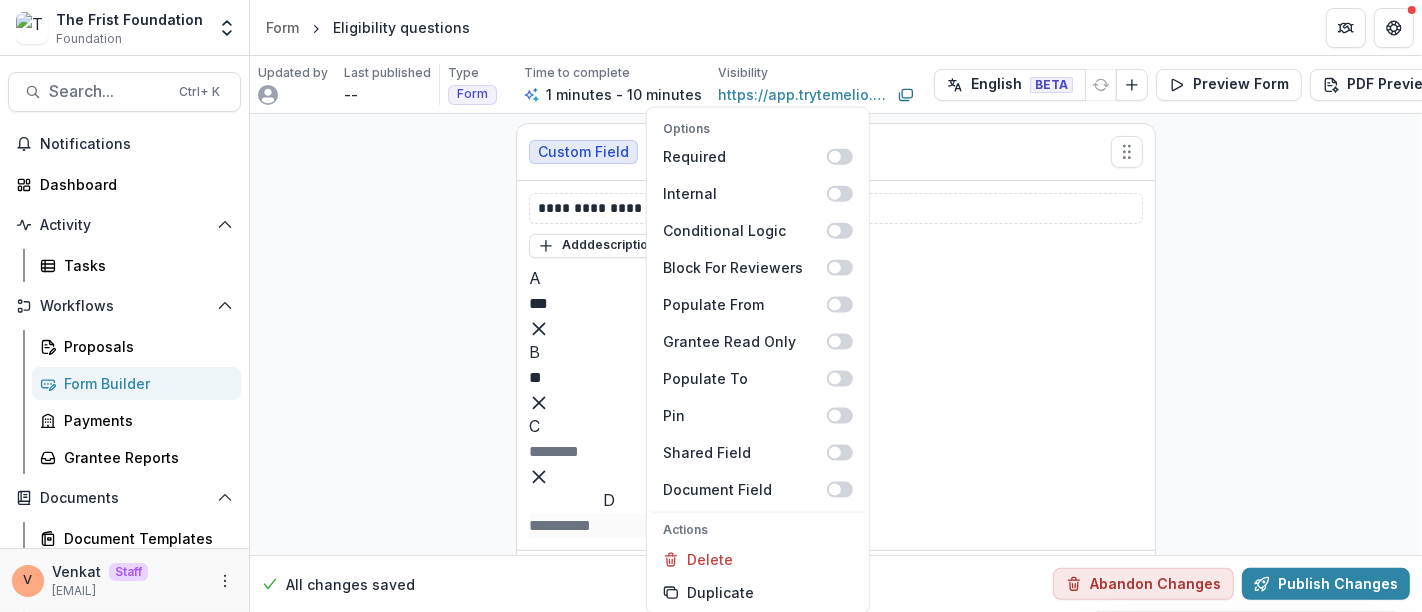 click on "**********" at bounding box center [836, 337] 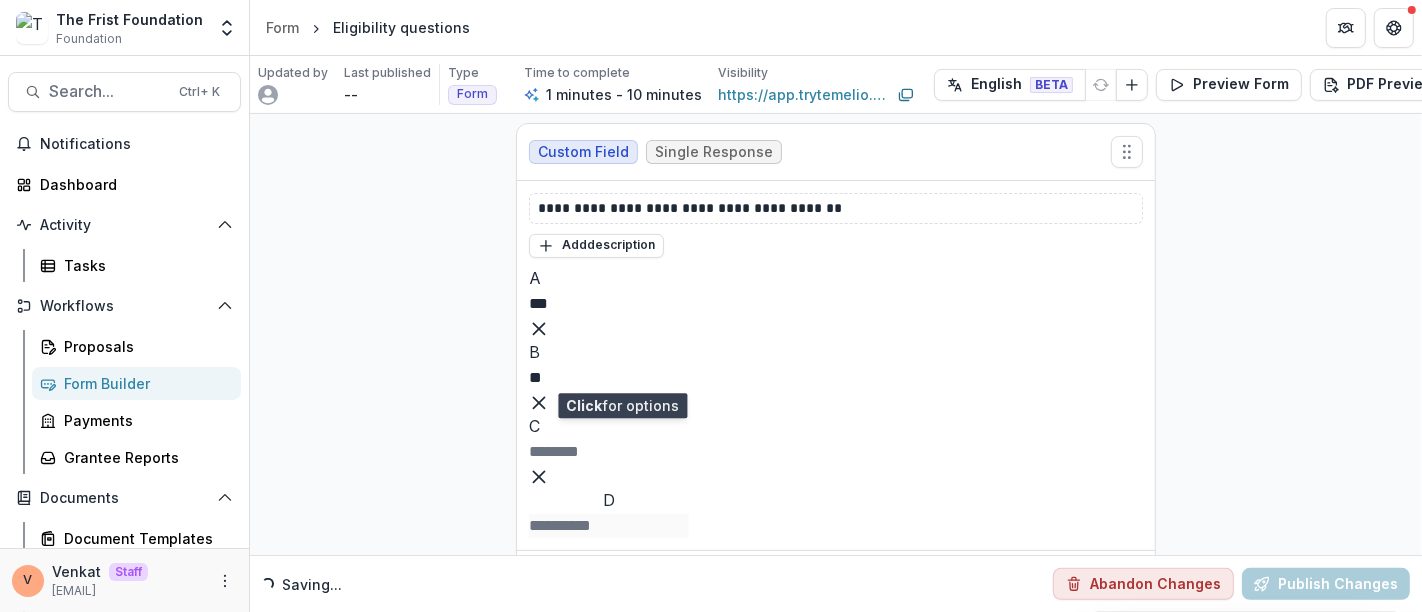 scroll, scrollTop: 752, scrollLeft: 0, axis: vertical 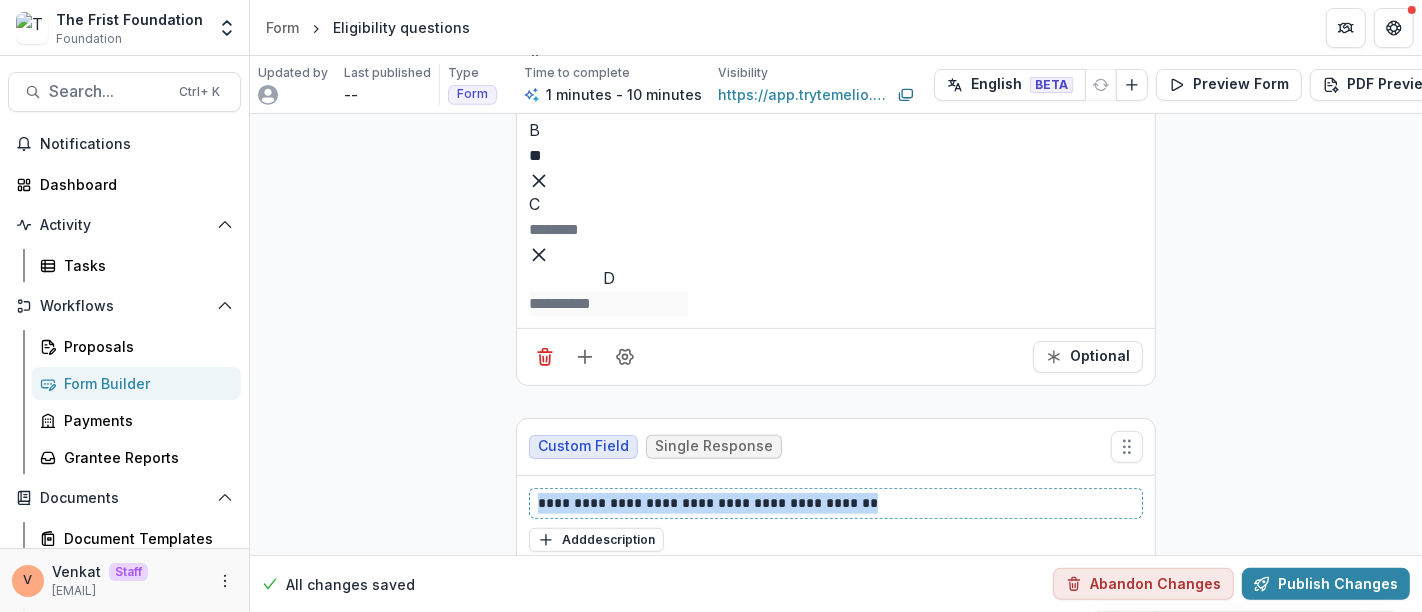 drag, startPoint x: 635, startPoint y: 422, endPoint x: 380, endPoint y: 430, distance: 255.12546 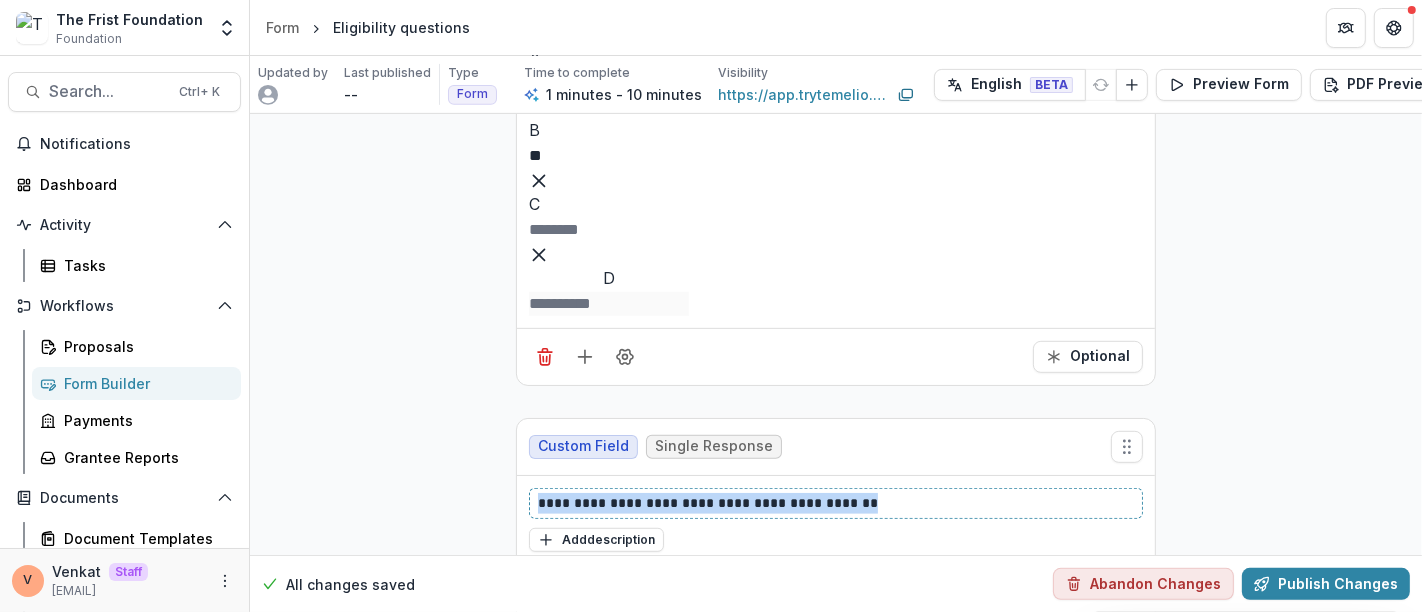 click on "**********" at bounding box center (836, 115) 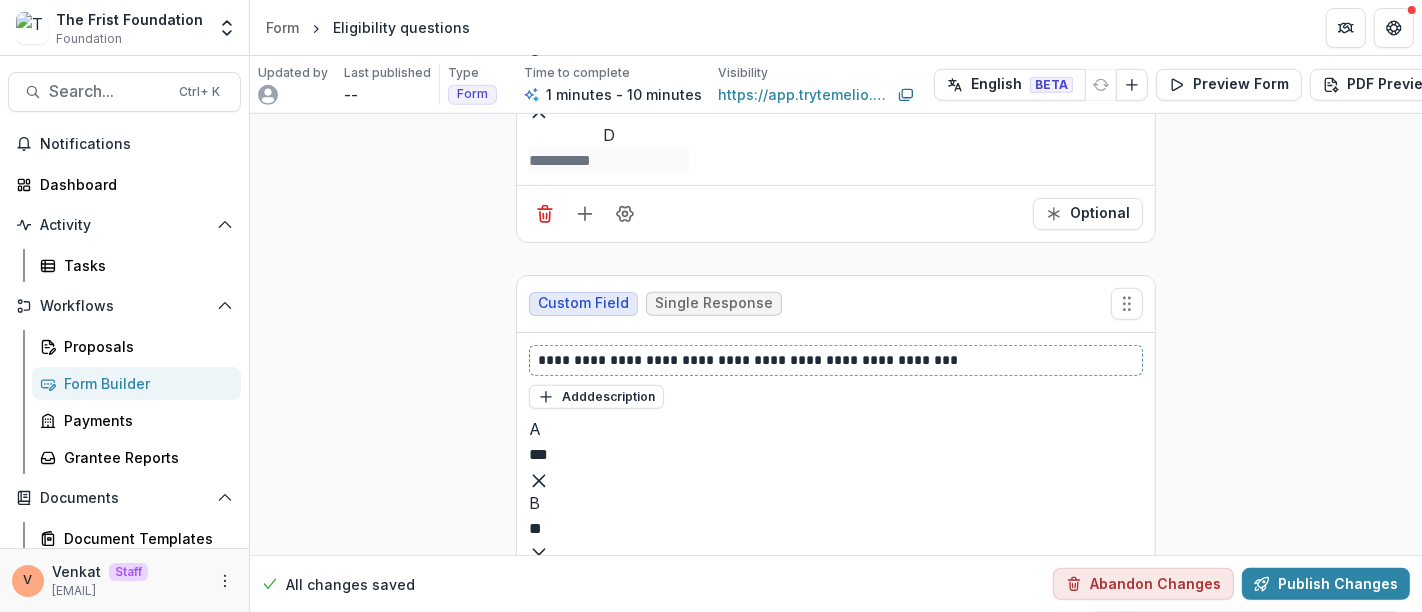 scroll, scrollTop: 933, scrollLeft: 0, axis: vertical 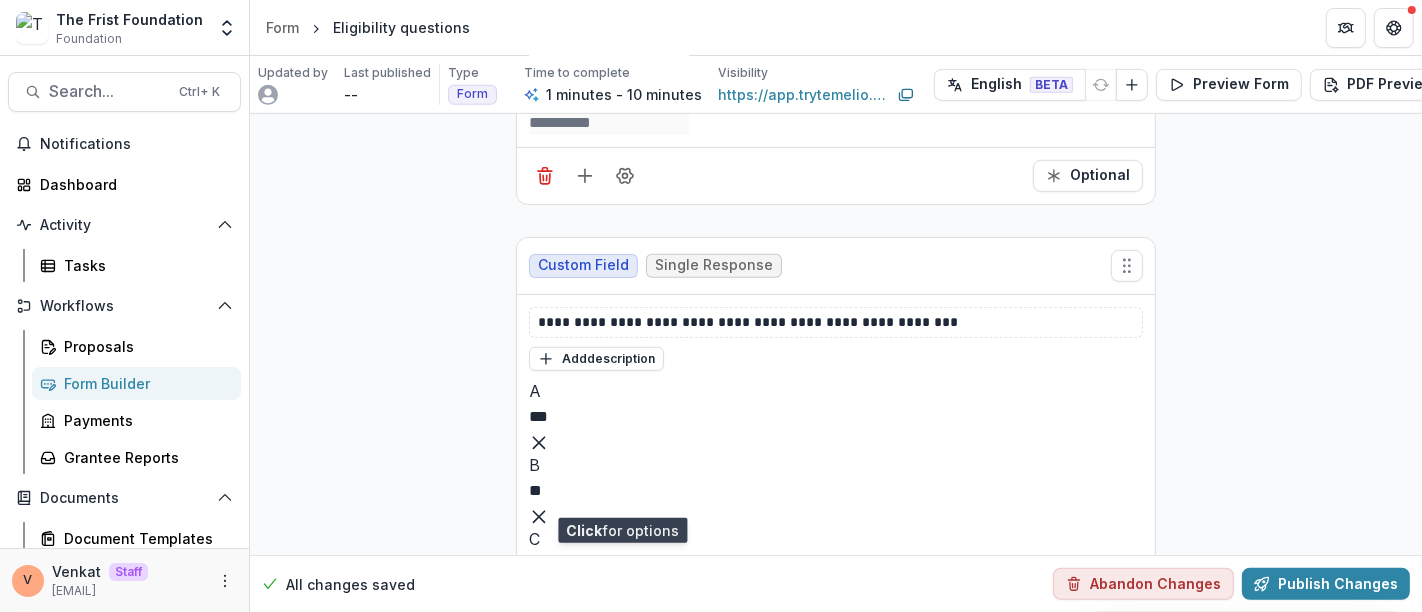 click 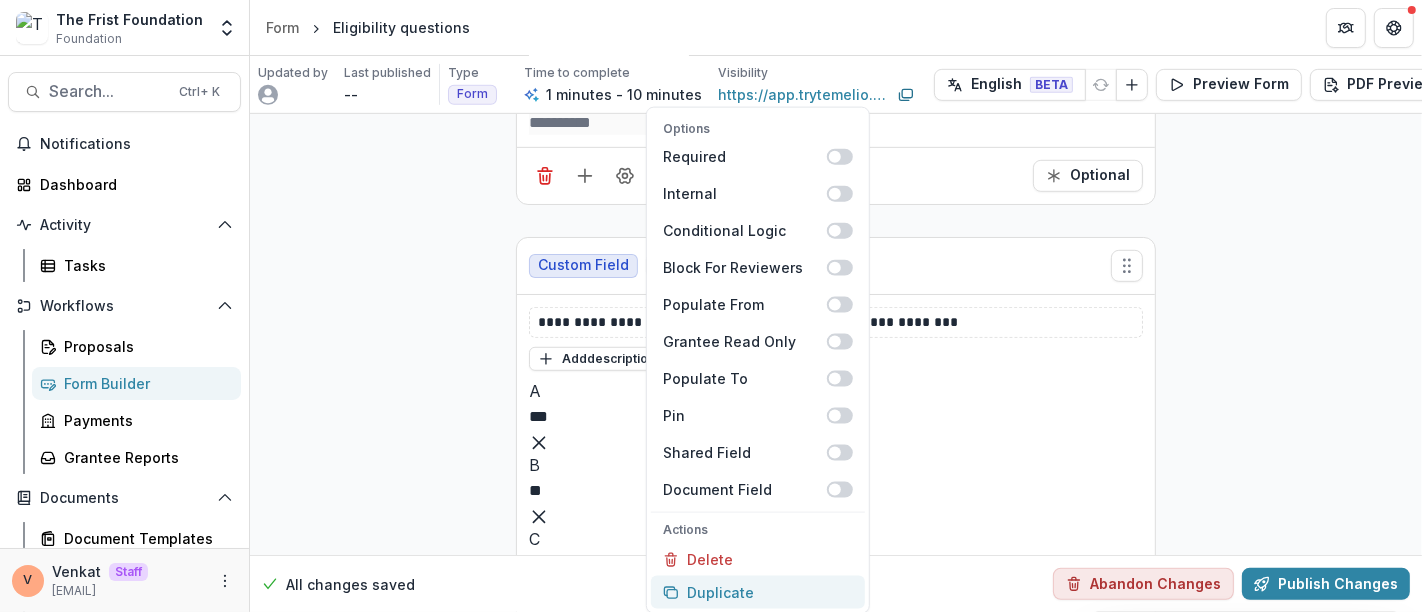 click on "Duplicate" at bounding box center [758, 592] 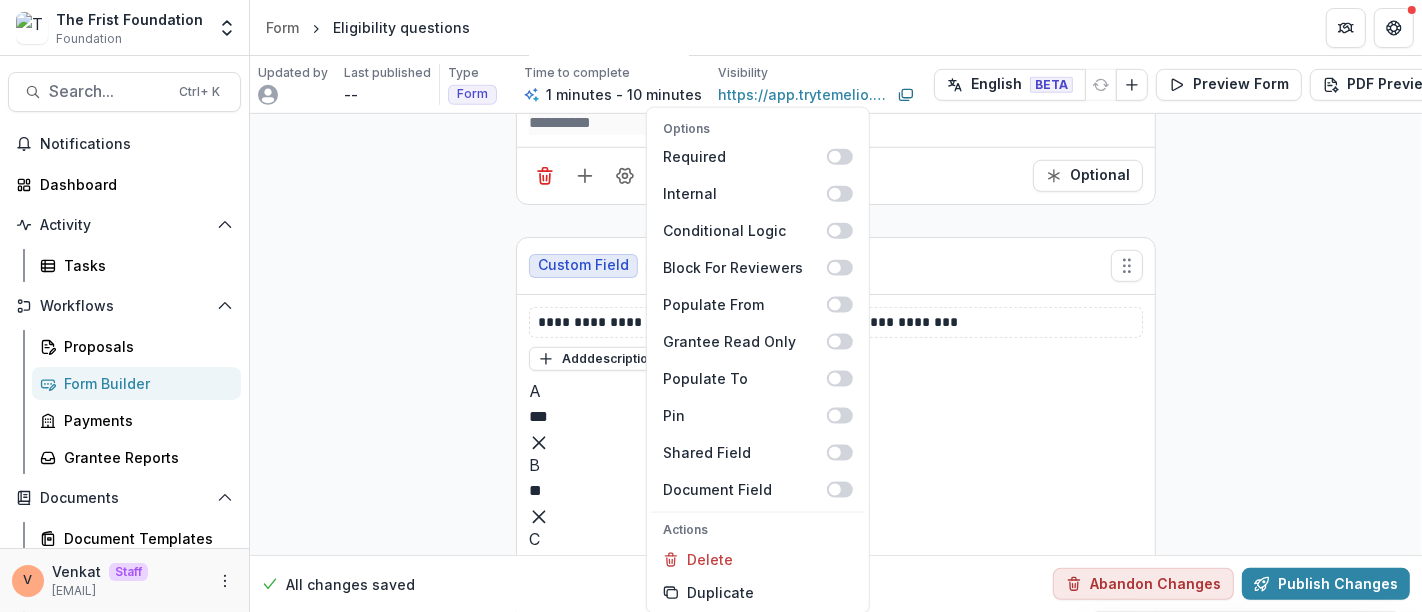 click on "**********" at bounding box center (836, 167) 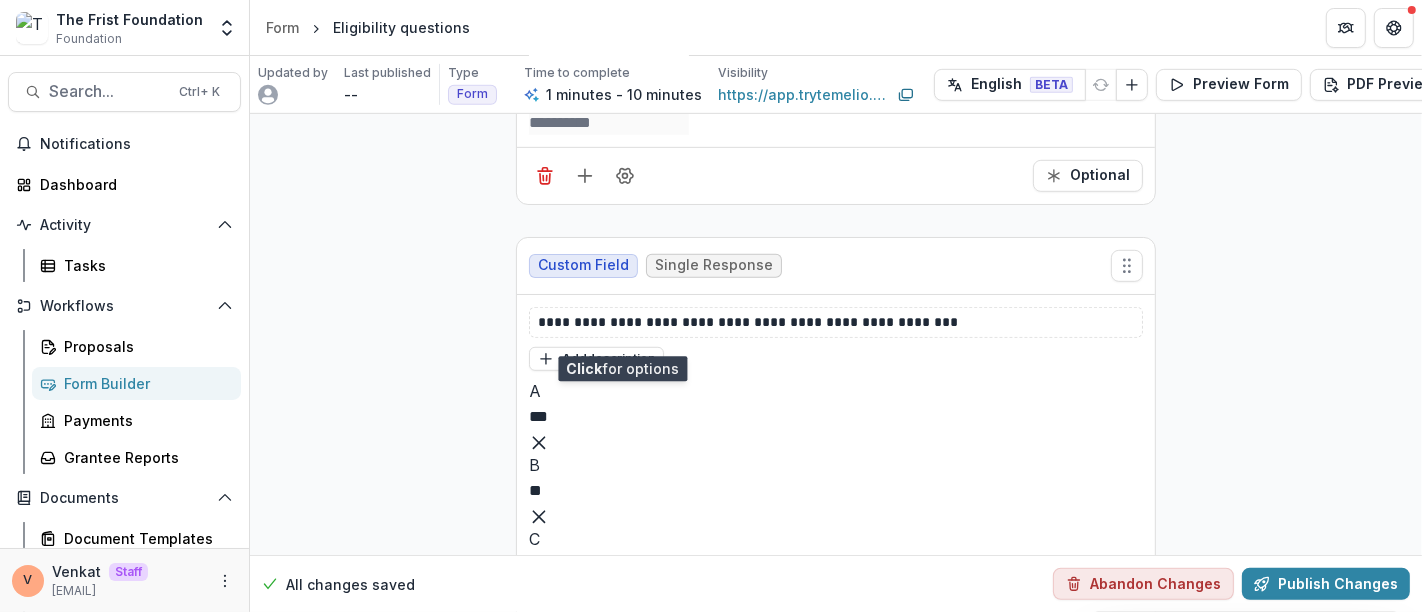 scroll, scrollTop: 1155, scrollLeft: 0, axis: vertical 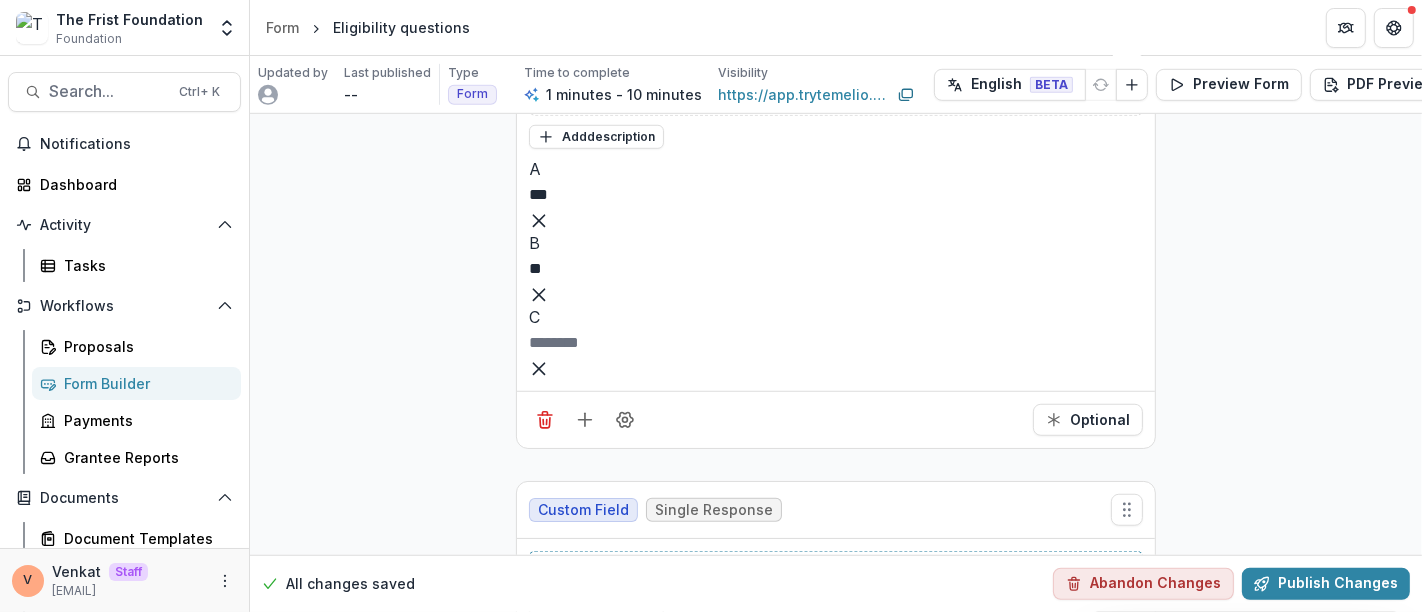 drag, startPoint x: 997, startPoint y: 417, endPoint x: 362, endPoint y: 454, distance: 636.077 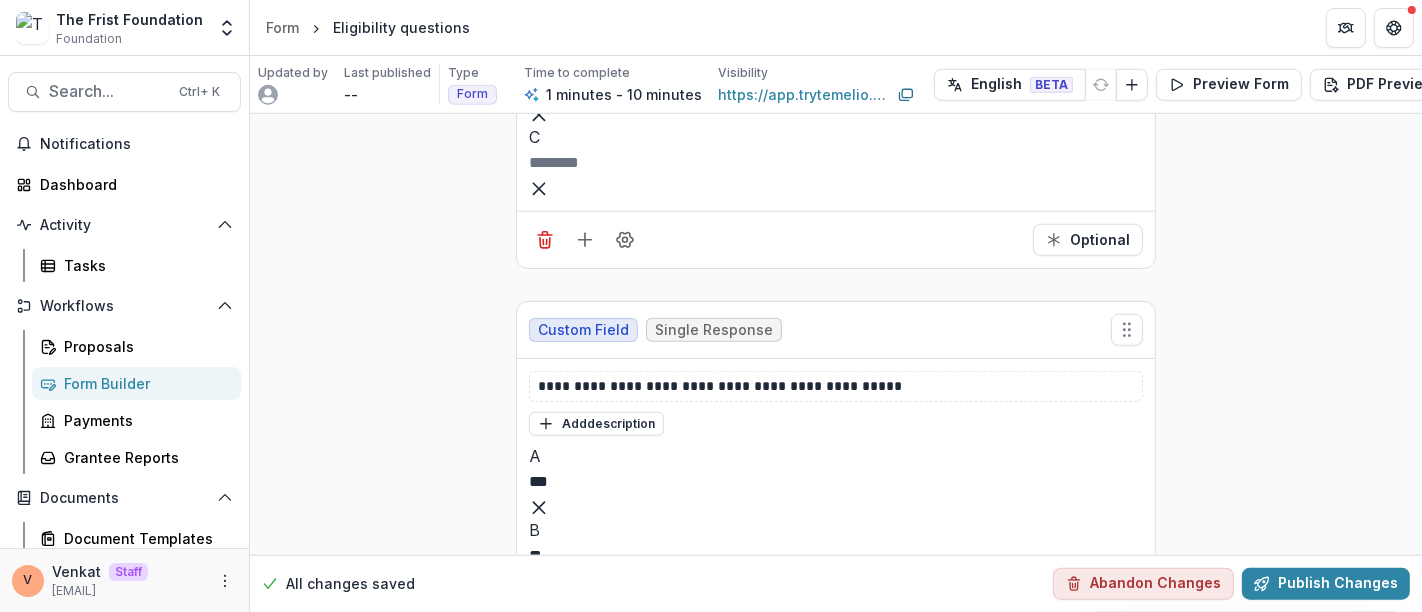 click 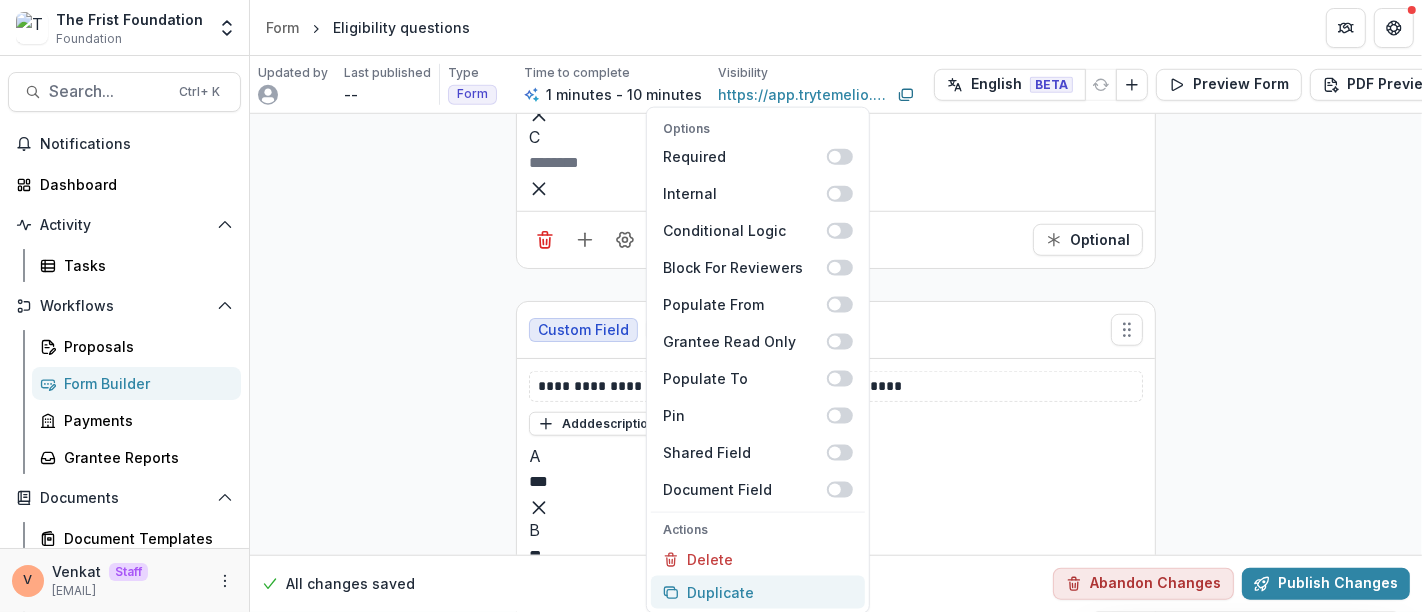 click on "Duplicate" at bounding box center [758, 592] 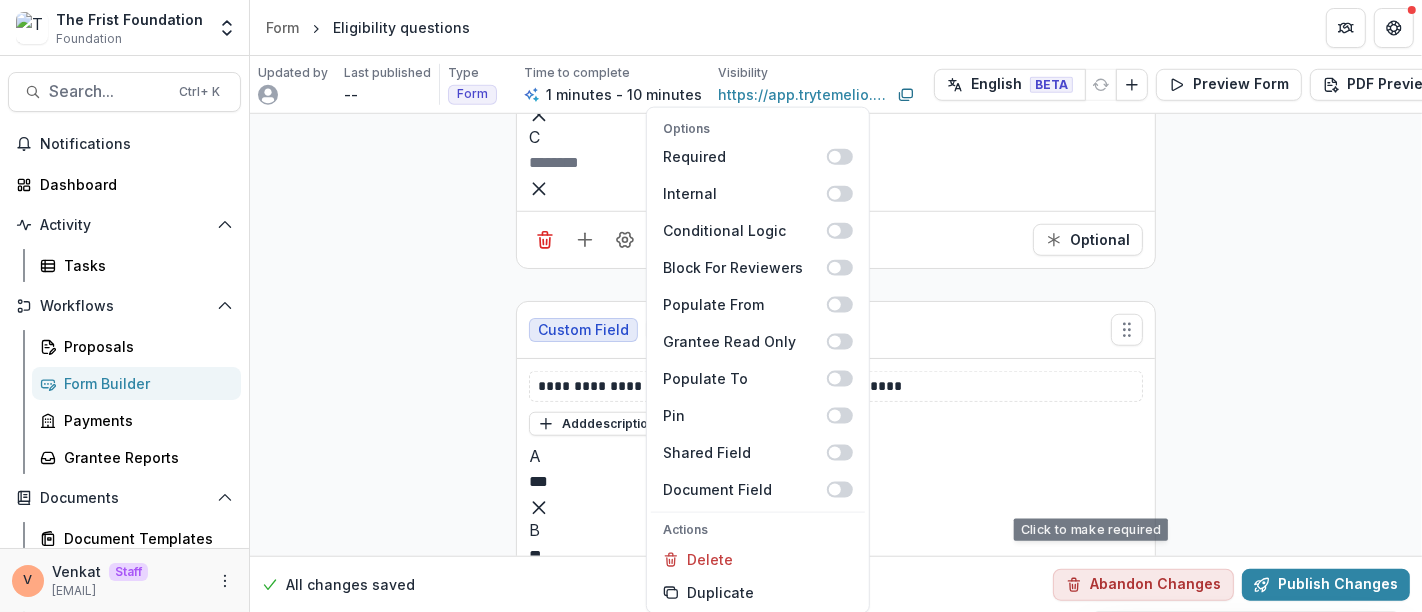 click on "**********" at bounding box center (836, 518) 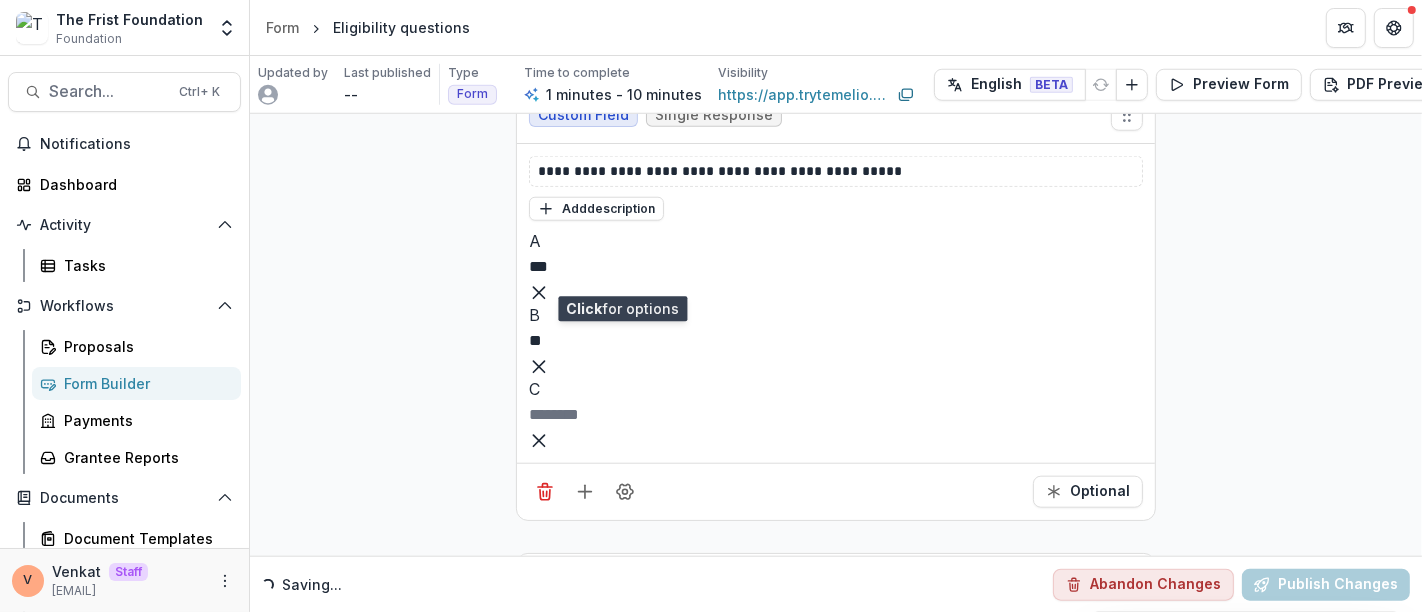 scroll, scrollTop: 1557, scrollLeft: 0, axis: vertical 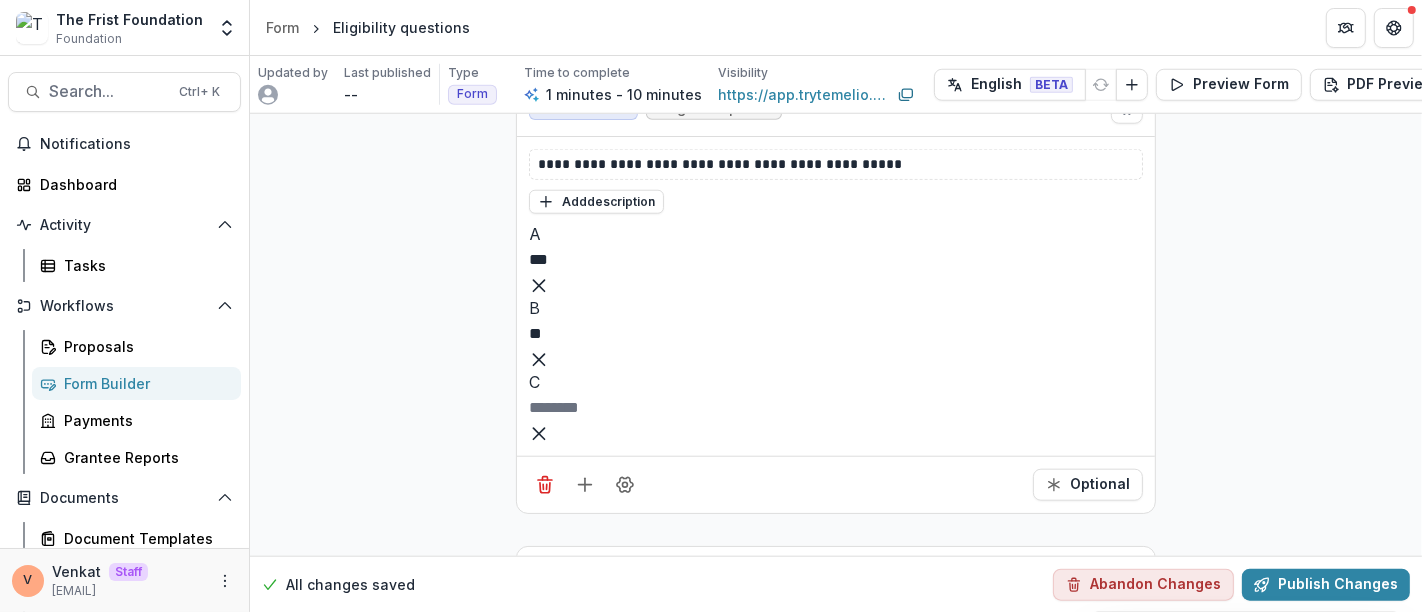 drag, startPoint x: 924, startPoint y: 413, endPoint x: 438, endPoint y: 426, distance: 486.17383 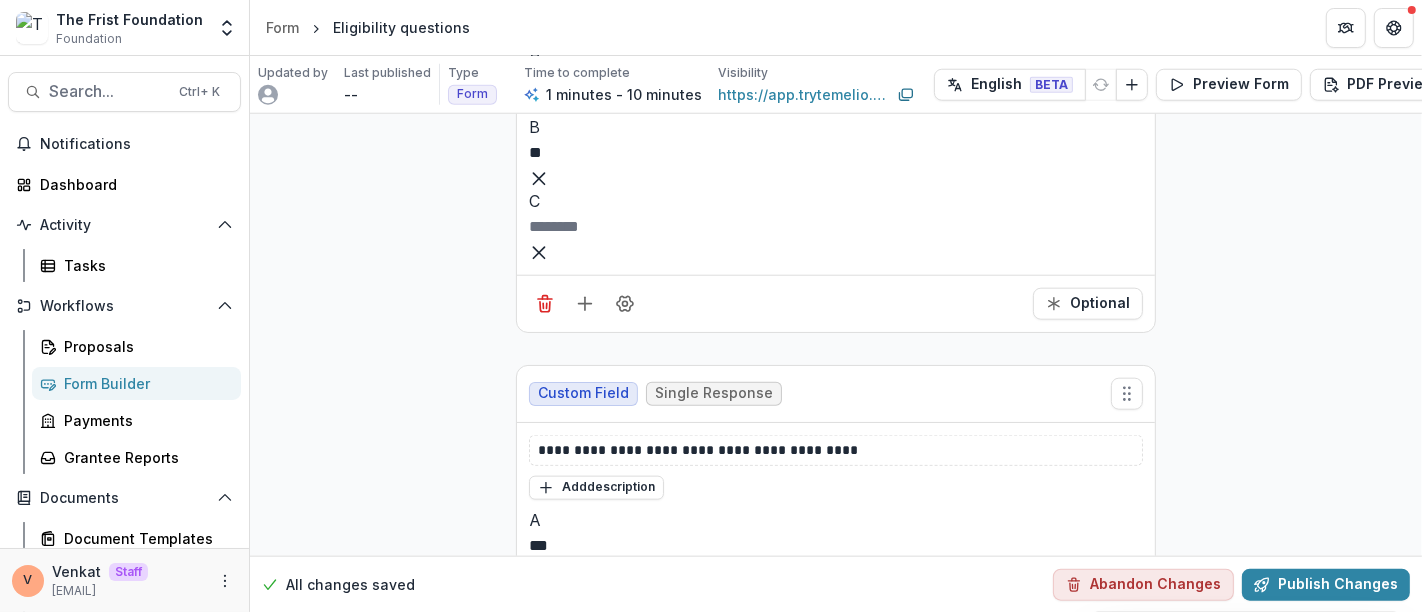 click 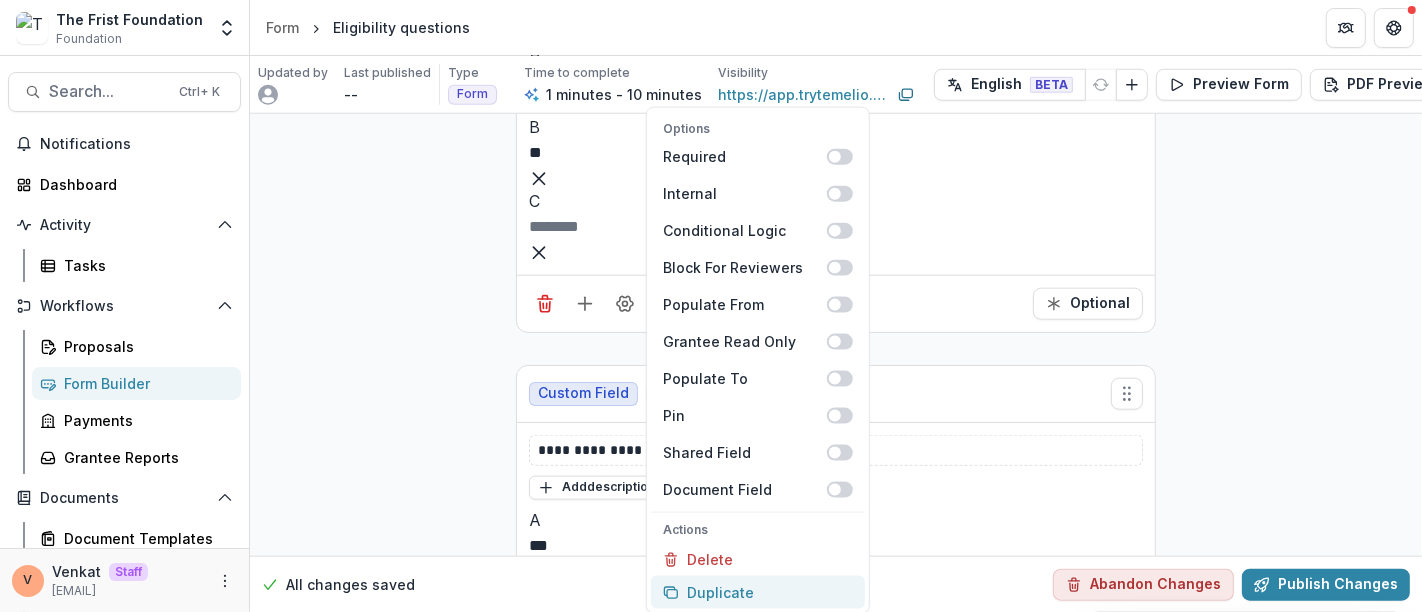 click on "Duplicate" at bounding box center [758, 592] 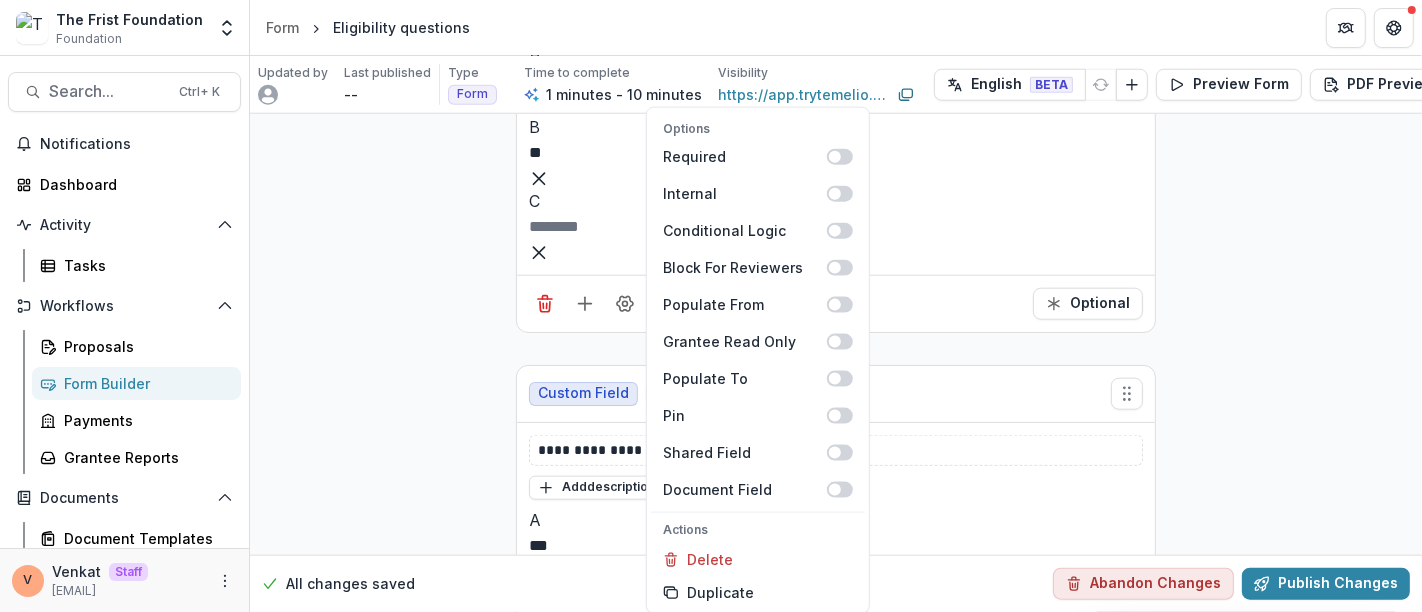 click on "**********" at bounding box center (836, -171) 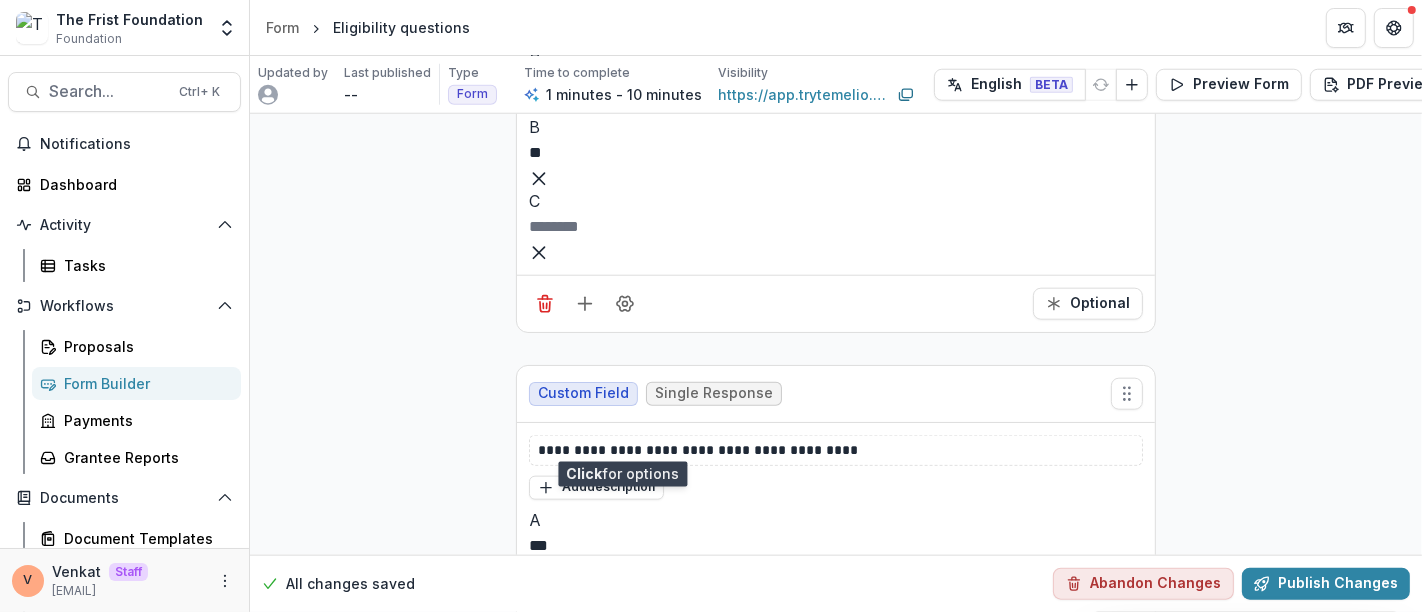 scroll, scrollTop: 1960, scrollLeft: 0, axis: vertical 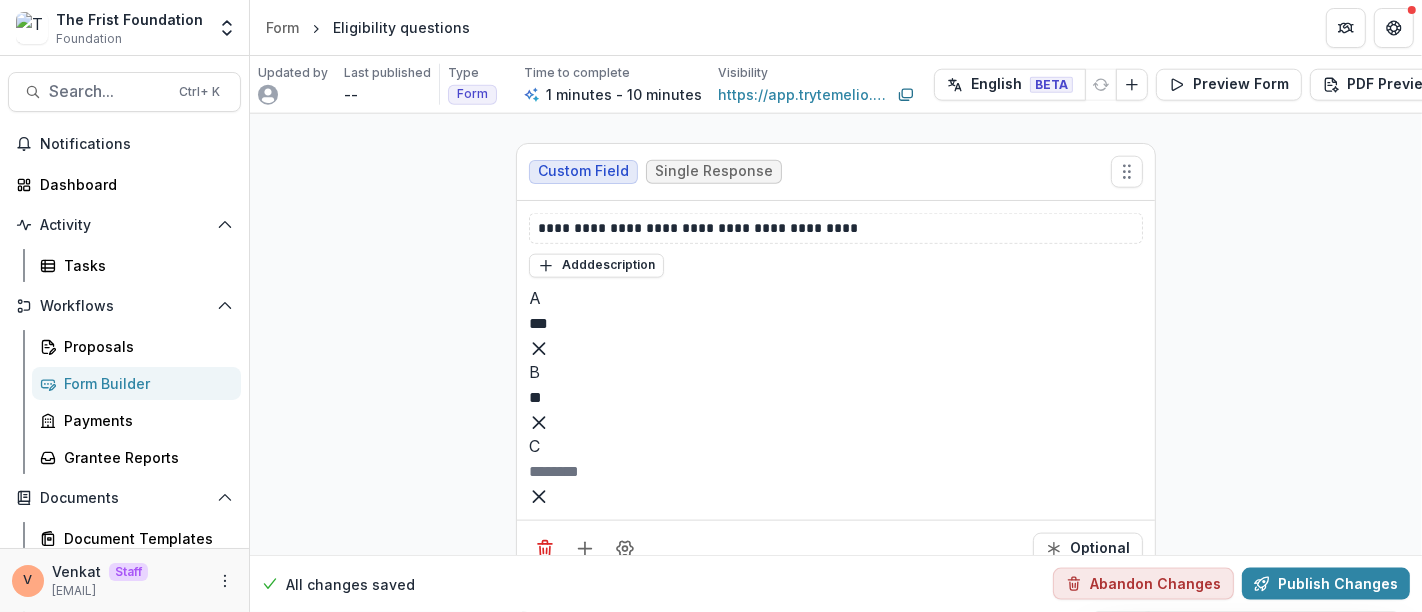 drag, startPoint x: 919, startPoint y: 418, endPoint x: 482, endPoint y: 433, distance: 437.25735 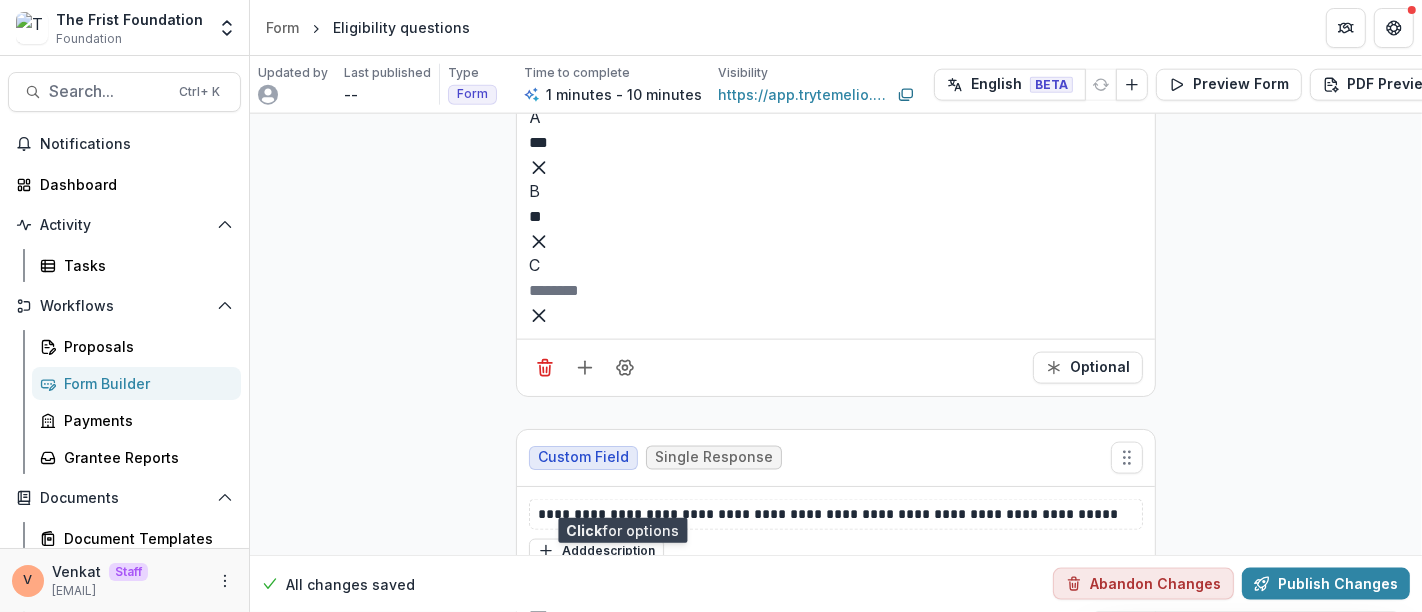 click 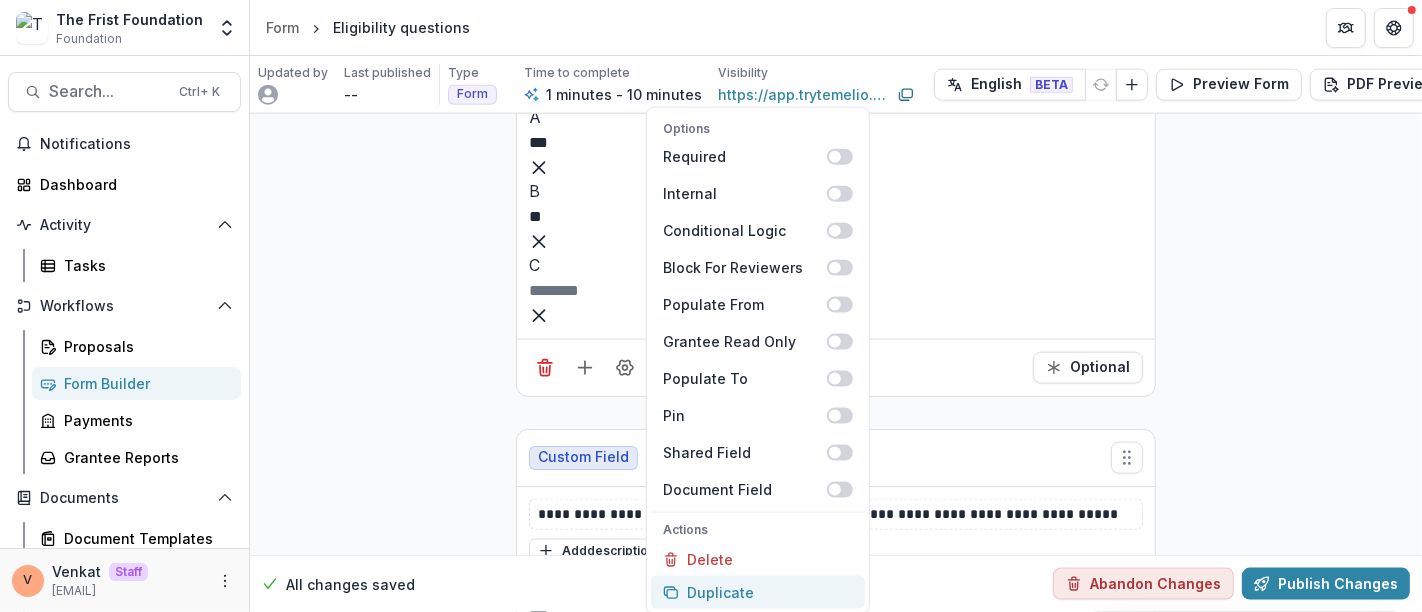 click on "Duplicate" at bounding box center (758, 592) 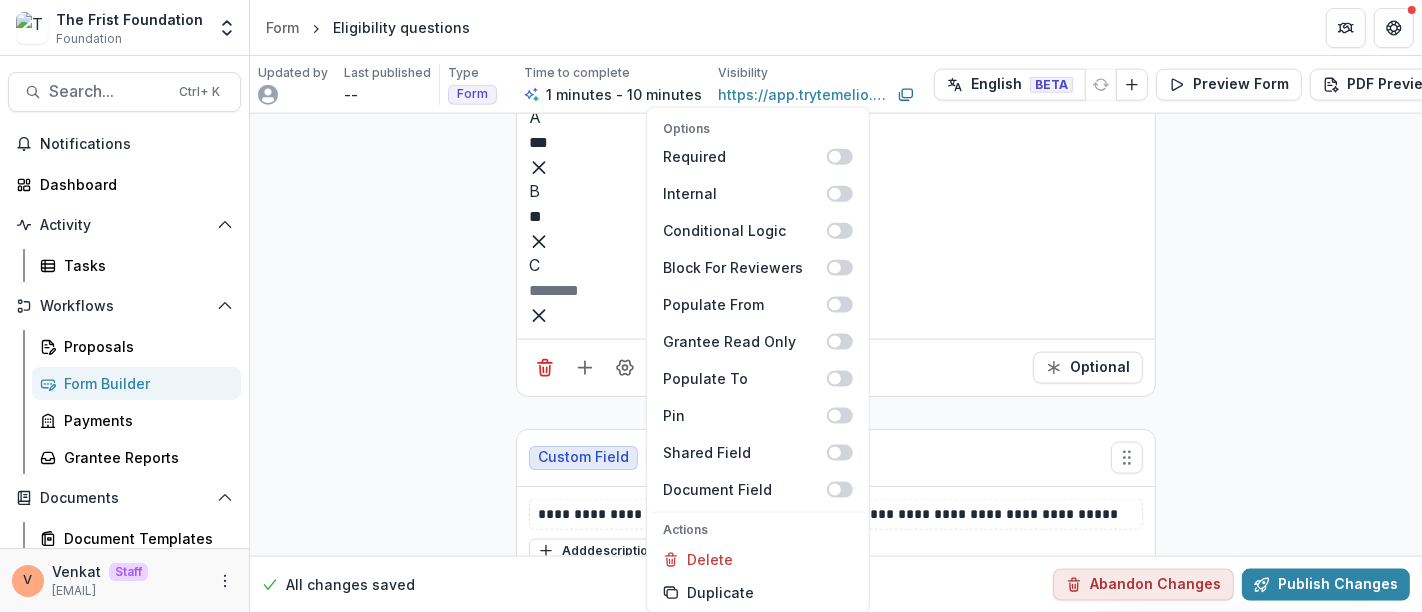 click on "**********" at bounding box center [836, -341] 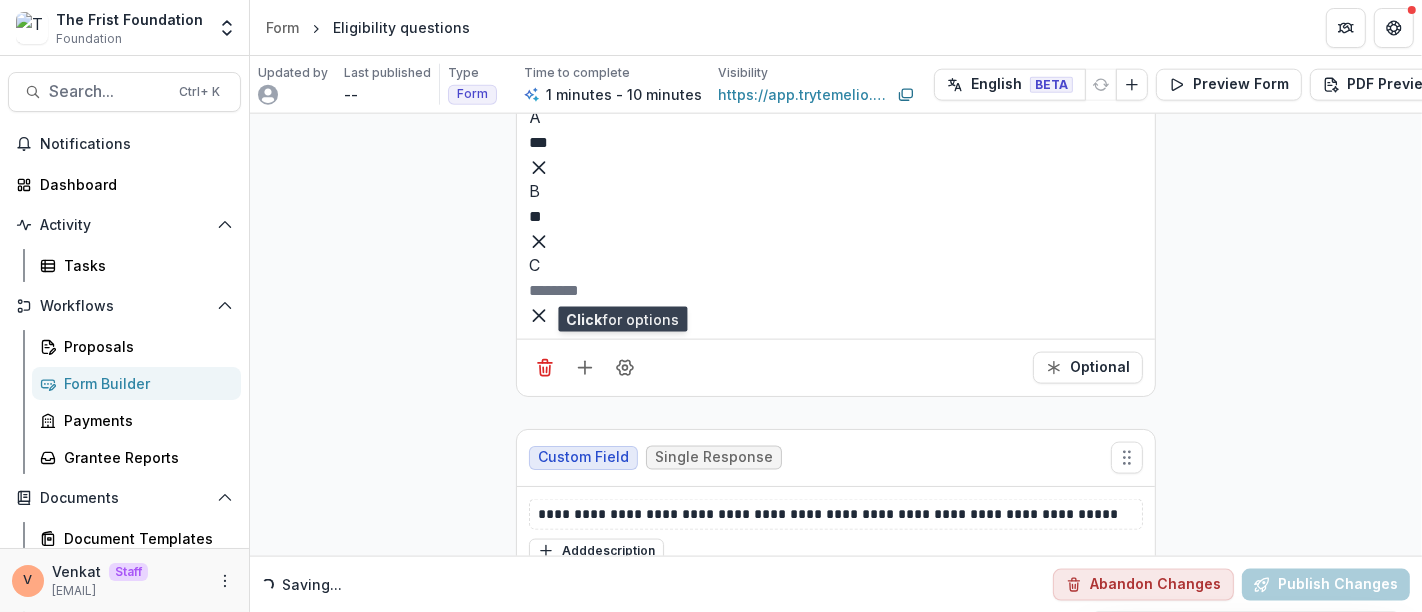 scroll, scrollTop: 2474, scrollLeft: 0, axis: vertical 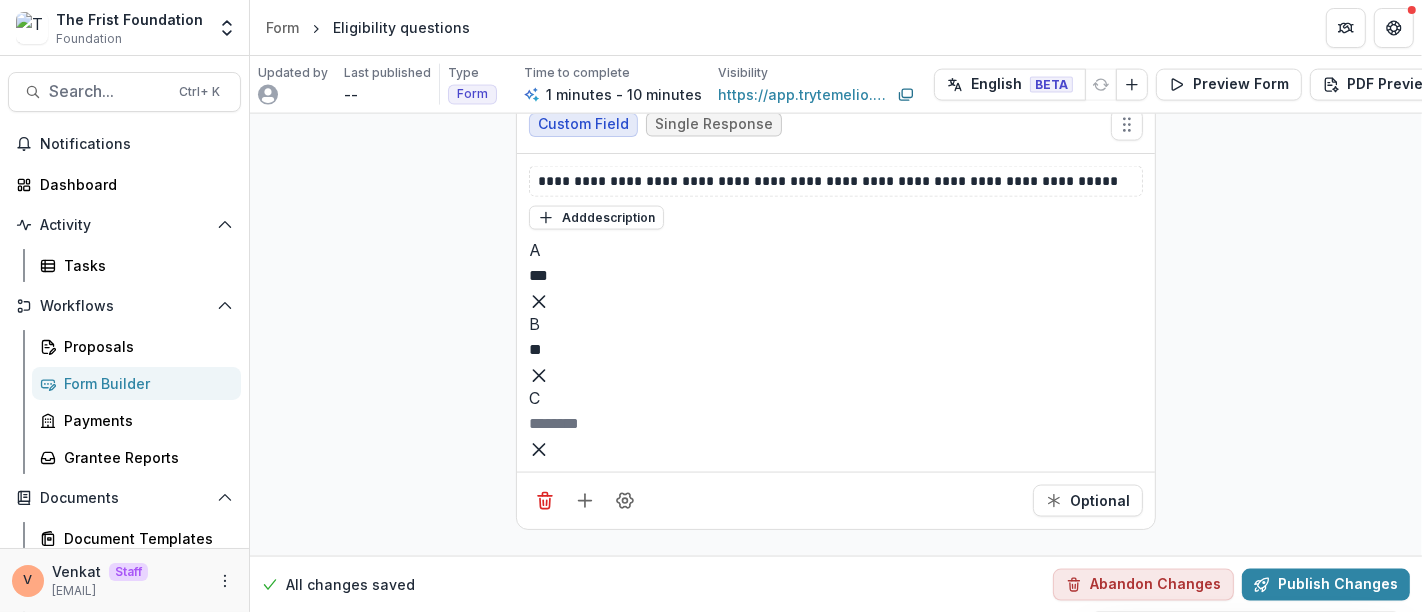 drag, startPoint x: 532, startPoint y: 301, endPoint x: 1075, endPoint y: 289, distance: 543.13257 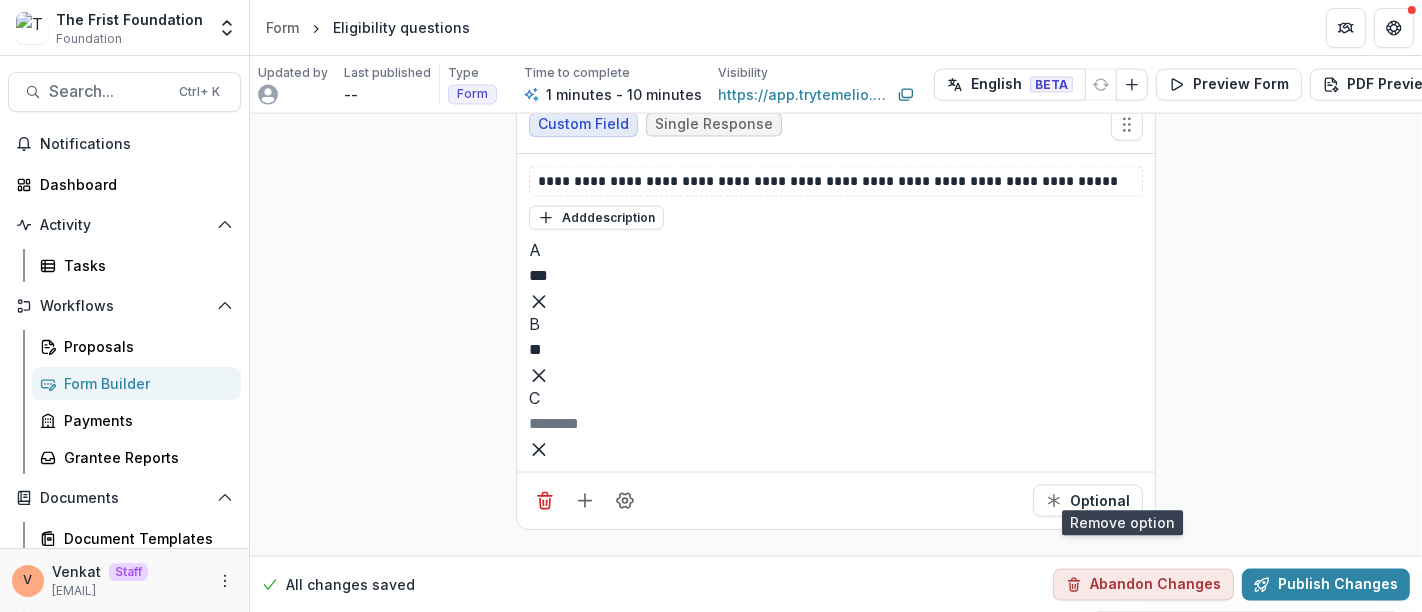 click 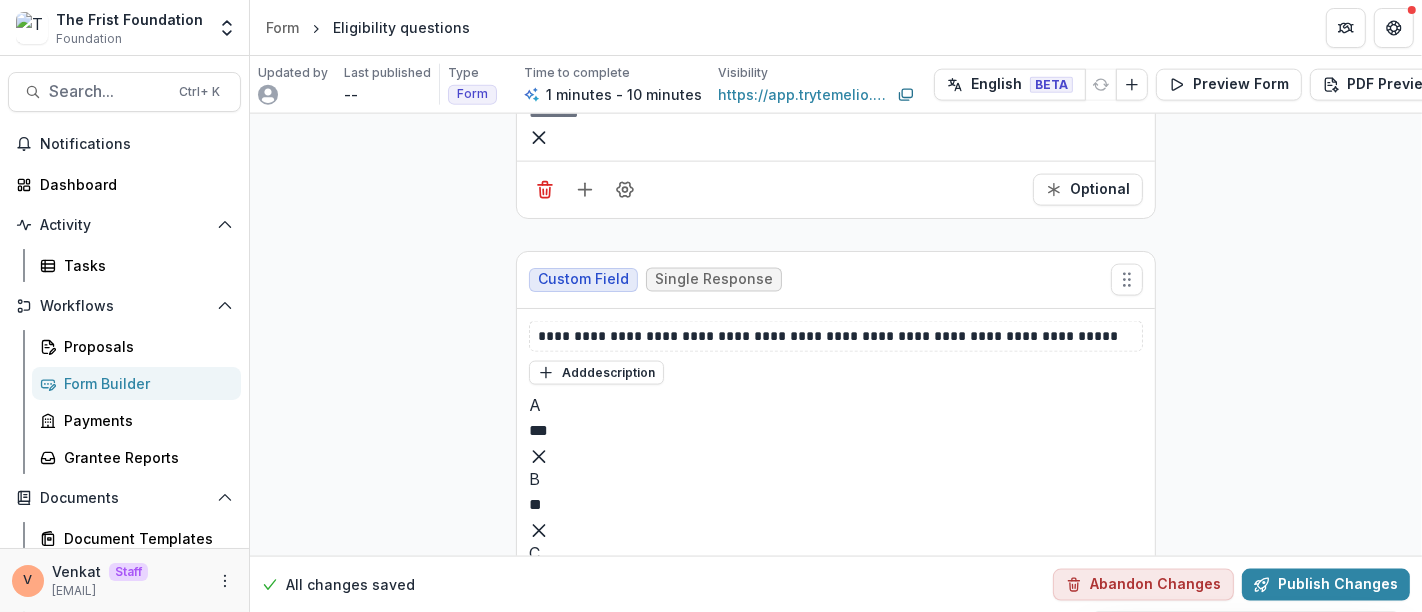 scroll, scrollTop: 2252, scrollLeft: 0, axis: vertical 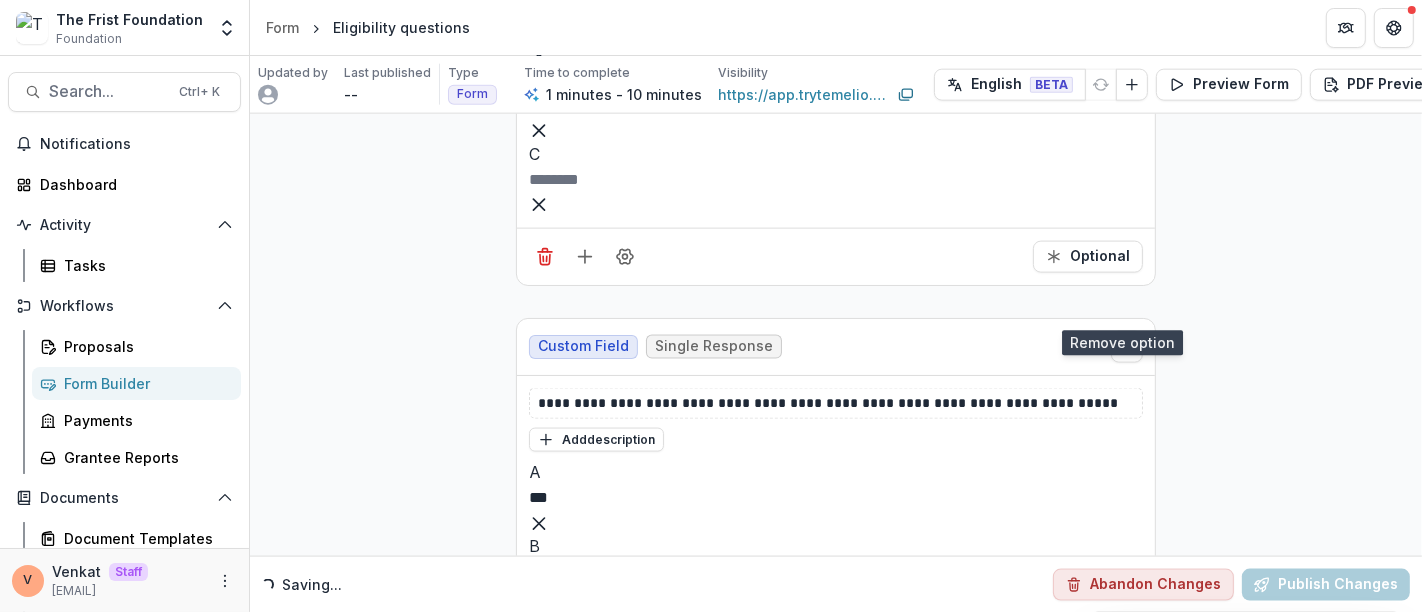 click 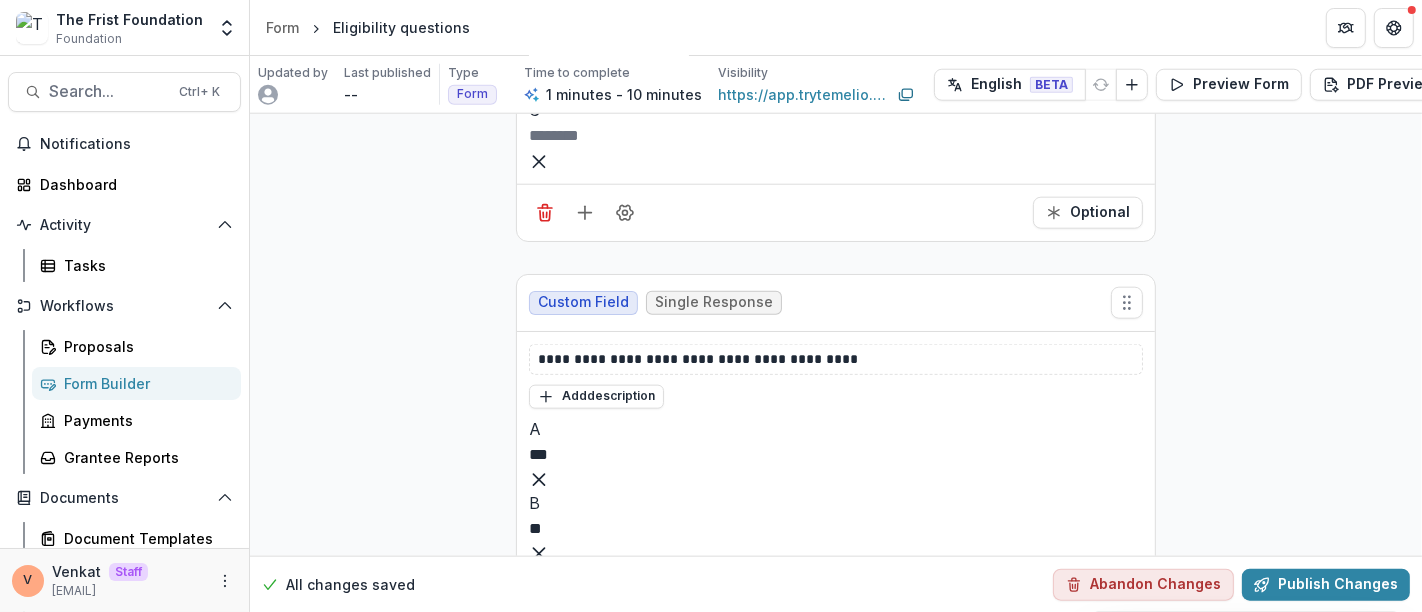 scroll, scrollTop: 1808, scrollLeft: 0, axis: vertical 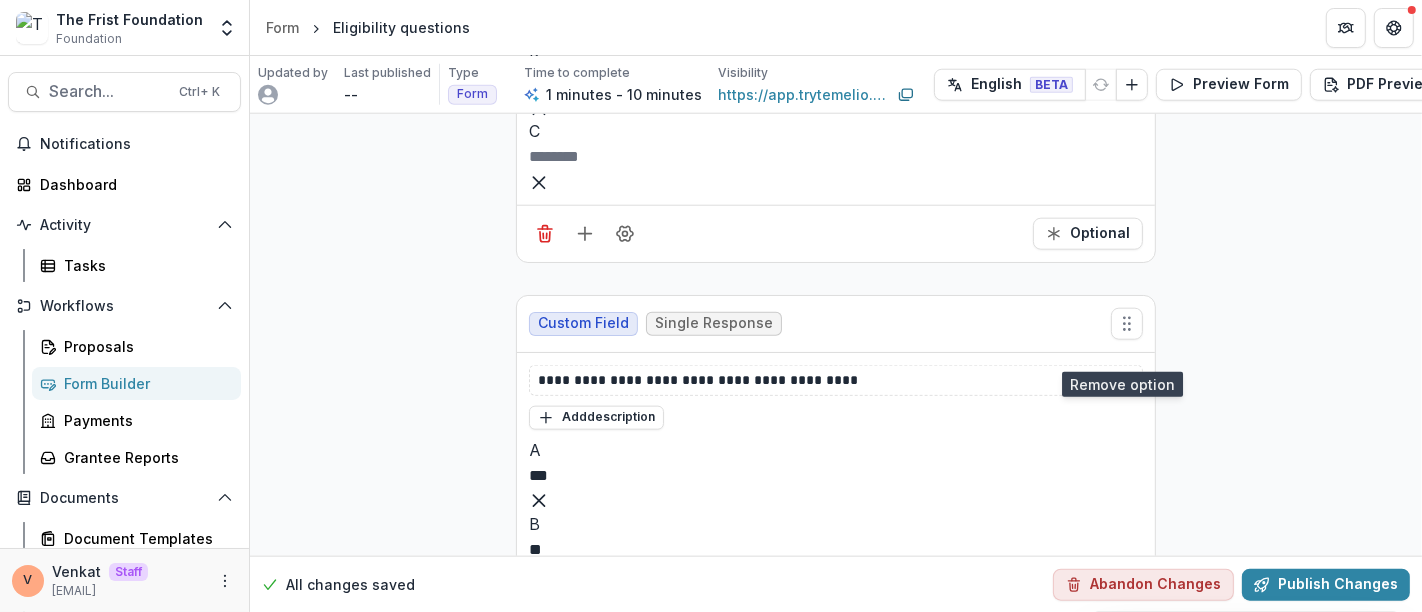 click 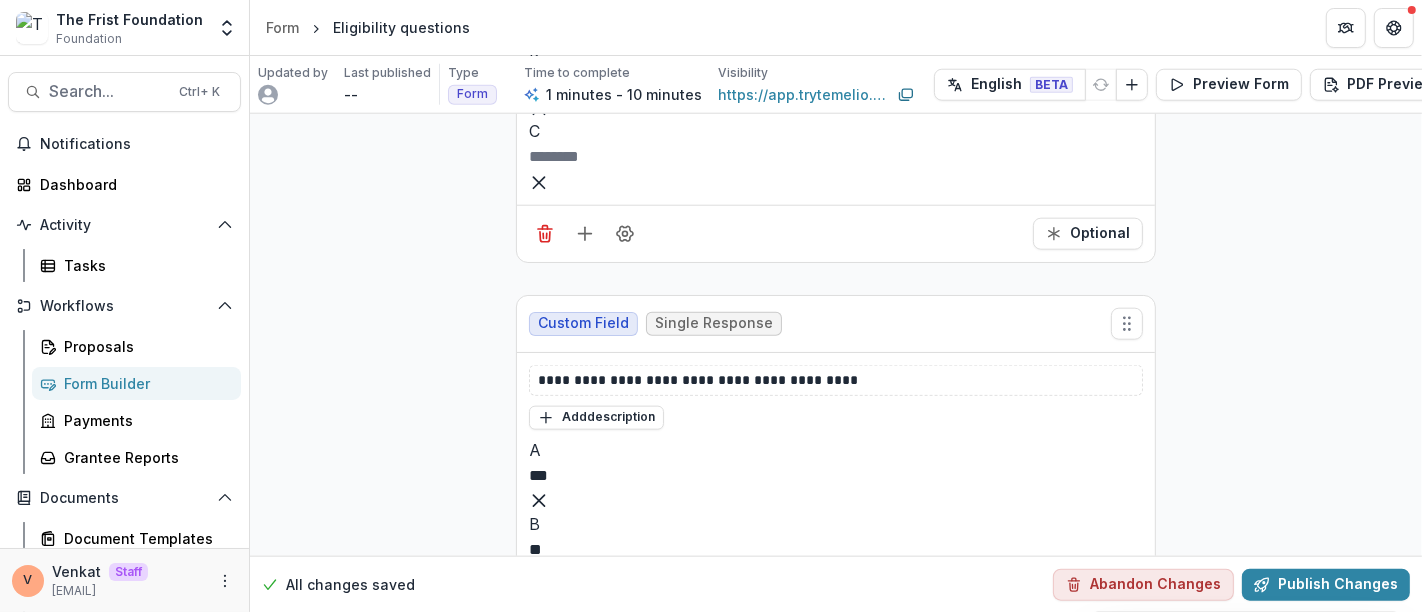 scroll, scrollTop: 1474, scrollLeft: 0, axis: vertical 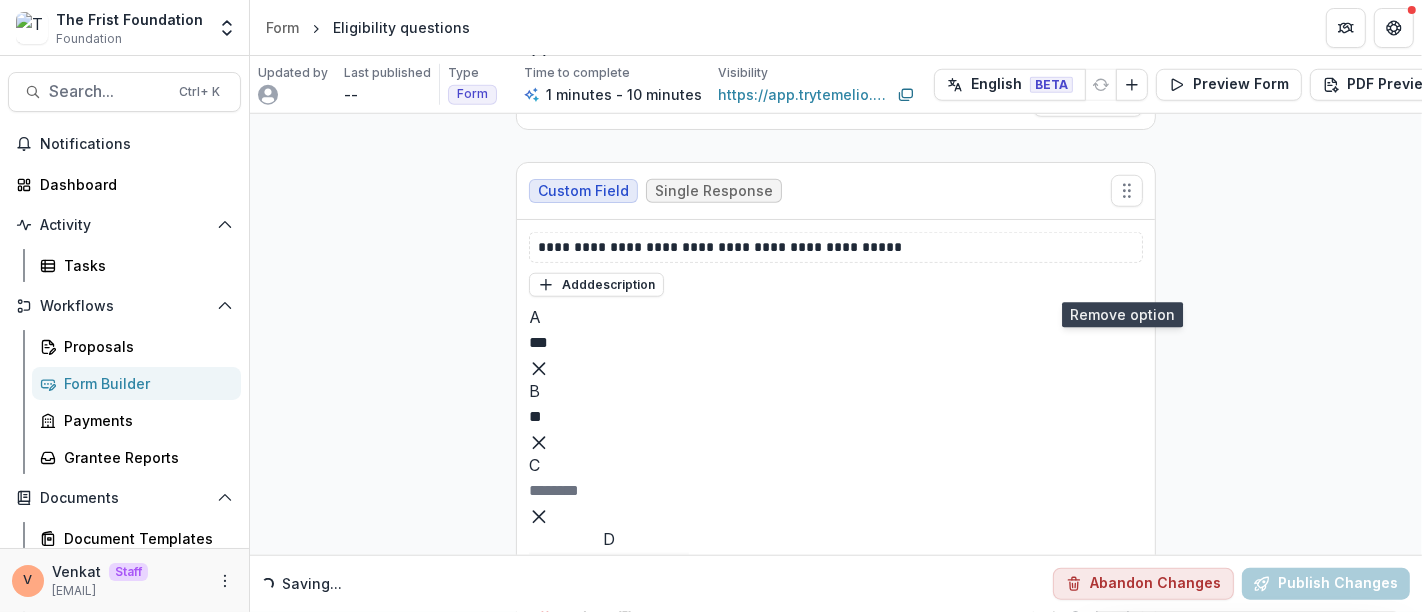 click 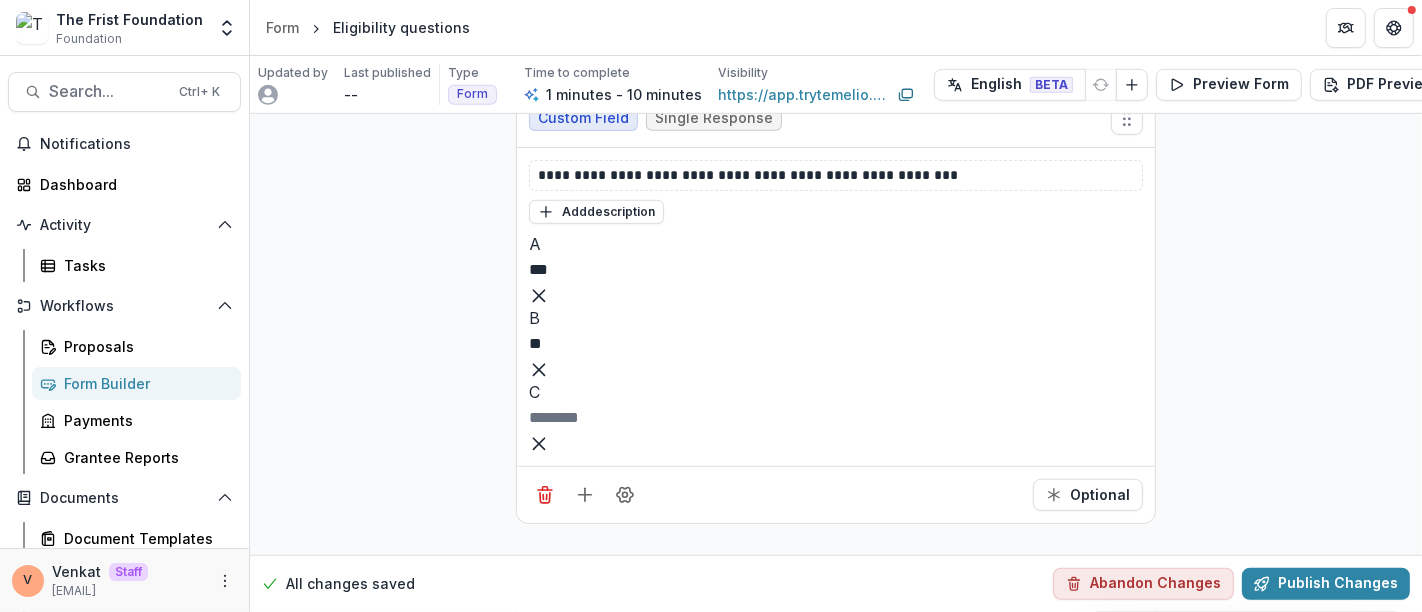 scroll, scrollTop: 1030, scrollLeft: 0, axis: vertical 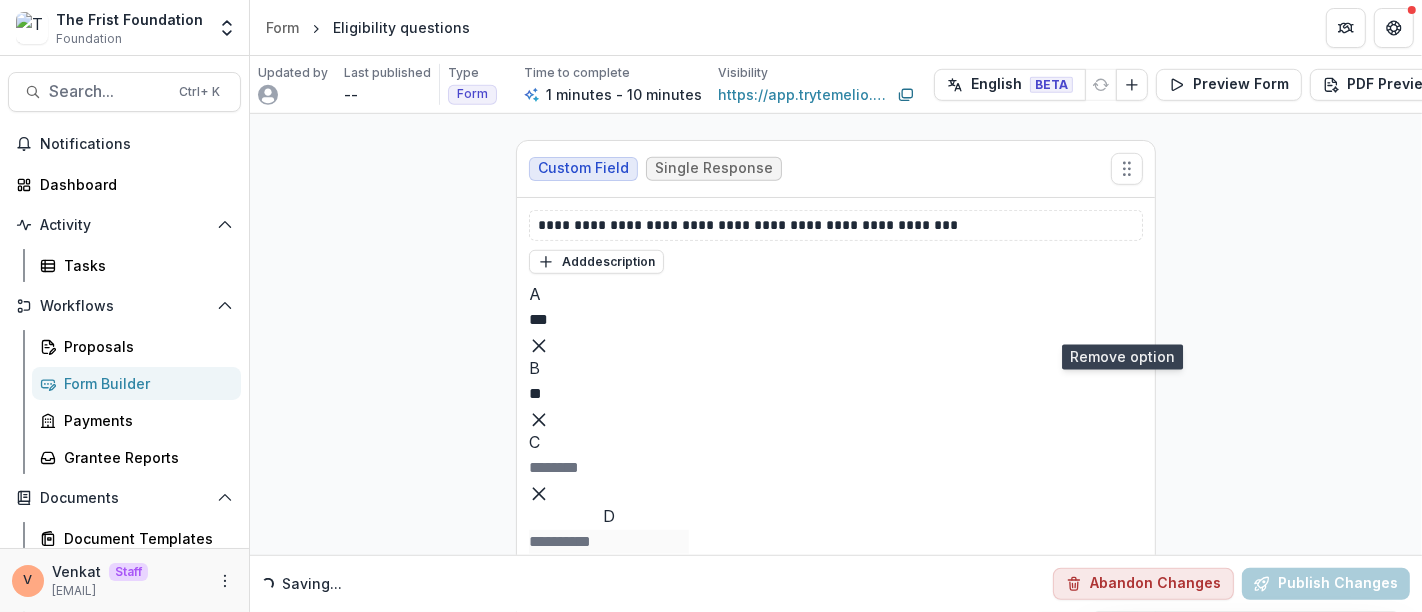 click 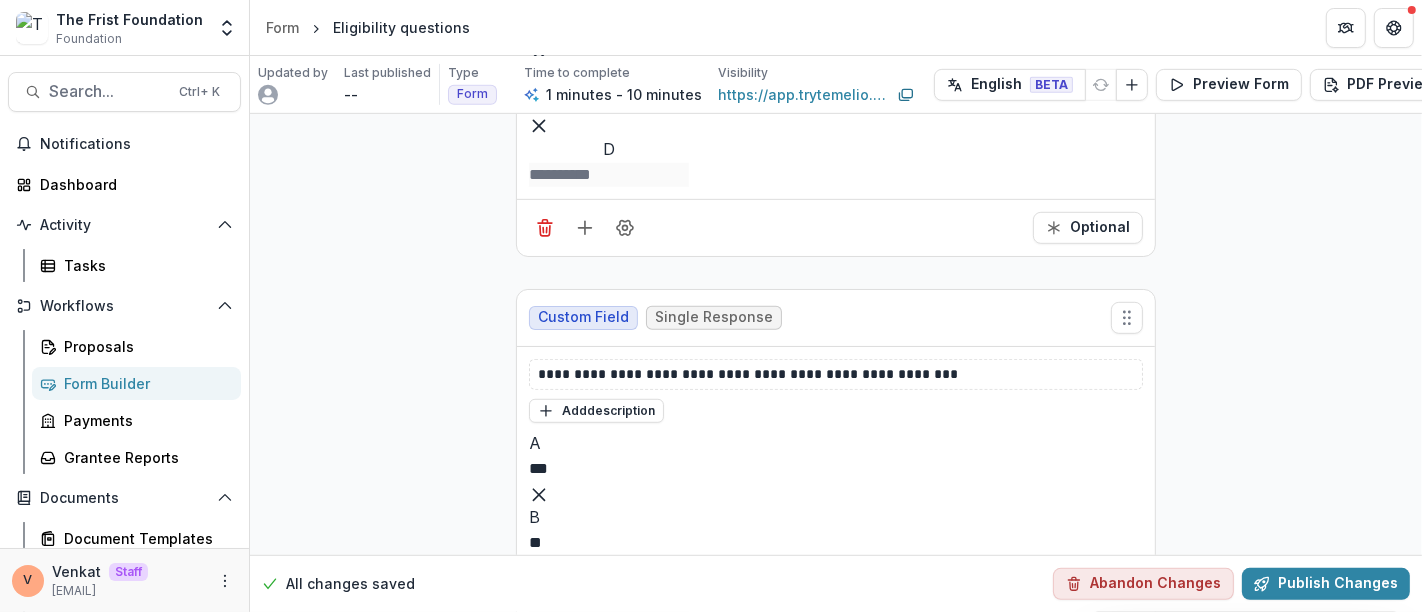 scroll, scrollTop: 697, scrollLeft: 0, axis: vertical 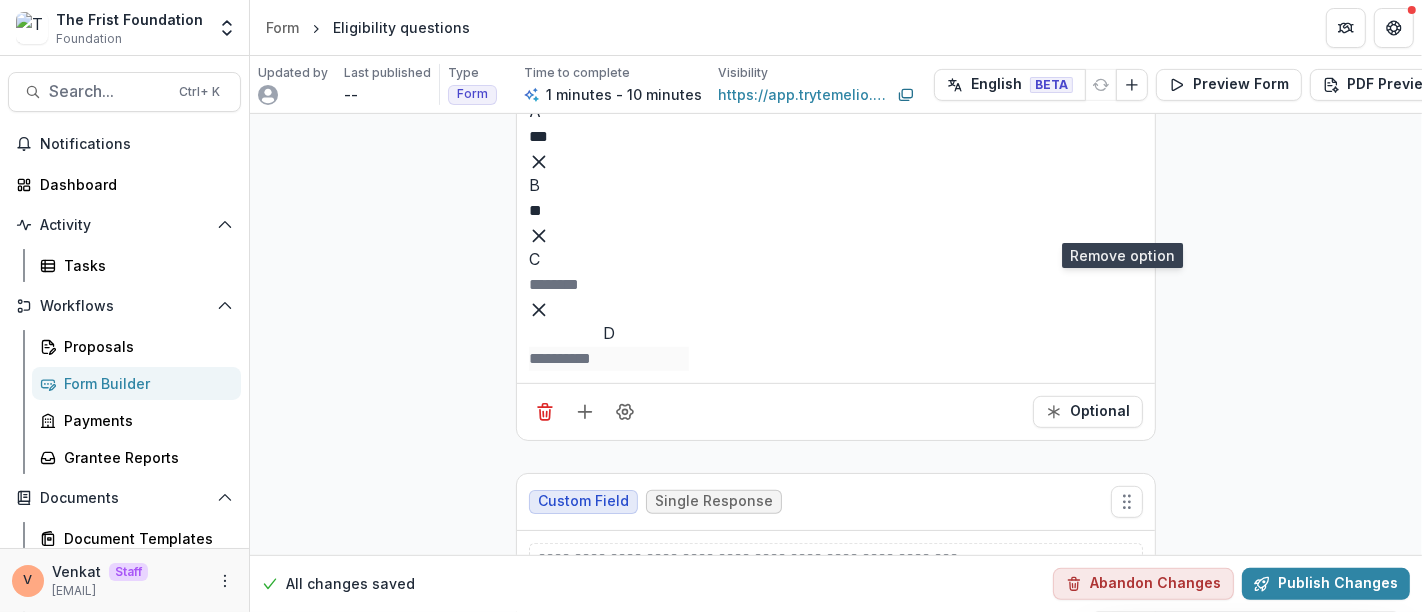 click 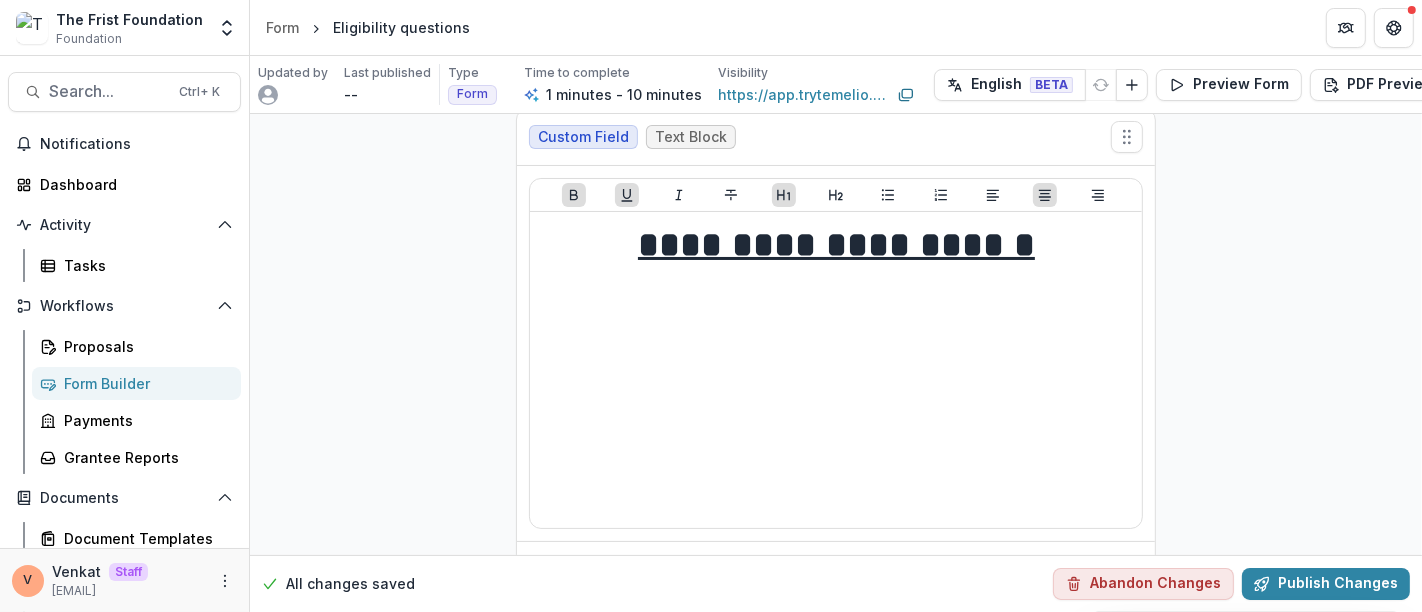 scroll, scrollTop: 0, scrollLeft: 0, axis: both 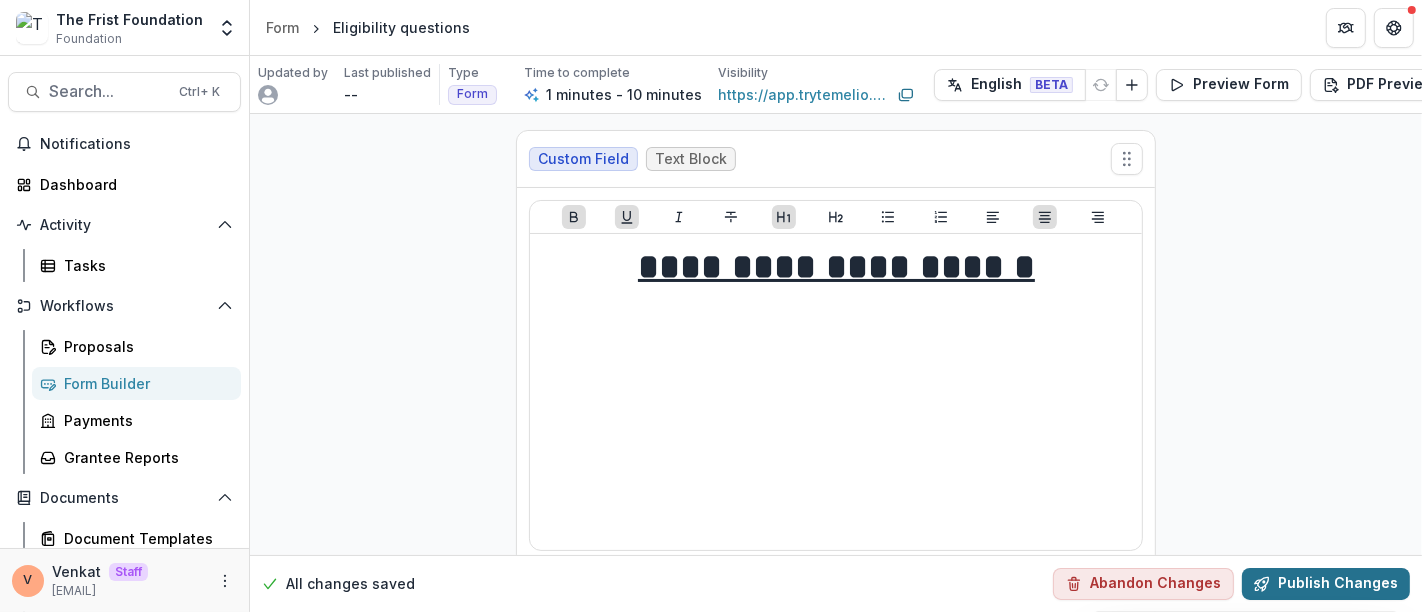 click on "Publish Changes" at bounding box center [1326, 584] 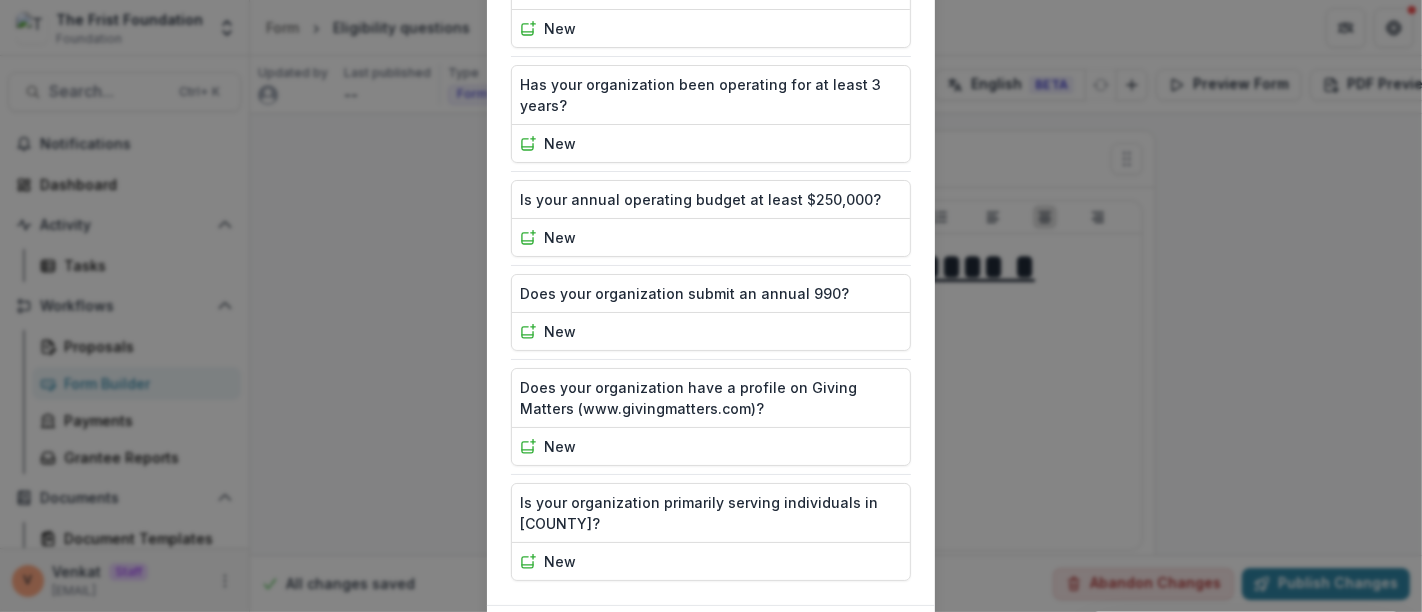 scroll, scrollTop: 385, scrollLeft: 0, axis: vertical 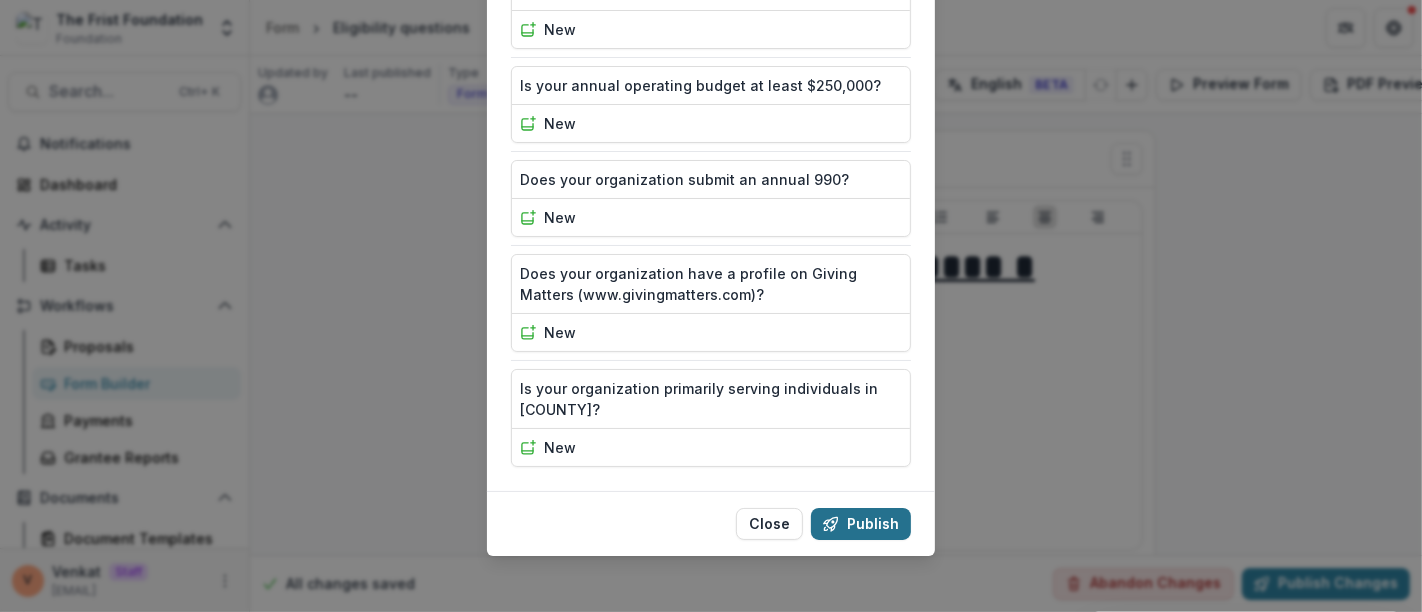 click on "Publish" at bounding box center [861, 524] 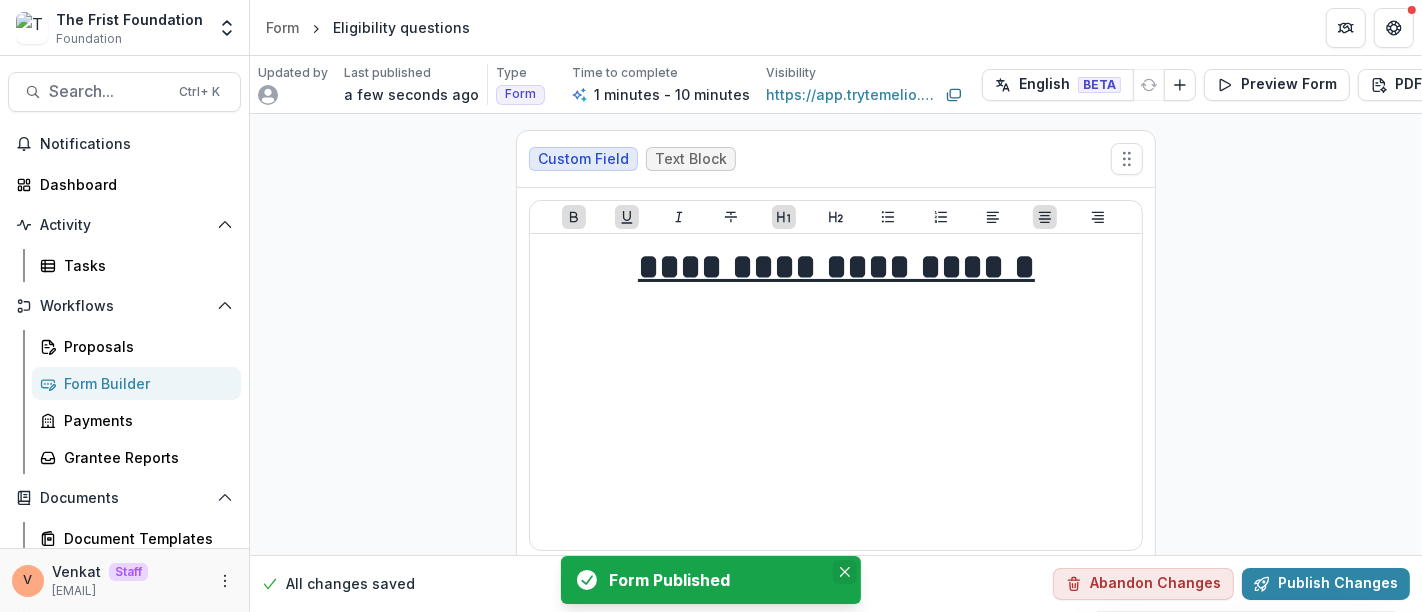 click 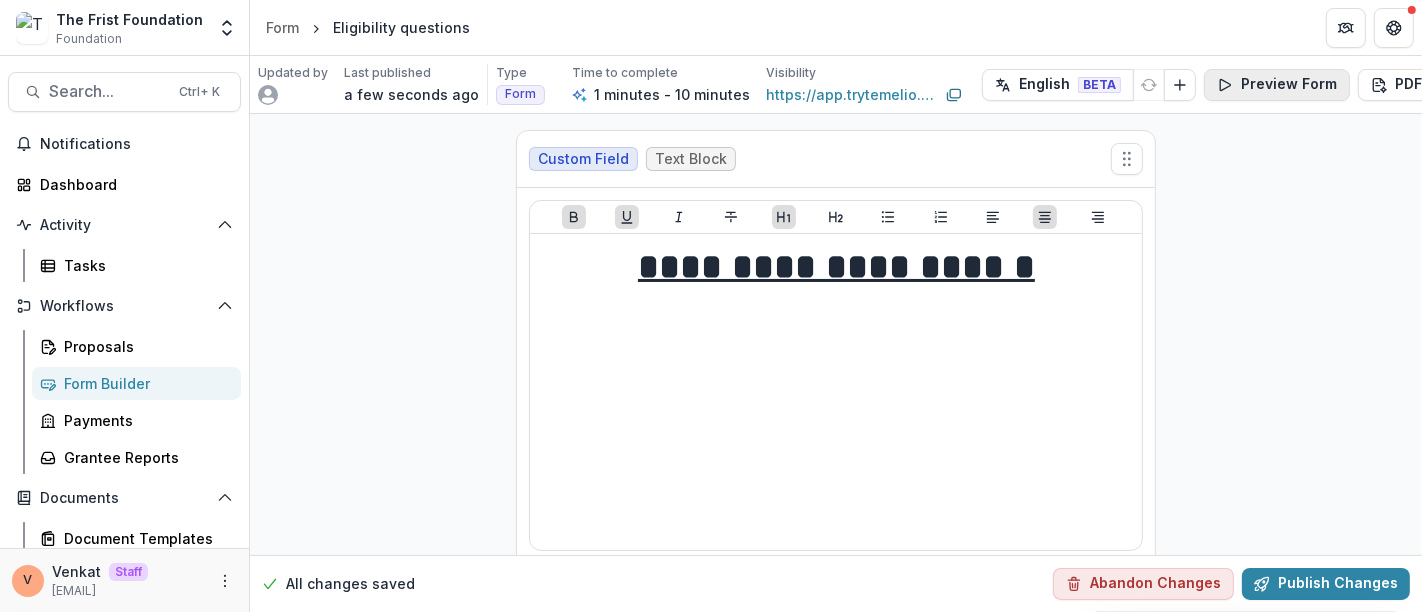 click on "Preview Form" at bounding box center [1277, 85] 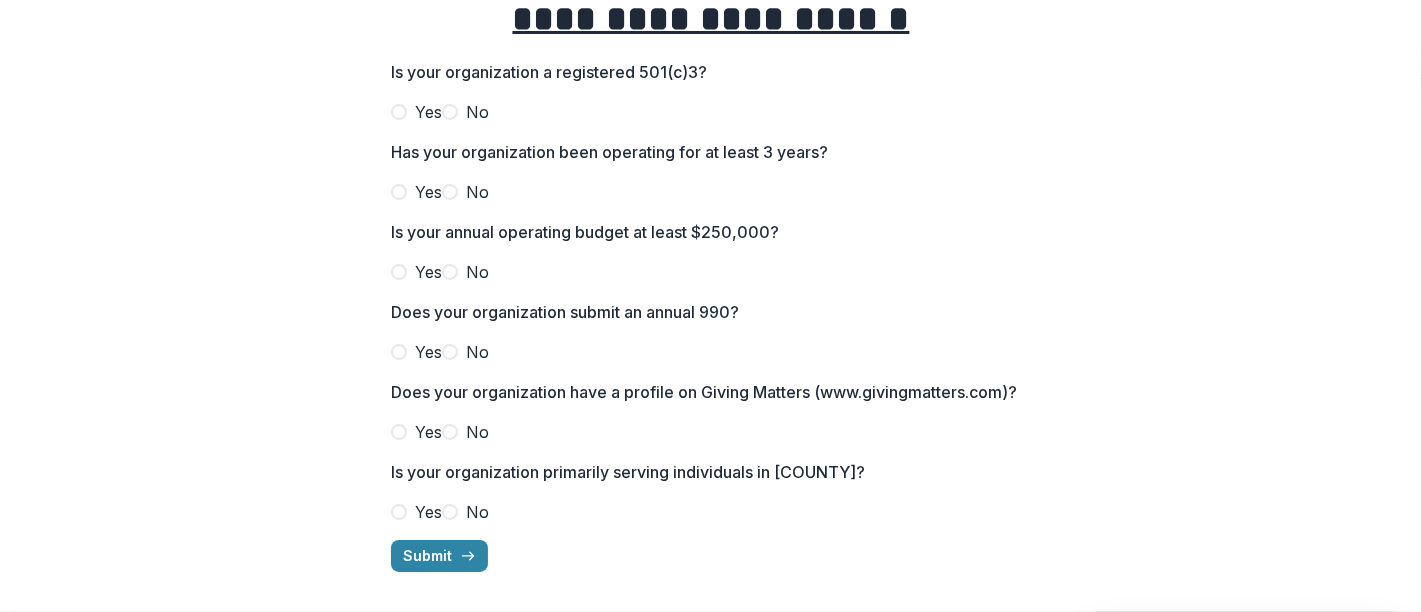 scroll, scrollTop: 222, scrollLeft: 0, axis: vertical 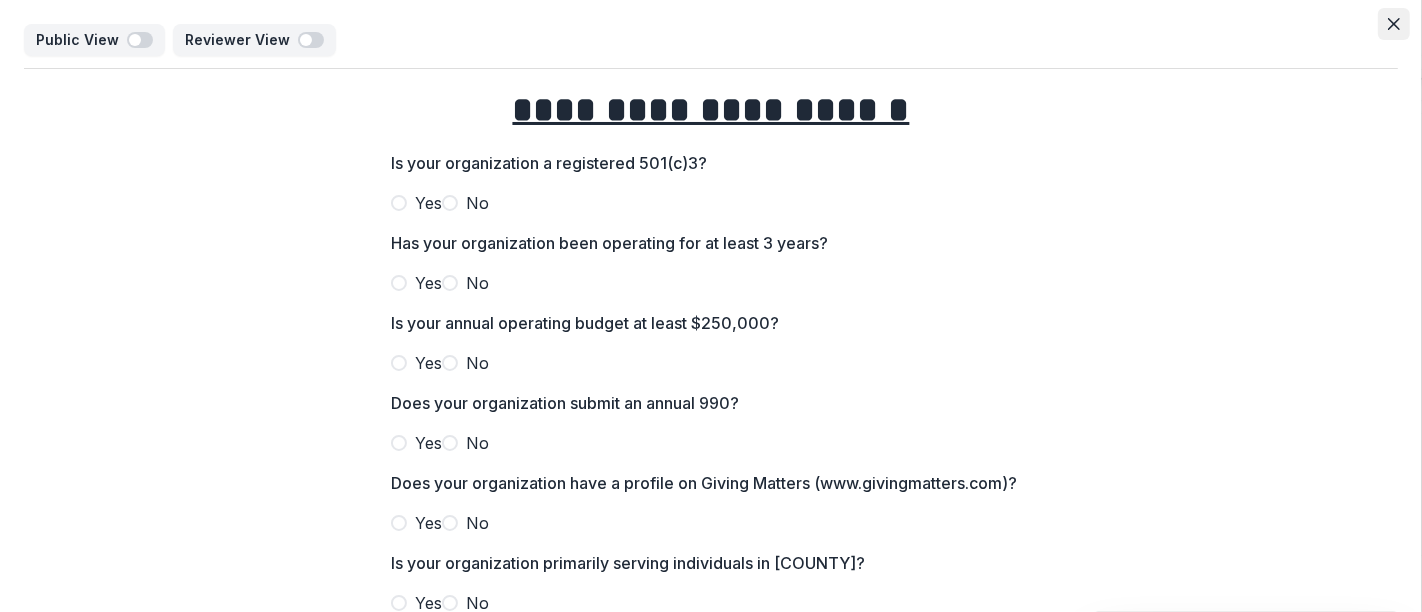 click at bounding box center [1394, 24] 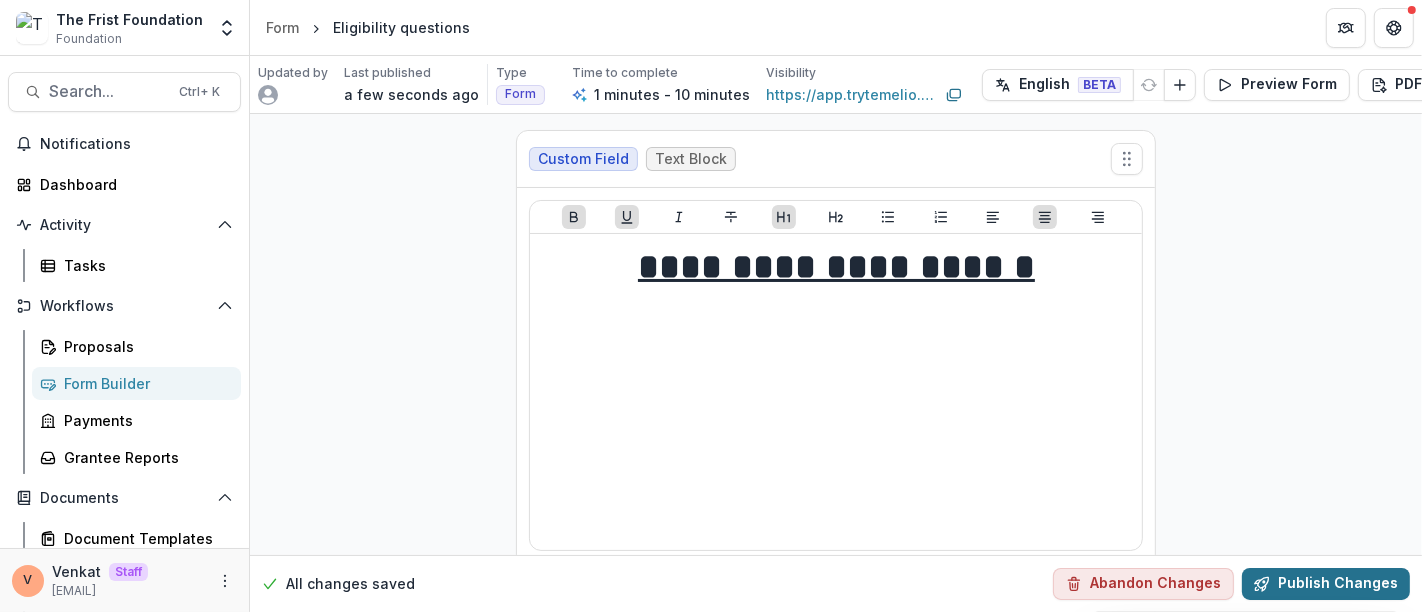 click on "Publish Changes" at bounding box center [1326, 584] 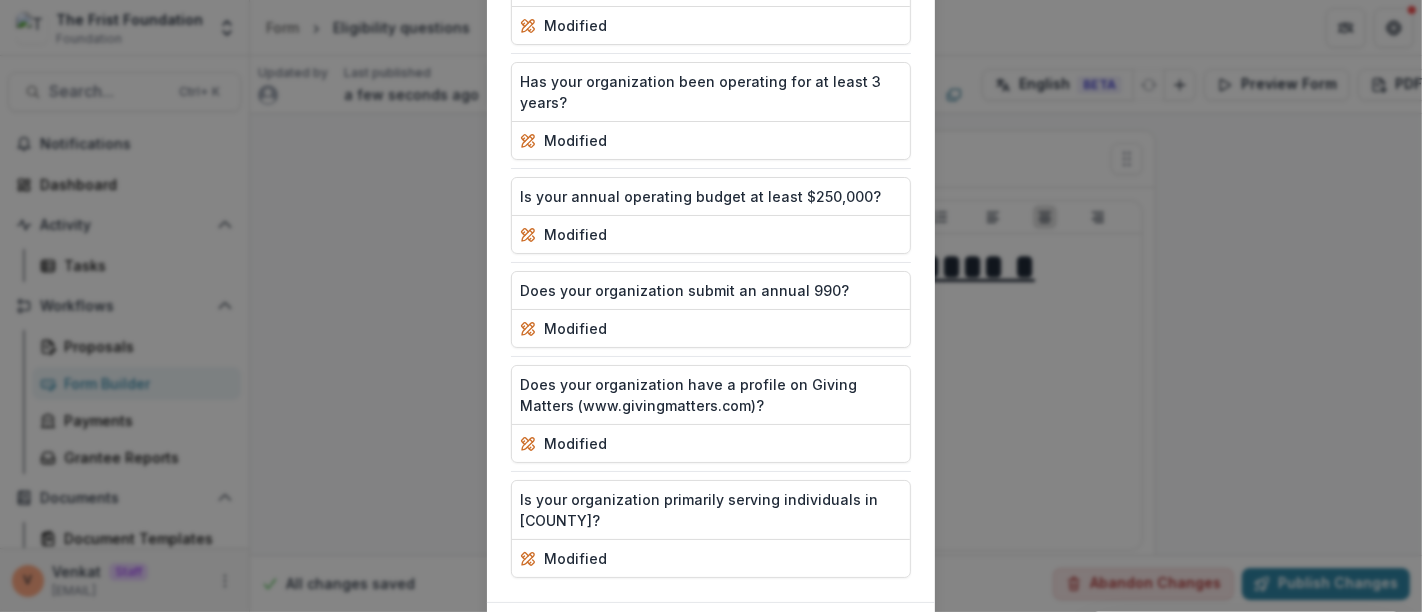 scroll, scrollTop: 385, scrollLeft: 0, axis: vertical 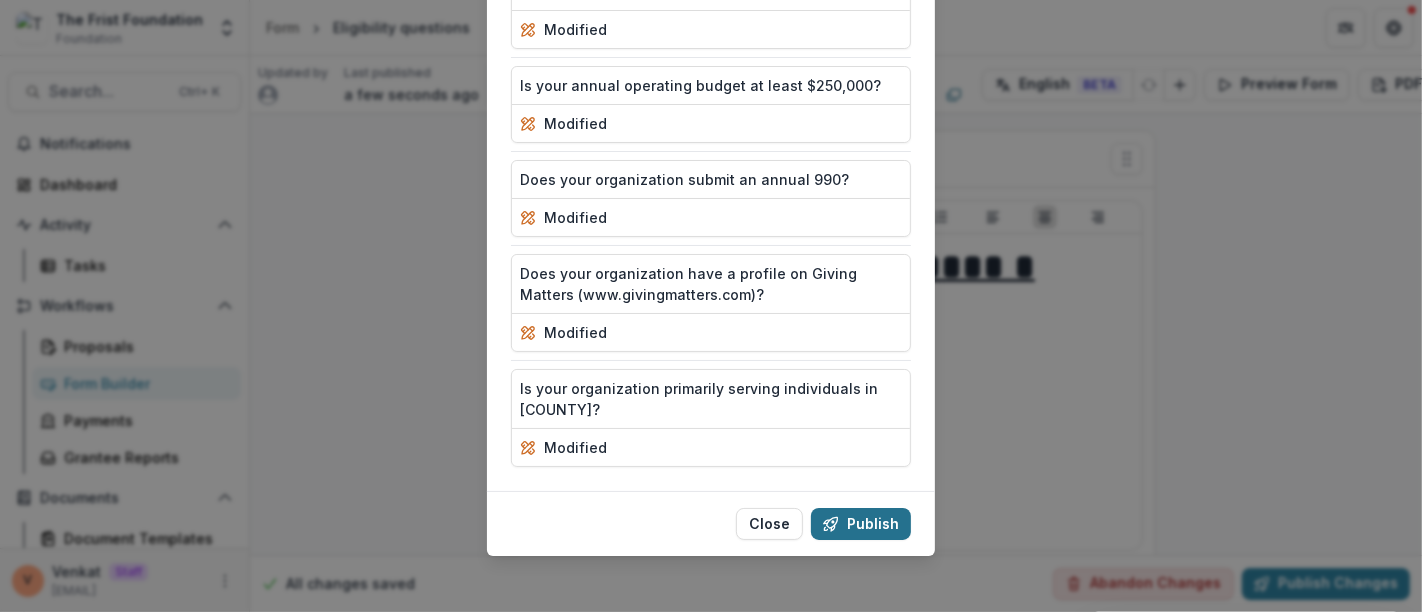 click on "Publish" at bounding box center (861, 524) 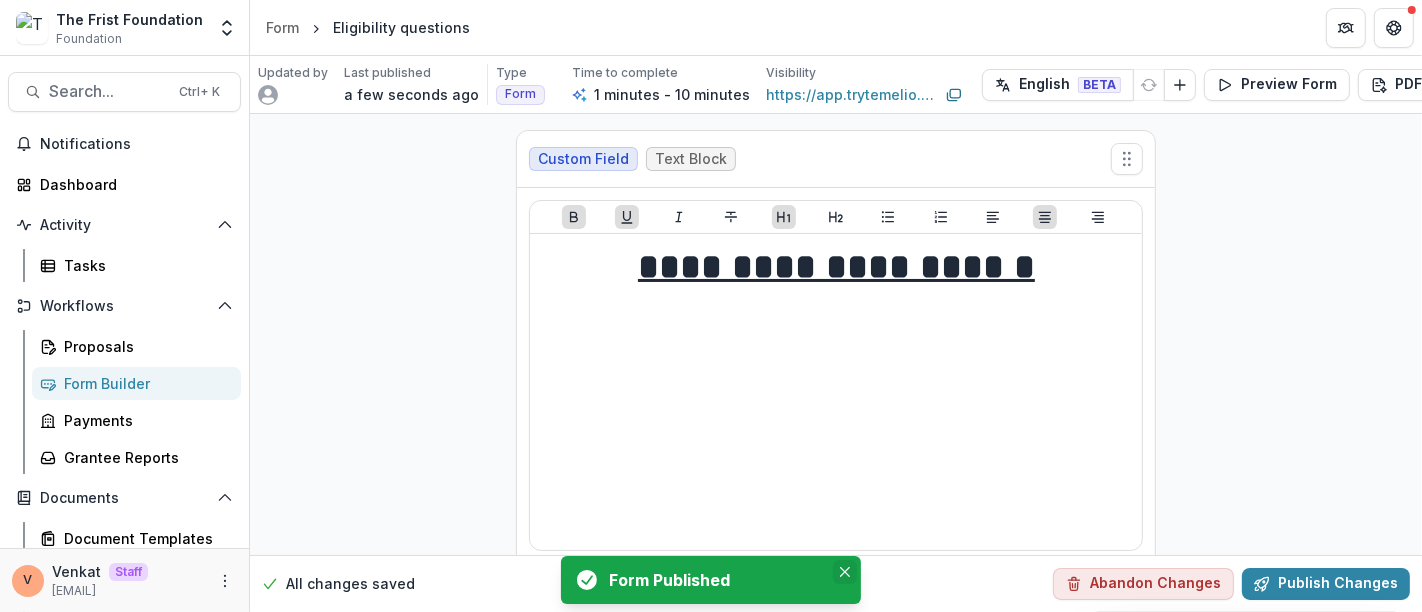 click at bounding box center (845, 572) 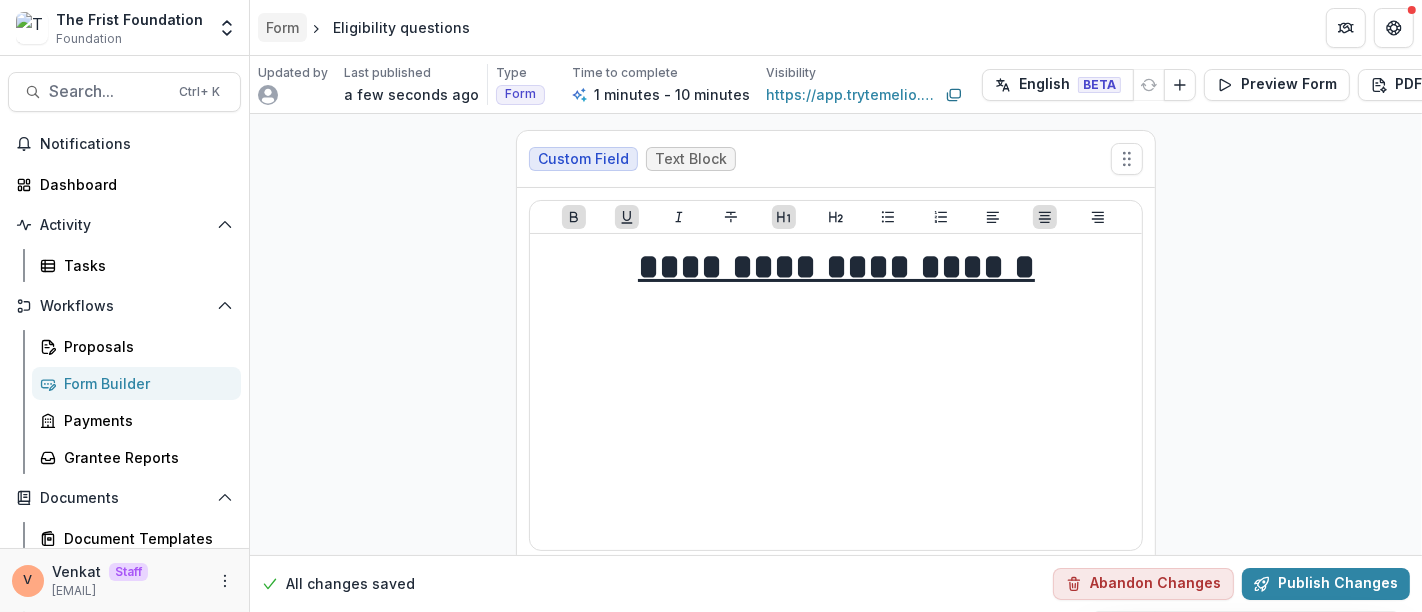 click on "Form" at bounding box center [282, 27] 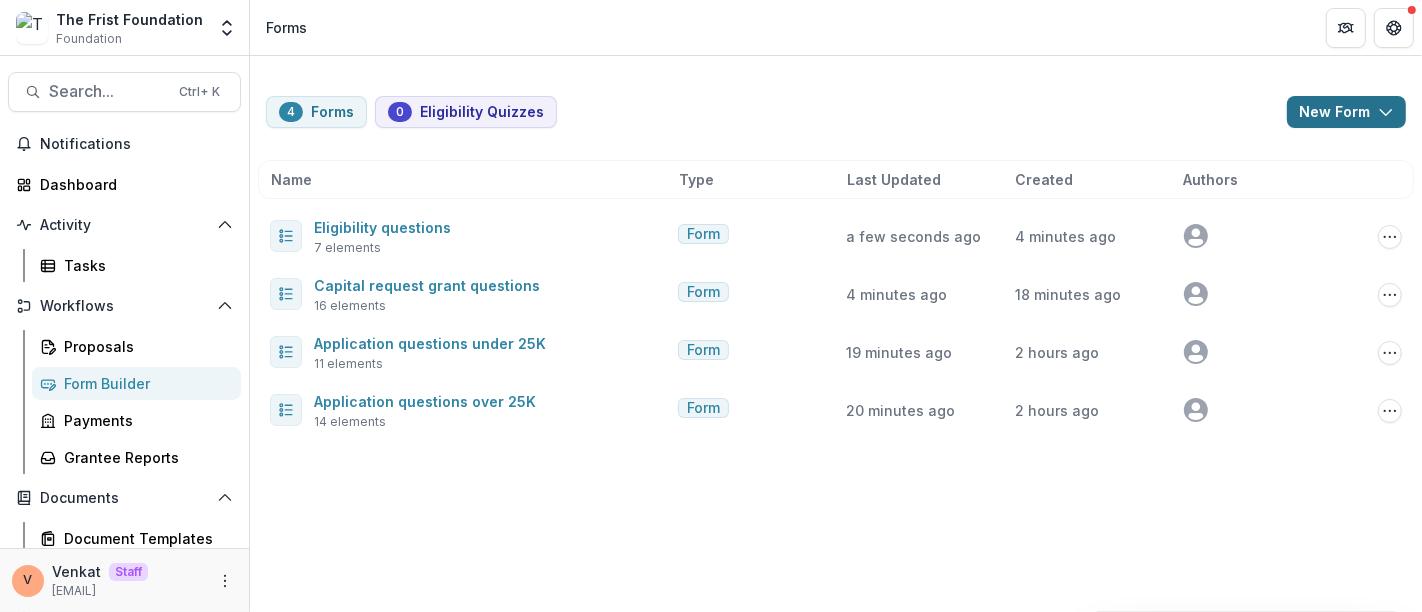 click 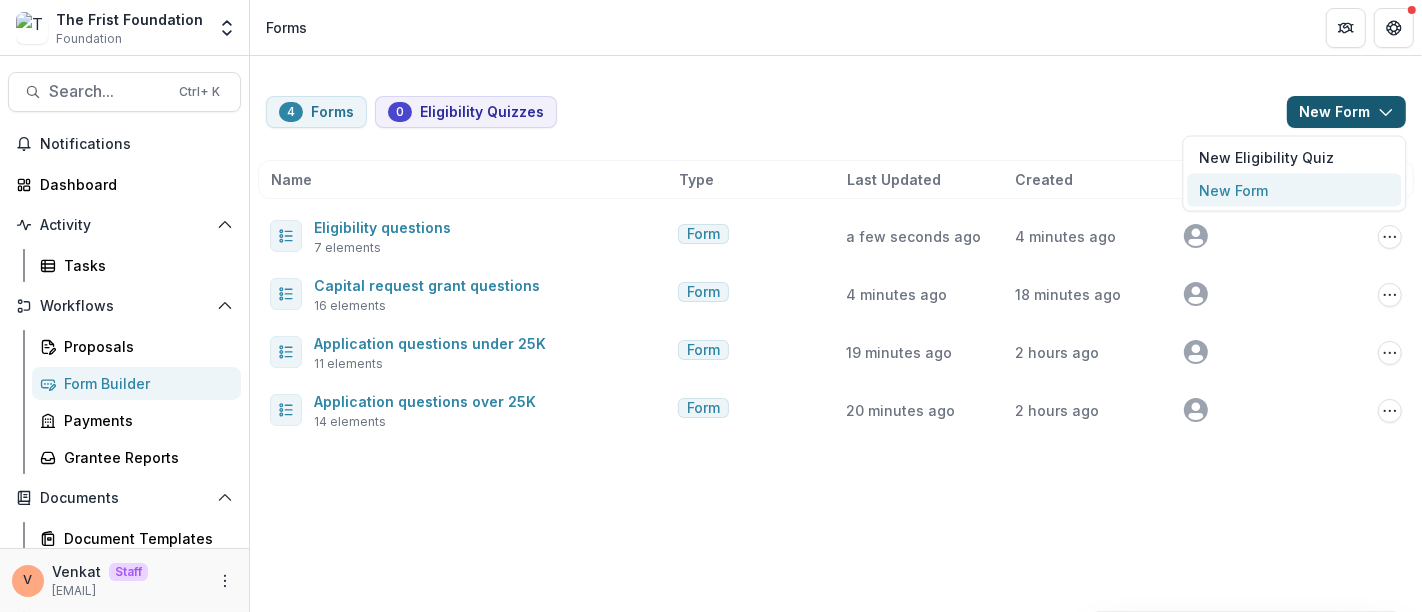 click on "New Form" at bounding box center (1294, 190) 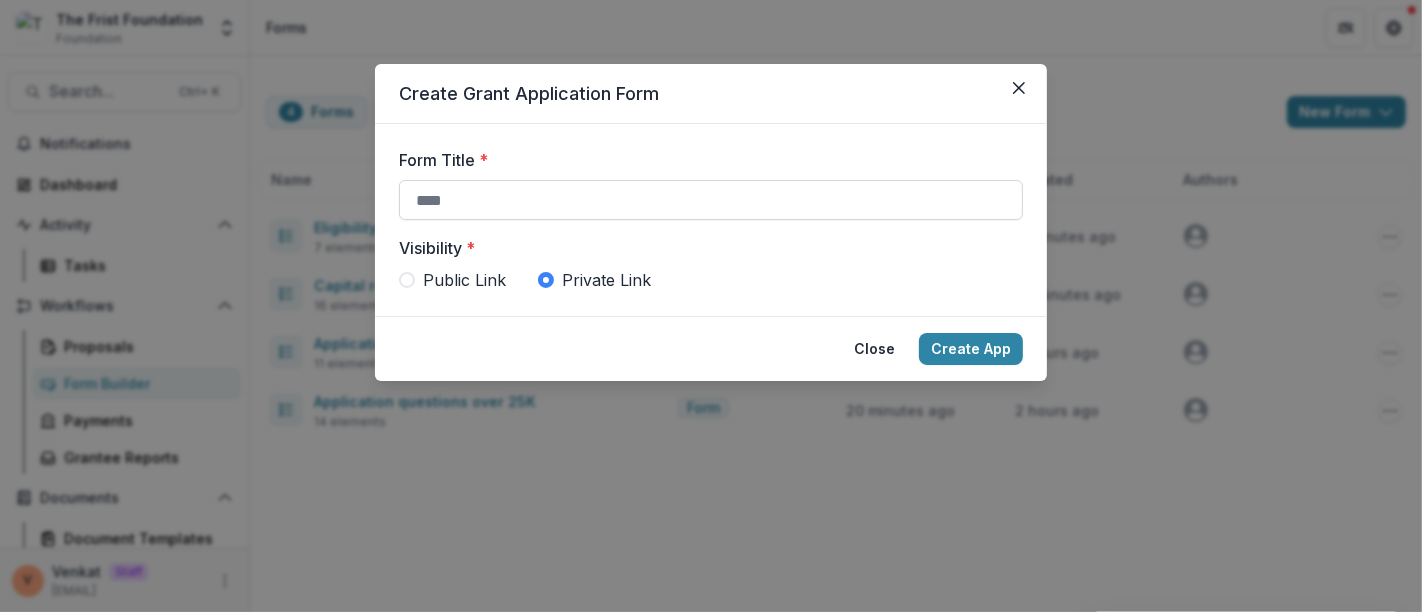 click on "Form Title *" at bounding box center [711, 200] 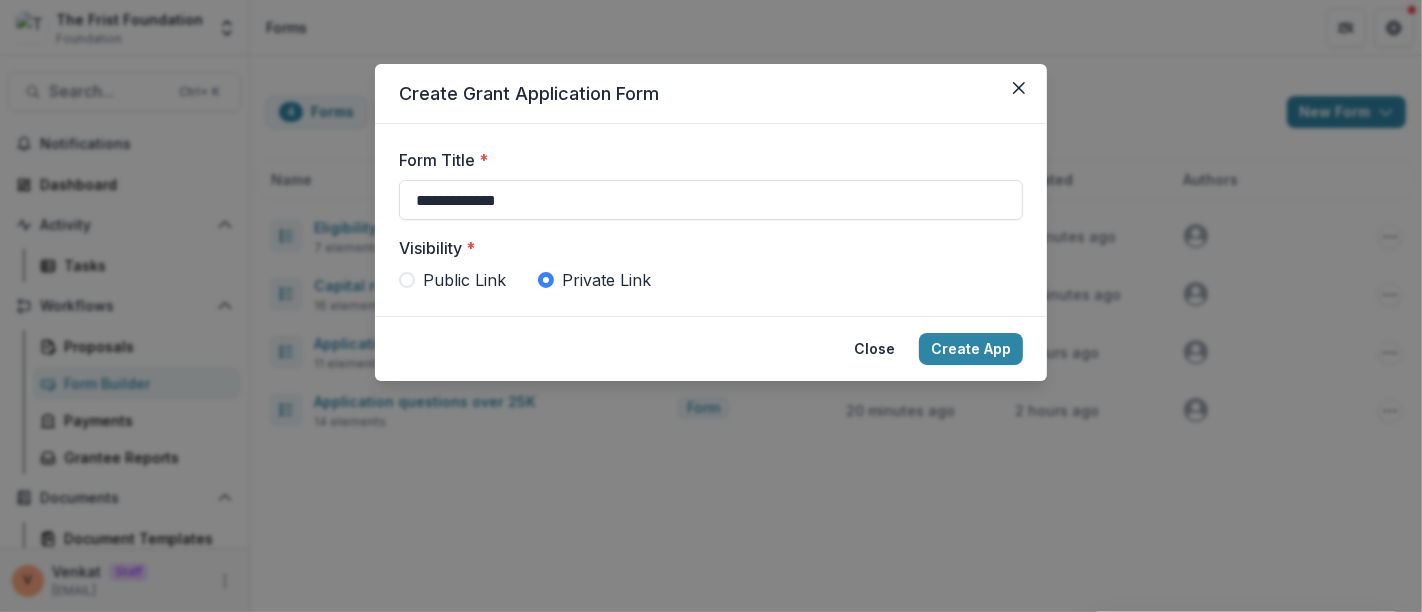 click on "Public Link" at bounding box center (464, 280) 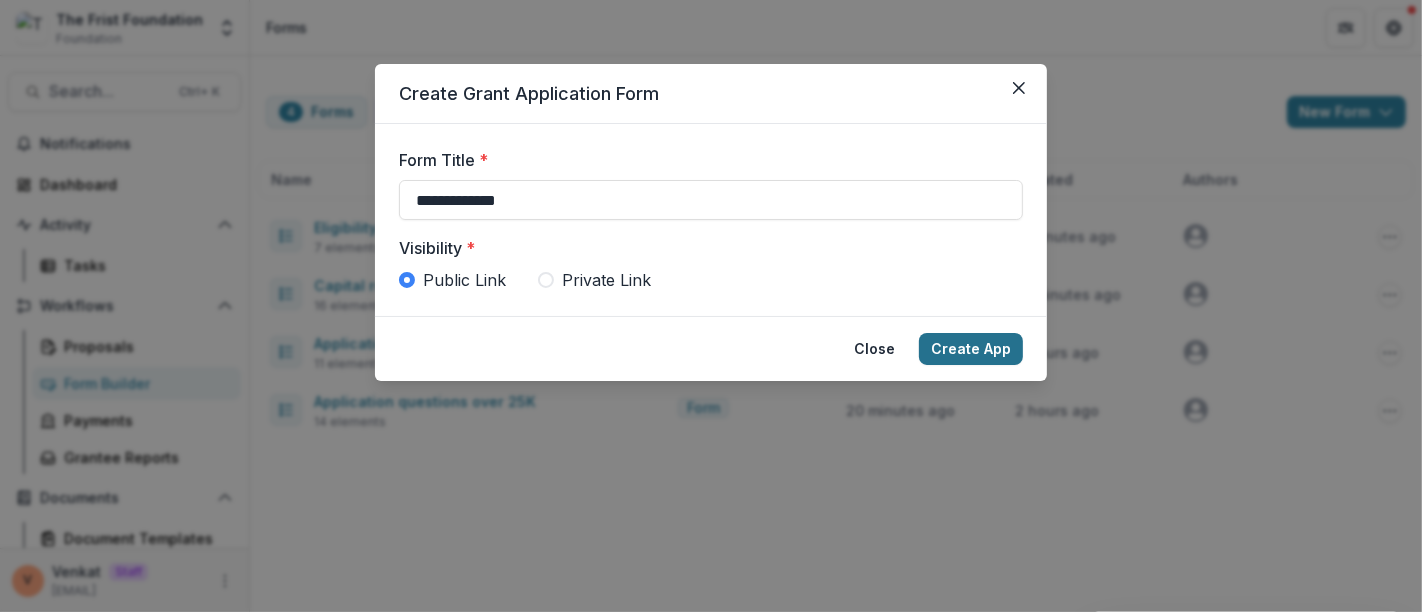 click on "Create App" at bounding box center (971, 349) 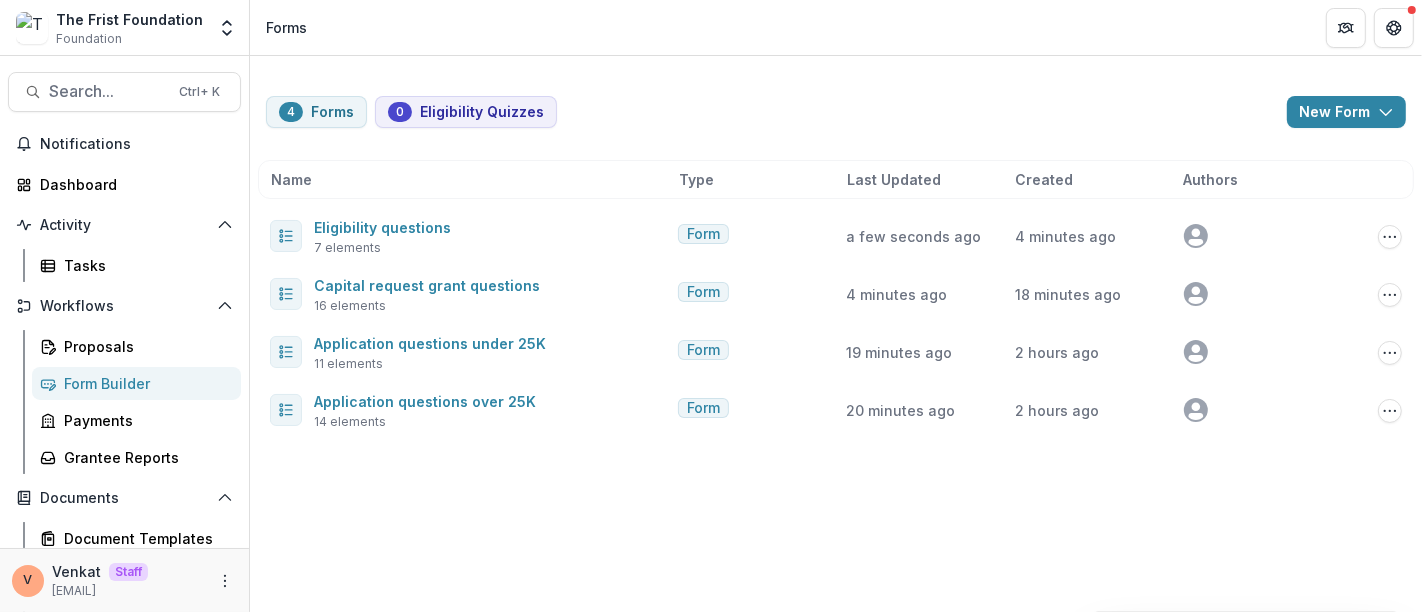 type 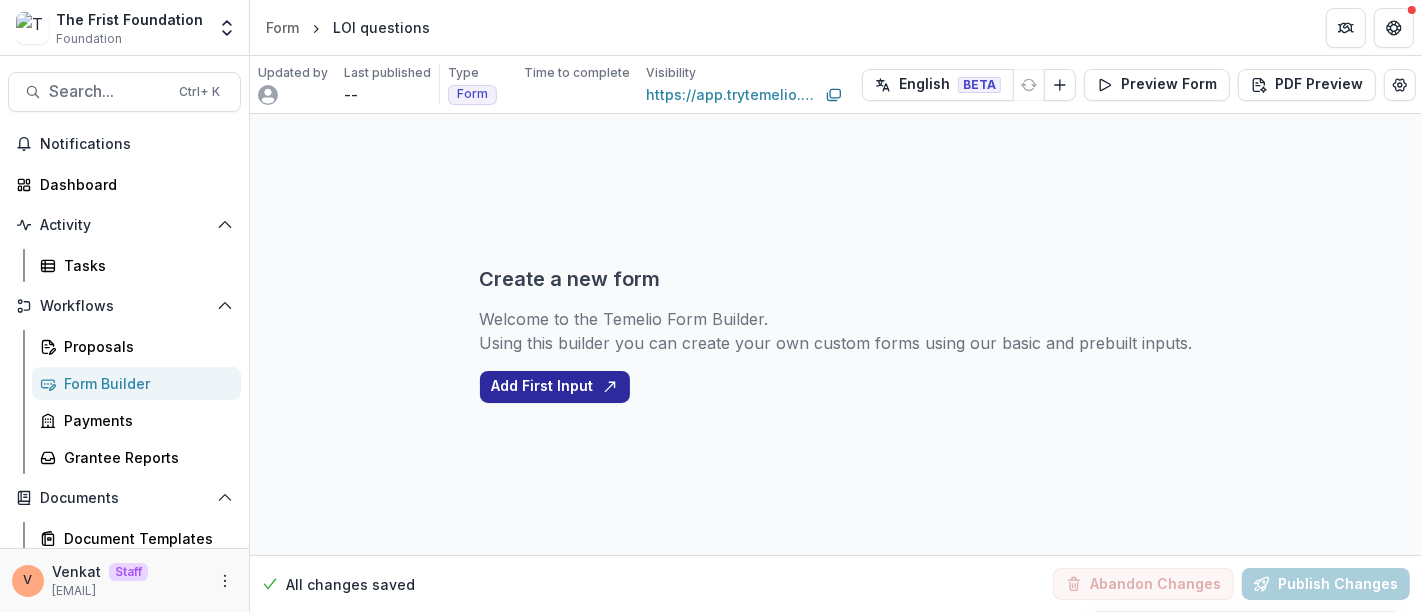 click on "Add First Input" at bounding box center (555, 387) 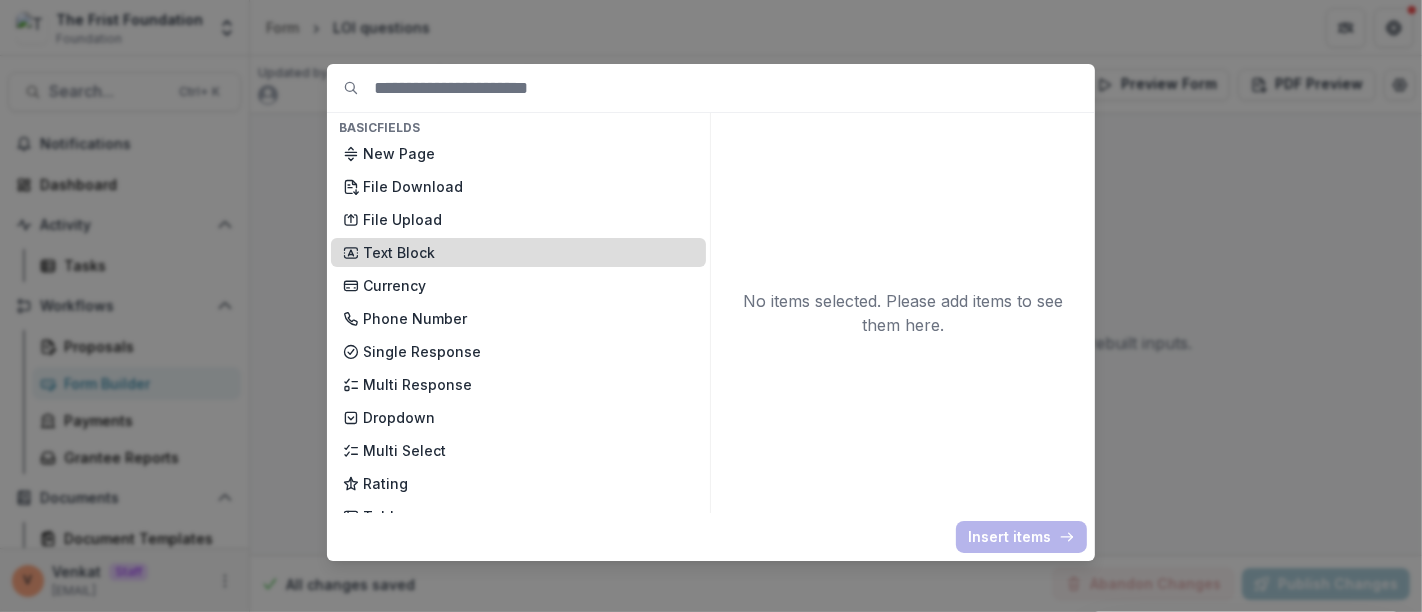 click on "Text Block" at bounding box center [528, 252] 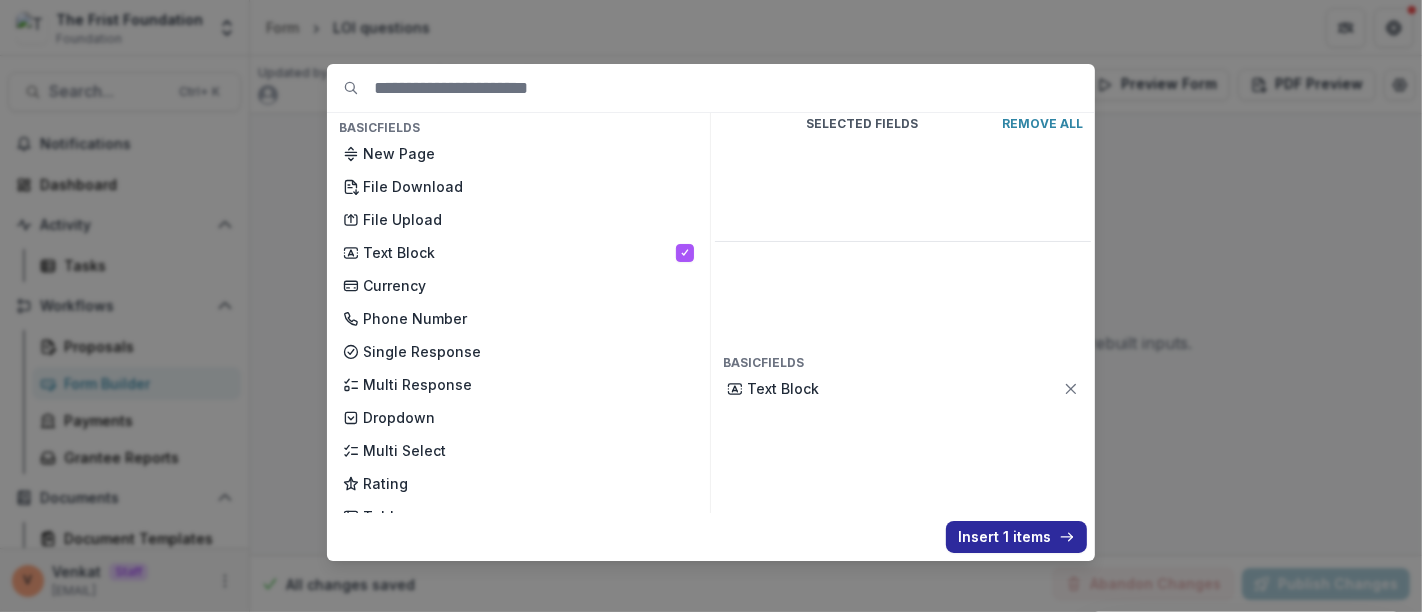 click on "Insert 1 items" at bounding box center [1016, 537] 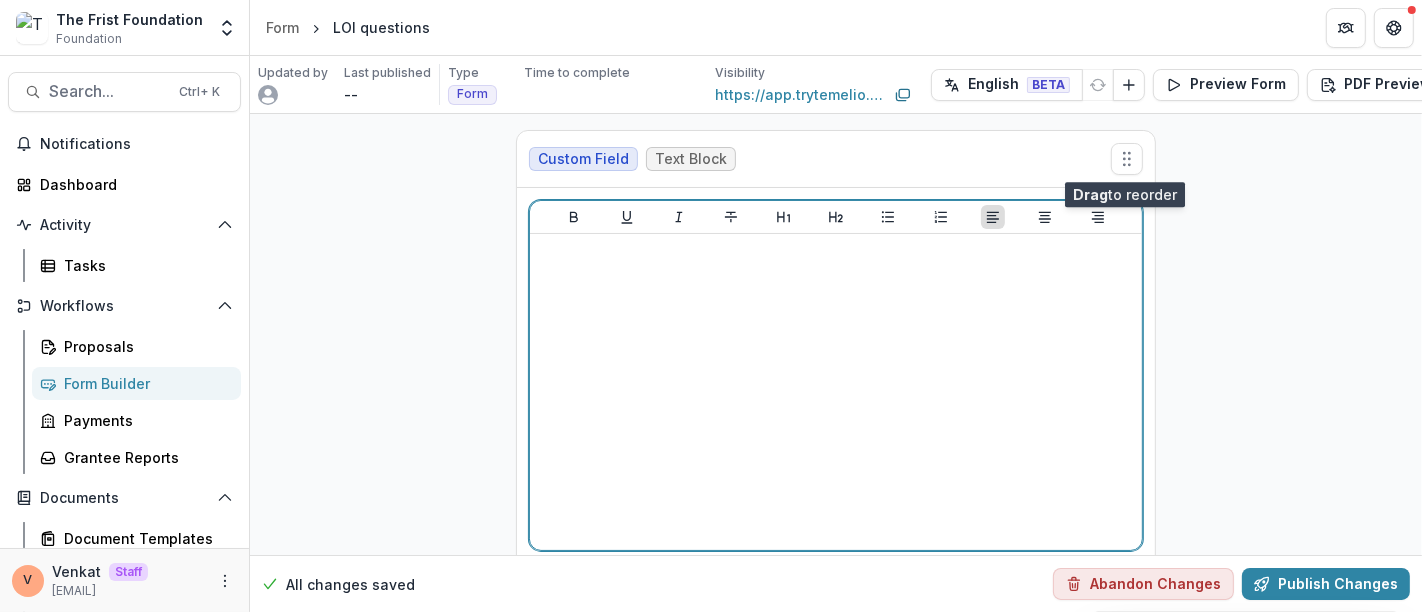 click at bounding box center (836, 392) 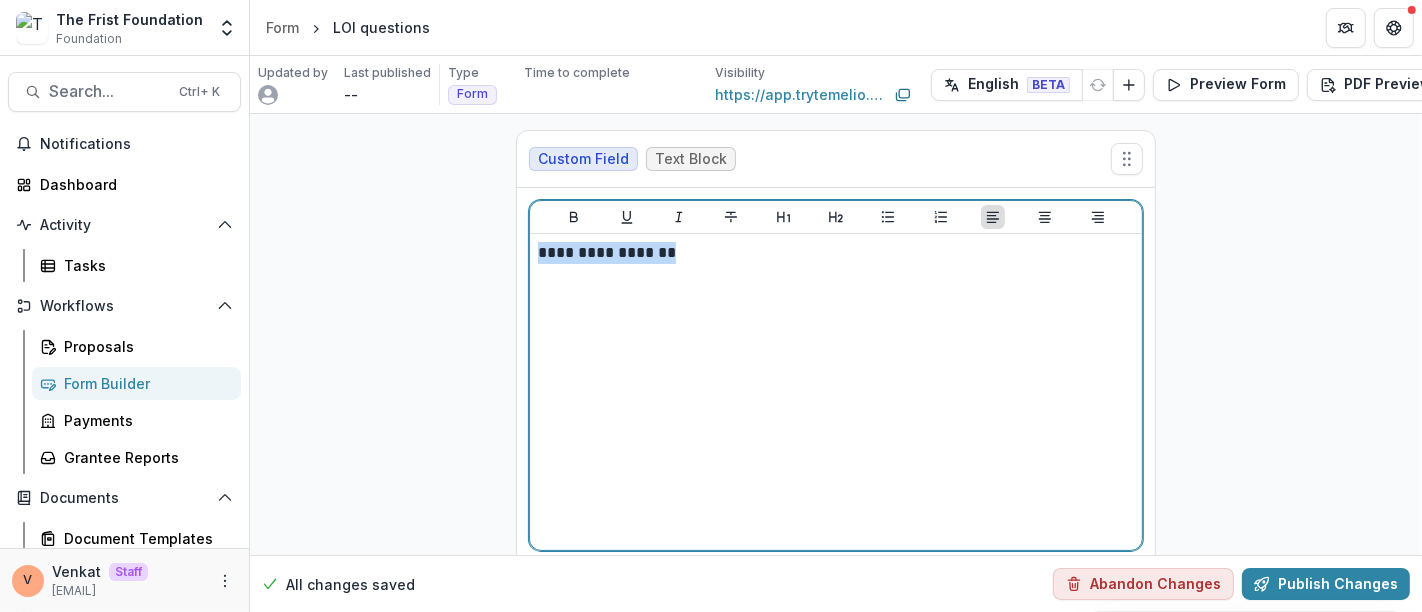 drag, startPoint x: 688, startPoint y: 257, endPoint x: 434, endPoint y: 249, distance: 254.12595 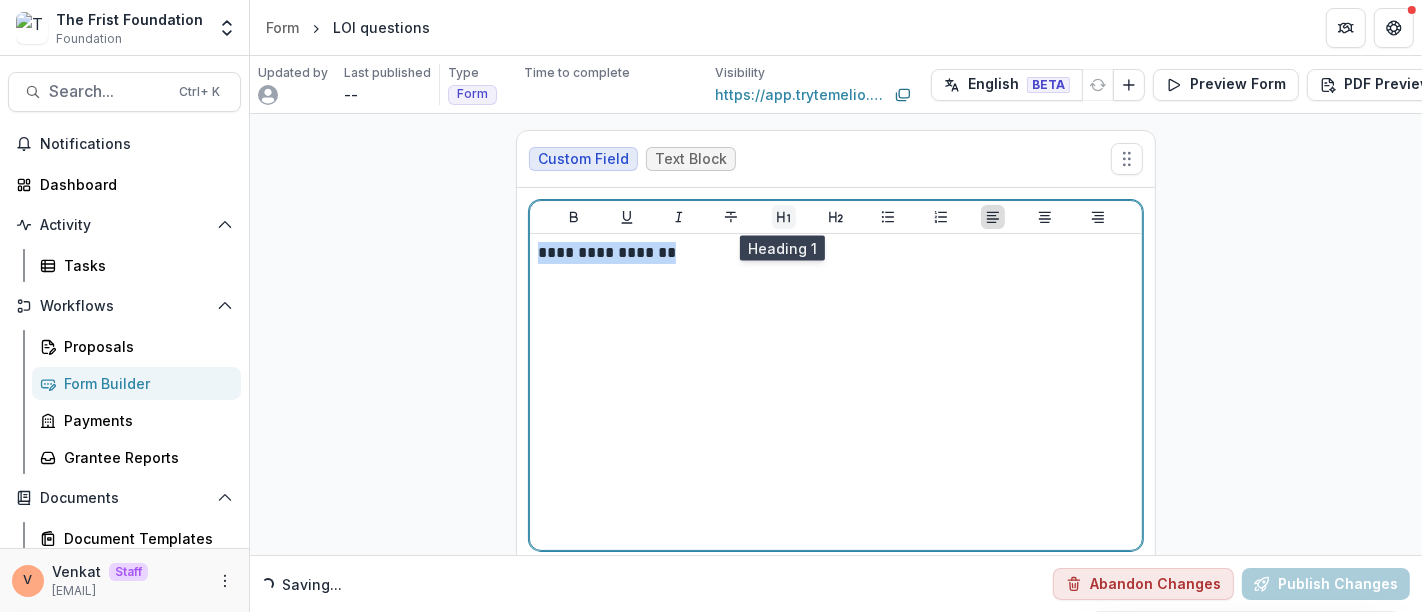click 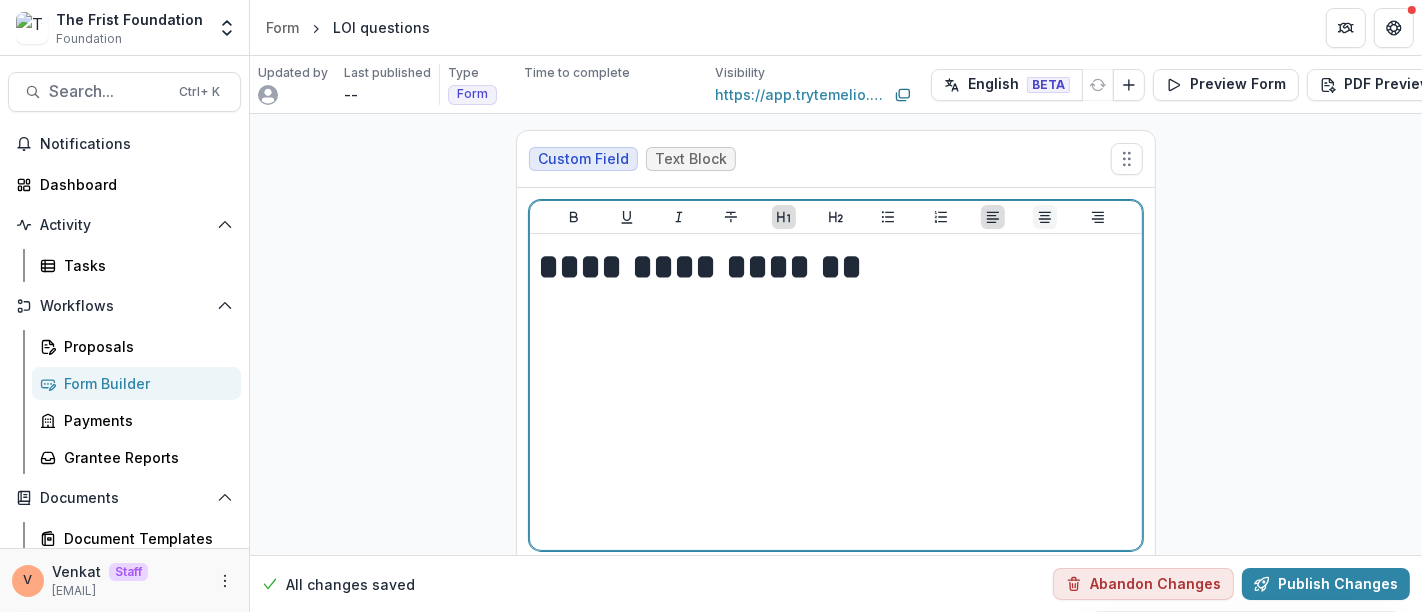 click 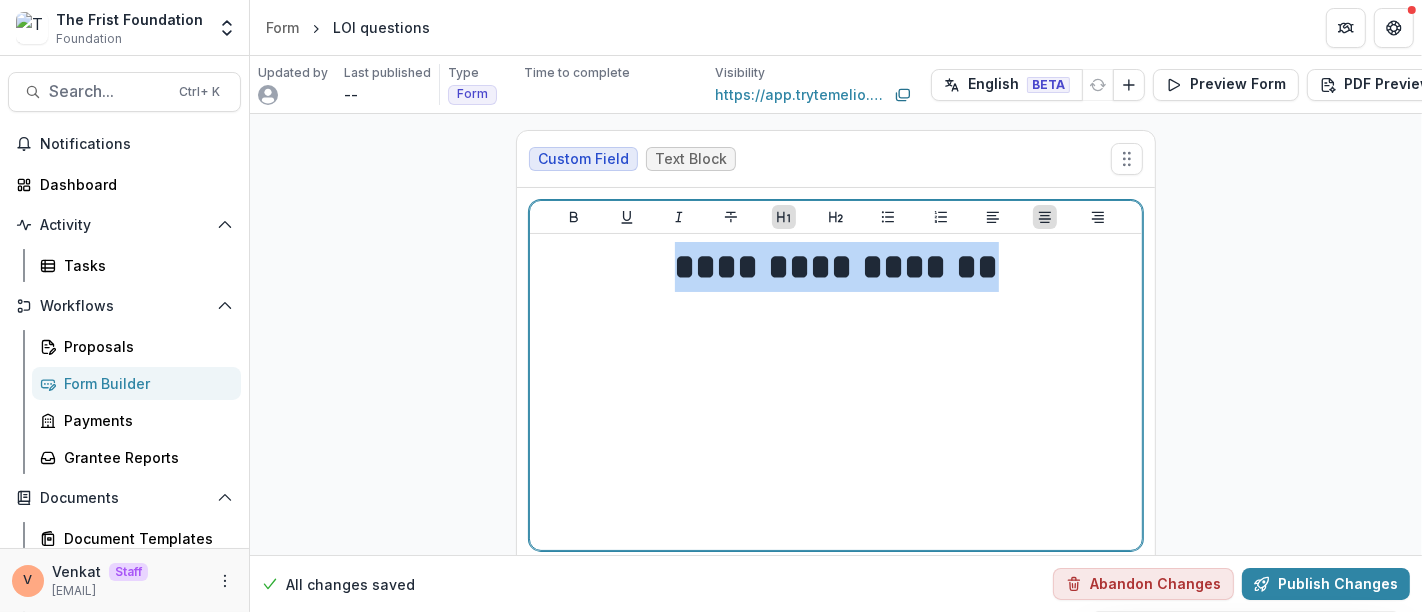 drag, startPoint x: 575, startPoint y: 215, endPoint x: 587, endPoint y: 215, distance: 12 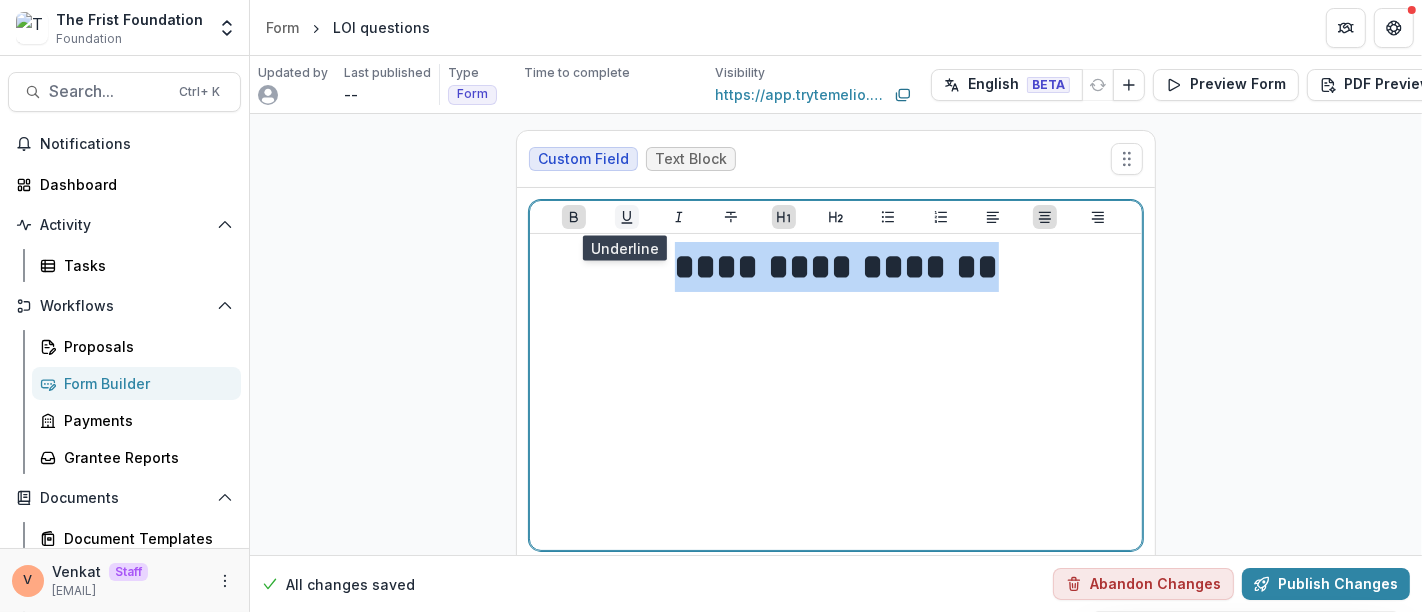 click 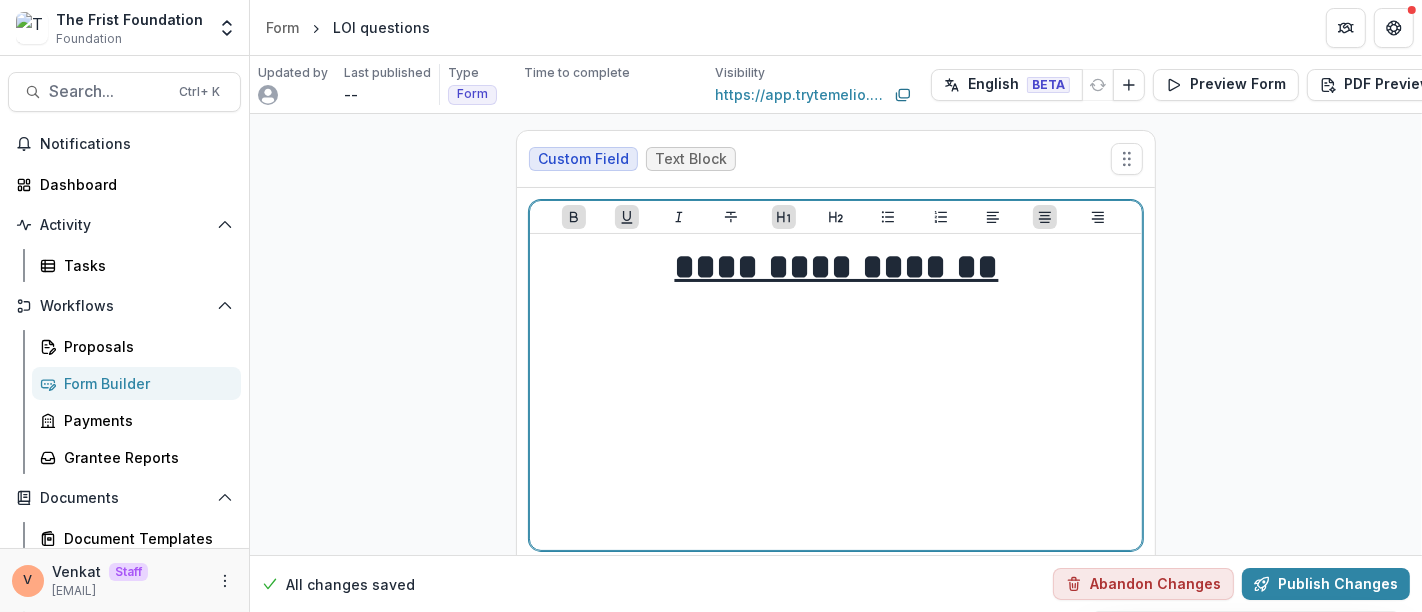 click on "**********" at bounding box center (836, 267) 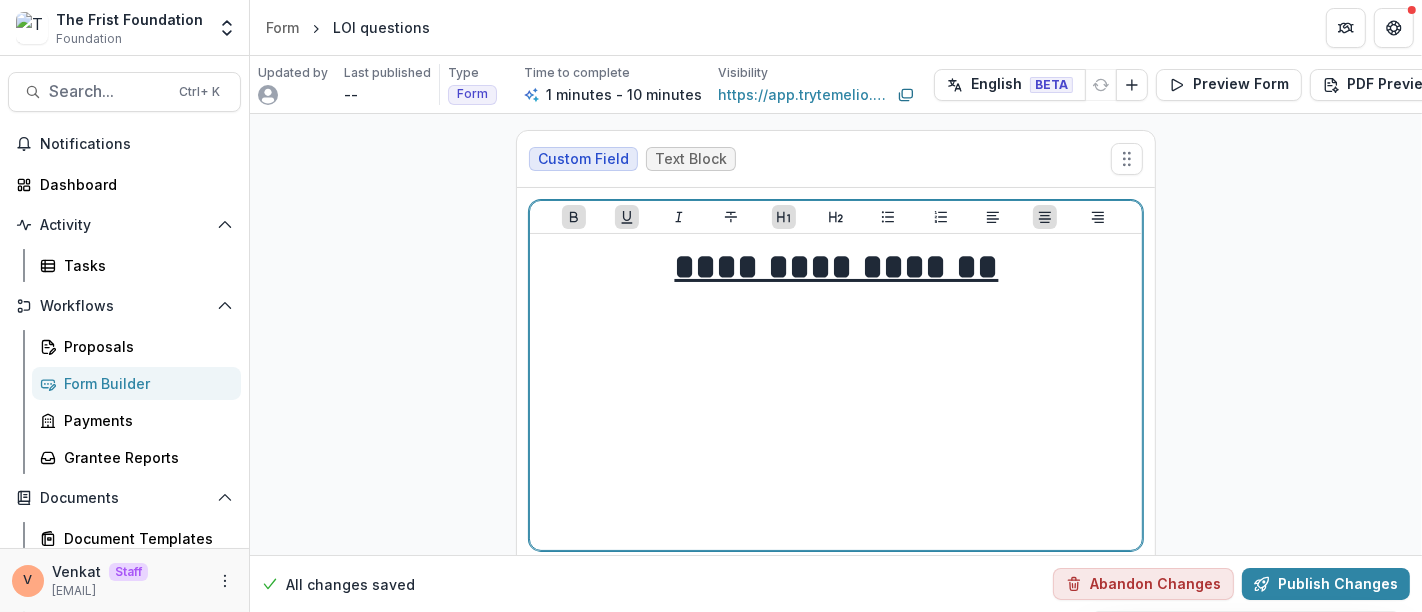 scroll, scrollTop: 95, scrollLeft: 0, axis: vertical 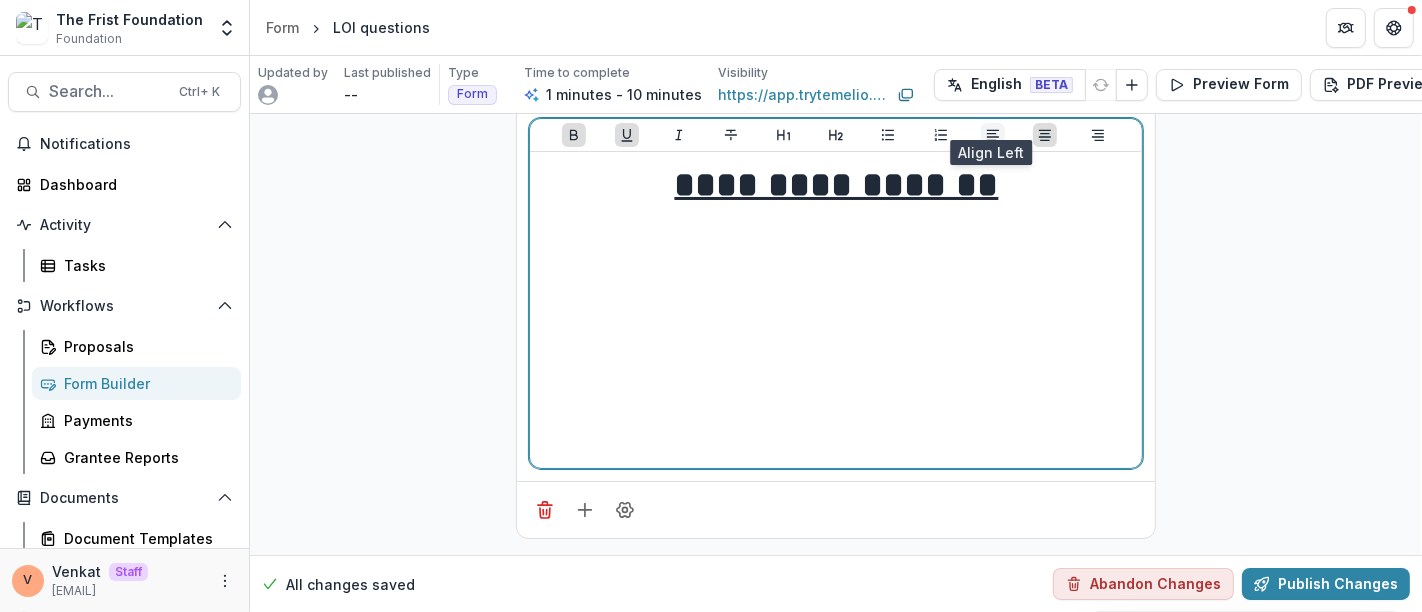 click 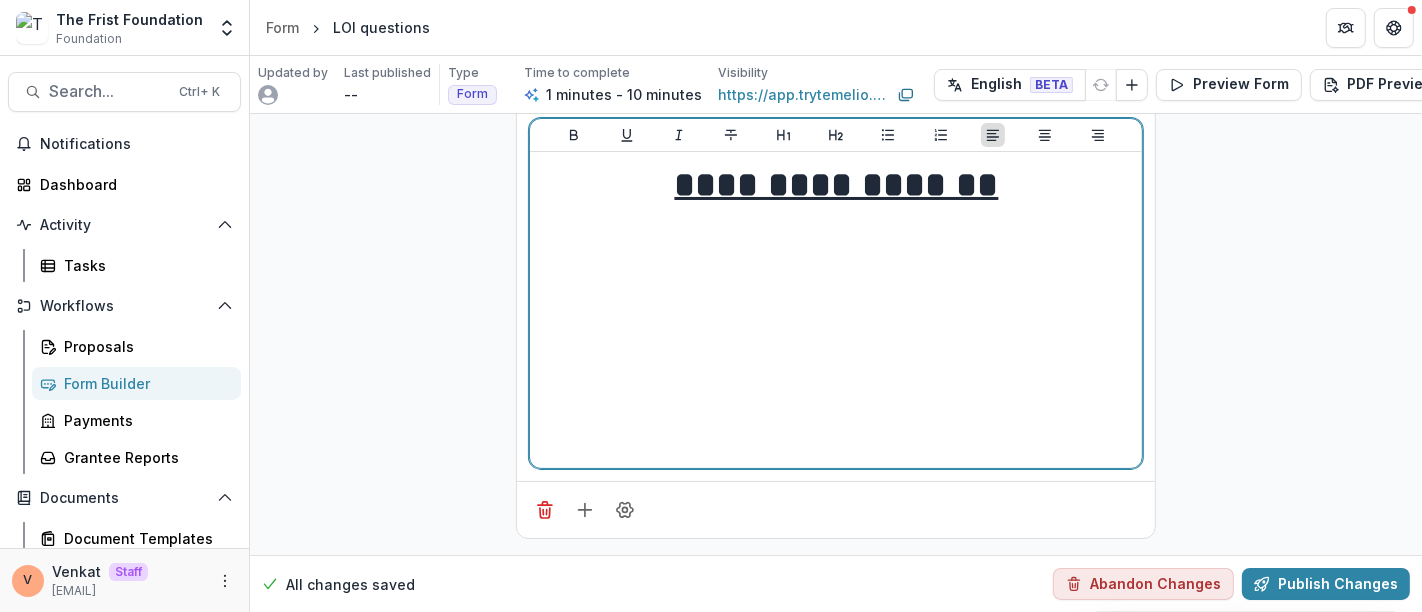paste 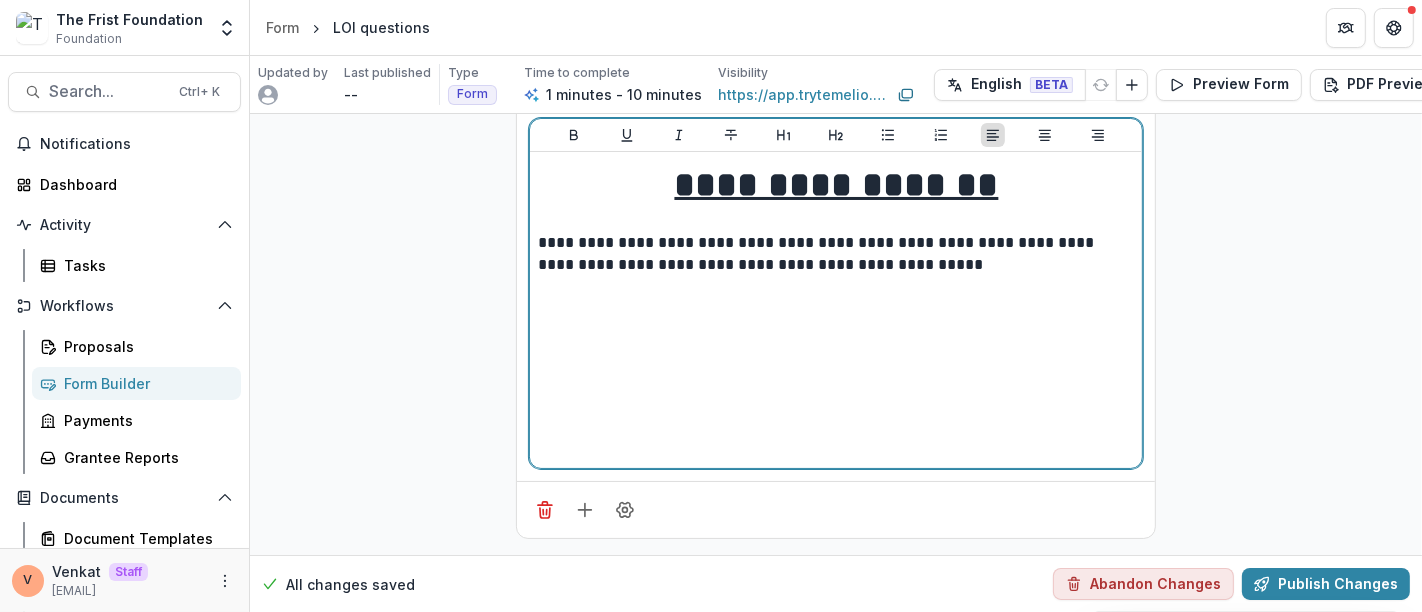 type 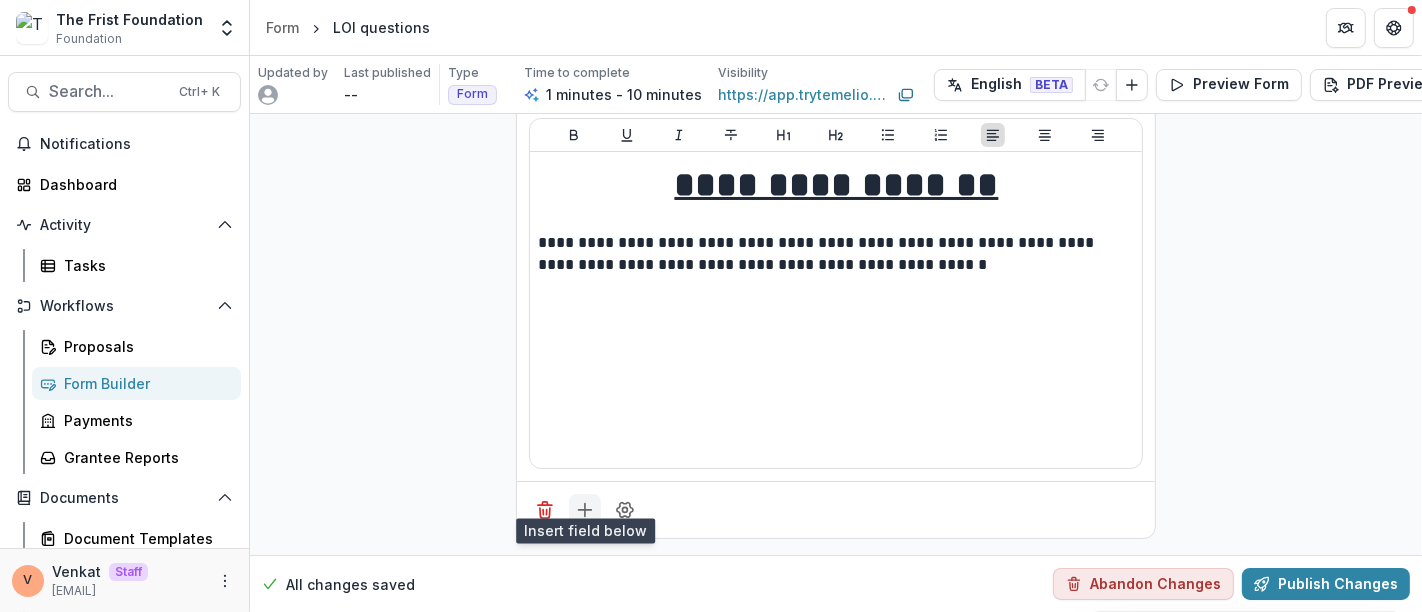 click 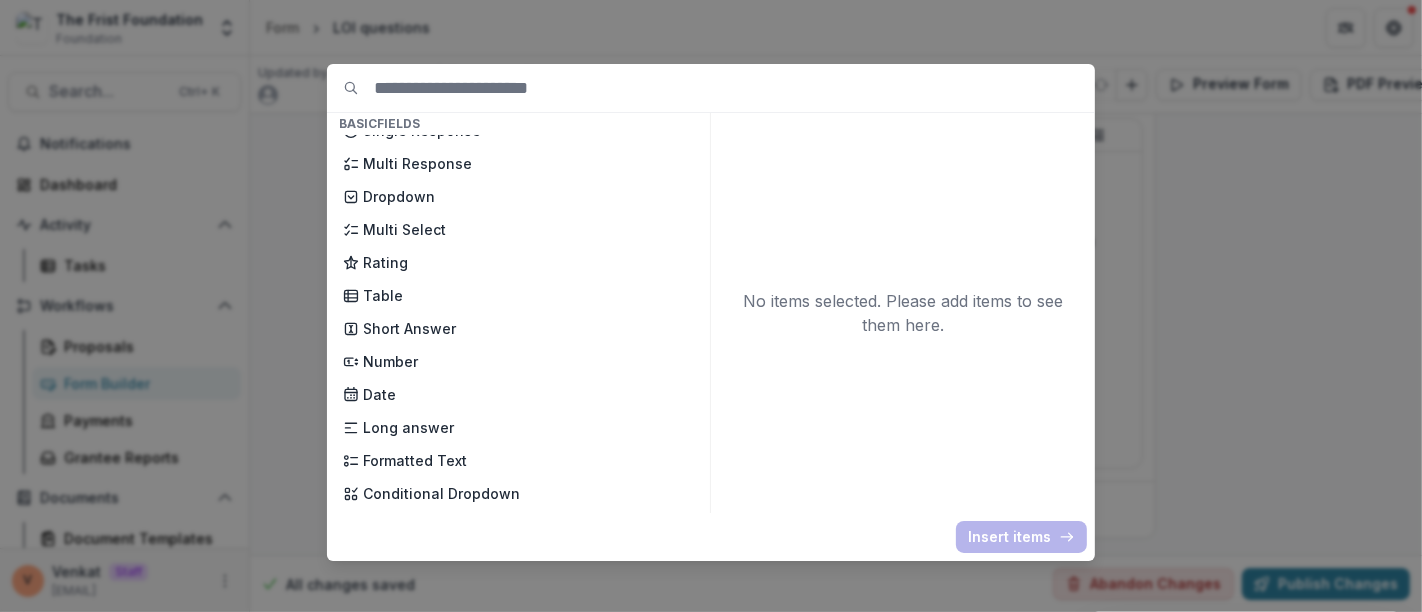 scroll, scrollTop: 222, scrollLeft: 0, axis: vertical 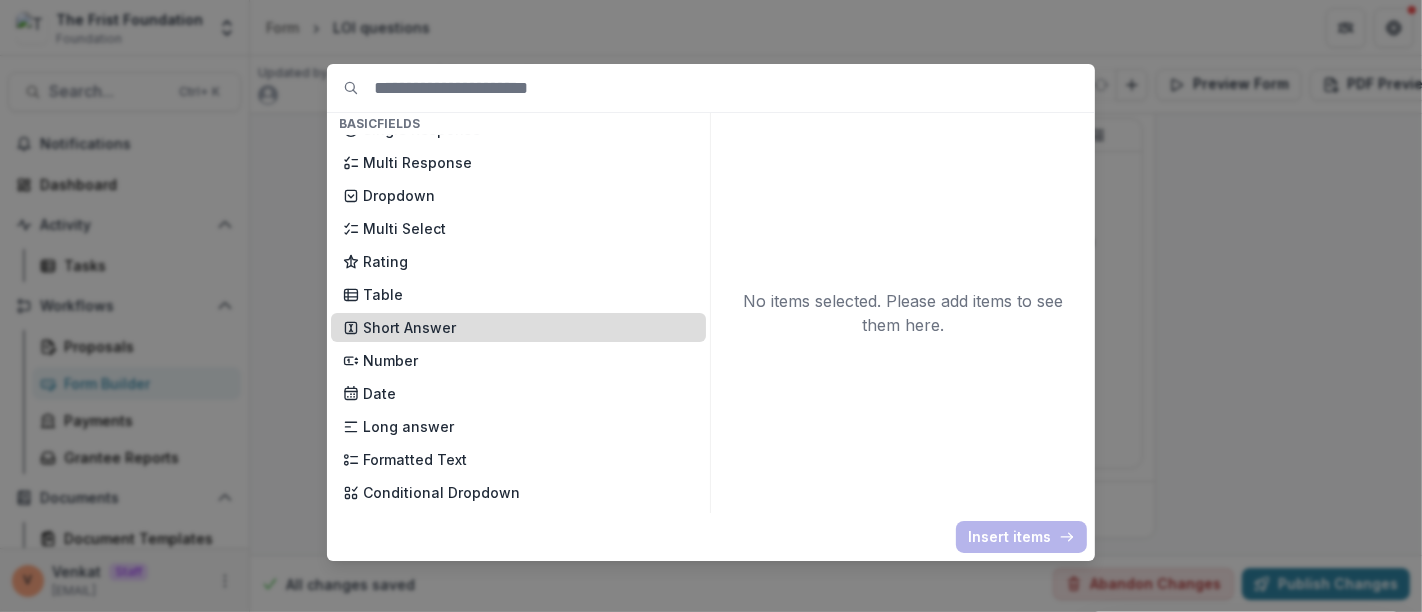 click on "Short Answer" at bounding box center [528, 327] 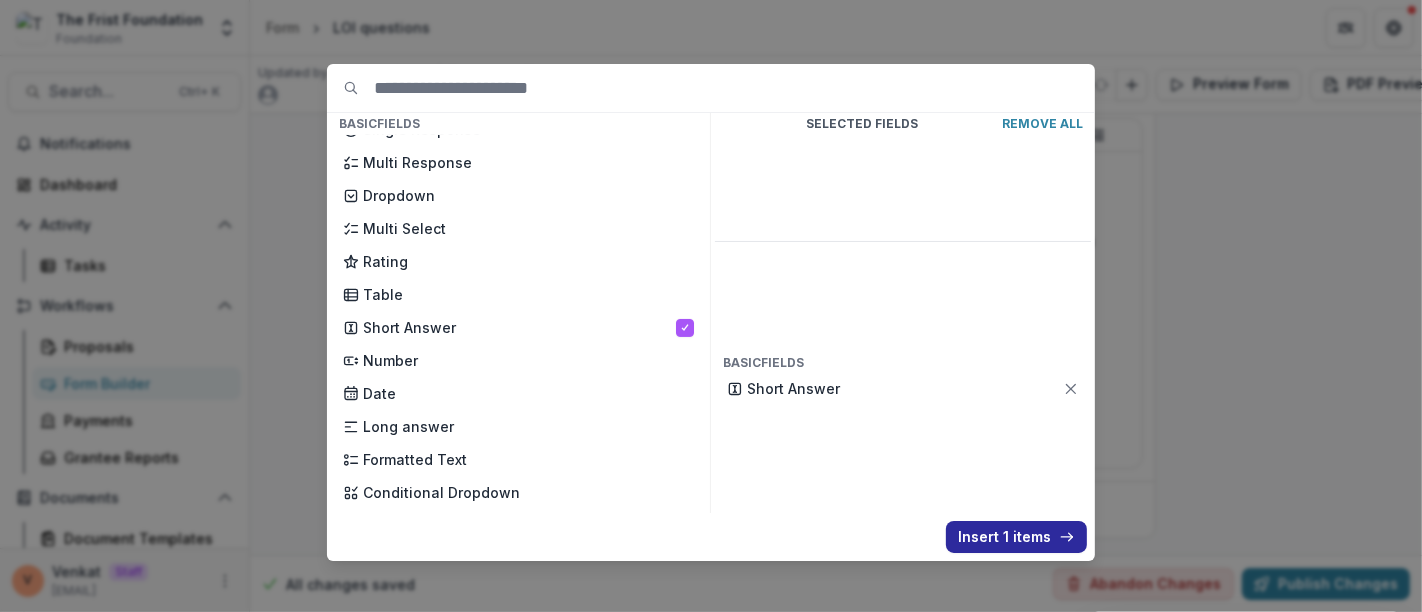 click on "Insert 1 items" at bounding box center (1016, 537) 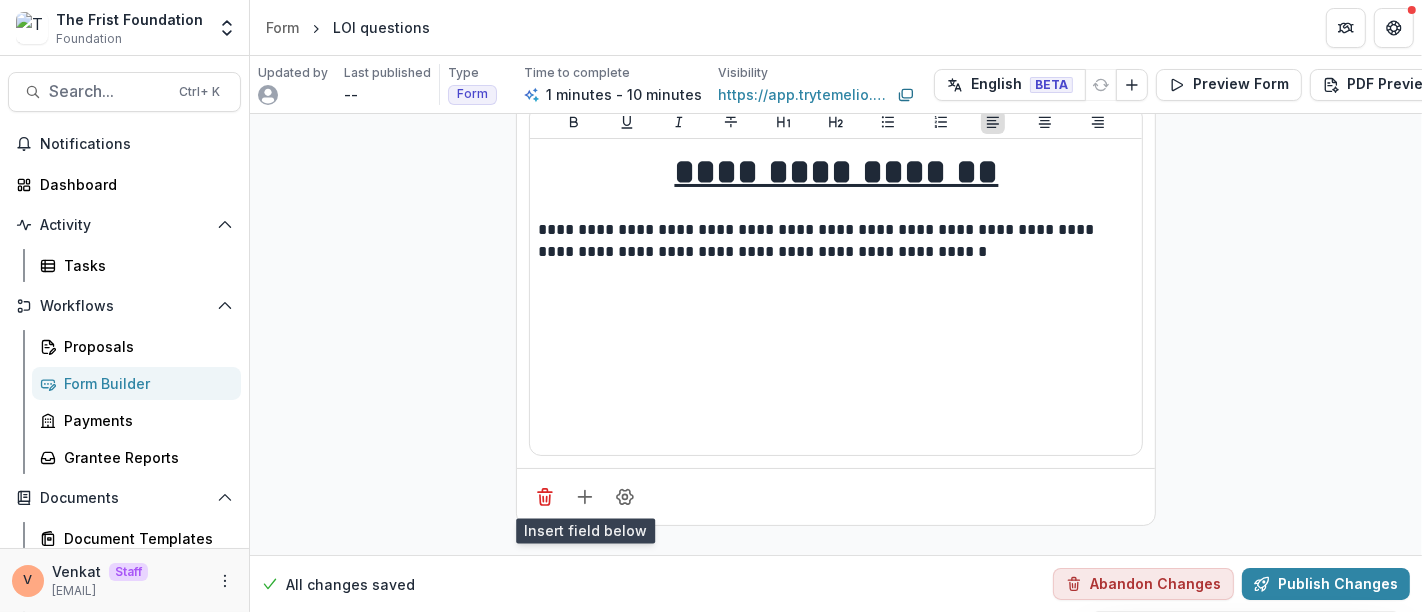 scroll, scrollTop: 317, scrollLeft: 0, axis: vertical 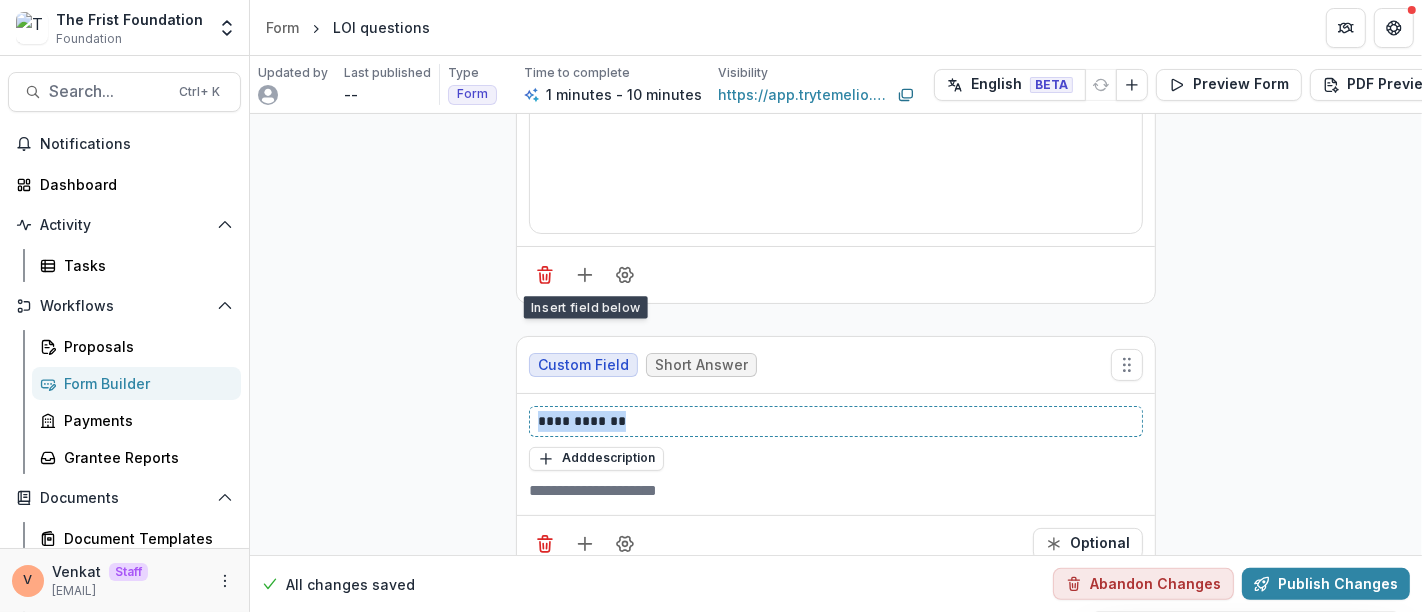 drag, startPoint x: 661, startPoint y: 421, endPoint x: 479, endPoint y: 415, distance: 182.09888 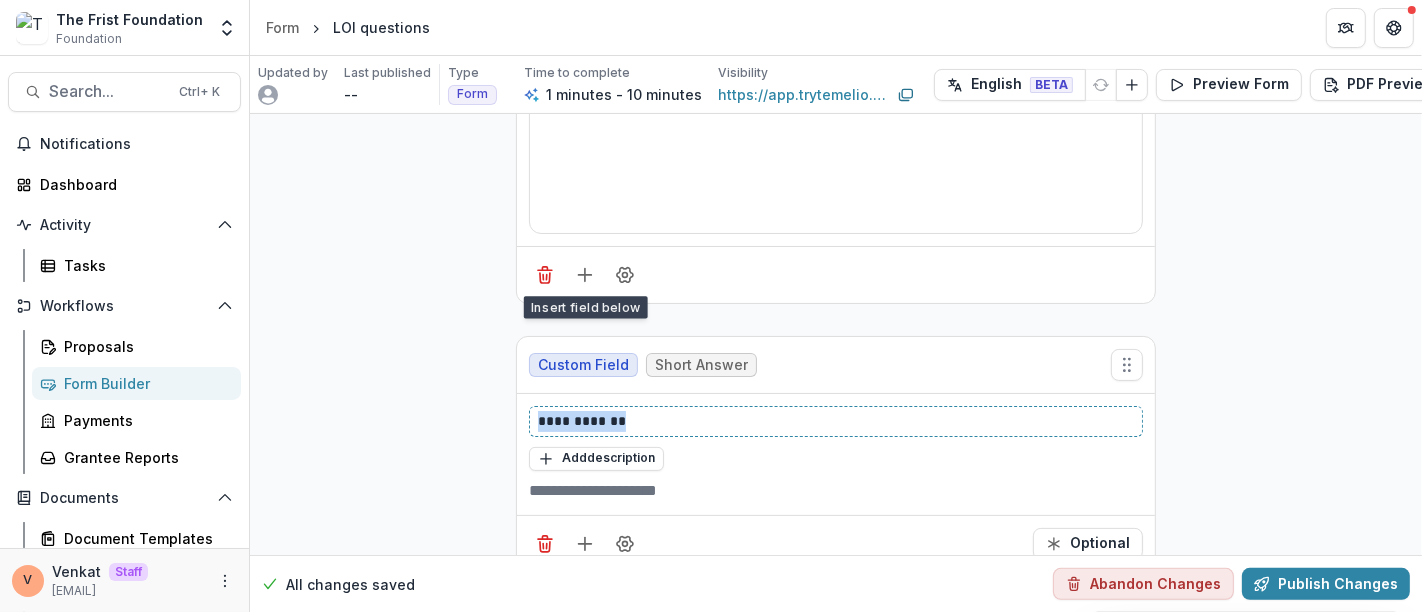 click on "**********" at bounding box center [836, 193] 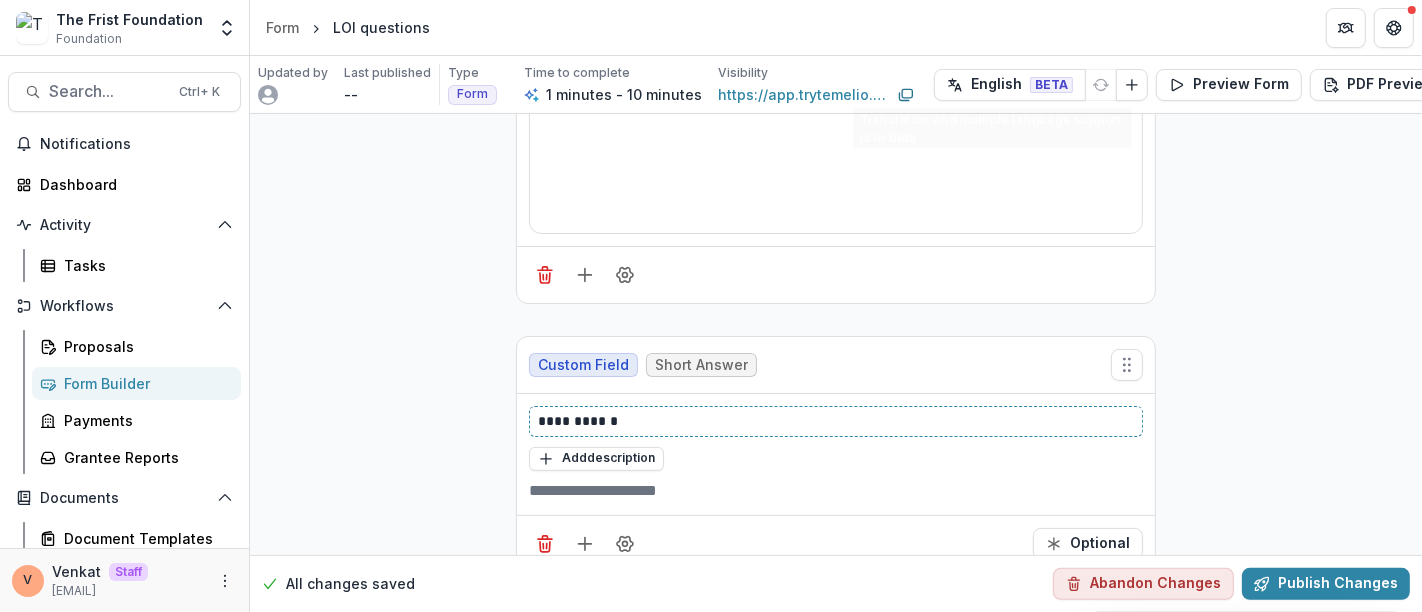scroll, scrollTop: 378, scrollLeft: 0, axis: vertical 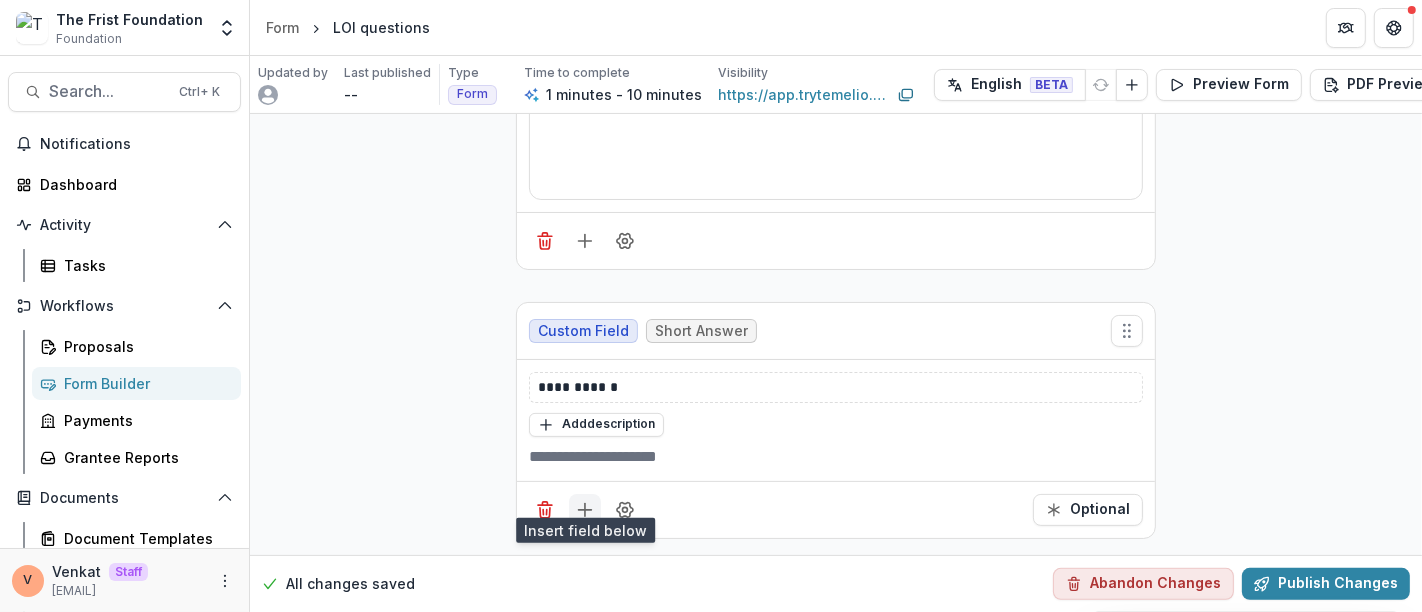 click 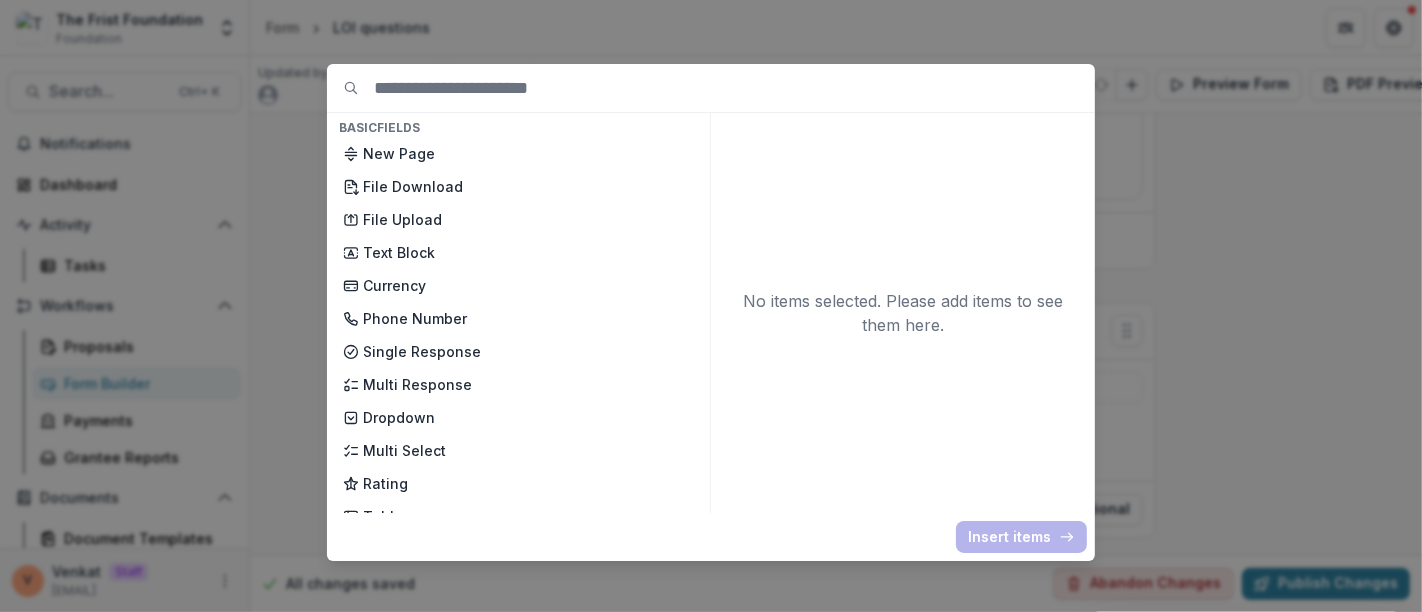 scroll, scrollTop: 111, scrollLeft: 0, axis: vertical 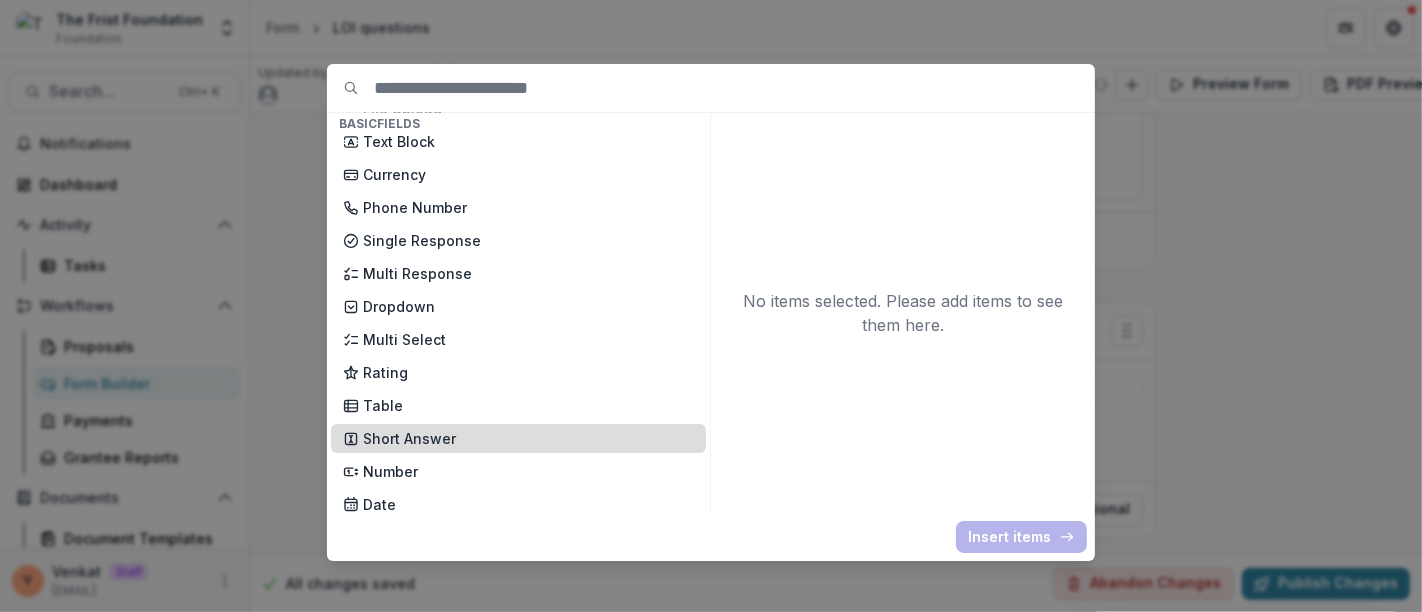 click on "Short Answer" at bounding box center (528, 438) 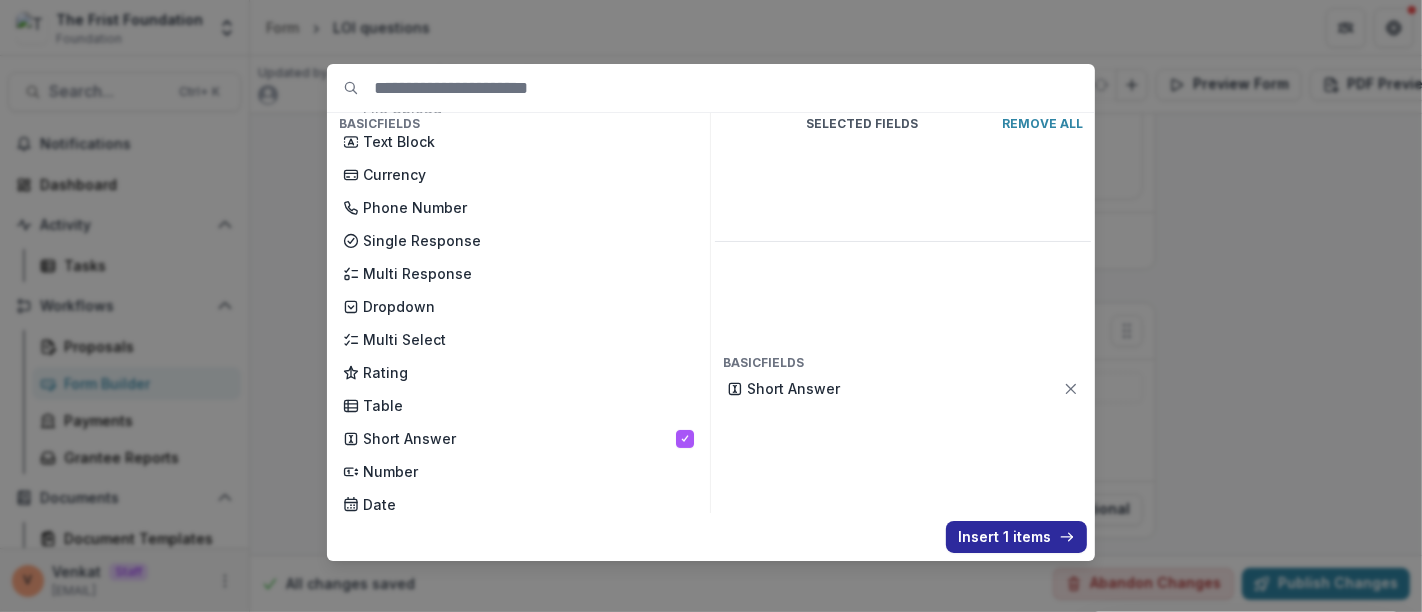 click on "Insert 1 items" at bounding box center [1016, 537] 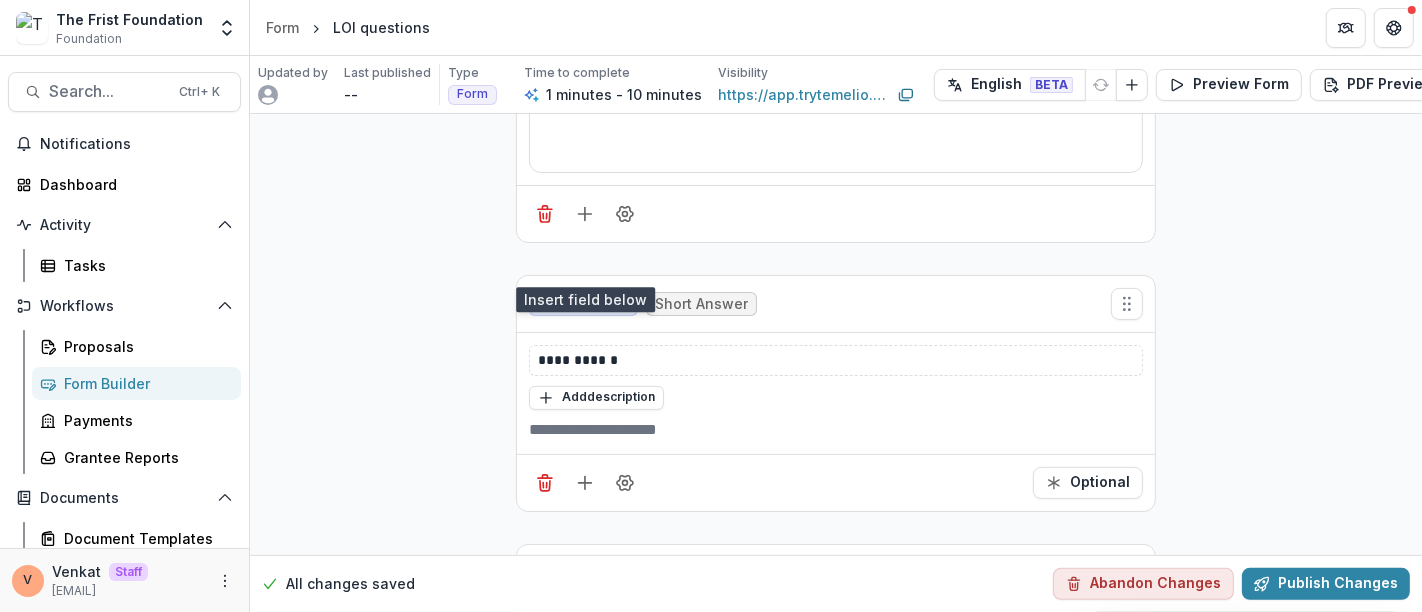 scroll, scrollTop: 660, scrollLeft: 0, axis: vertical 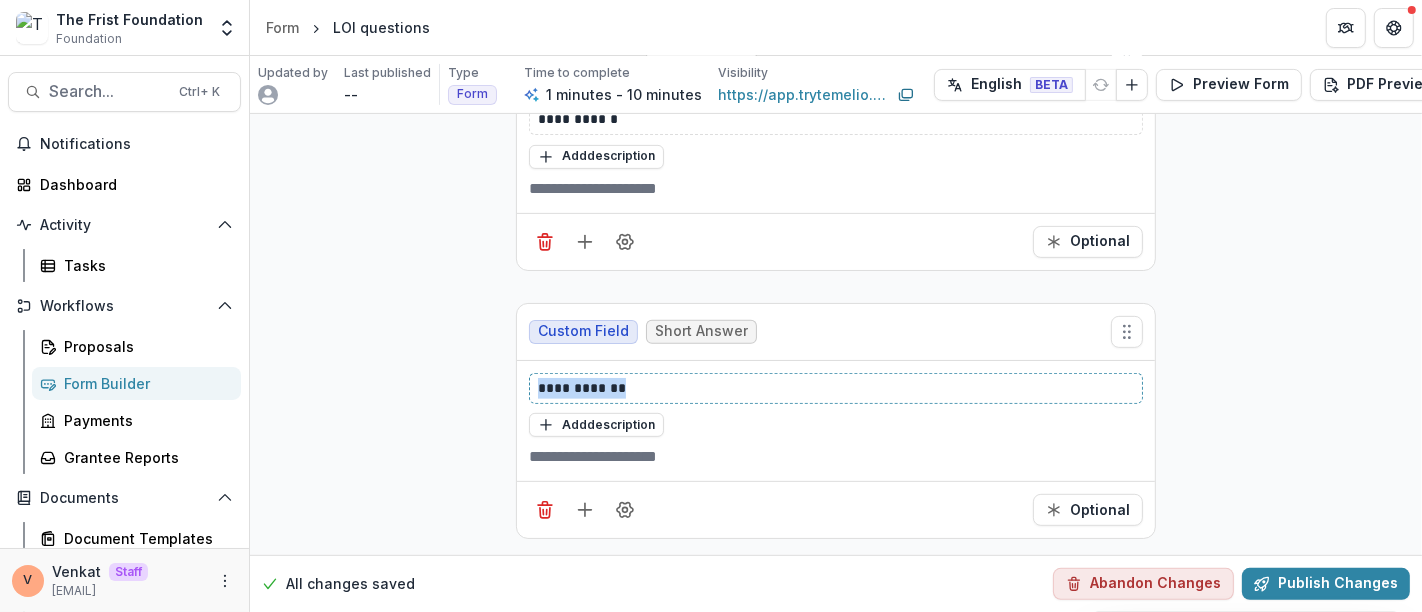 drag, startPoint x: 654, startPoint y: 351, endPoint x: 520, endPoint y: 351, distance: 134 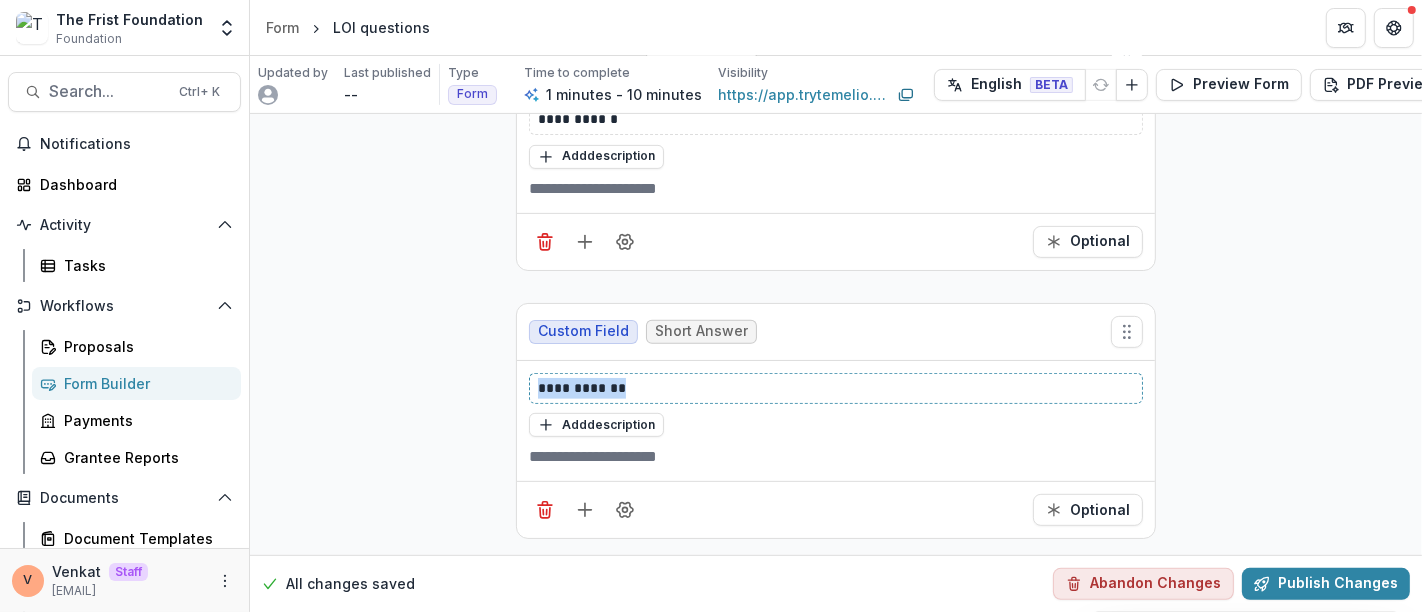 click on "**********" at bounding box center (836, 421) 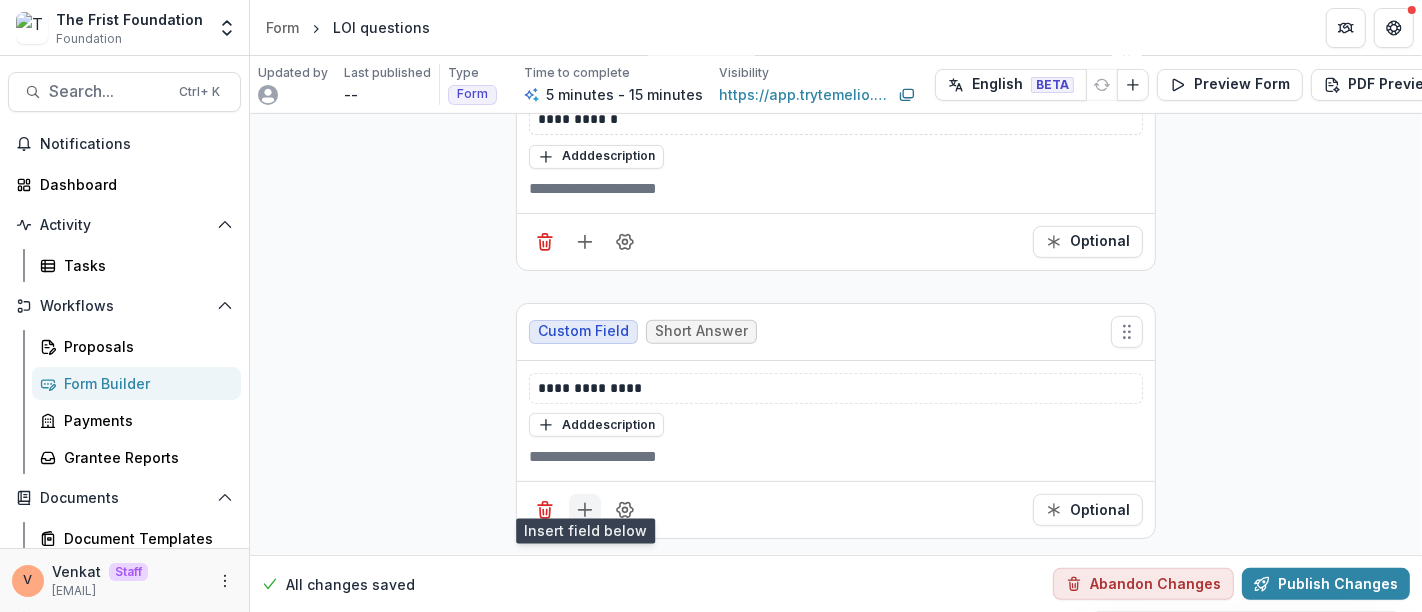 click 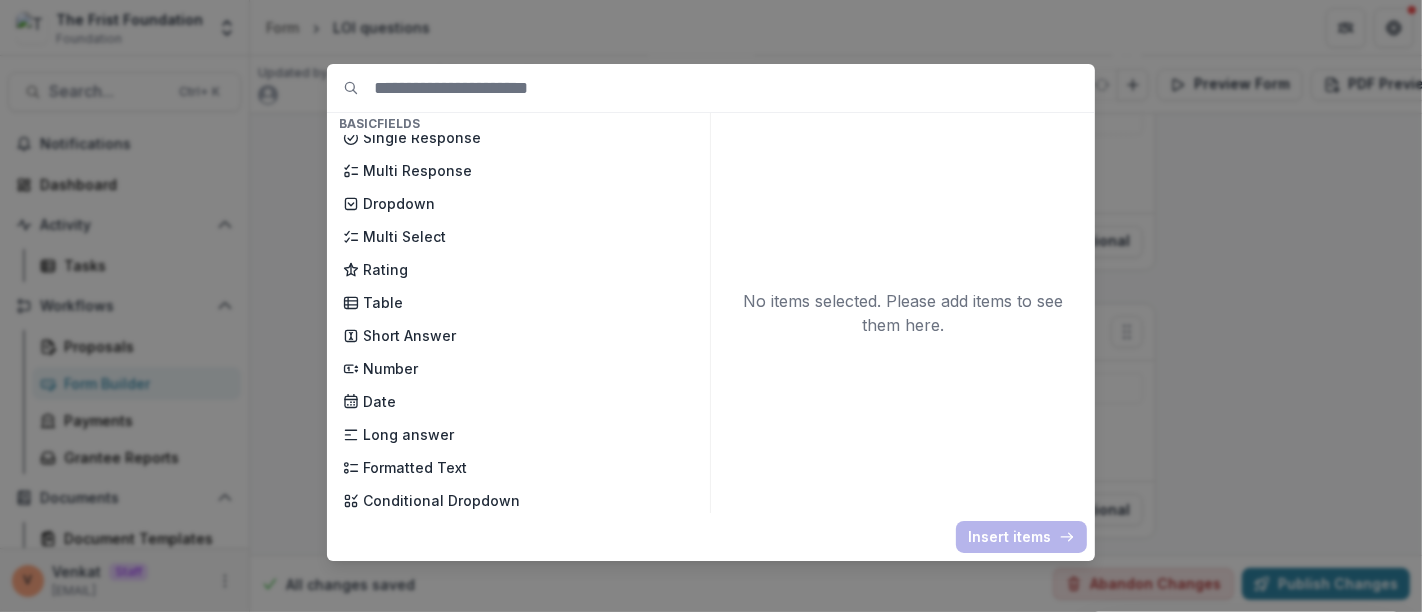 scroll, scrollTop: 222, scrollLeft: 0, axis: vertical 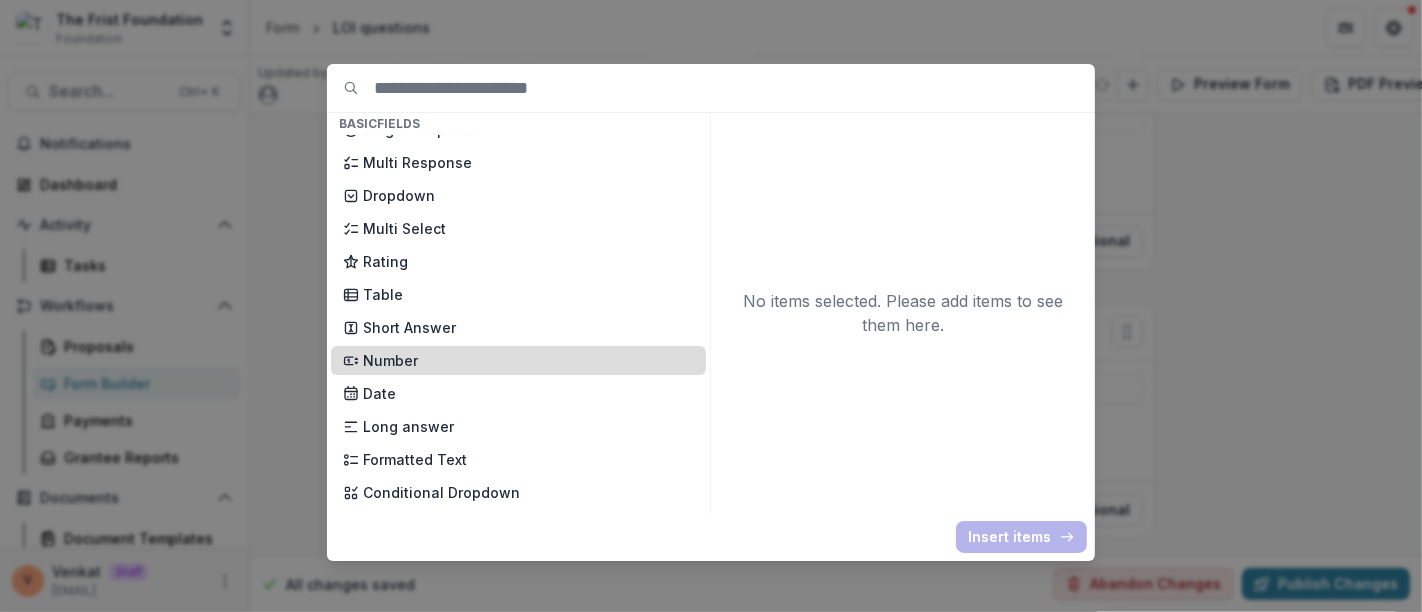 click on "Number" at bounding box center (528, 360) 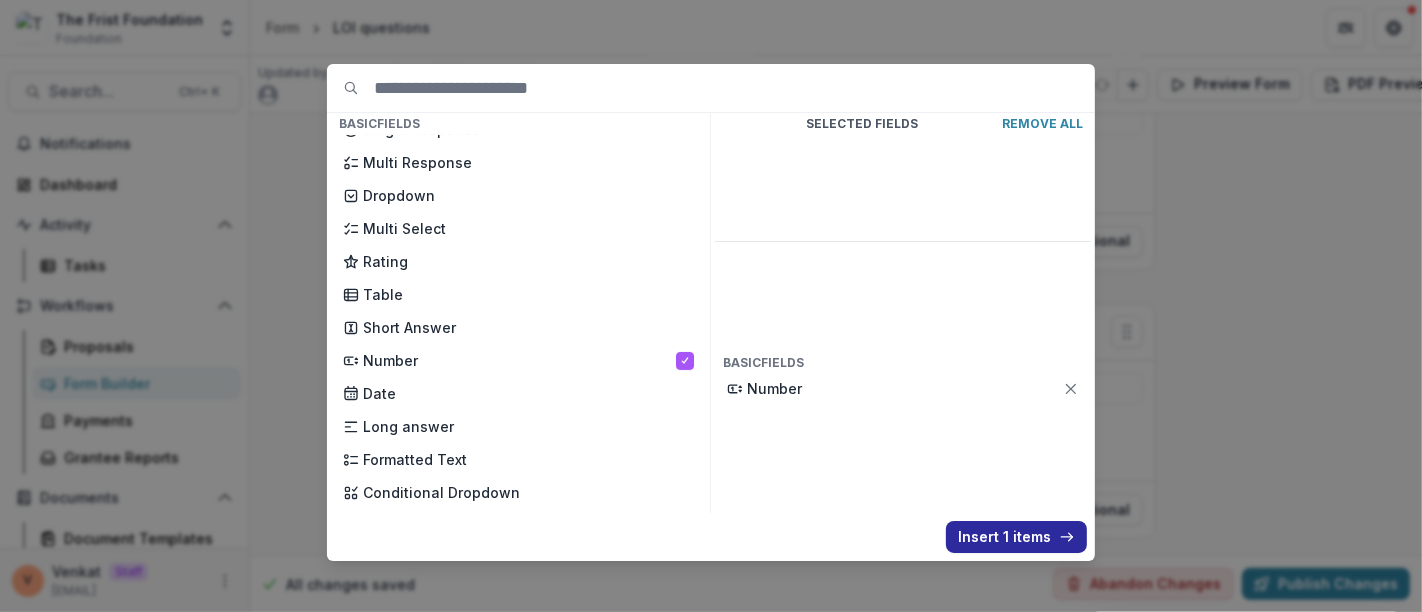 click on "Insert 1 items" at bounding box center [1016, 537] 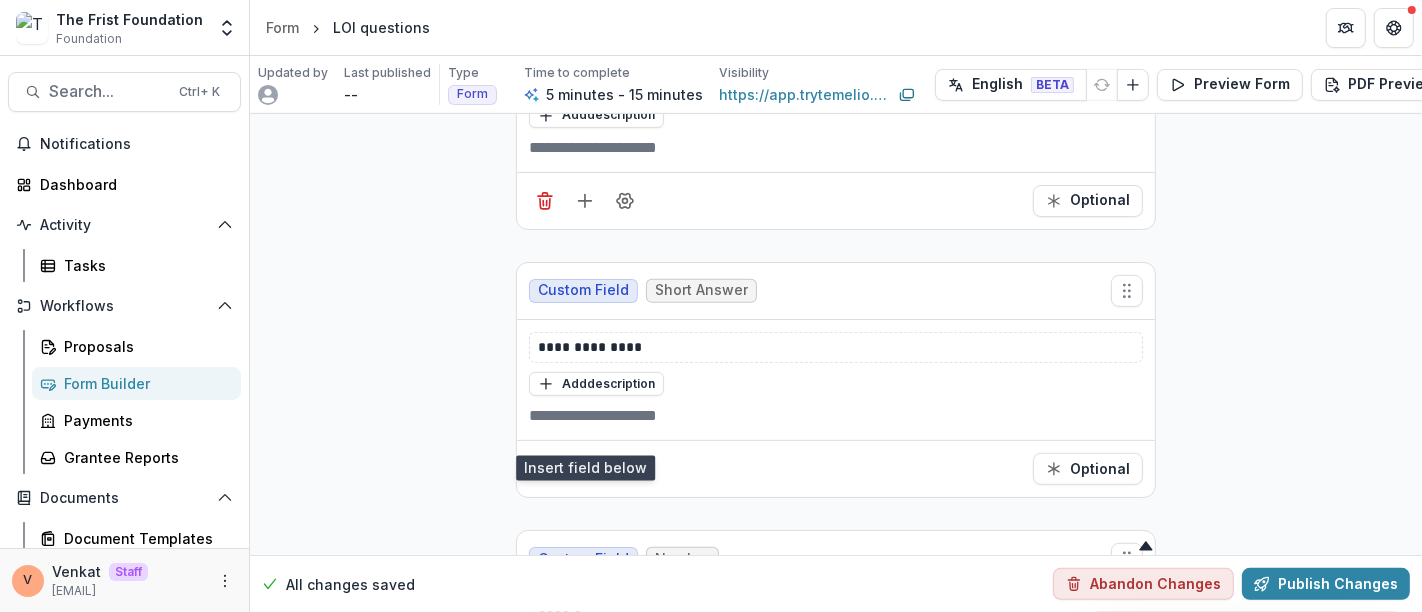 scroll, scrollTop: 882, scrollLeft: 0, axis: vertical 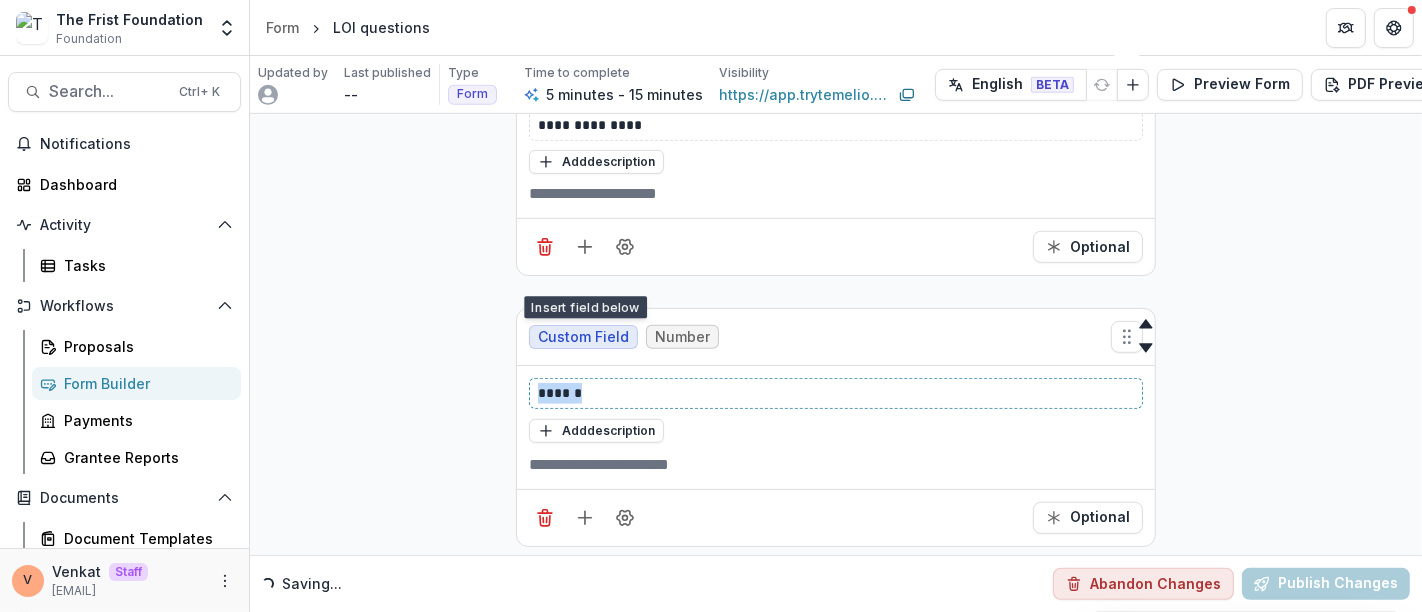 drag, startPoint x: 571, startPoint y: 418, endPoint x: 508, endPoint y: 414, distance: 63.126858 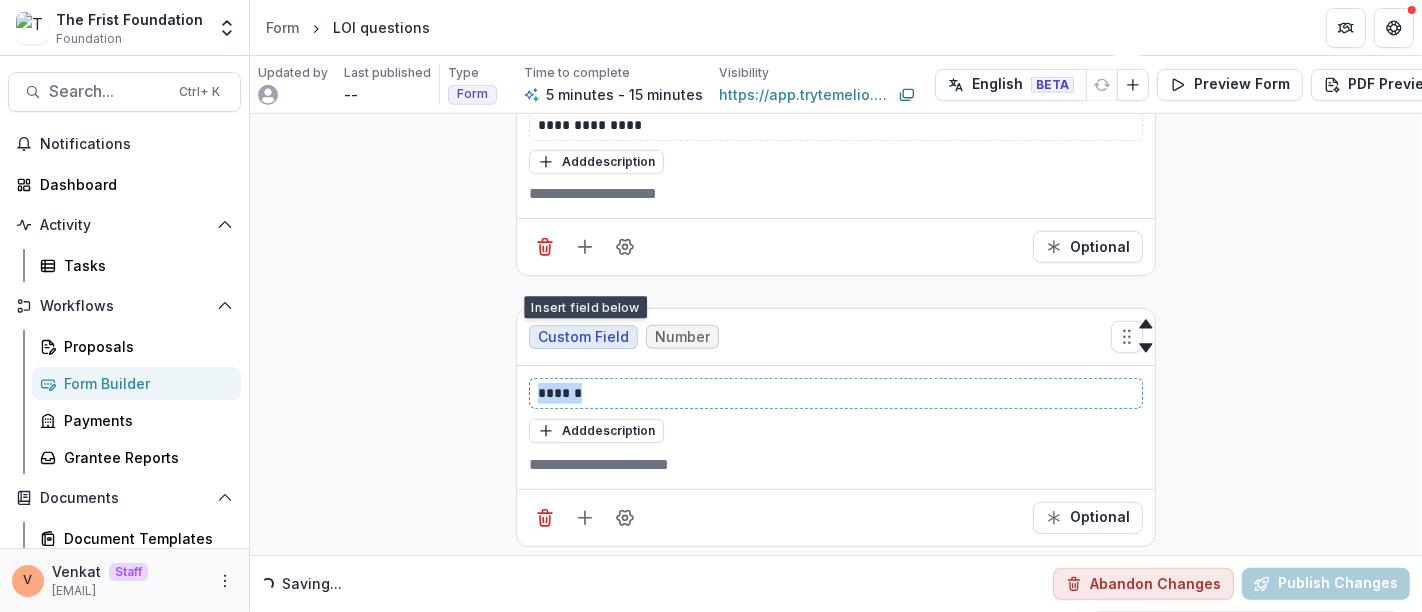 click on "**********" at bounding box center (836, -103) 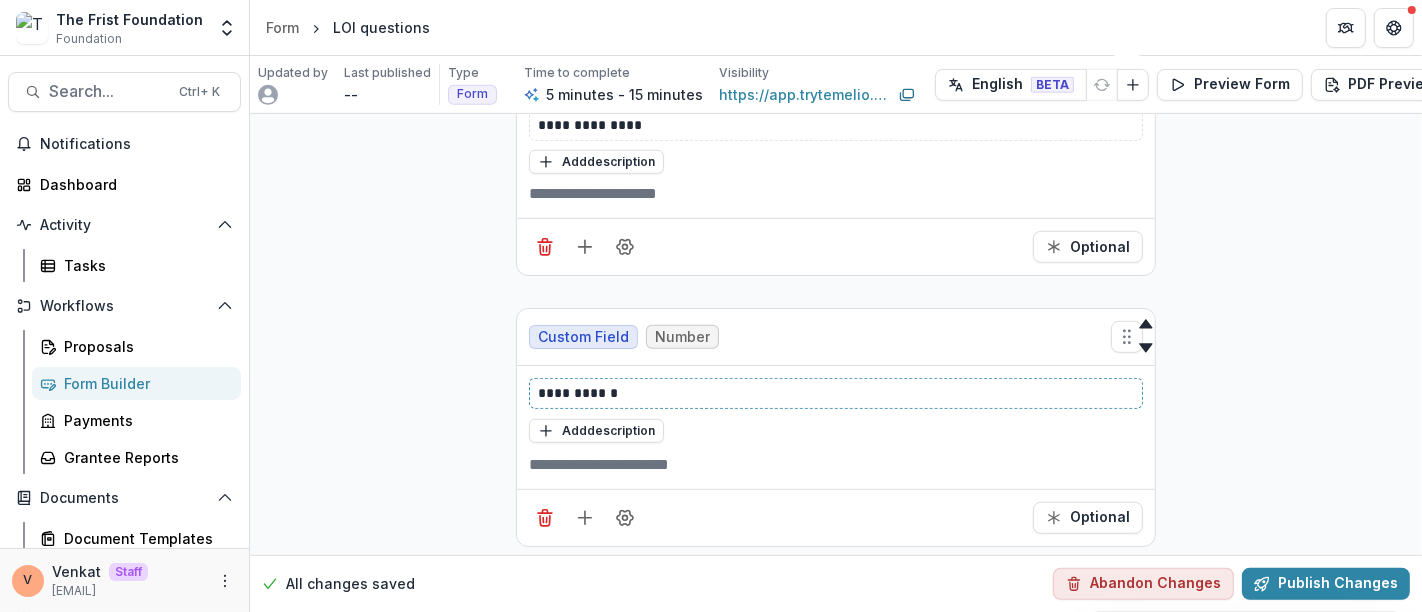 scroll, scrollTop: 943, scrollLeft: 0, axis: vertical 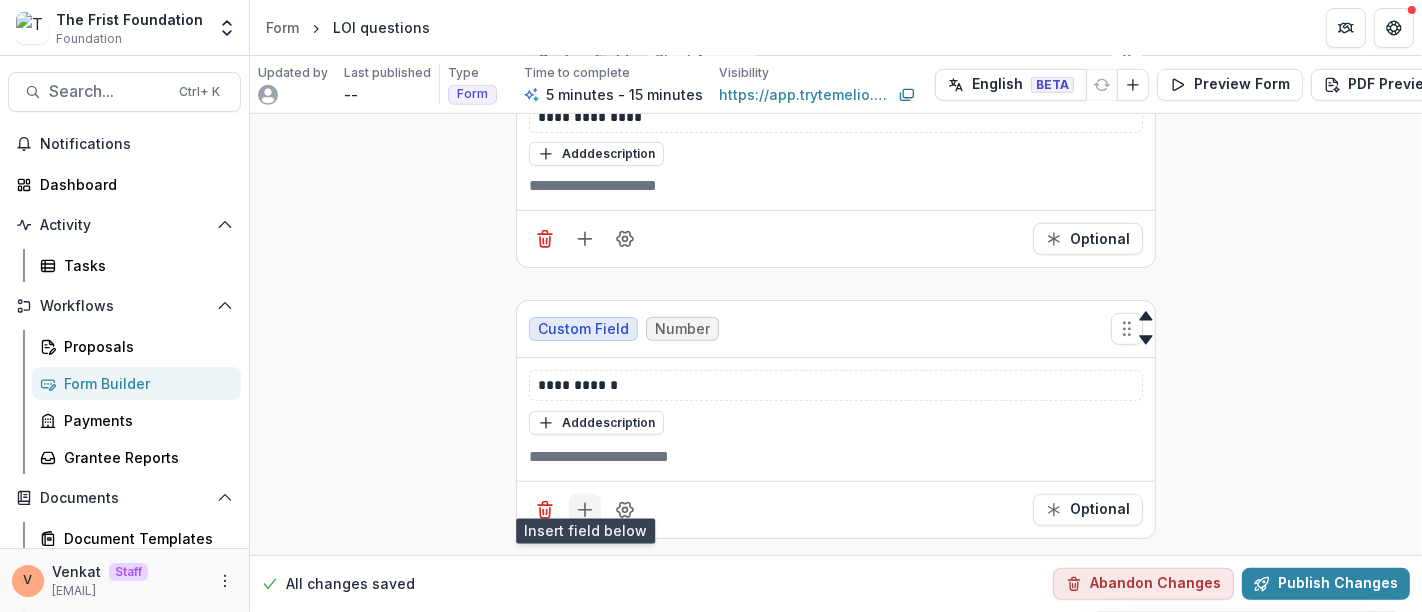 click 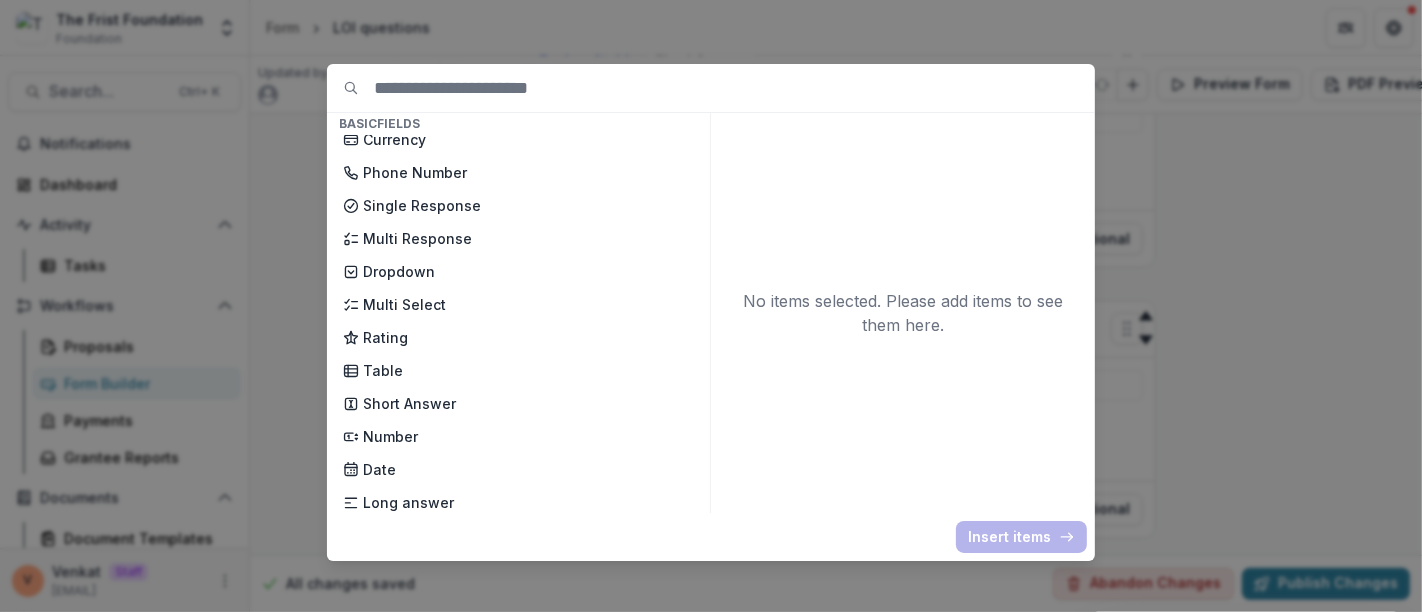 scroll, scrollTop: 222, scrollLeft: 0, axis: vertical 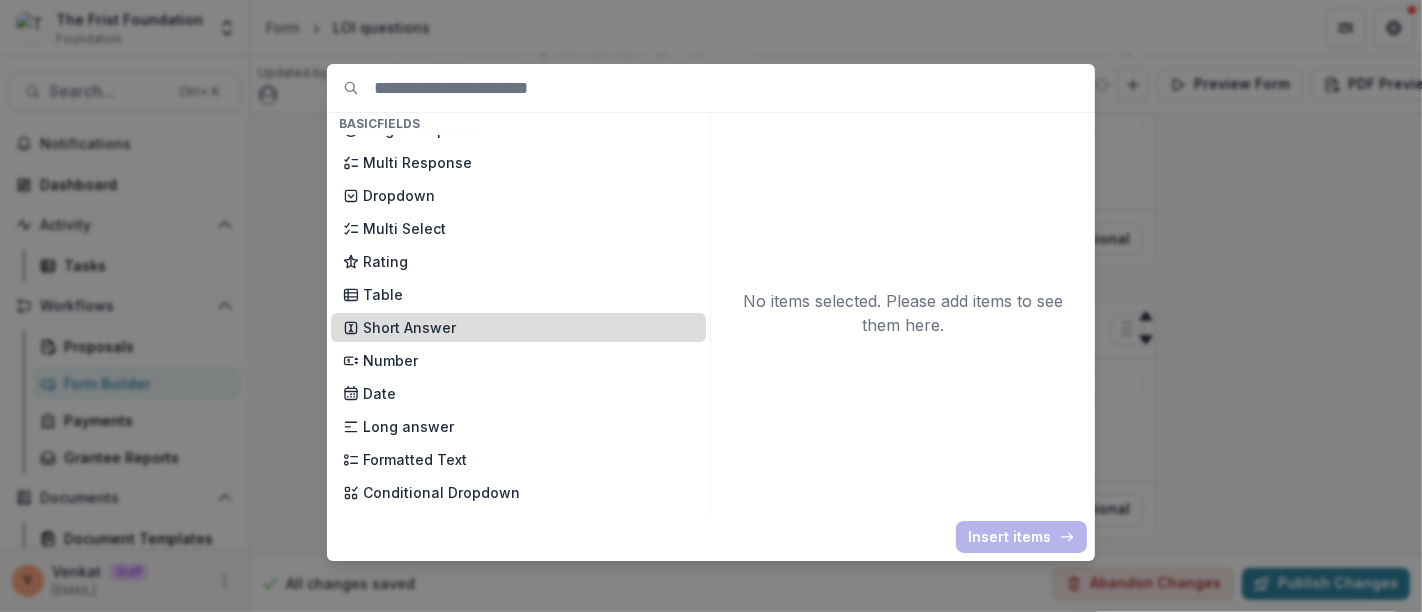 click on "Short Answer" at bounding box center [528, 327] 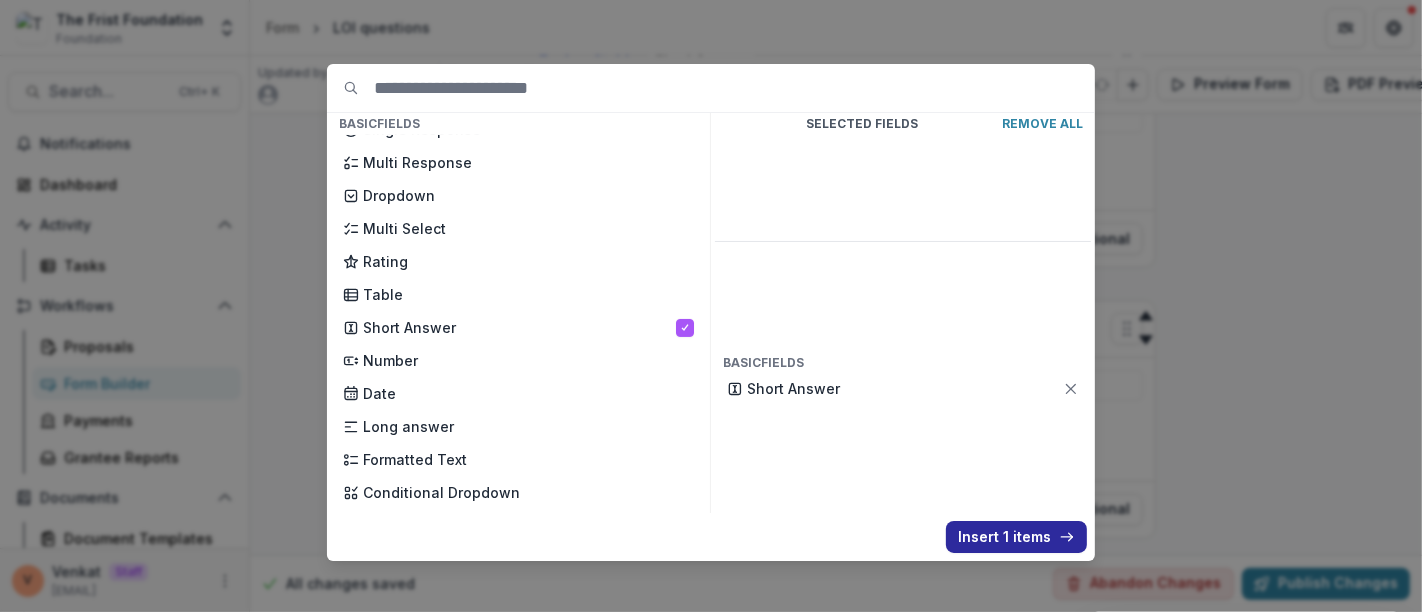 click on "Insert 1 items" at bounding box center (1016, 537) 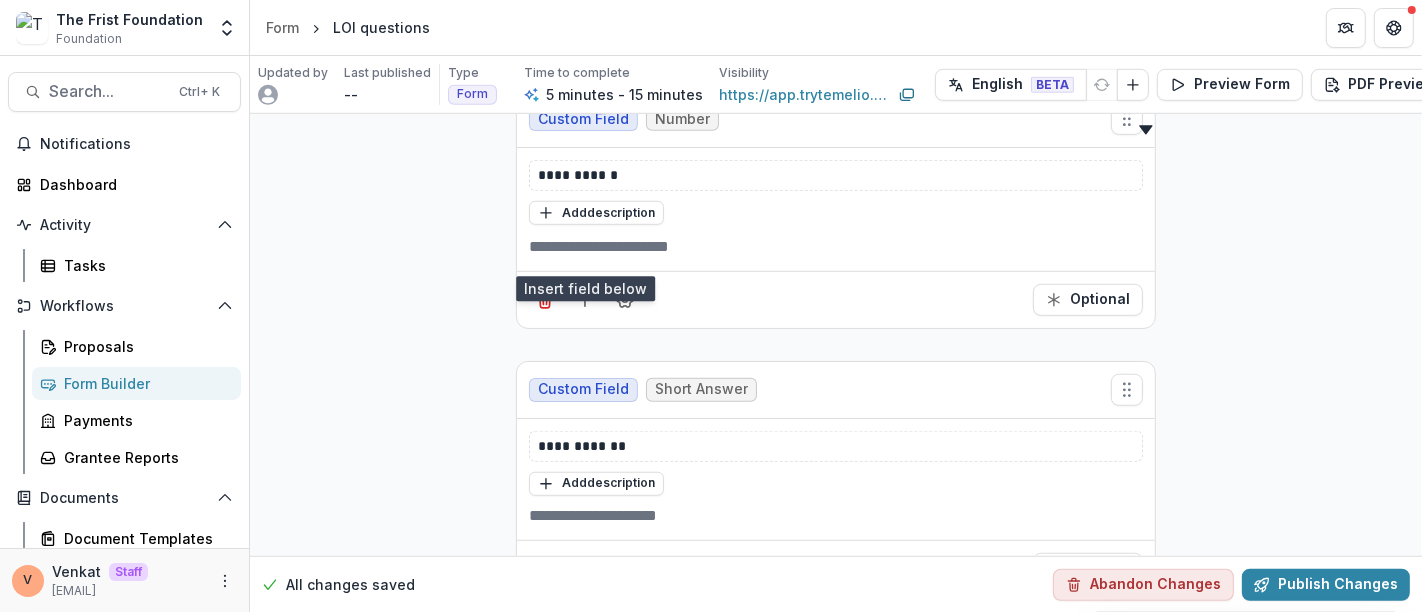 scroll, scrollTop: 1226, scrollLeft: 0, axis: vertical 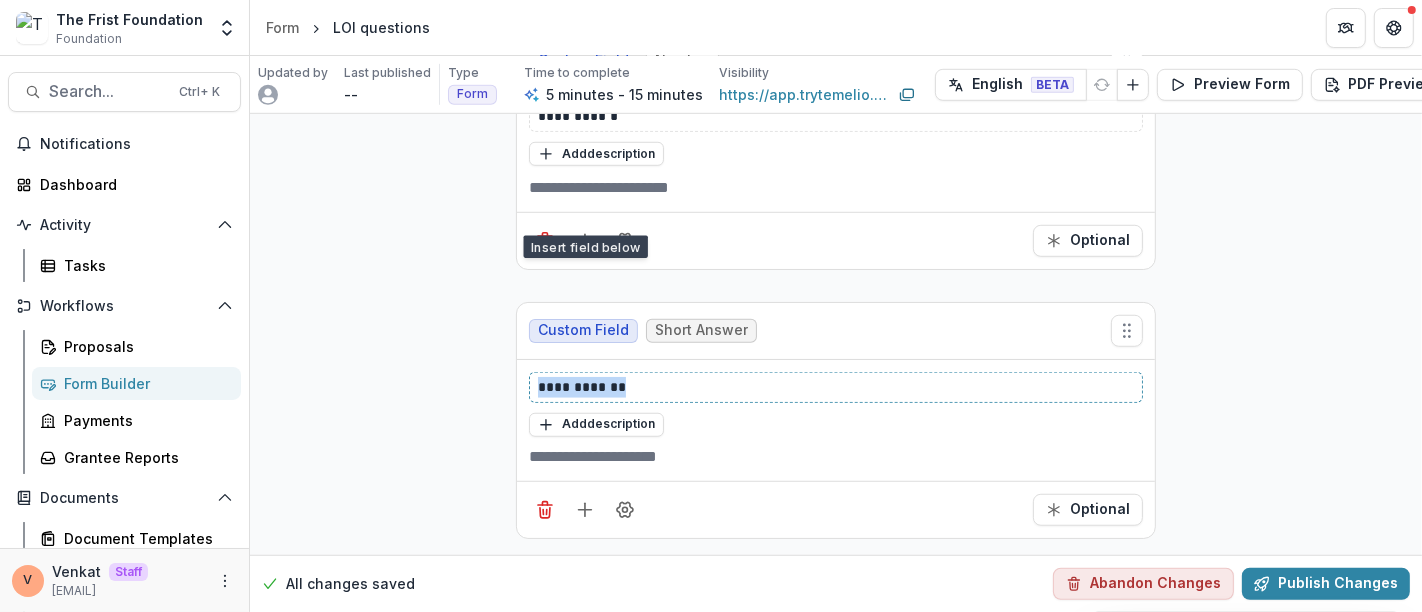 drag, startPoint x: 479, startPoint y: 361, endPoint x: 445, endPoint y: 361, distance: 34 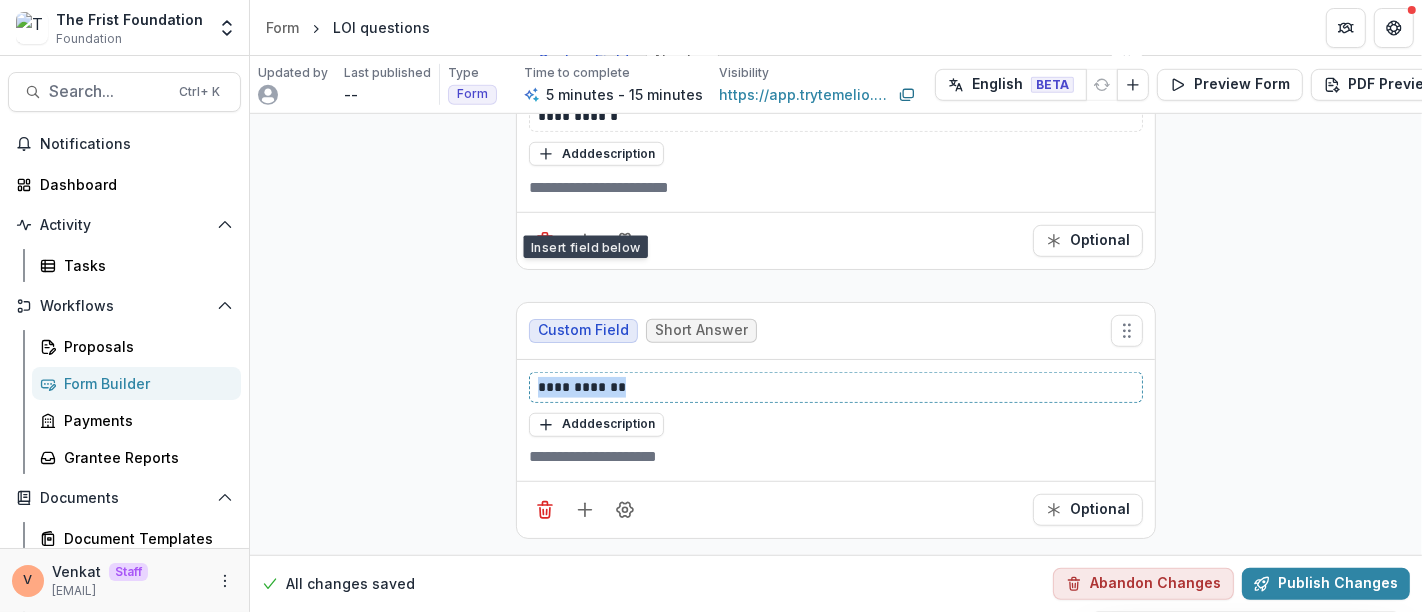 click on "**********" at bounding box center (836, -245) 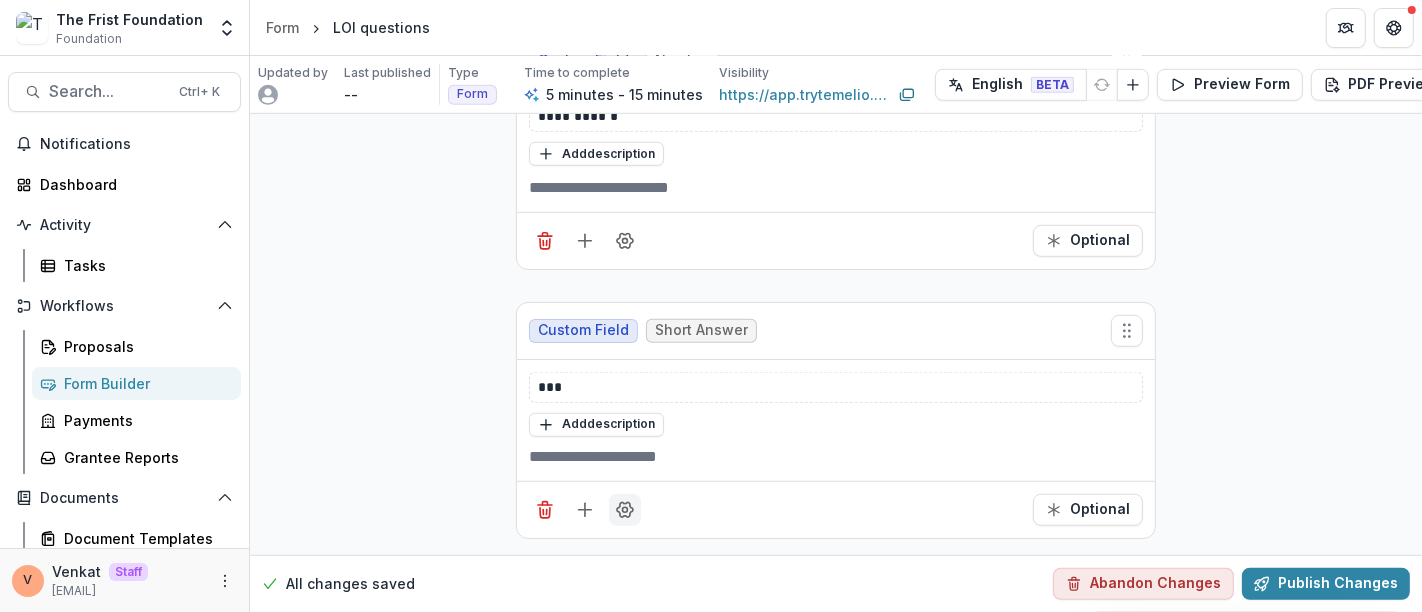 click 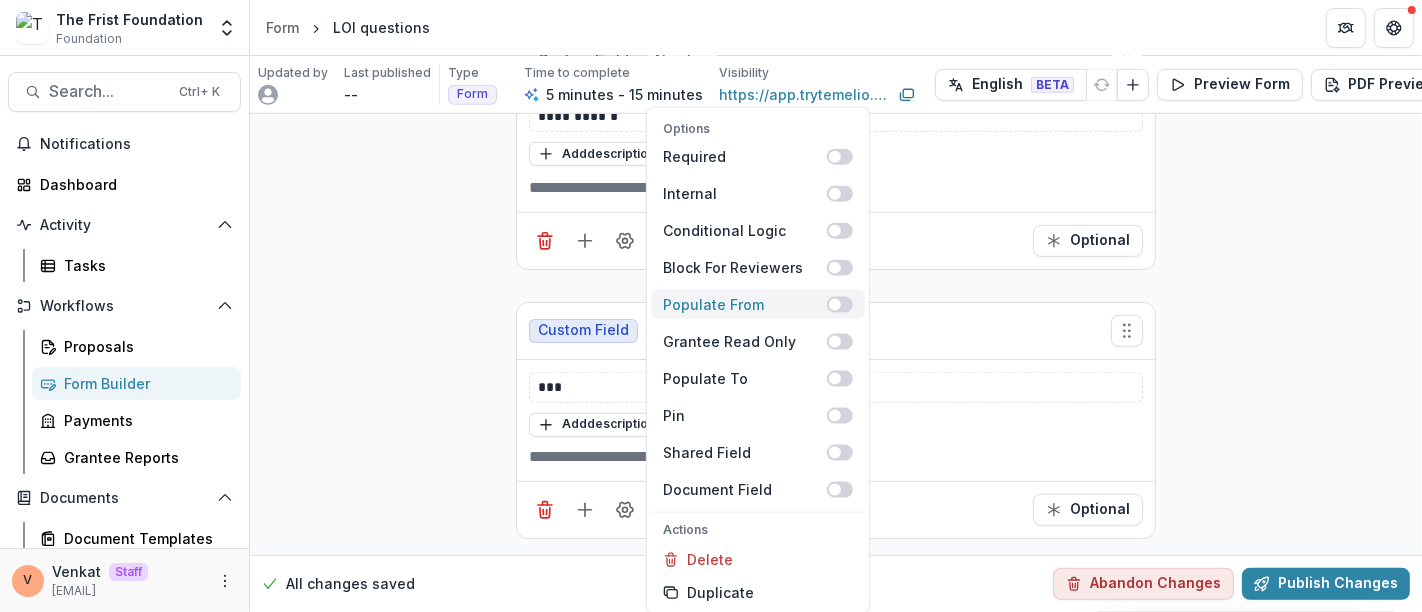click at bounding box center [840, 304] 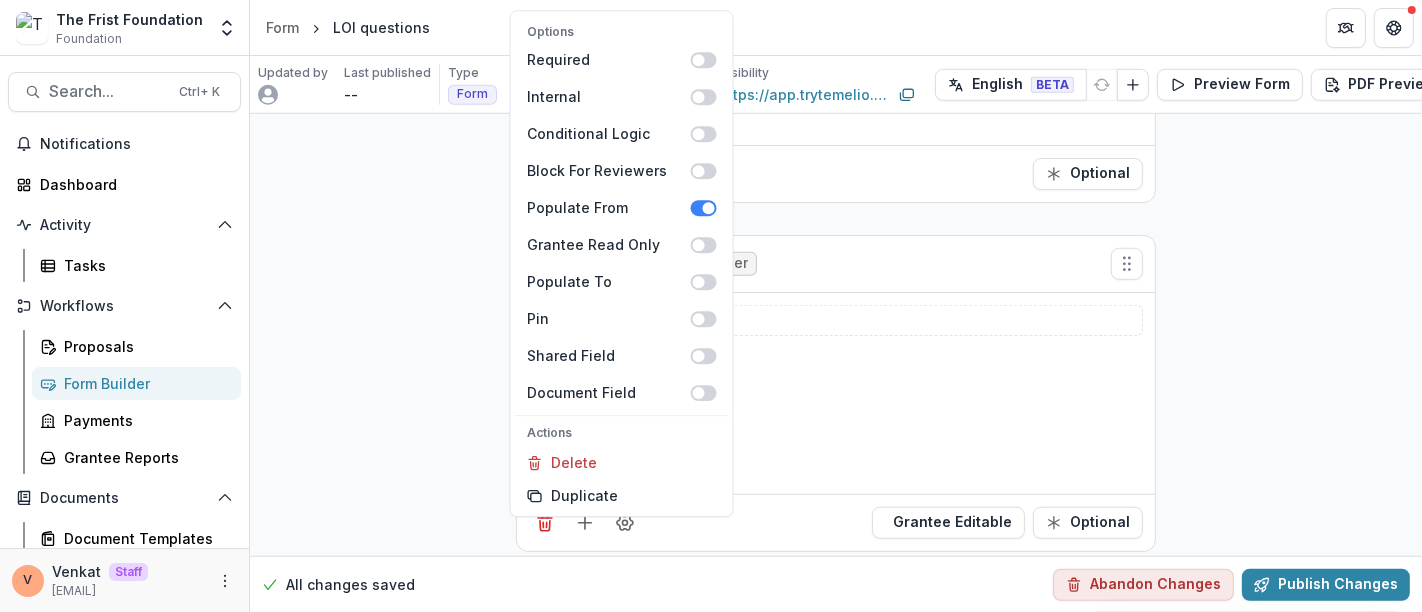 click on "**********" at bounding box center [836, -272] 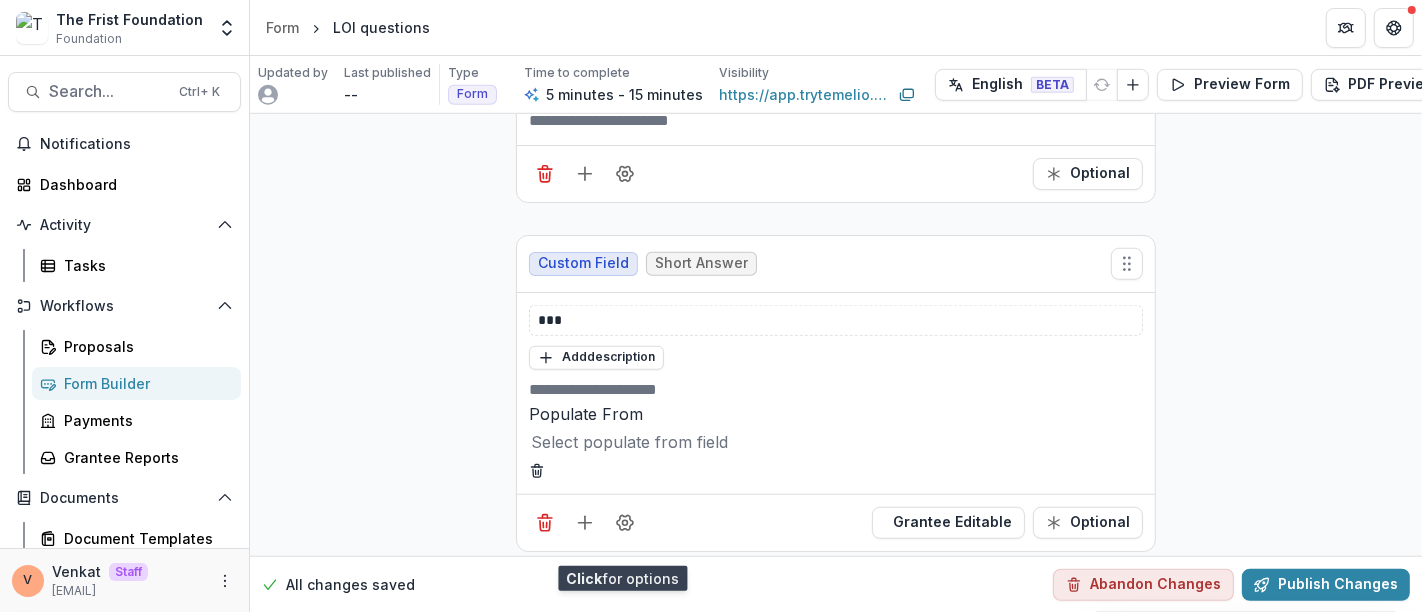 click at bounding box center [836, 442] 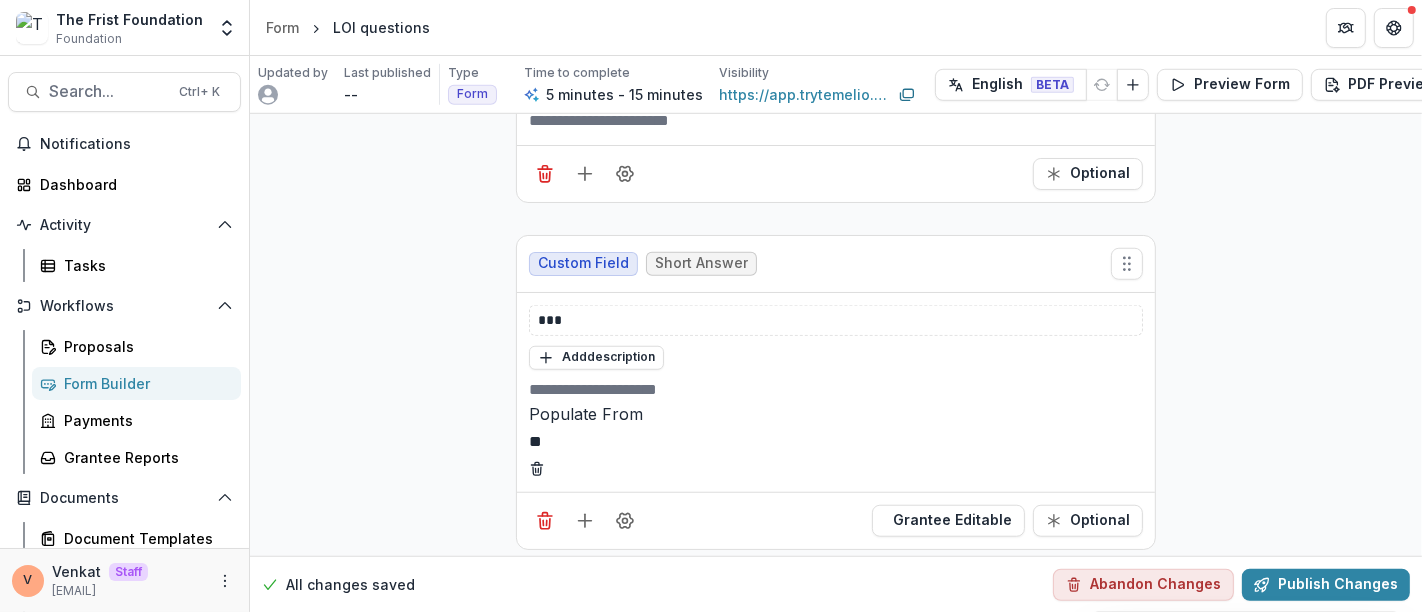 type on "***" 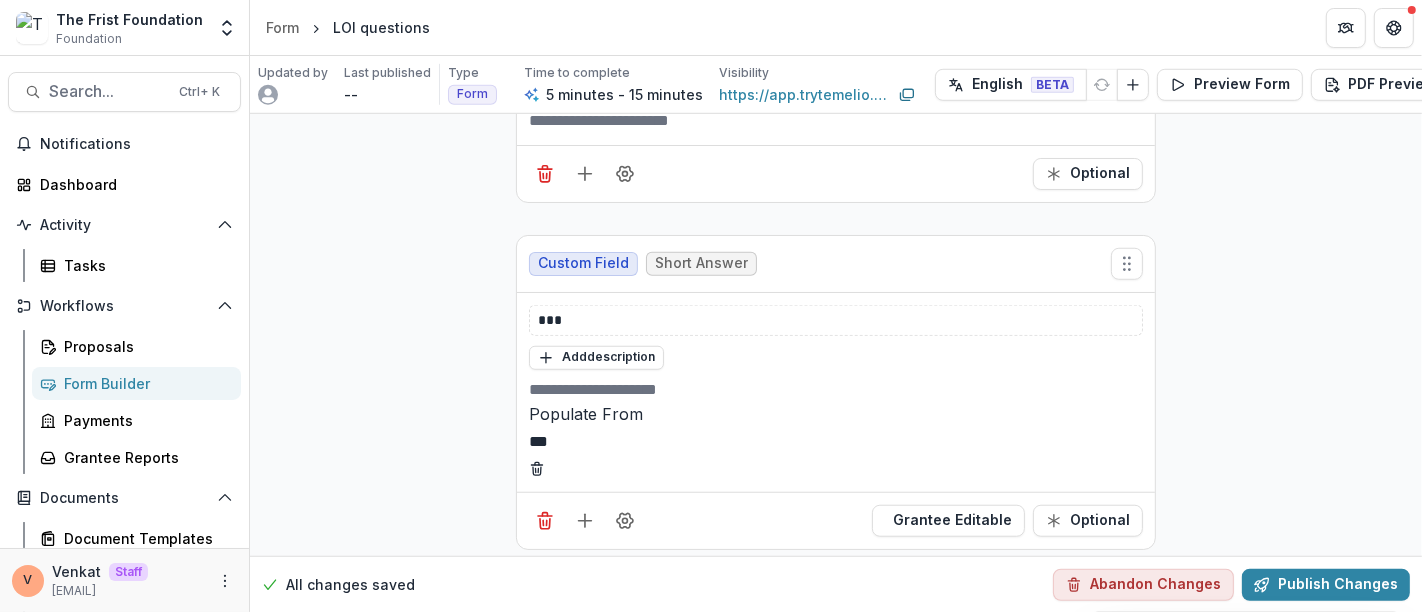 click on "EIN CRM Profile" at bounding box center (711, 676) 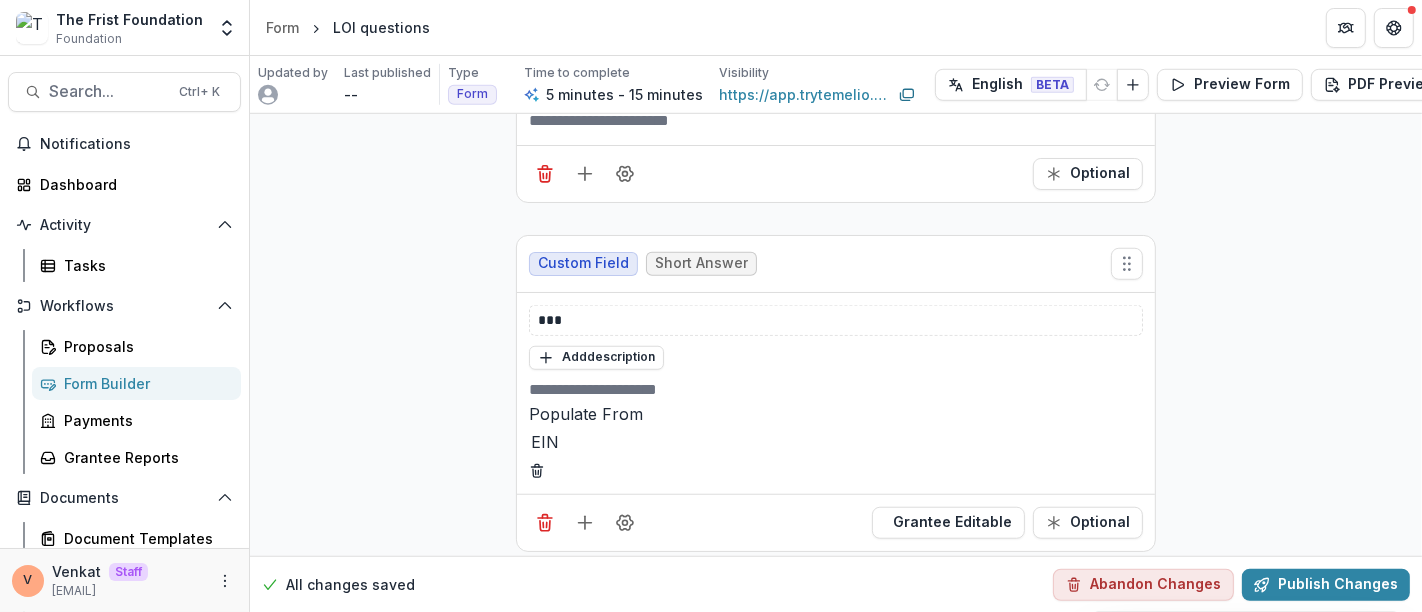 click on "**********" at bounding box center [836, -272] 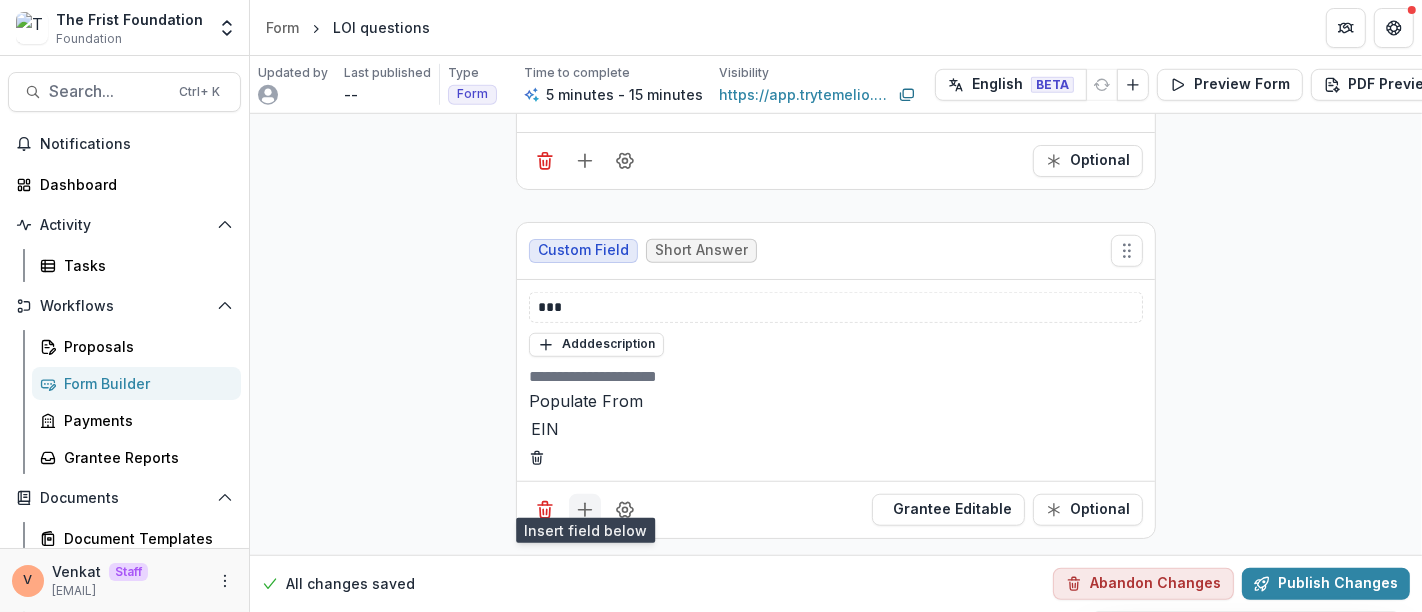 click 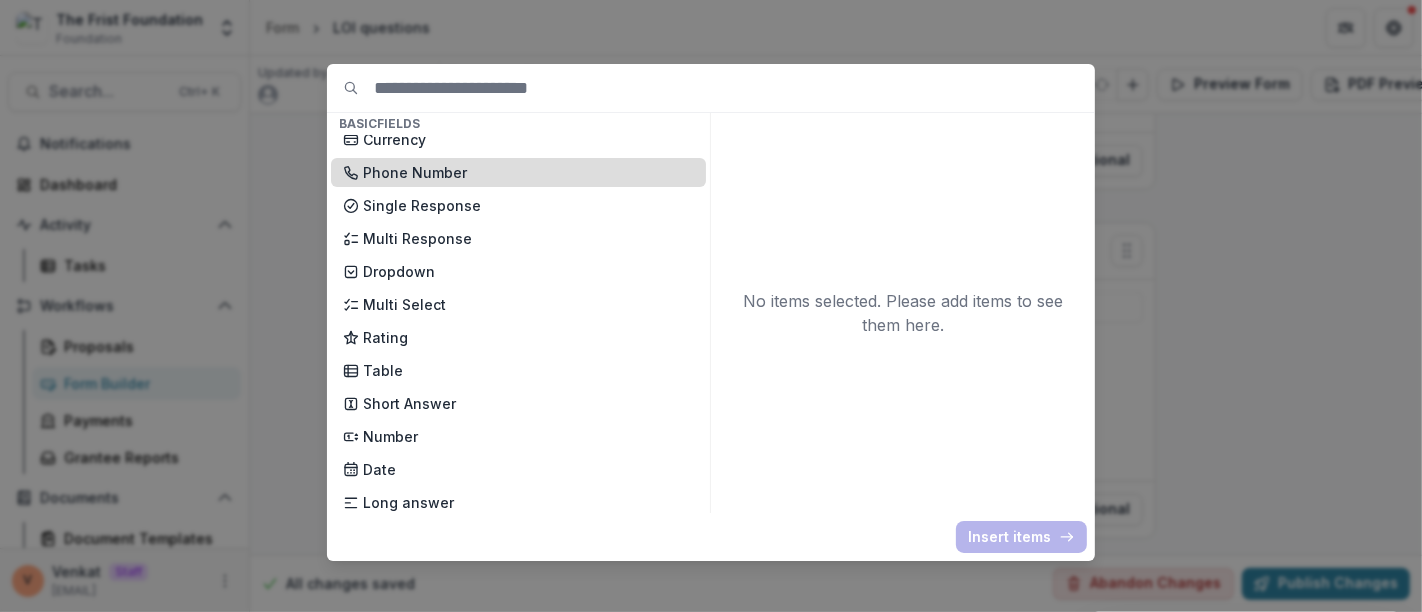 scroll, scrollTop: 222, scrollLeft: 0, axis: vertical 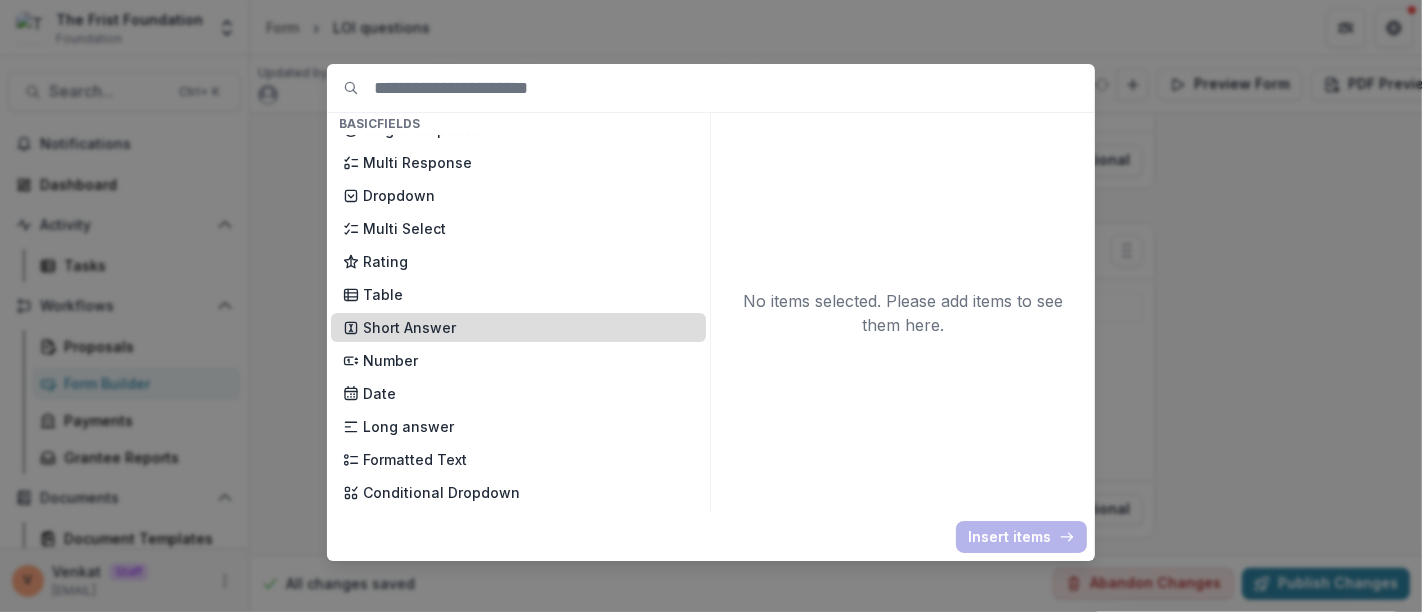 click on "Short Answer" at bounding box center [528, 327] 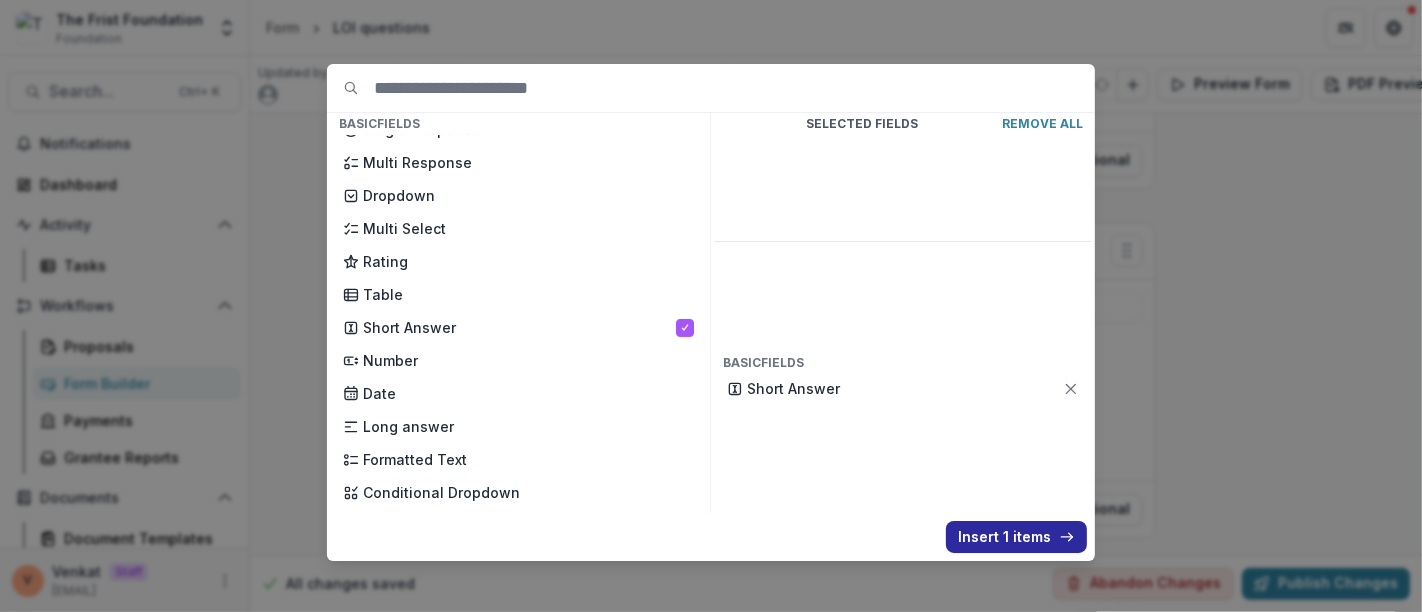 click on "Insert 1 items" at bounding box center (1016, 537) 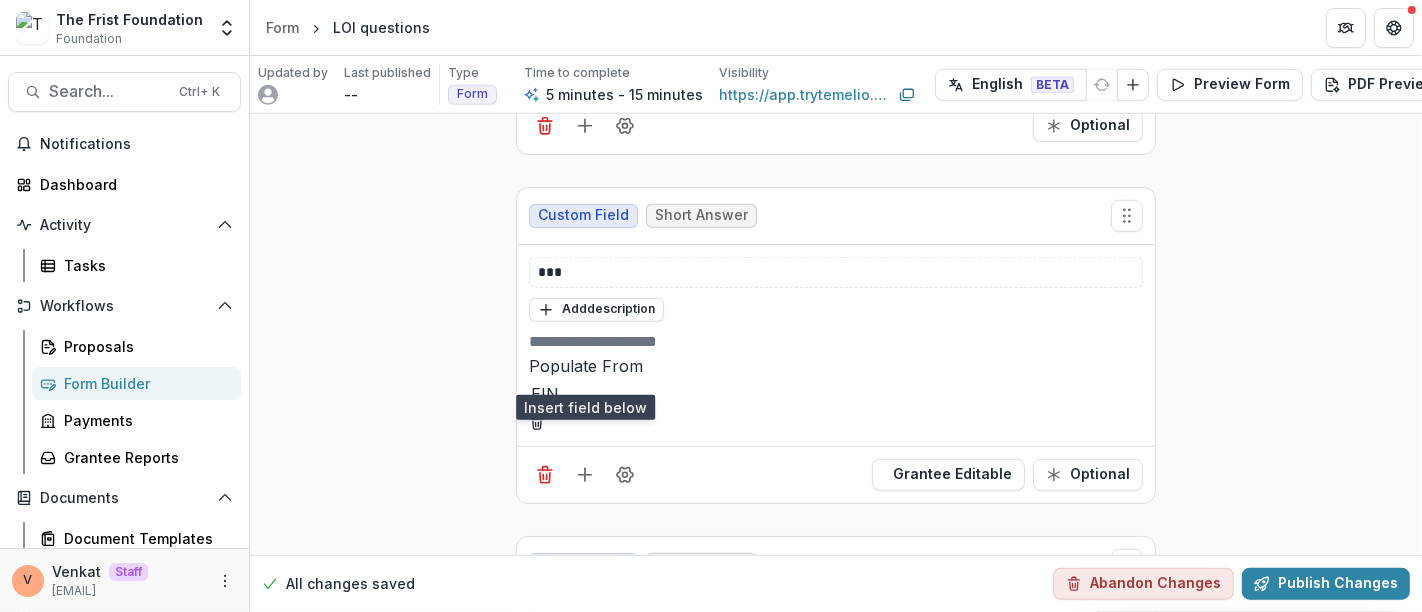scroll, scrollTop: 1497, scrollLeft: 0, axis: vertical 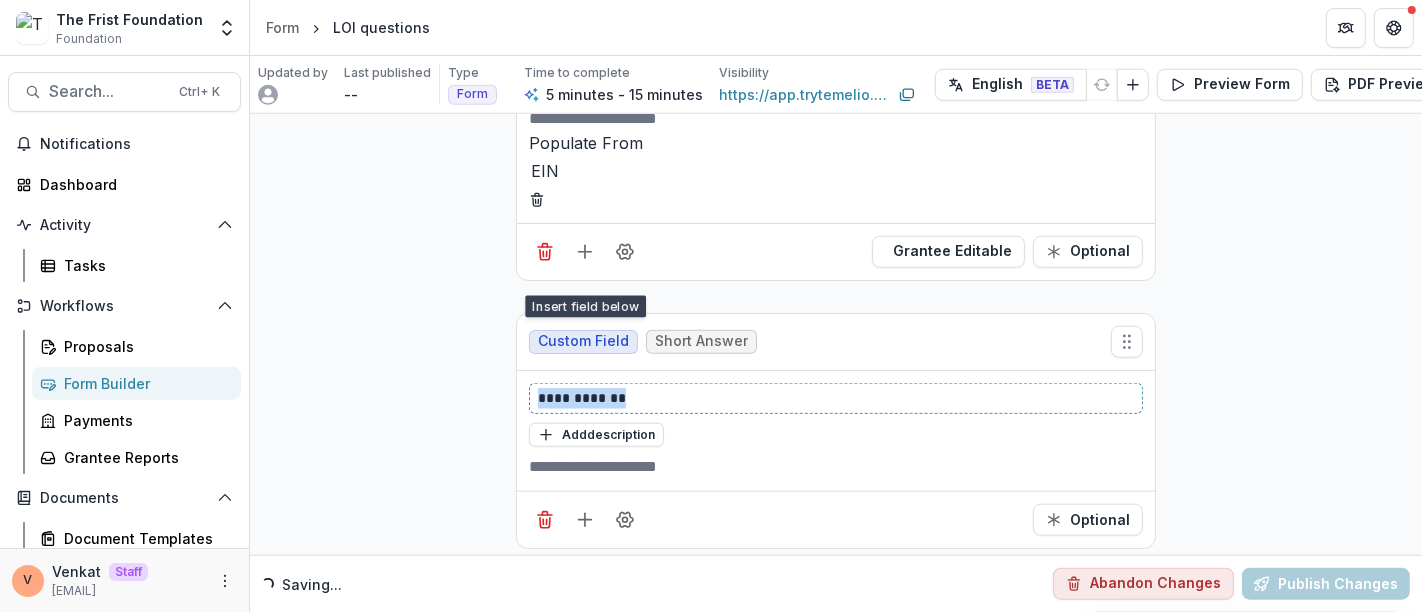 drag, startPoint x: 645, startPoint y: 415, endPoint x: 445, endPoint y: 428, distance: 200.42206 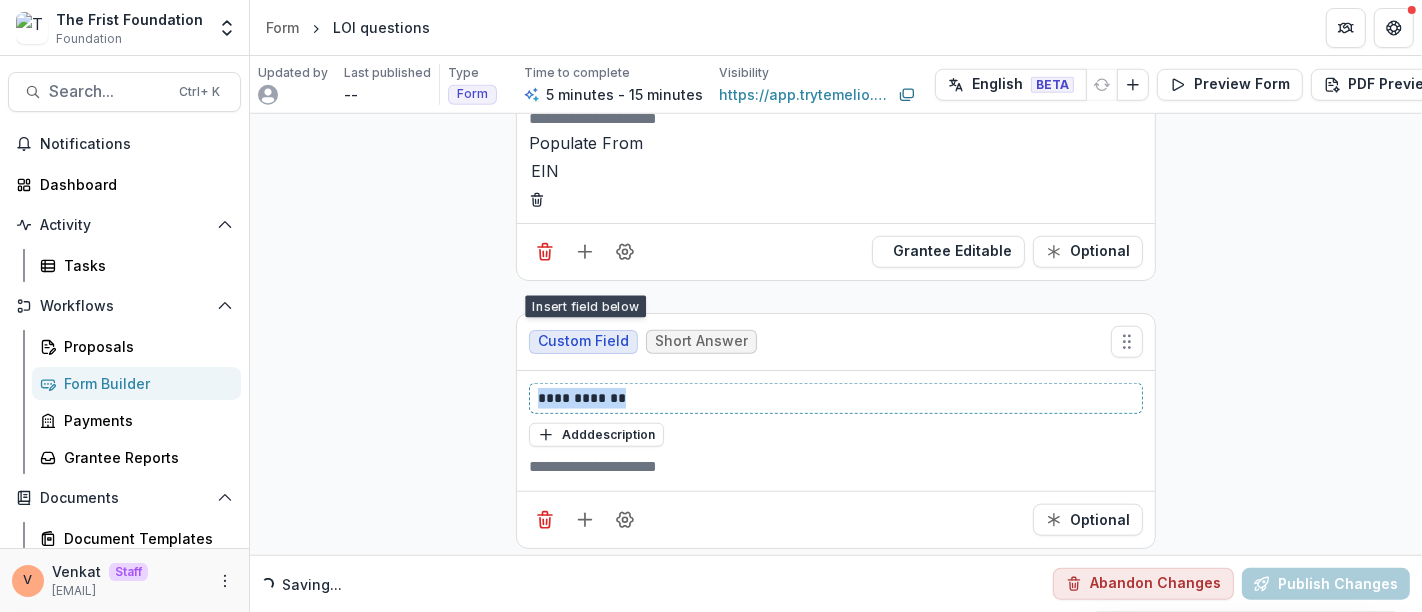 click on "**********" at bounding box center (836, -409) 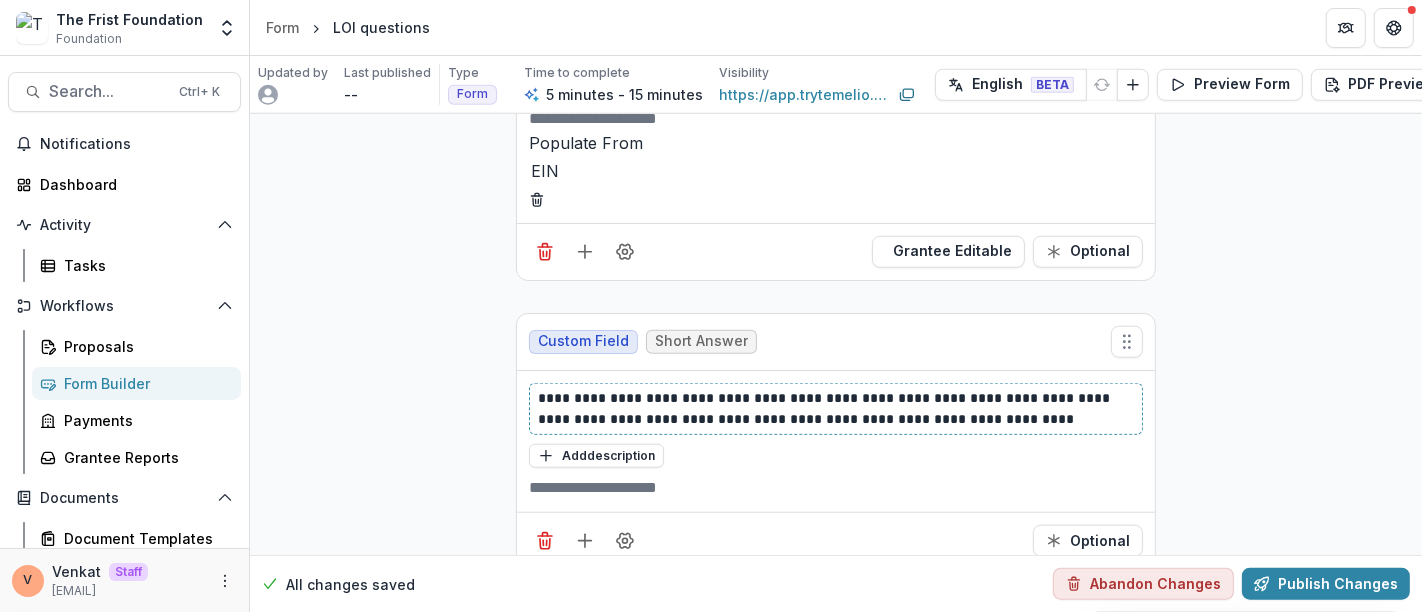 scroll, scrollTop: 1578, scrollLeft: 0, axis: vertical 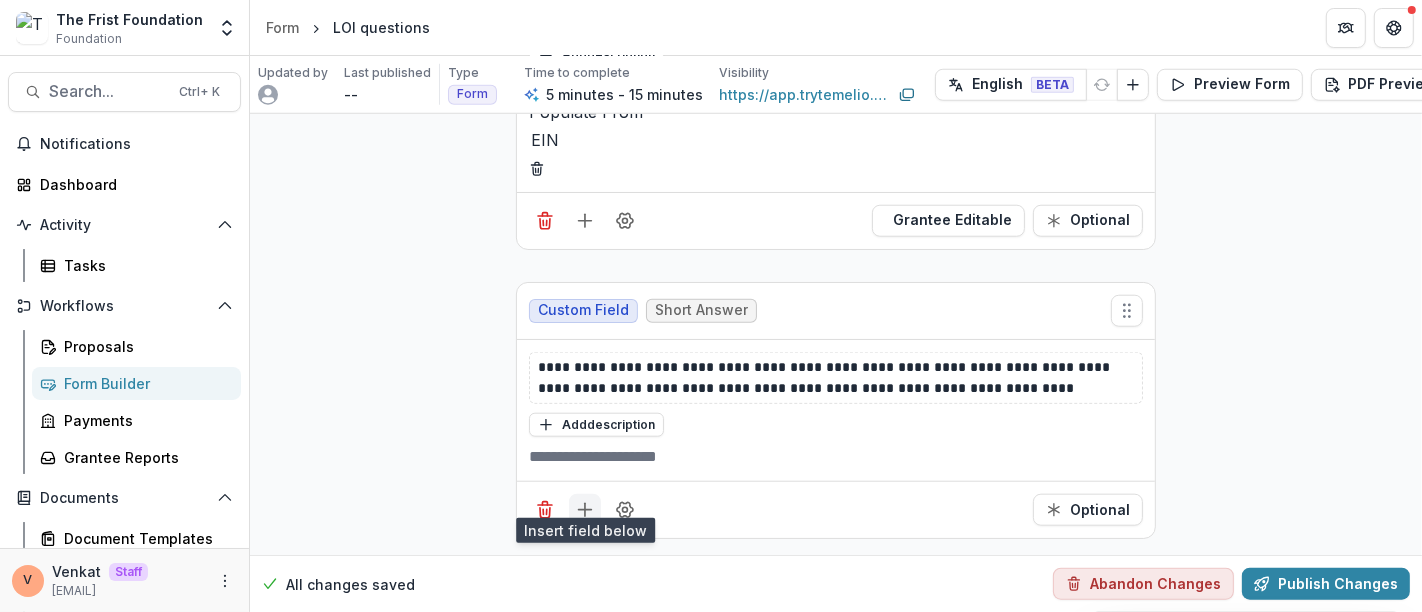 click 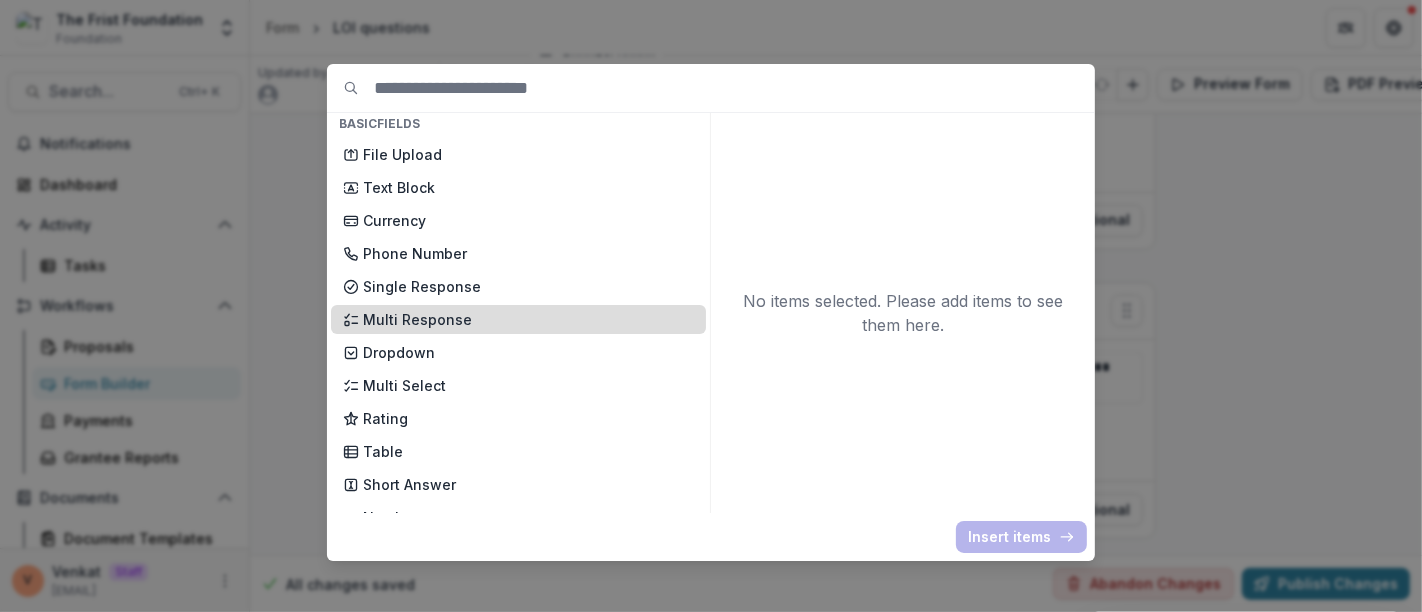 scroll, scrollTop: 111, scrollLeft: 0, axis: vertical 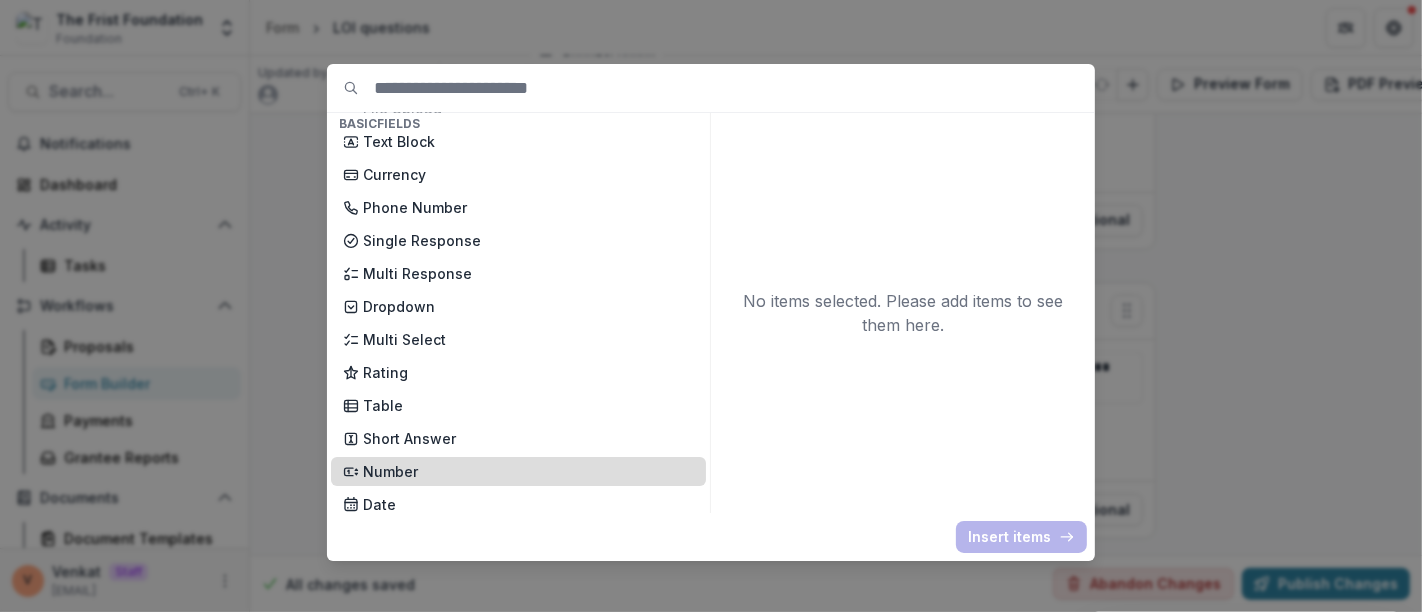 click on "Number" at bounding box center [528, 471] 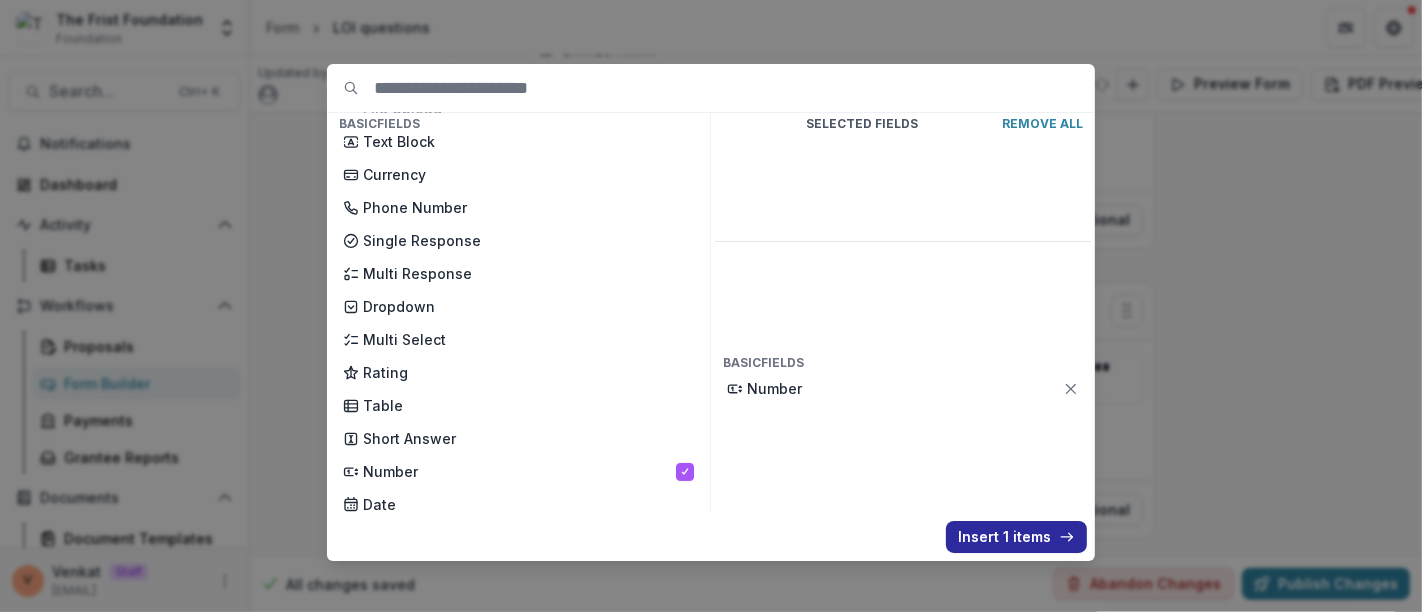 click on "Insert 1 items" at bounding box center (1016, 537) 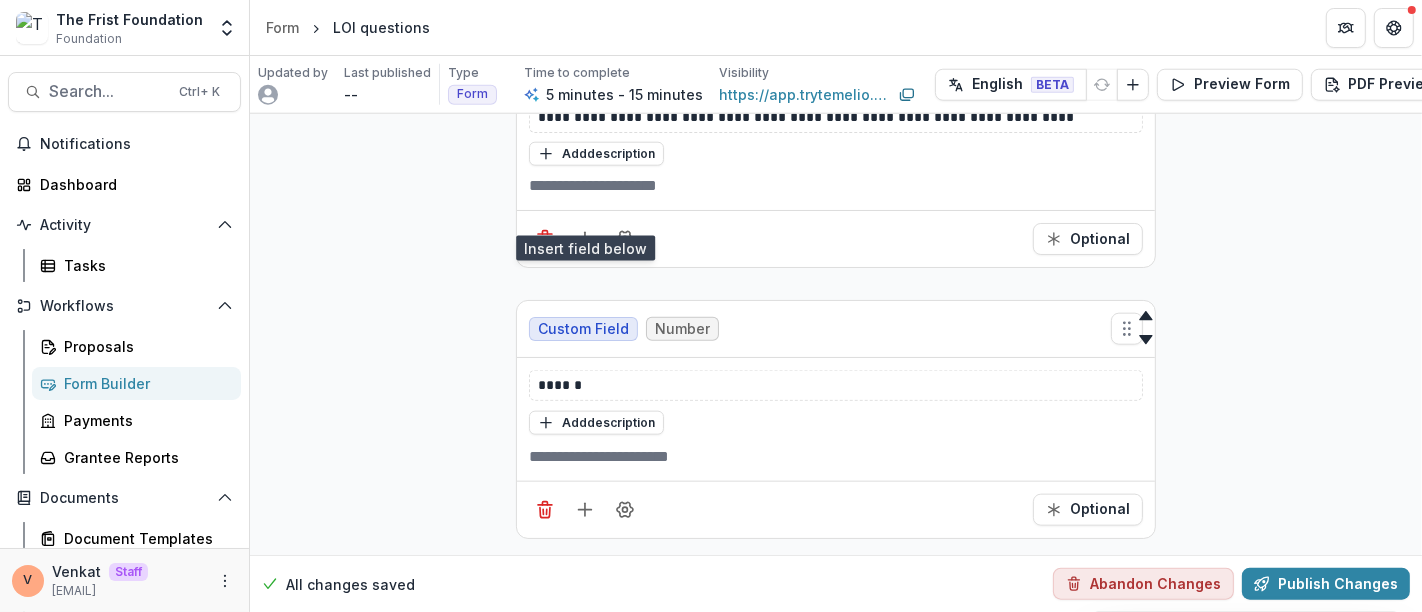 scroll, scrollTop: 1860, scrollLeft: 0, axis: vertical 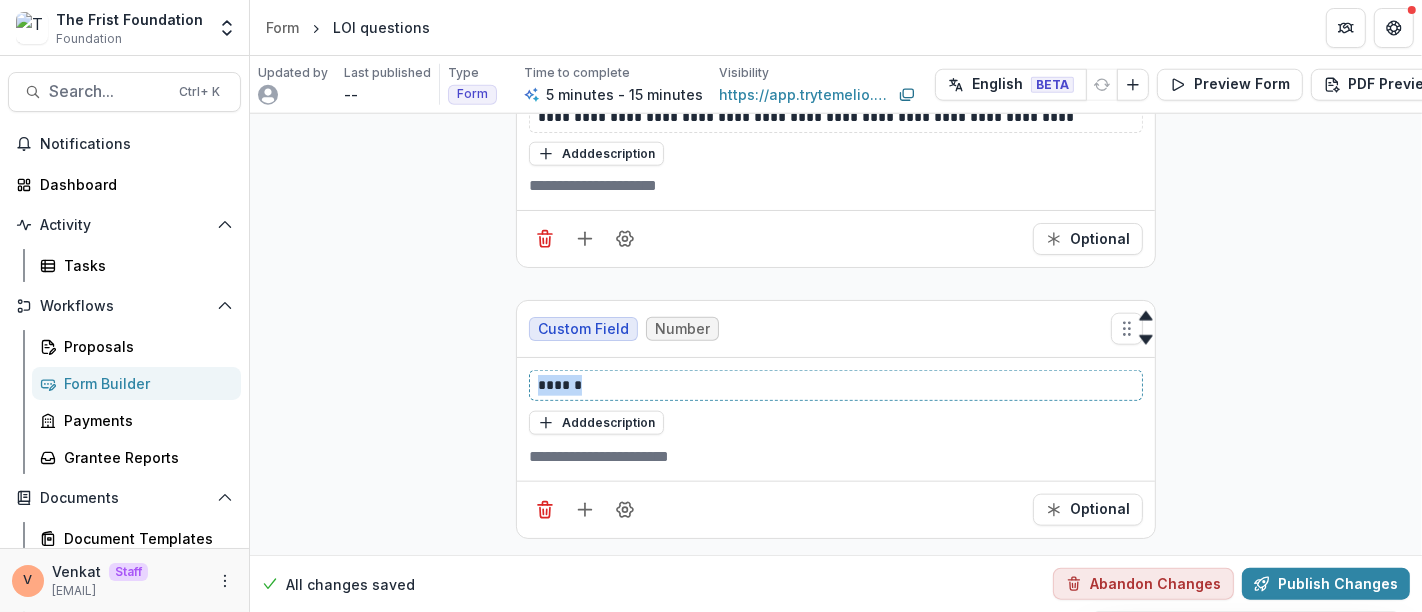 drag, startPoint x: 637, startPoint y: 355, endPoint x: 452, endPoint y: 352, distance: 185.02432 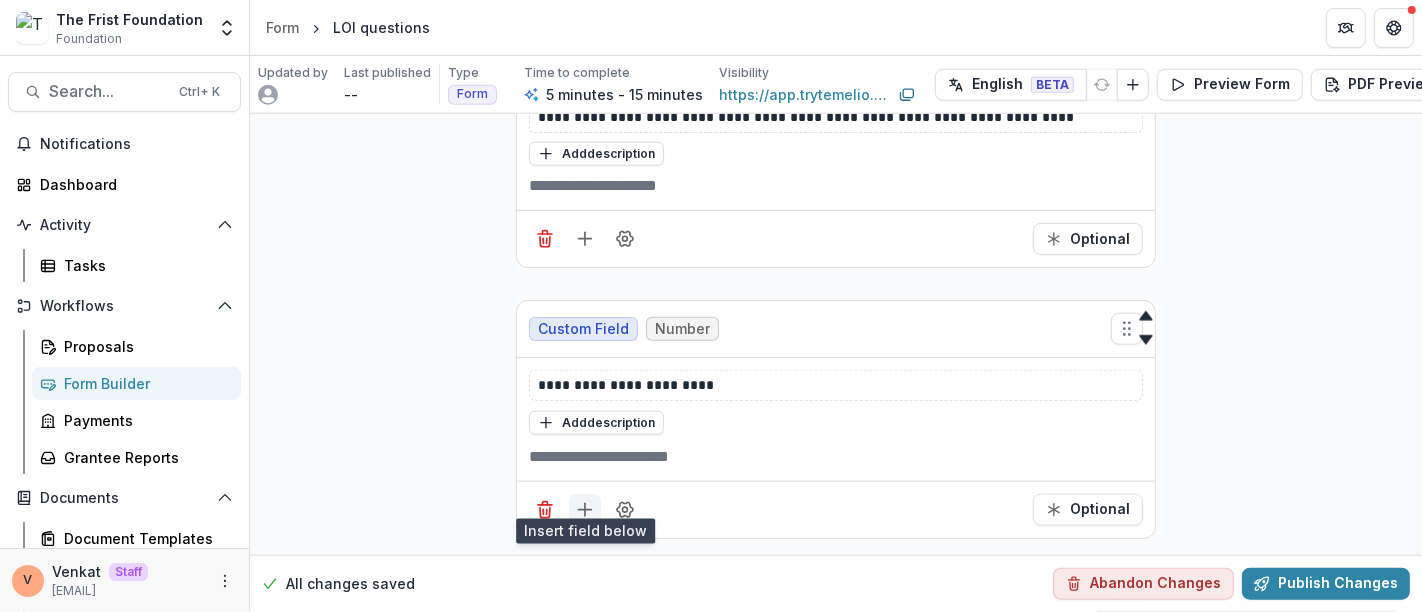 click 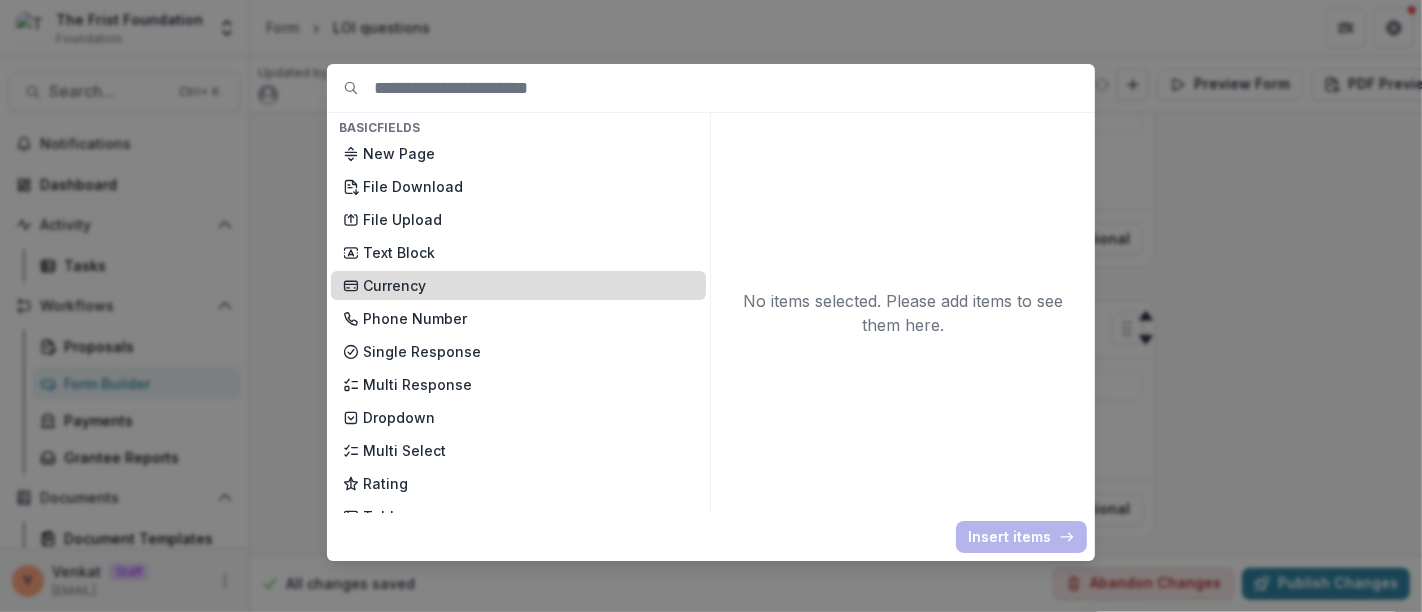 click on "Currency" at bounding box center (528, 285) 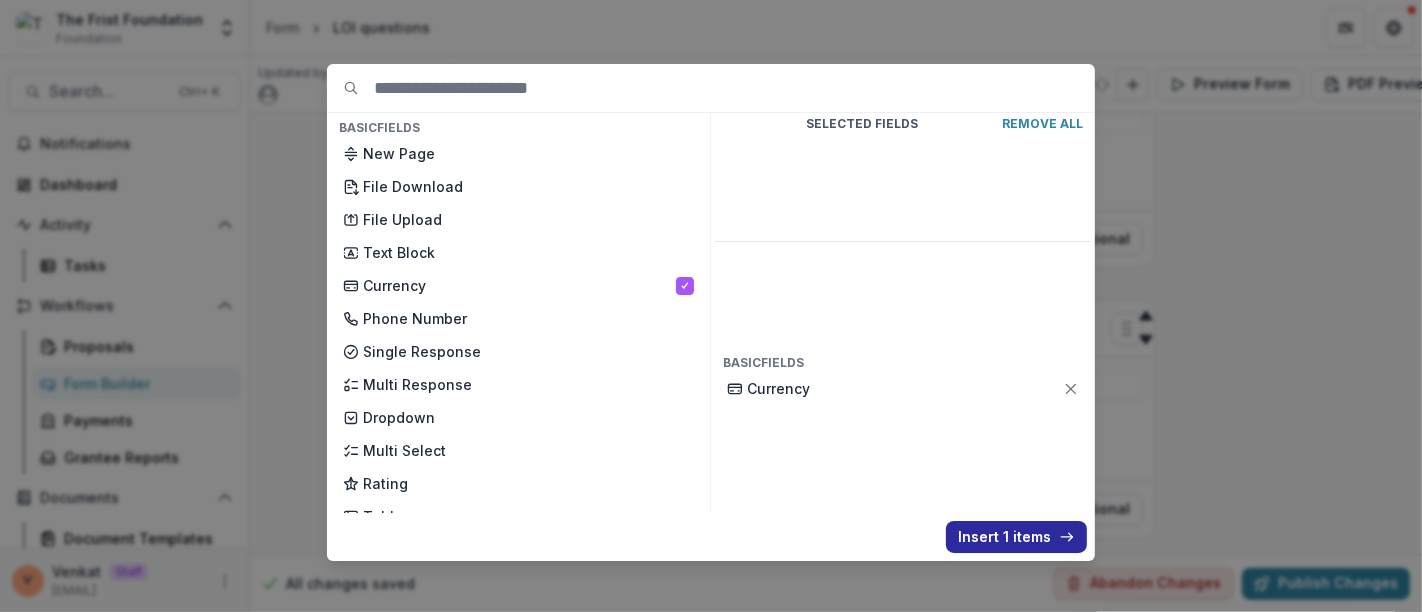 click on "Insert 1 items" at bounding box center (1016, 537) 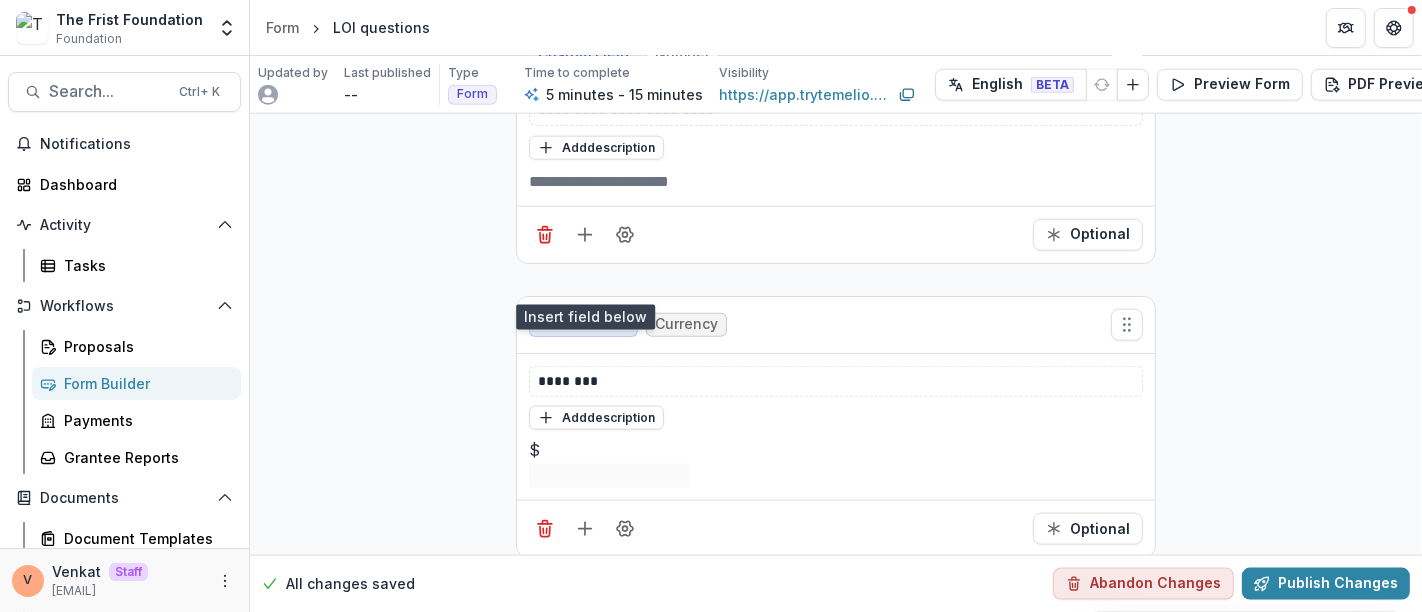 scroll, scrollTop: 2143, scrollLeft: 0, axis: vertical 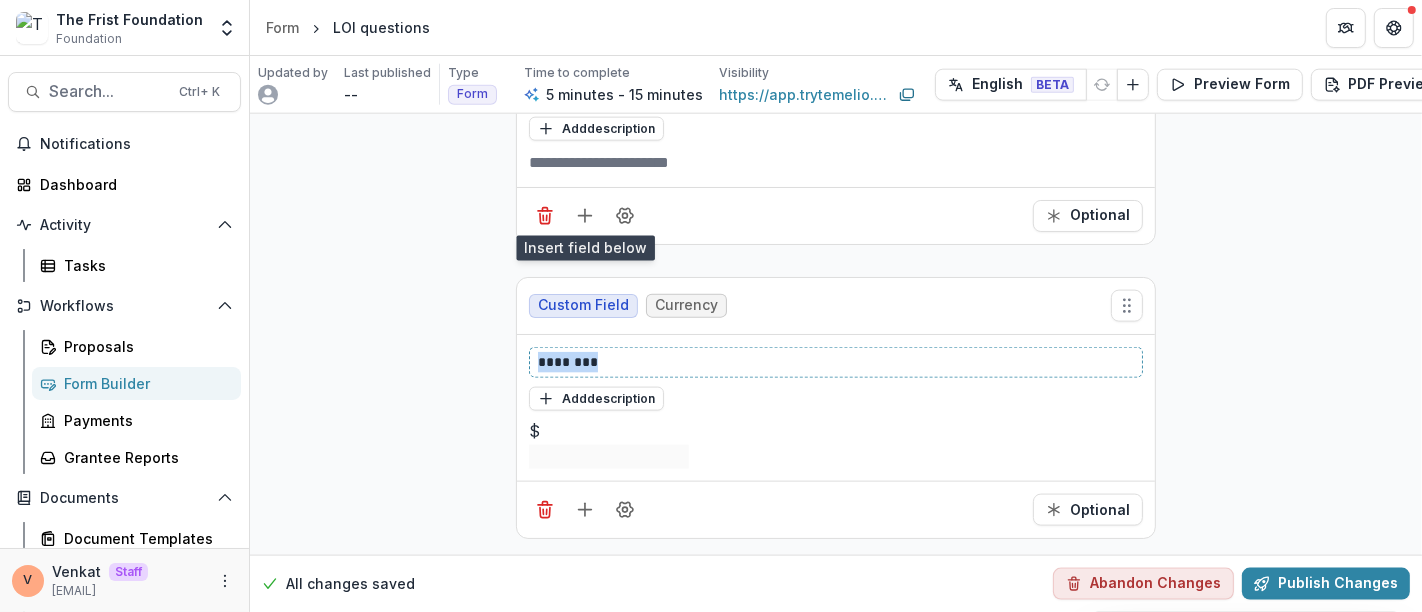 drag, startPoint x: 614, startPoint y: 354, endPoint x: 428, endPoint y: 353, distance: 186.00269 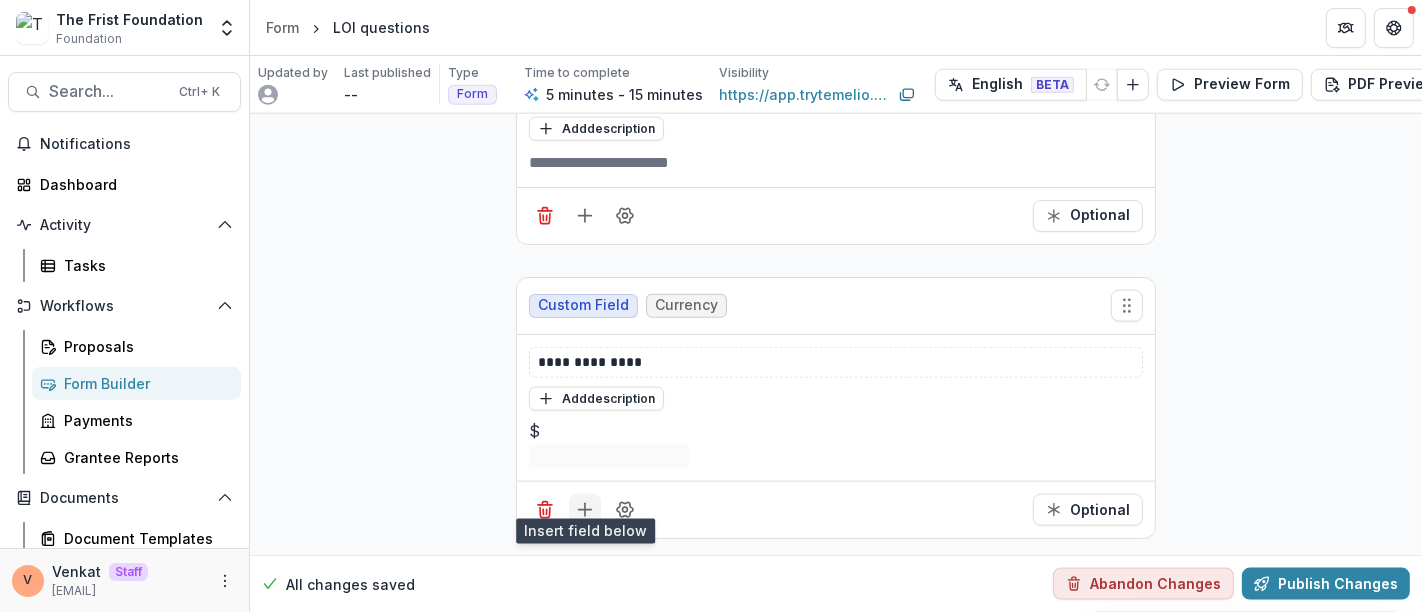 click 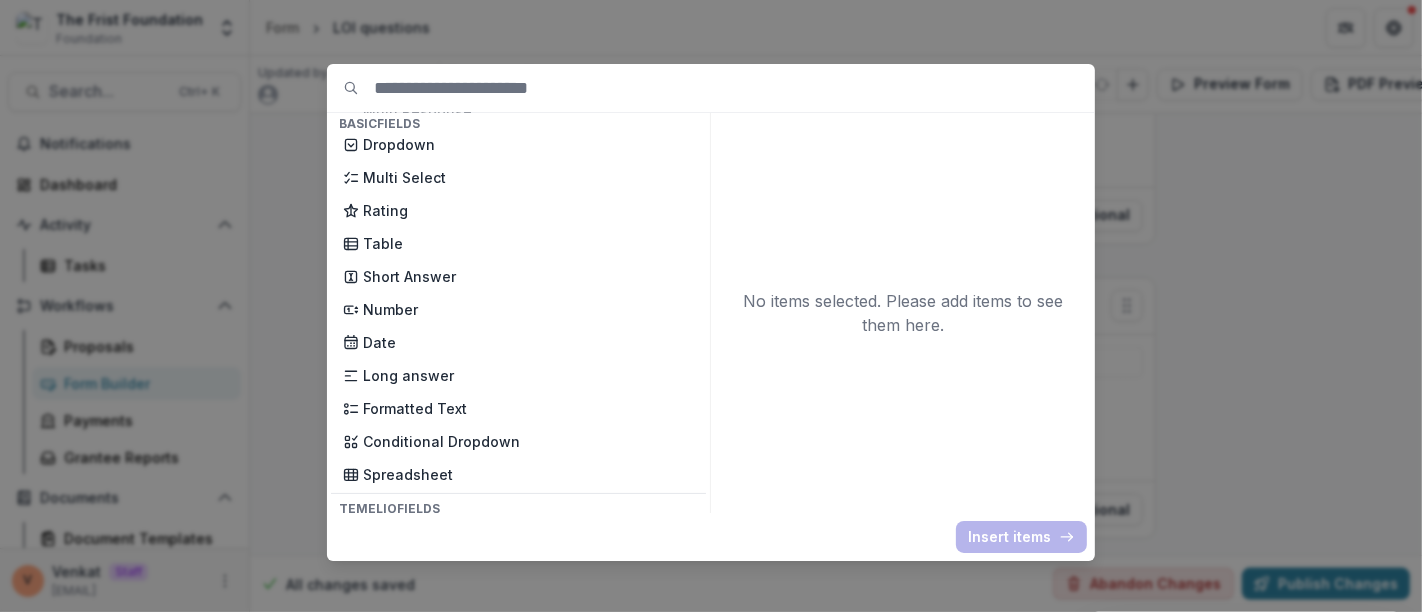 scroll, scrollTop: 333, scrollLeft: 0, axis: vertical 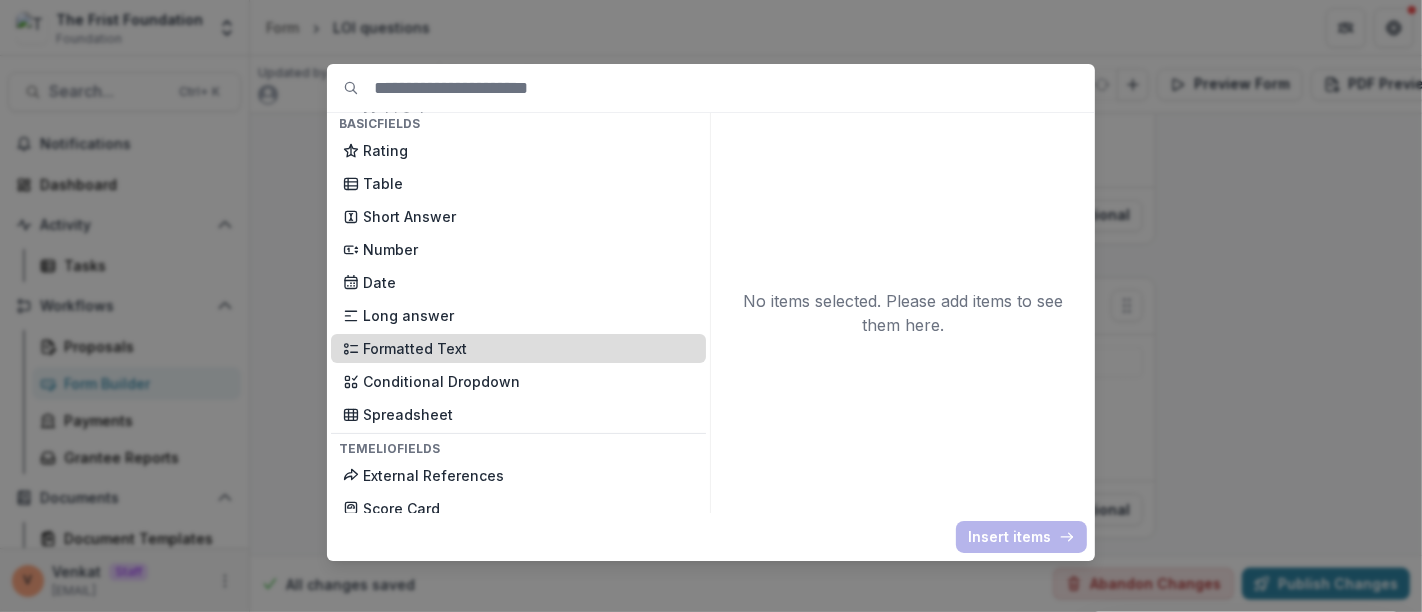 click on "Formatted Text" at bounding box center (528, 348) 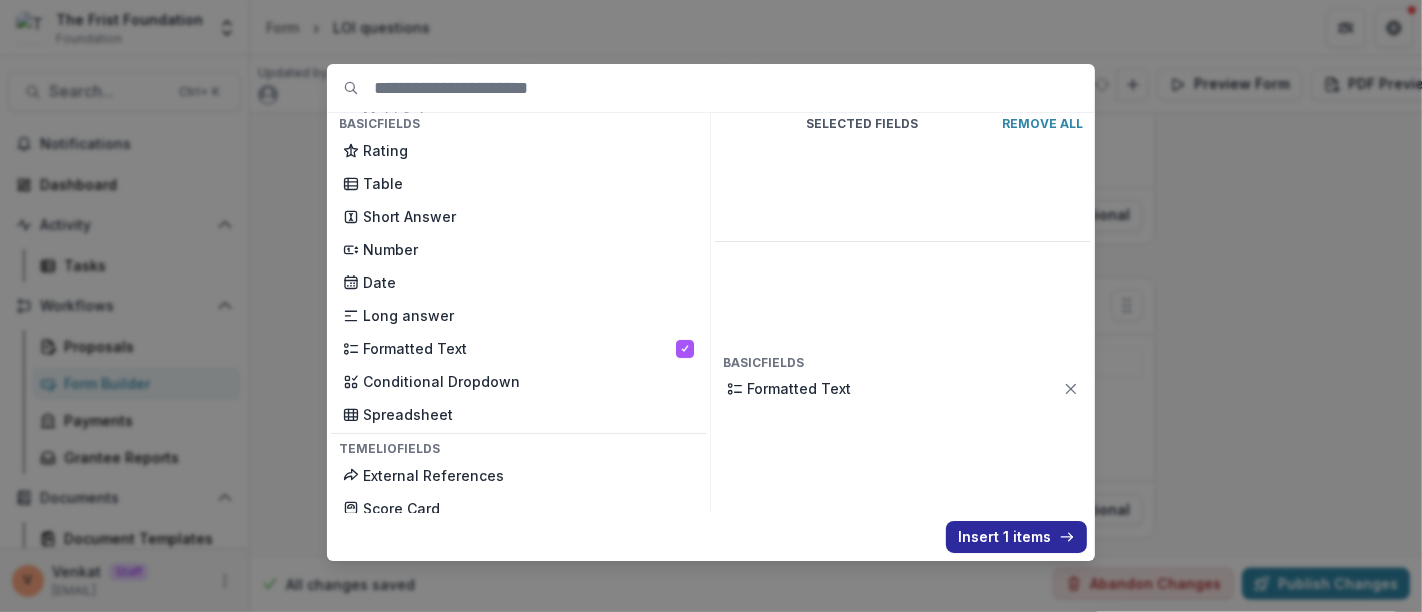 click on "Insert 1 items" at bounding box center [1016, 537] 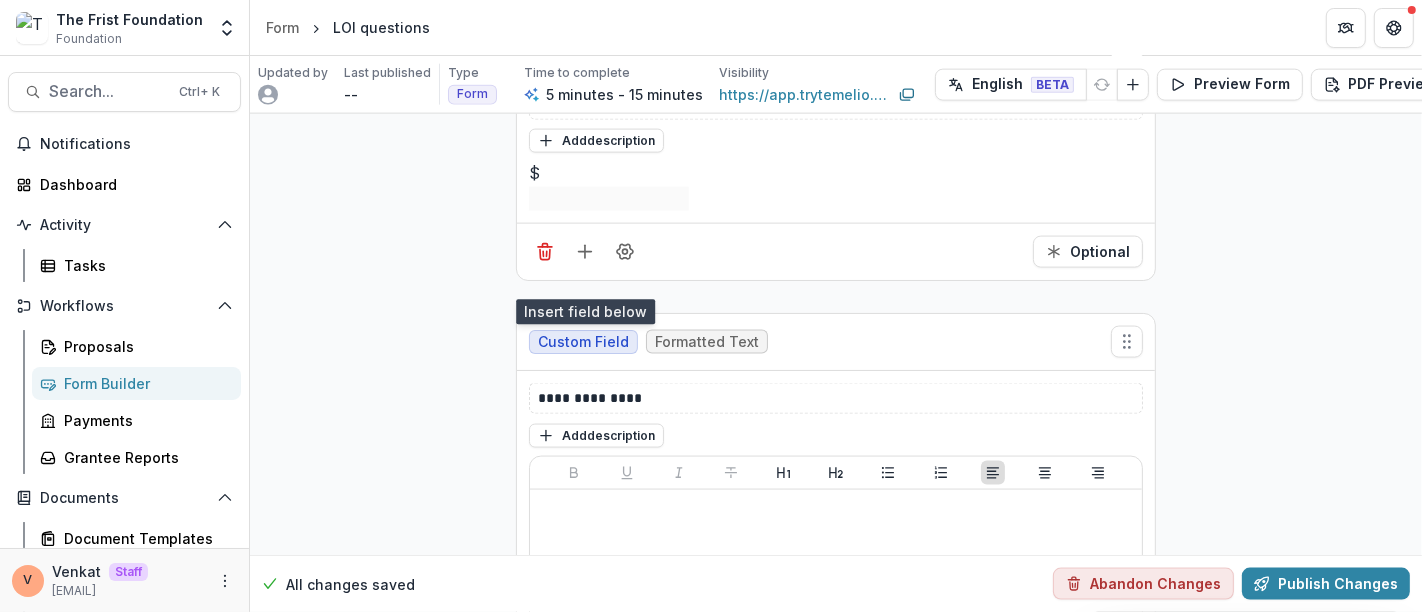 scroll, scrollTop: 2365, scrollLeft: 0, axis: vertical 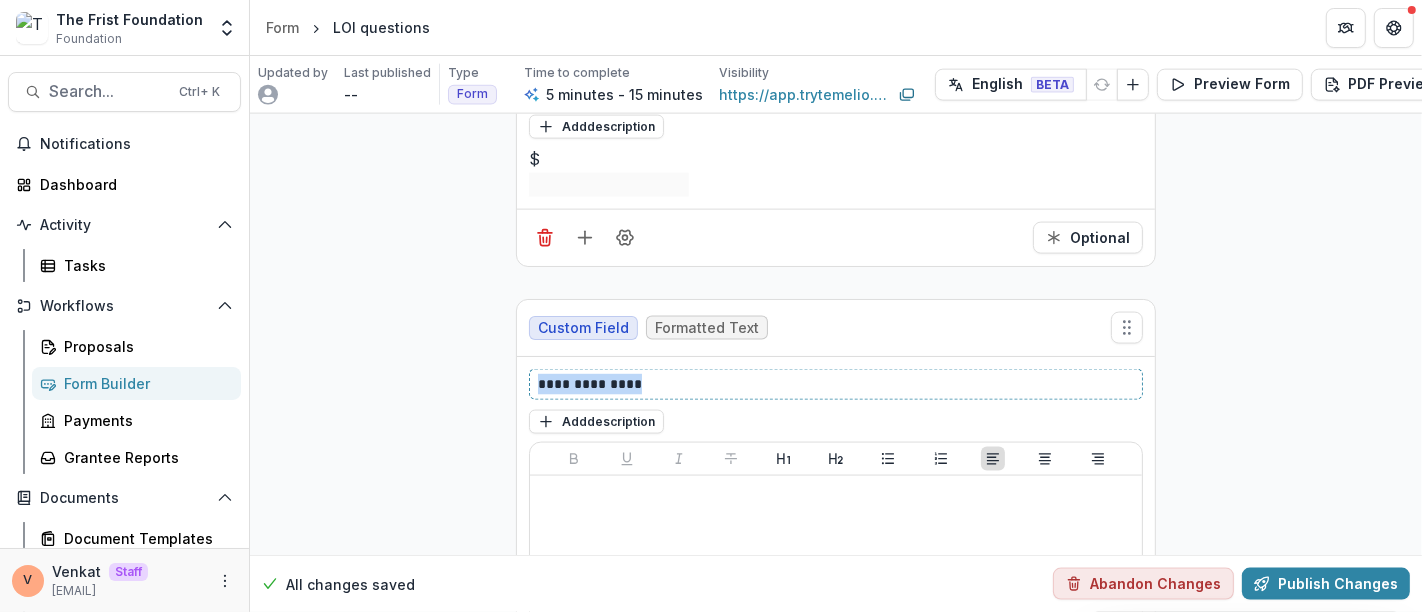 drag, startPoint x: 671, startPoint y: 412, endPoint x: 400, endPoint y: 400, distance: 271.26556 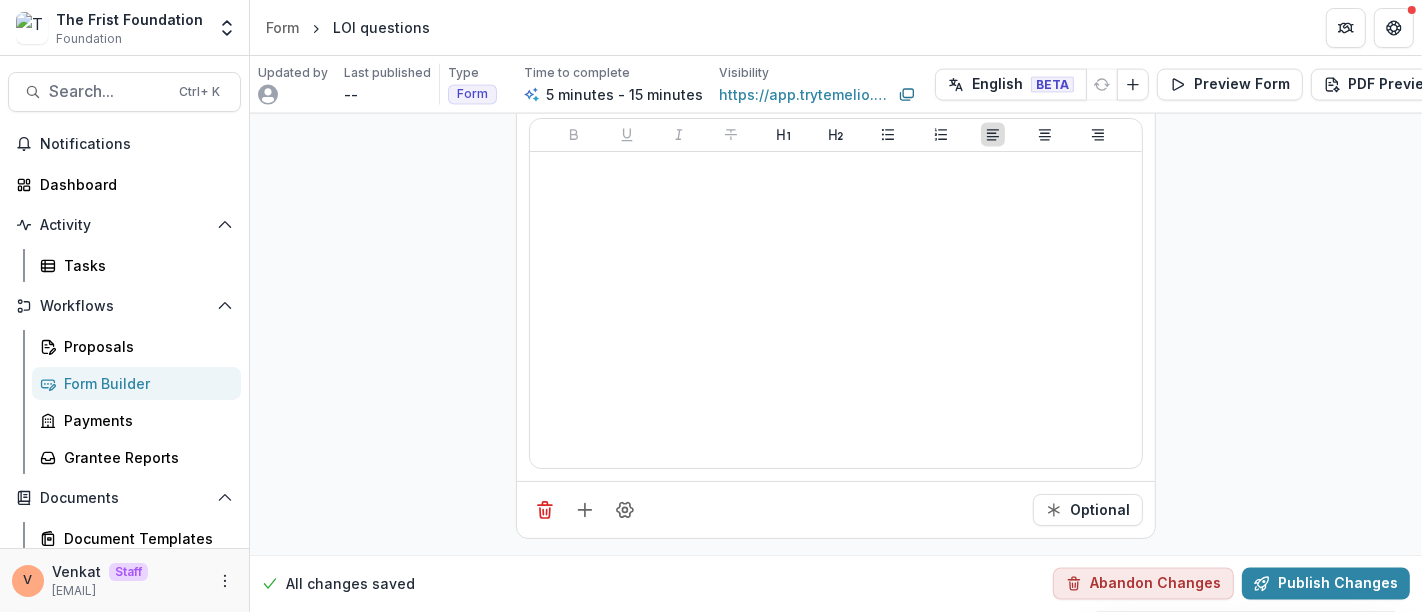 scroll, scrollTop: 2736, scrollLeft: 0, axis: vertical 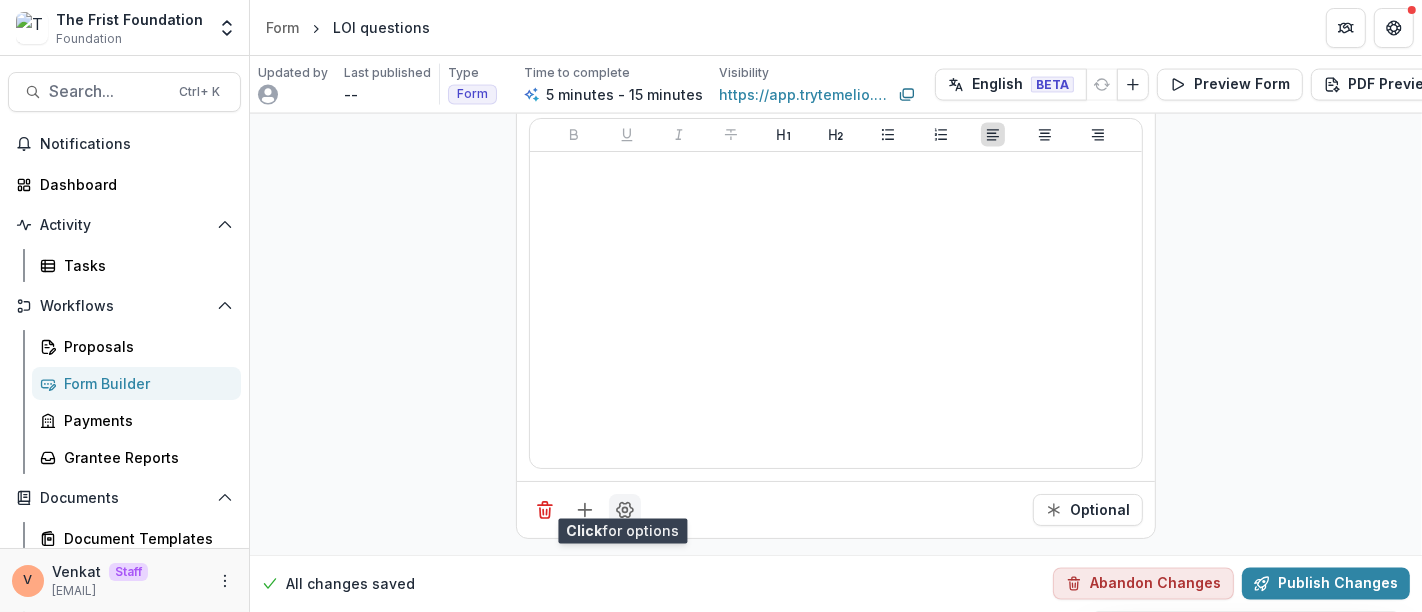 click at bounding box center [625, 510] 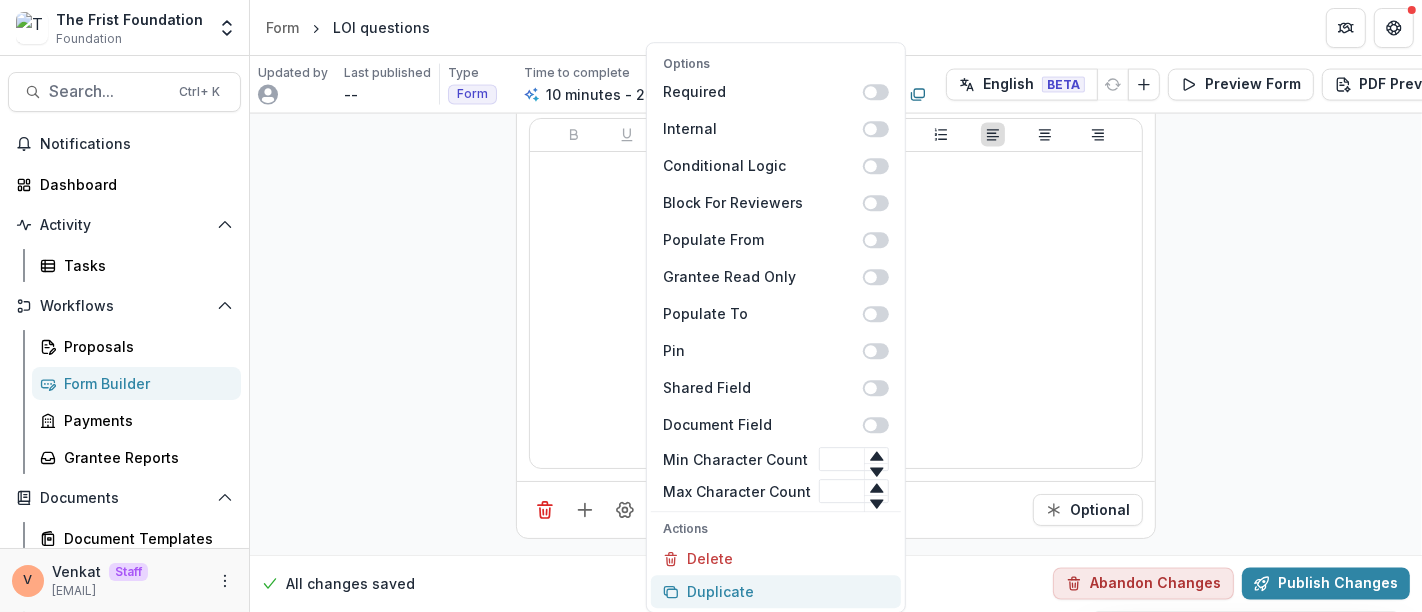 click on "Duplicate" at bounding box center (776, 591) 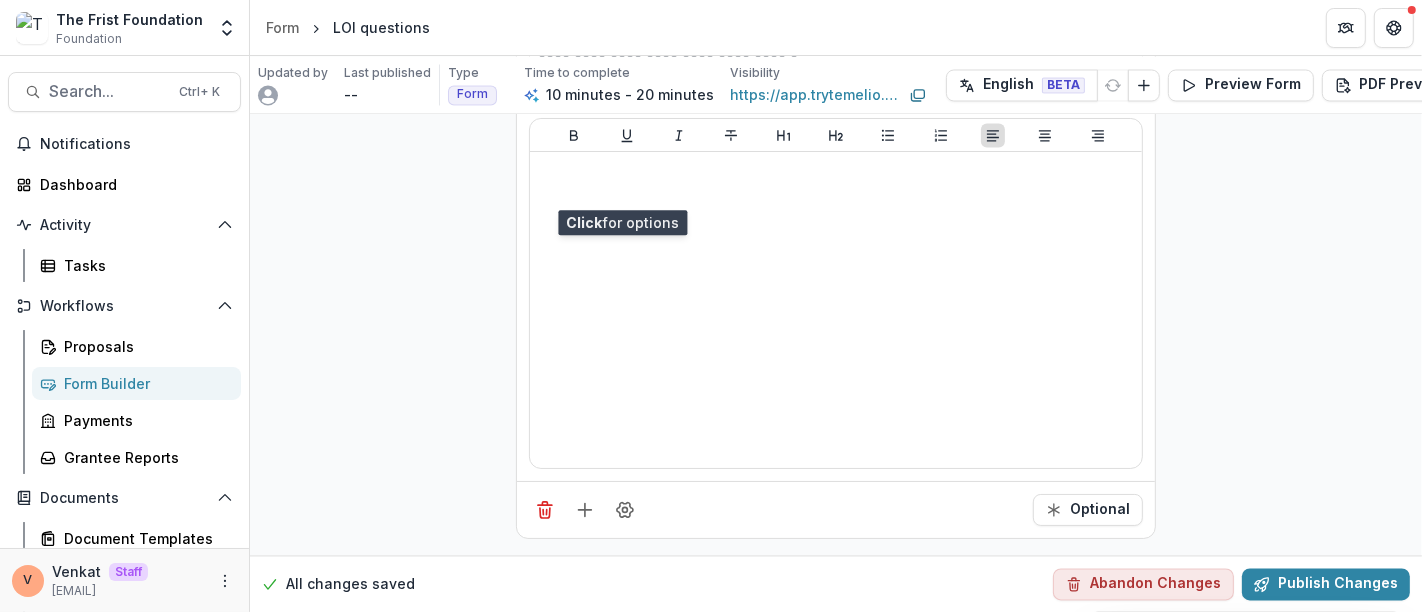 scroll, scrollTop: 2996, scrollLeft: 0, axis: vertical 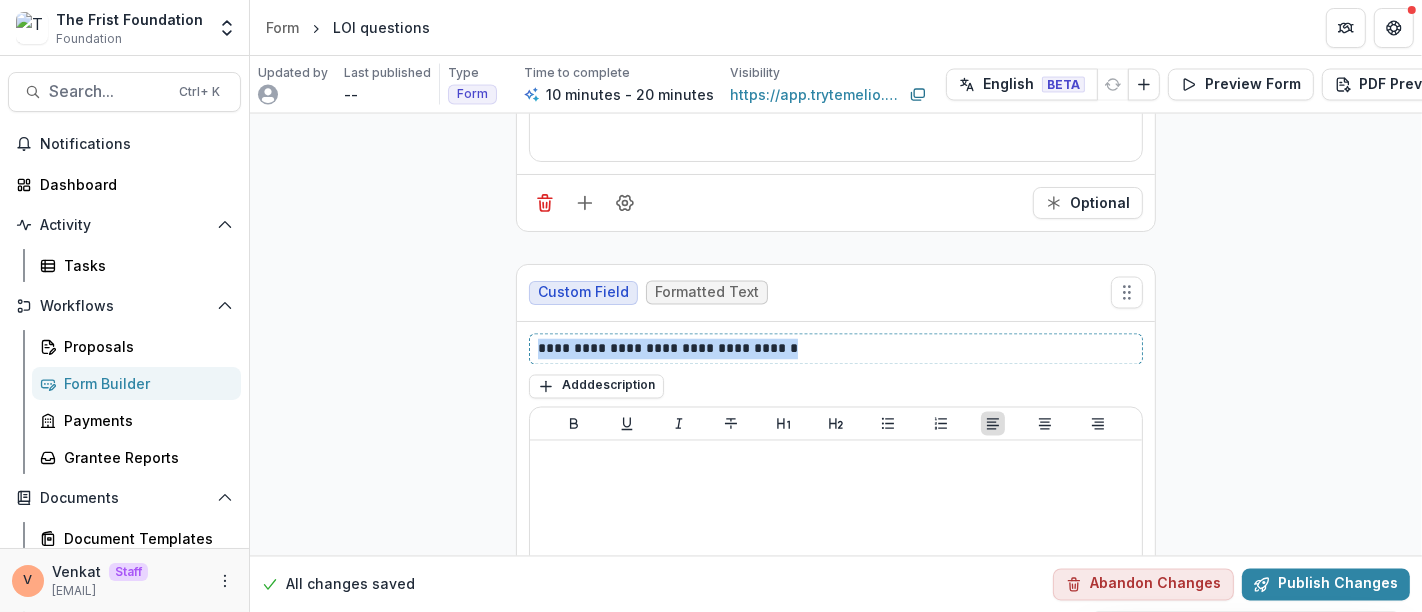 drag, startPoint x: 779, startPoint y: 379, endPoint x: 314, endPoint y: 378, distance: 465.00107 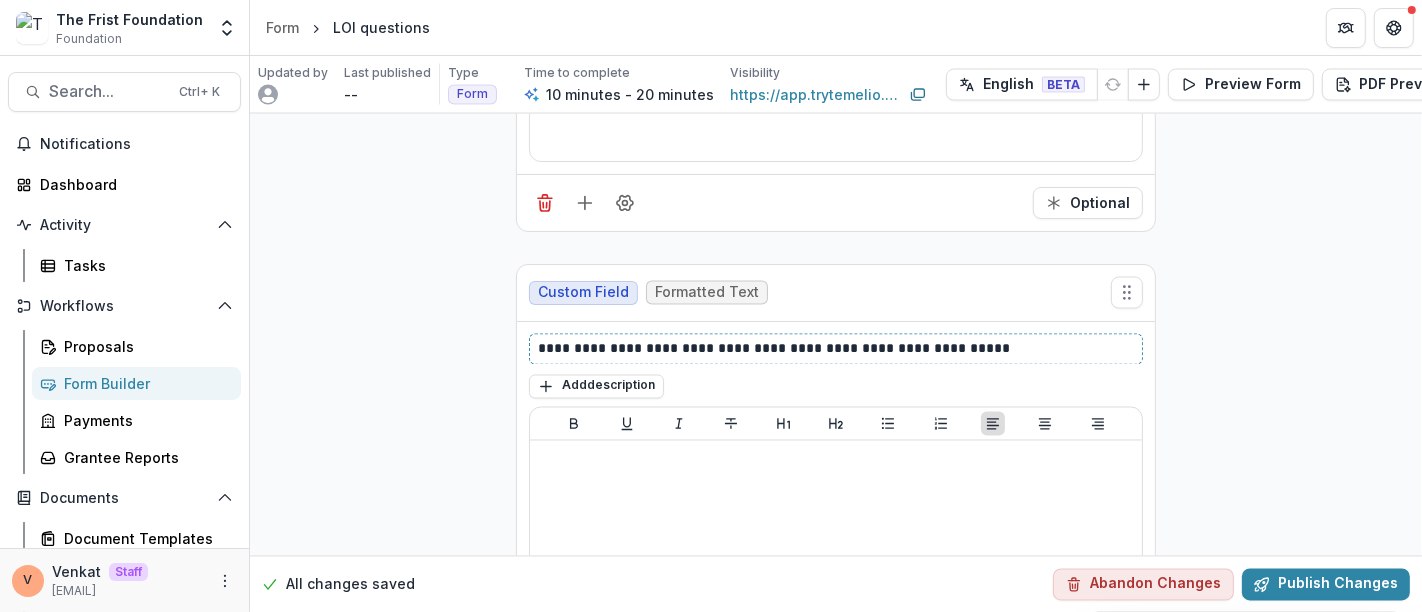 scroll, scrollTop: 3329, scrollLeft: 0, axis: vertical 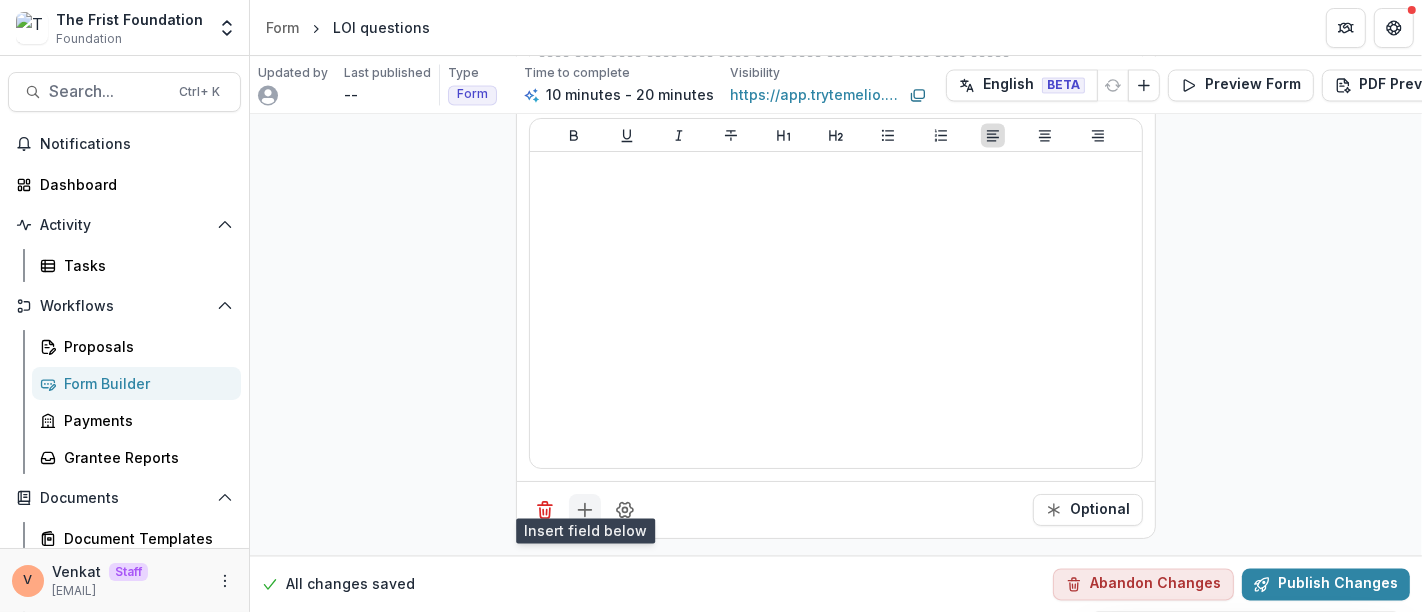 click 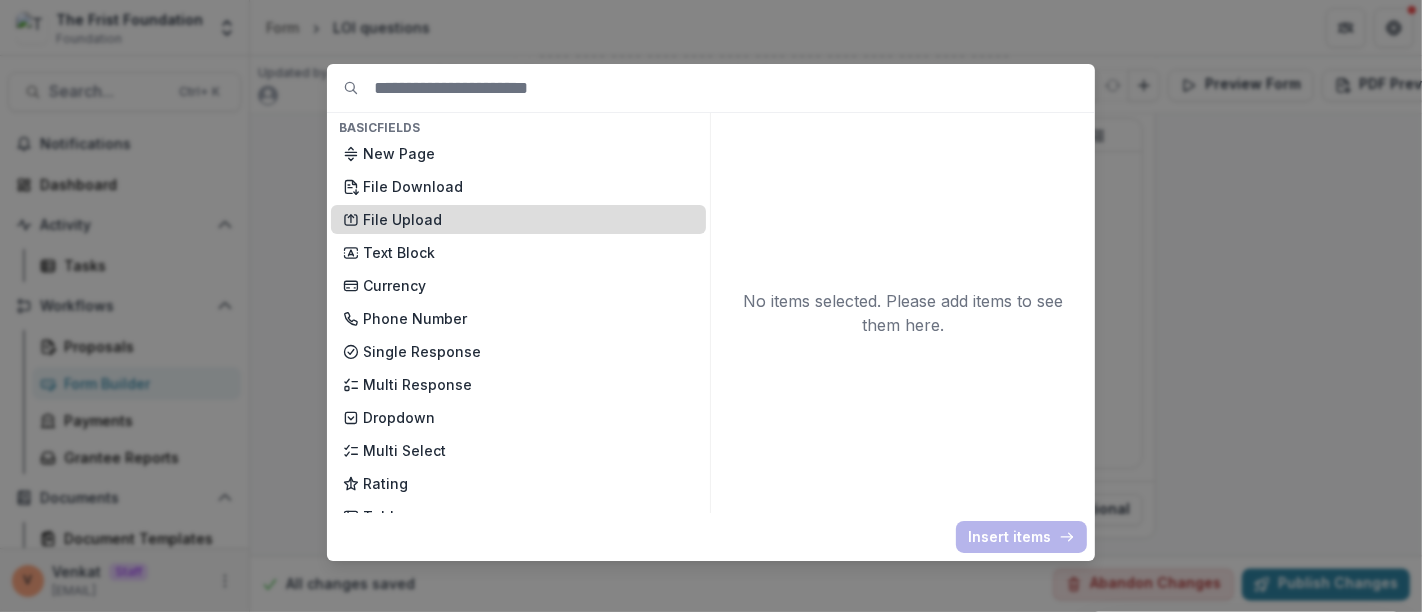 click on "File Upload" at bounding box center (528, 219) 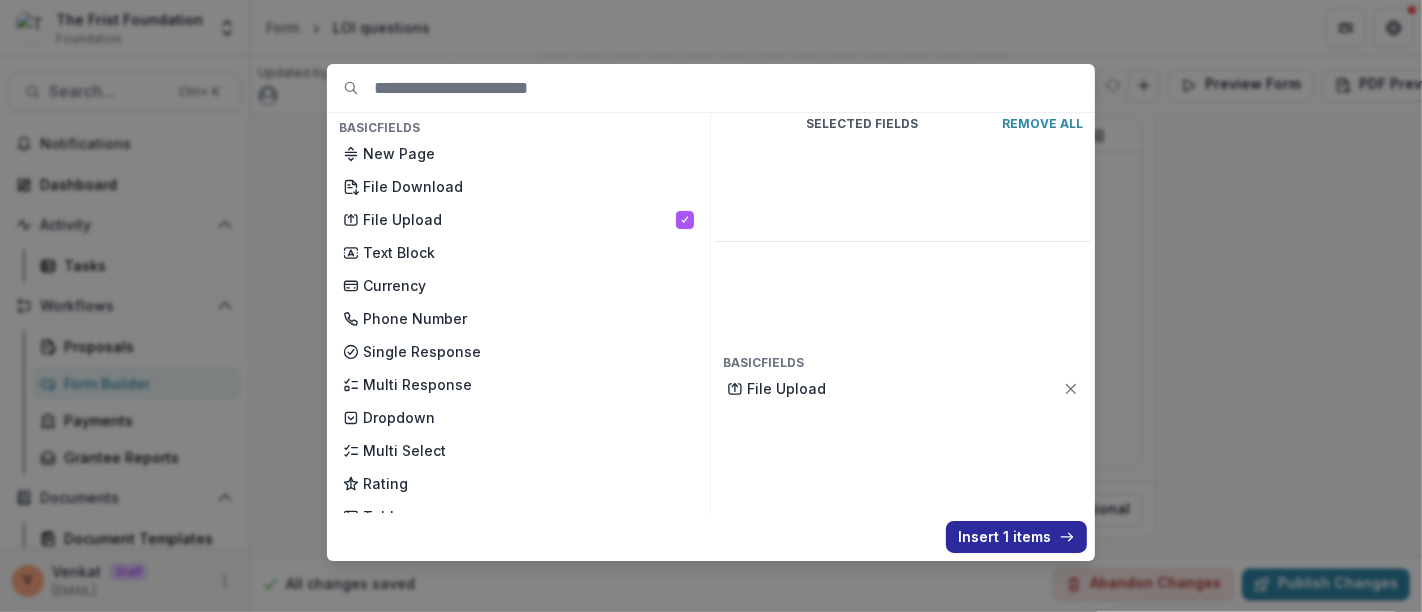 click on "Insert 1 items" at bounding box center (1016, 537) 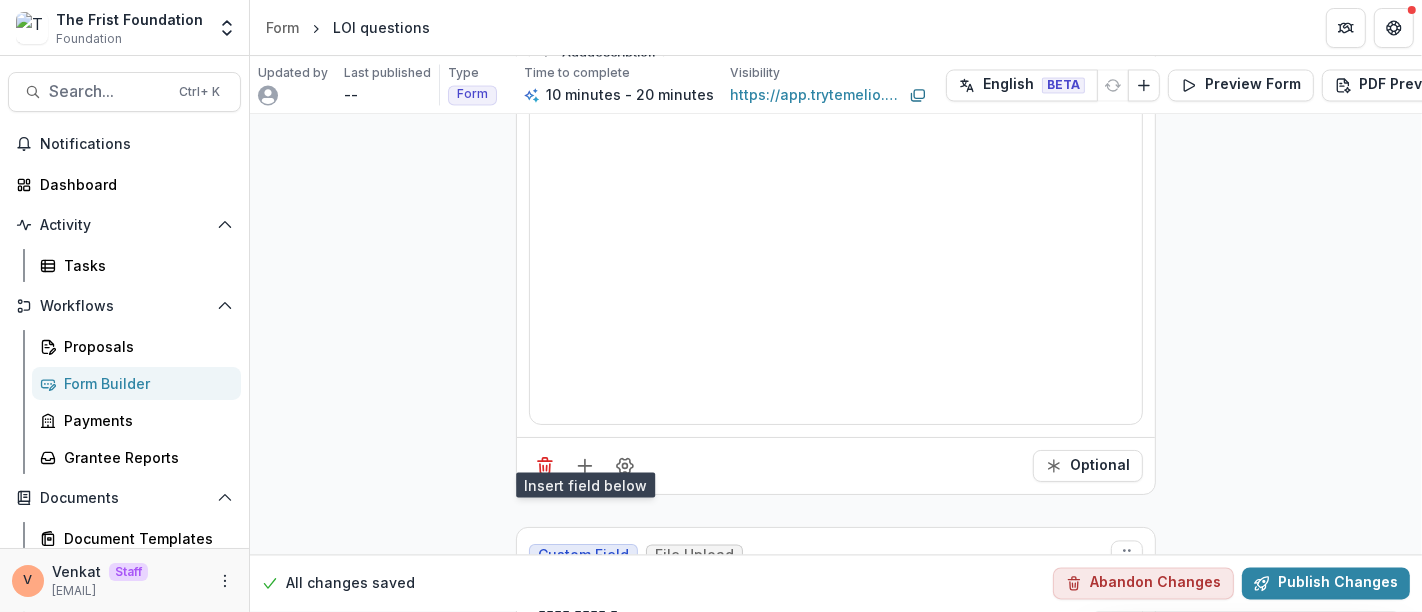 scroll, scrollTop: 3662, scrollLeft: 0, axis: vertical 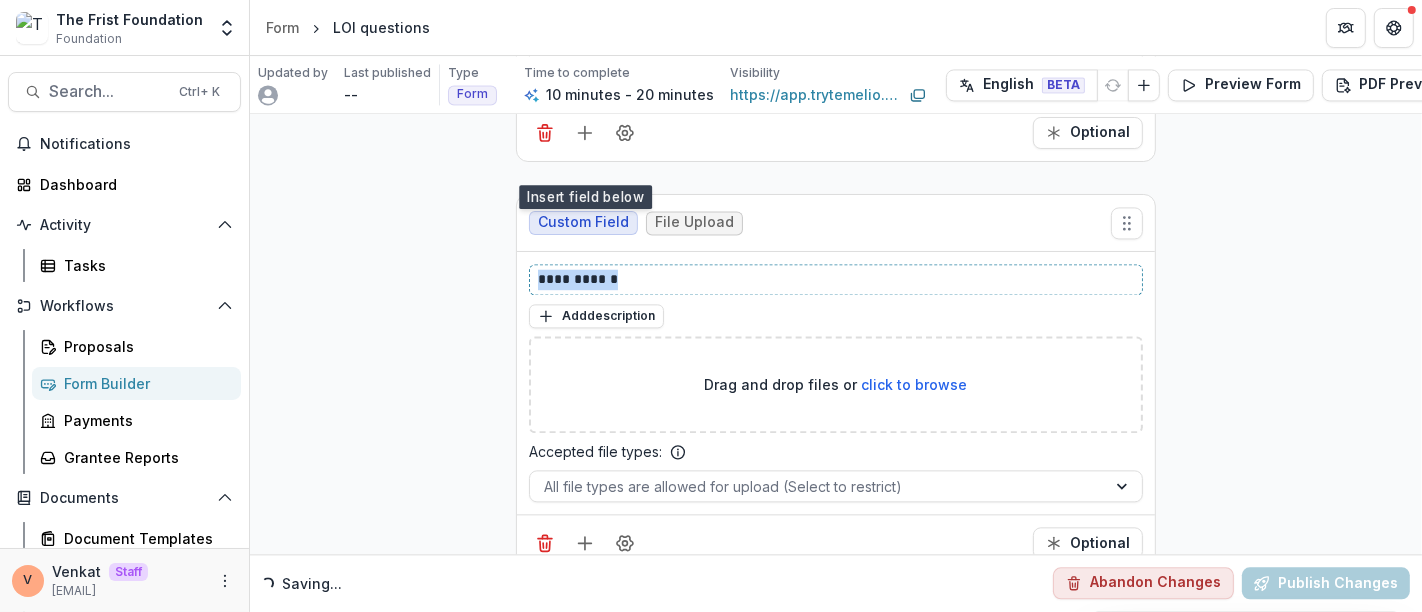 drag, startPoint x: 402, startPoint y: 311, endPoint x: 373, endPoint y: 312, distance: 29.017237 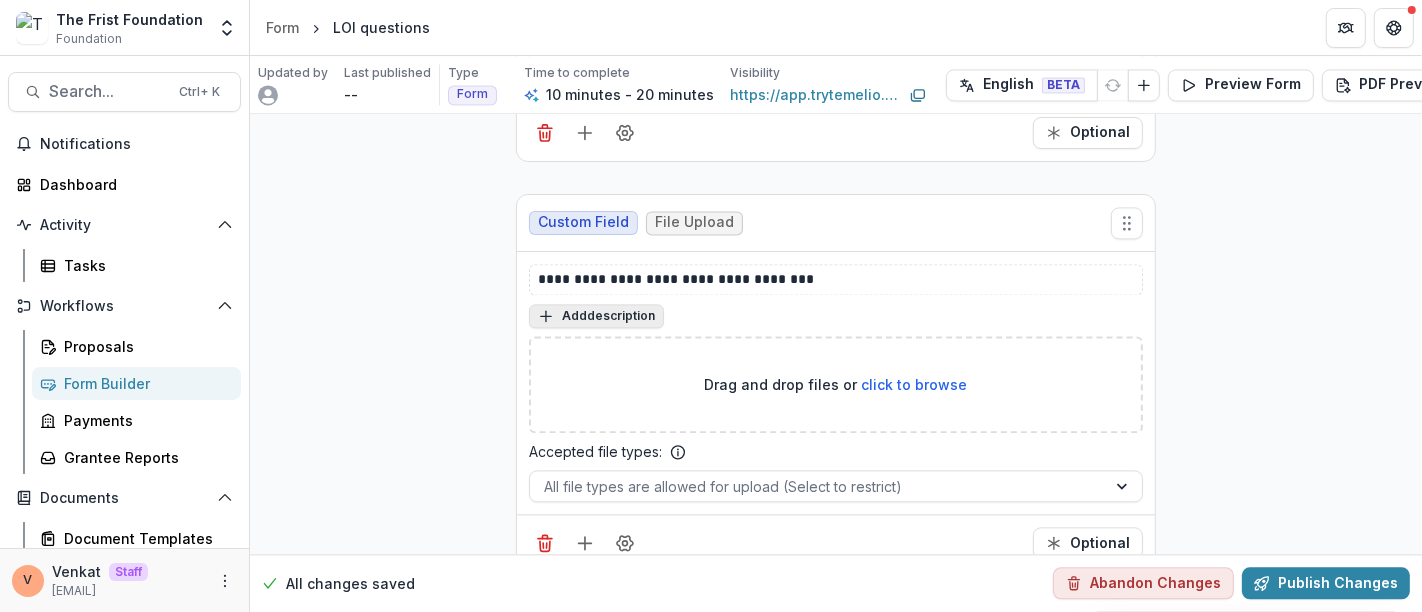 click on "Add  description" at bounding box center [596, 316] 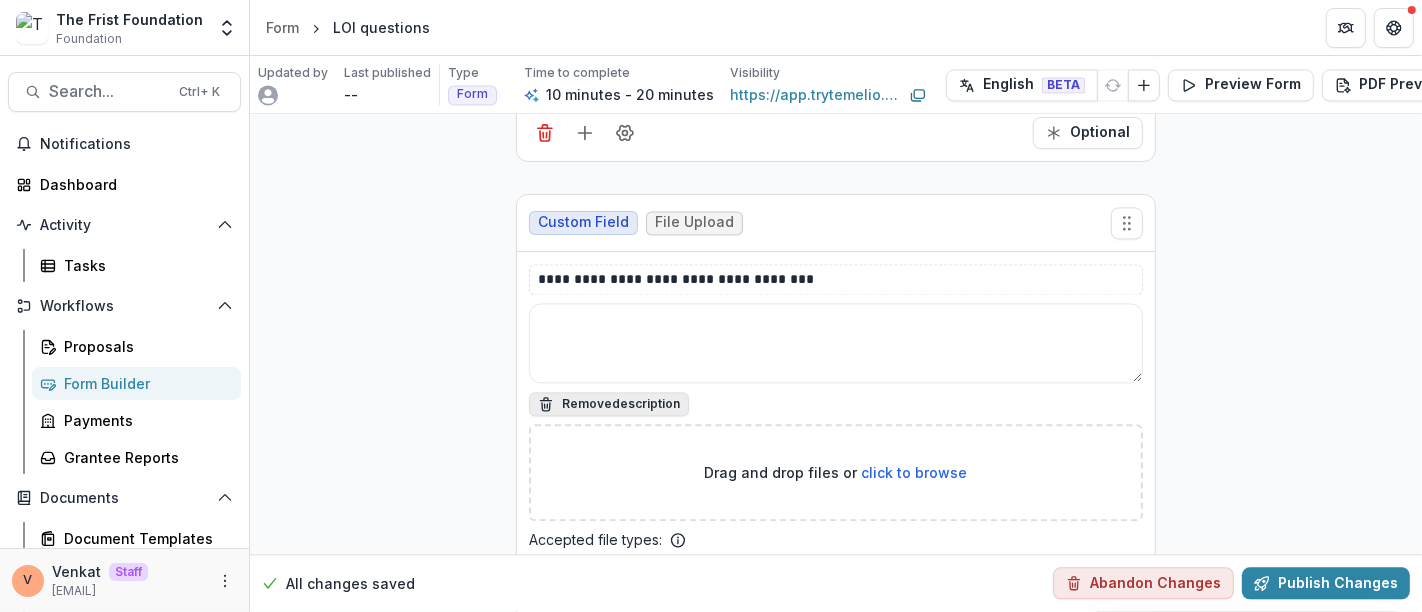 click at bounding box center [836, 343] 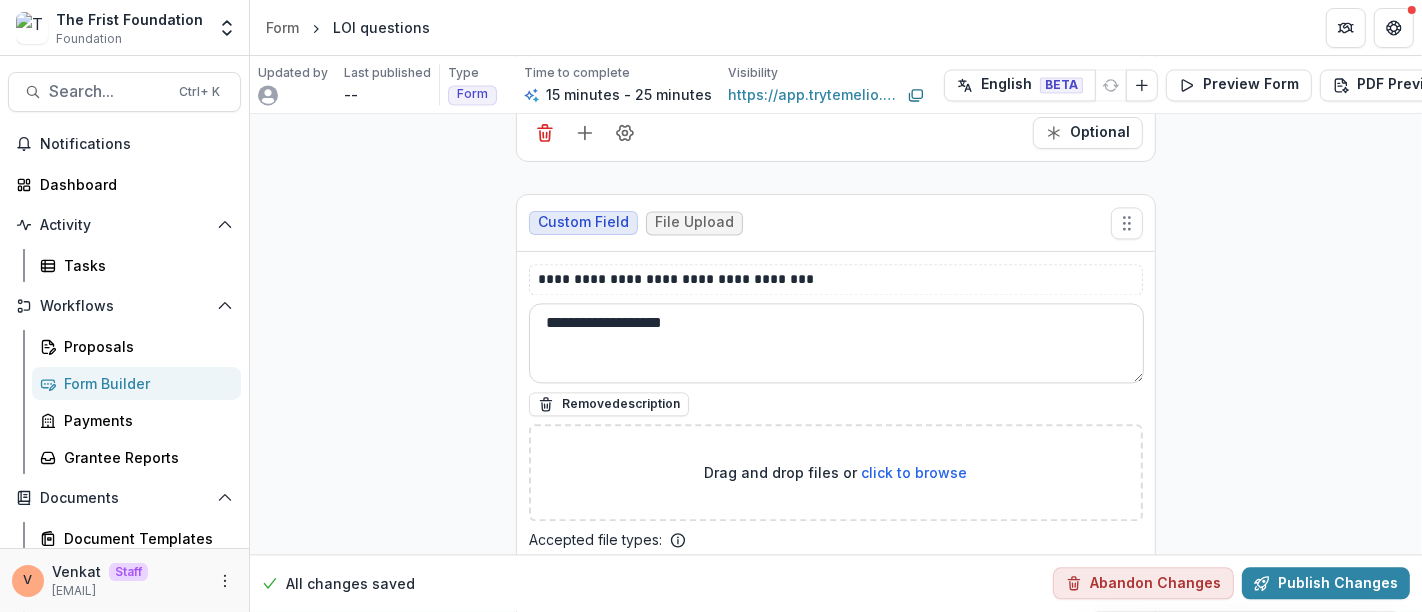 paste on "**********" 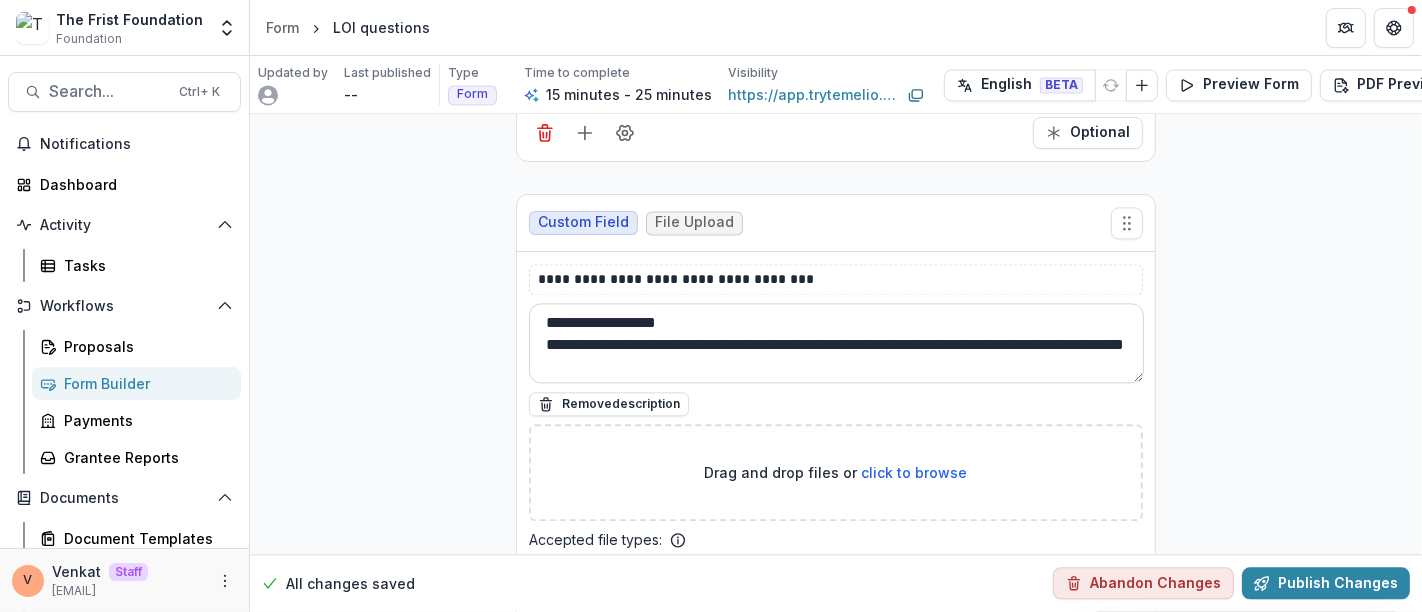 scroll, scrollTop: 3, scrollLeft: 0, axis: vertical 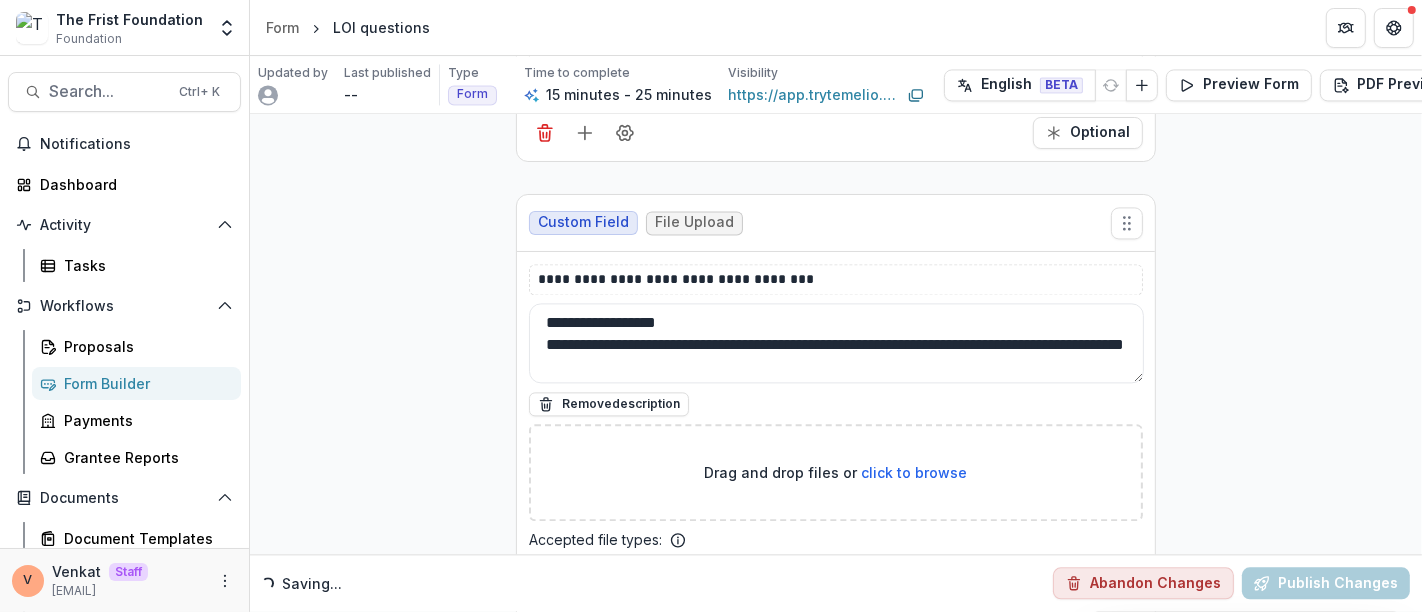 type on "**********" 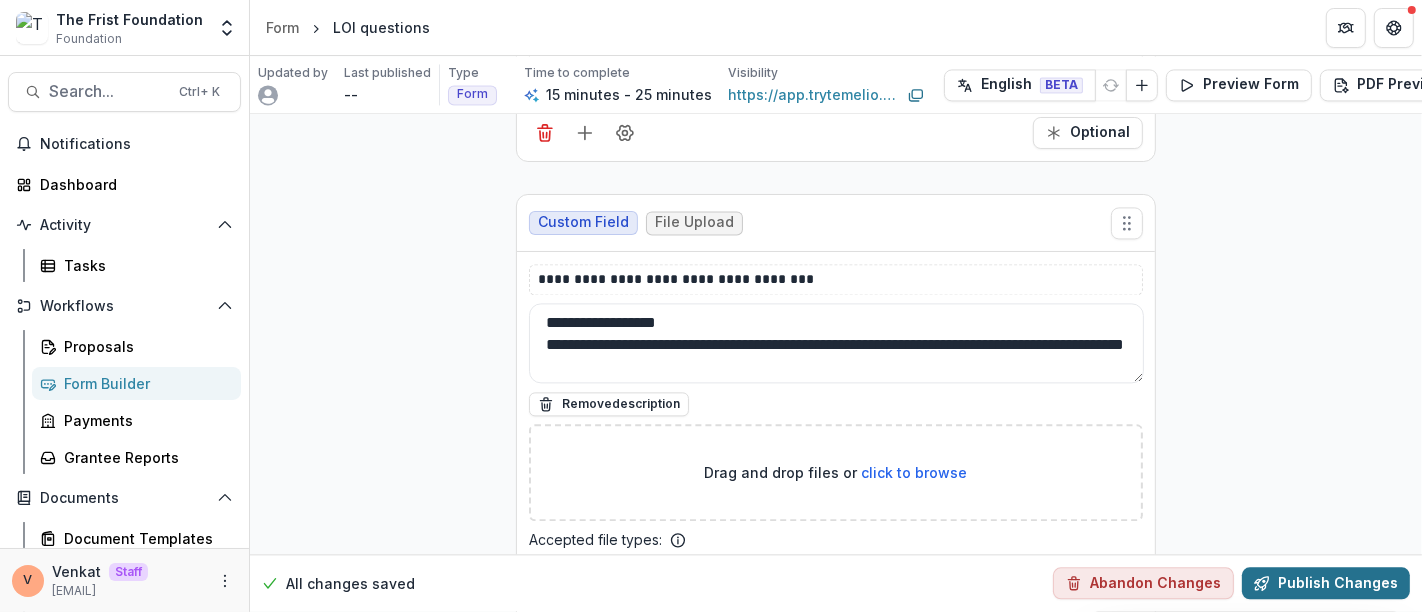 click on "Publish Changes" at bounding box center (1326, 584) 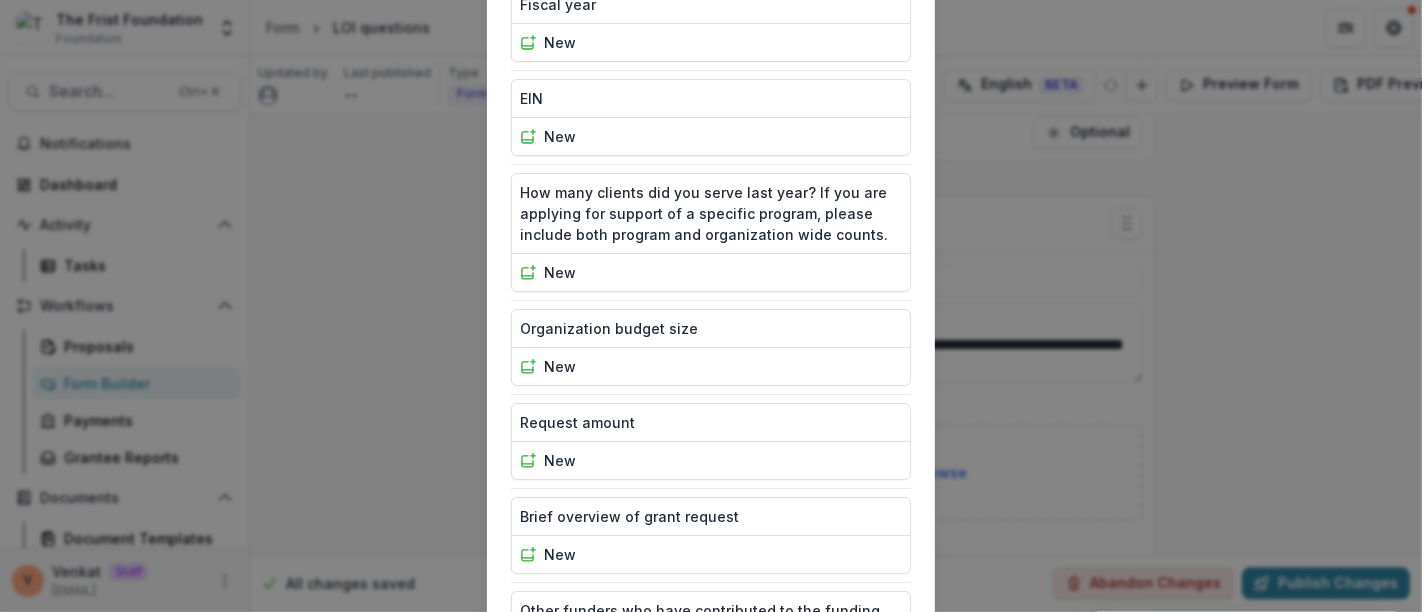 scroll, scrollTop: 757, scrollLeft: 0, axis: vertical 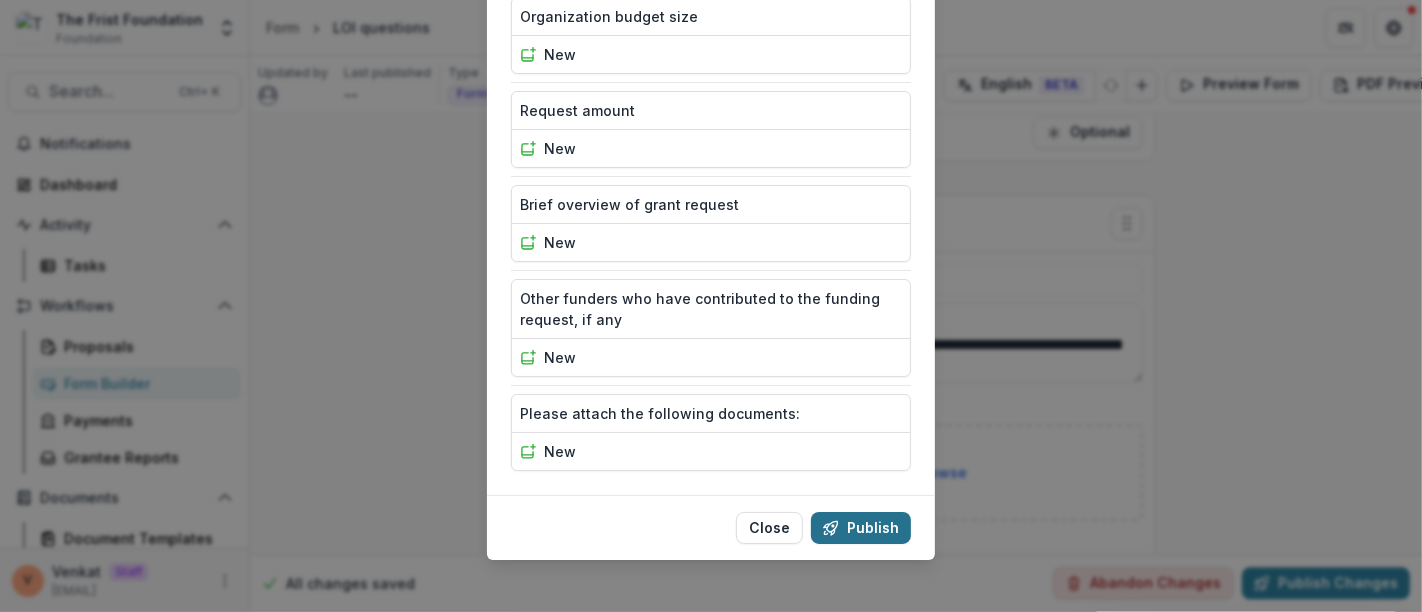 click on "Publish" at bounding box center (861, 528) 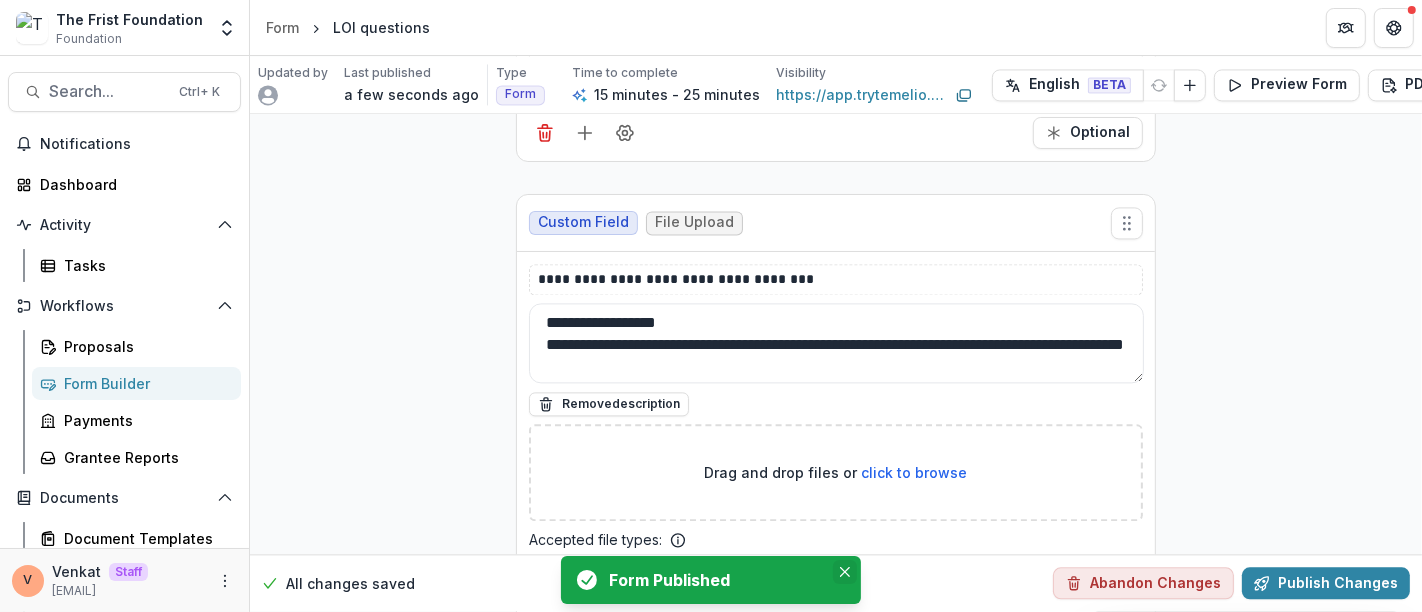 click 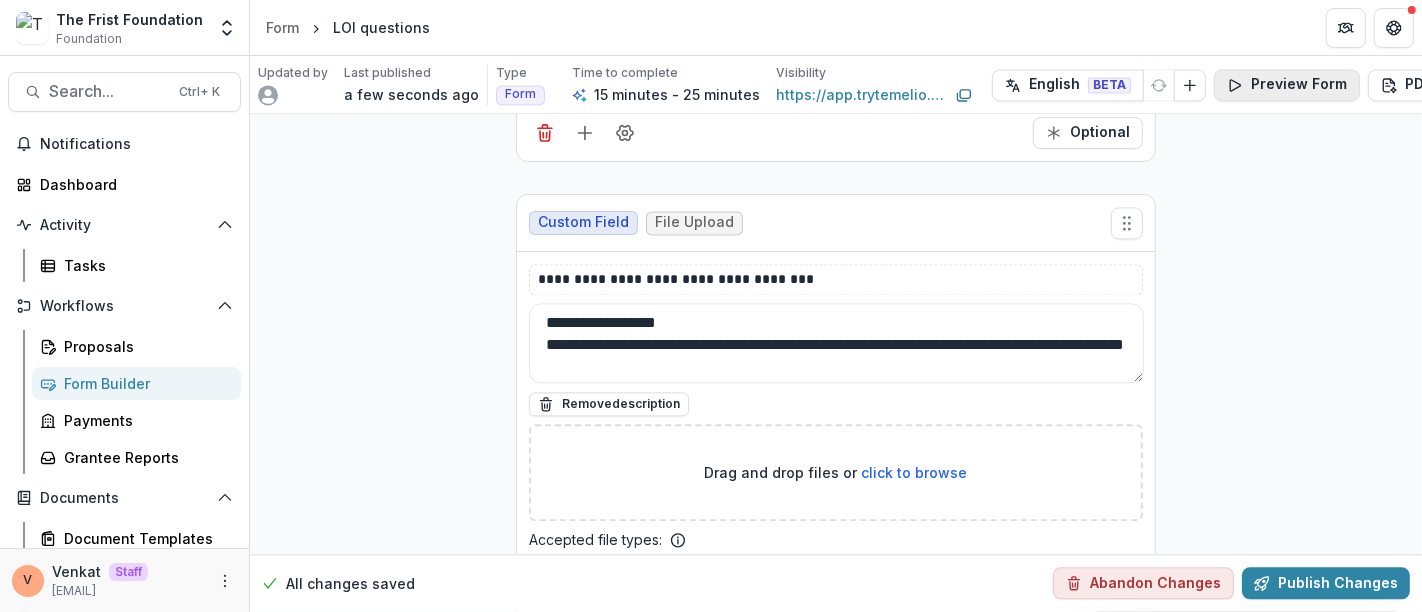 click on "Preview Form" at bounding box center (1287, 85) 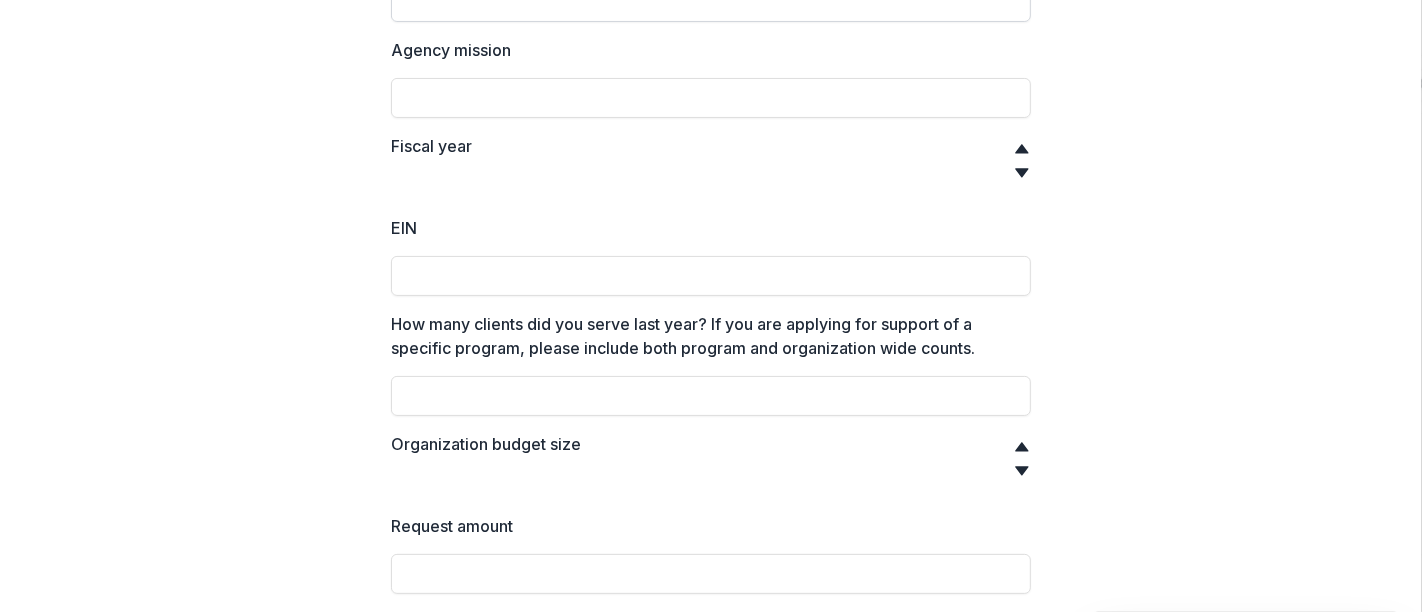 scroll, scrollTop: 0, scrollLeft: 0, axis: both 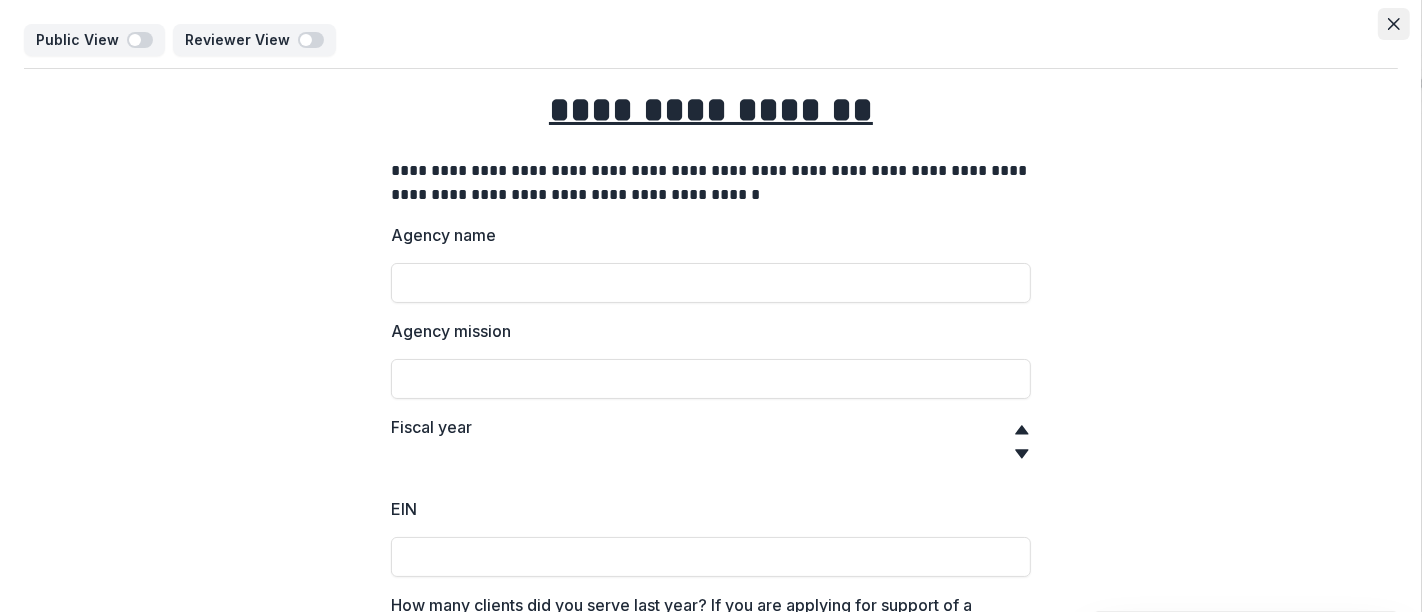 click at bounding box center (1394, 24) 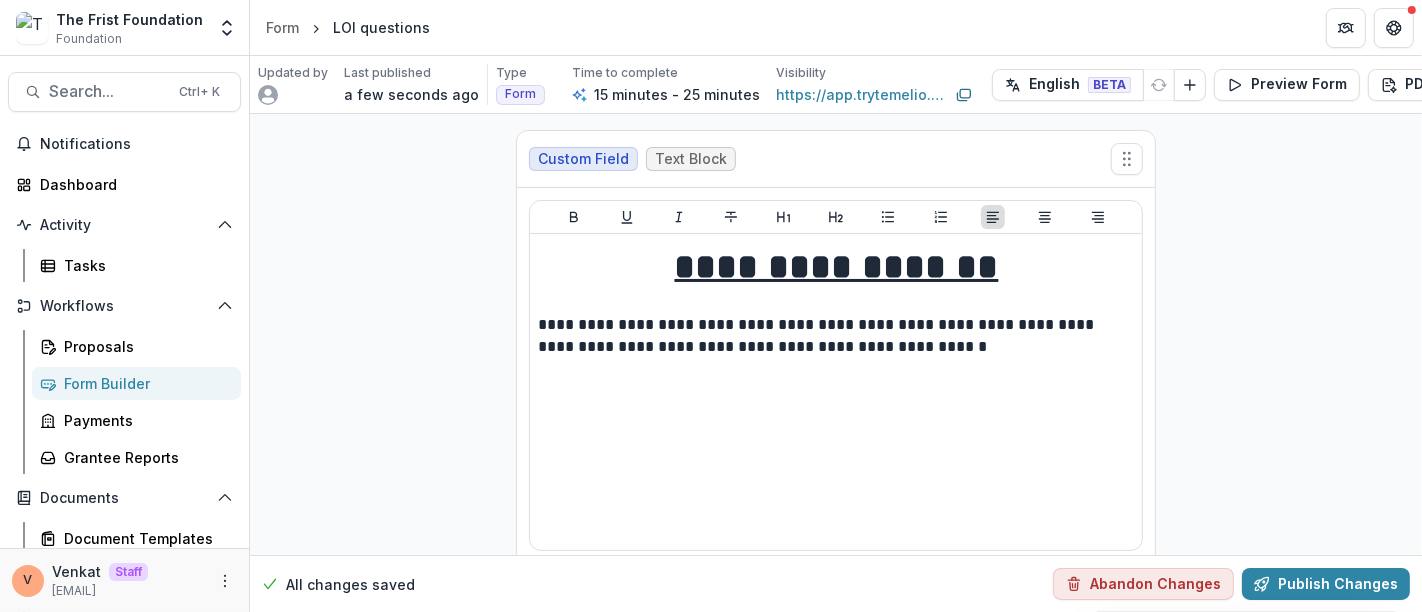 scroll, scrollTop: 555, scrollLeft: 0, axis: vertical 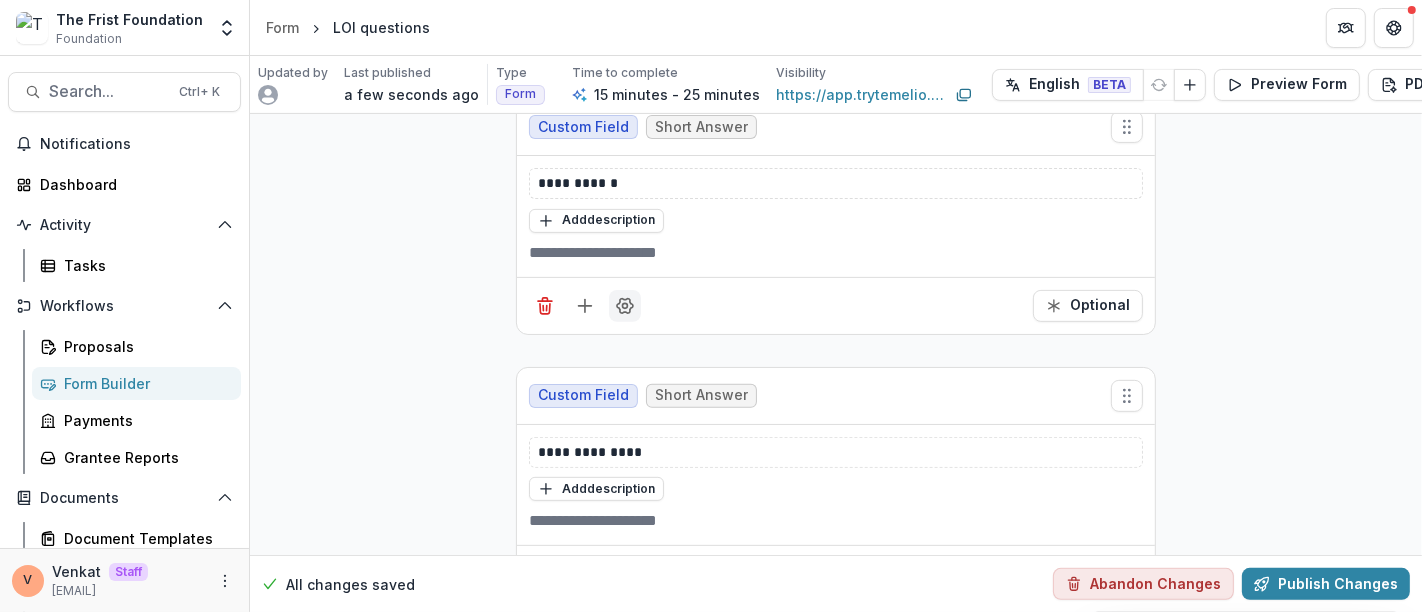 click 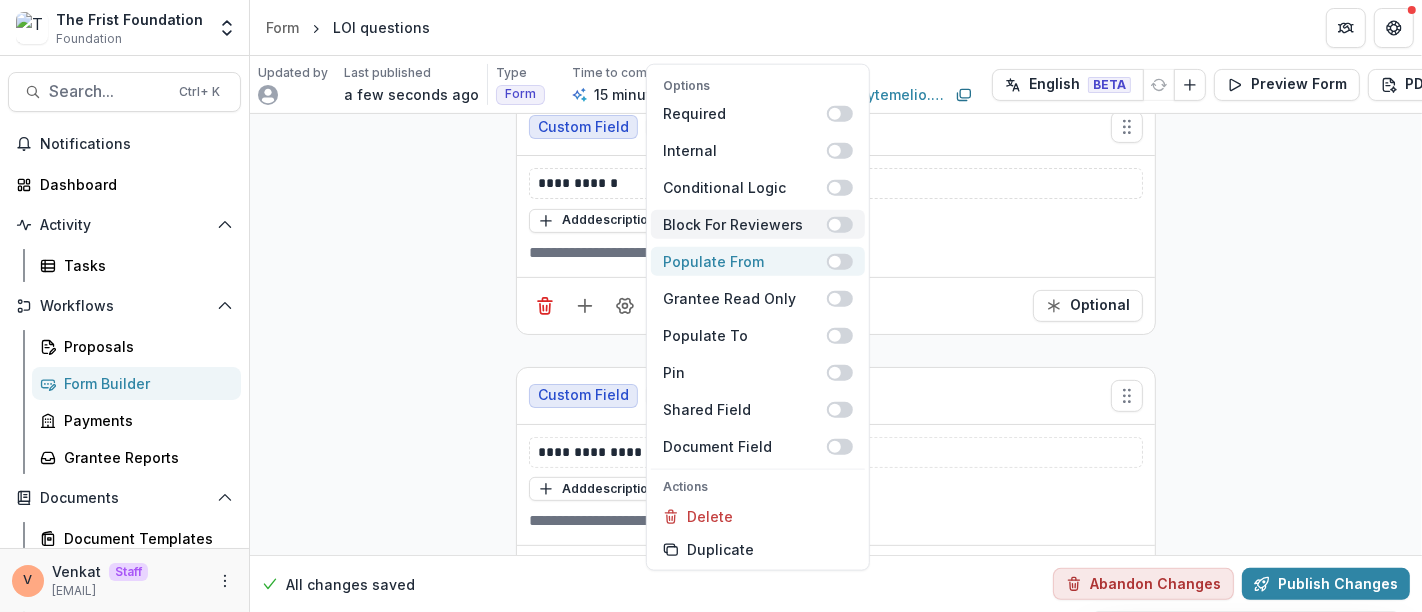 click at bounding box center (840, 261) 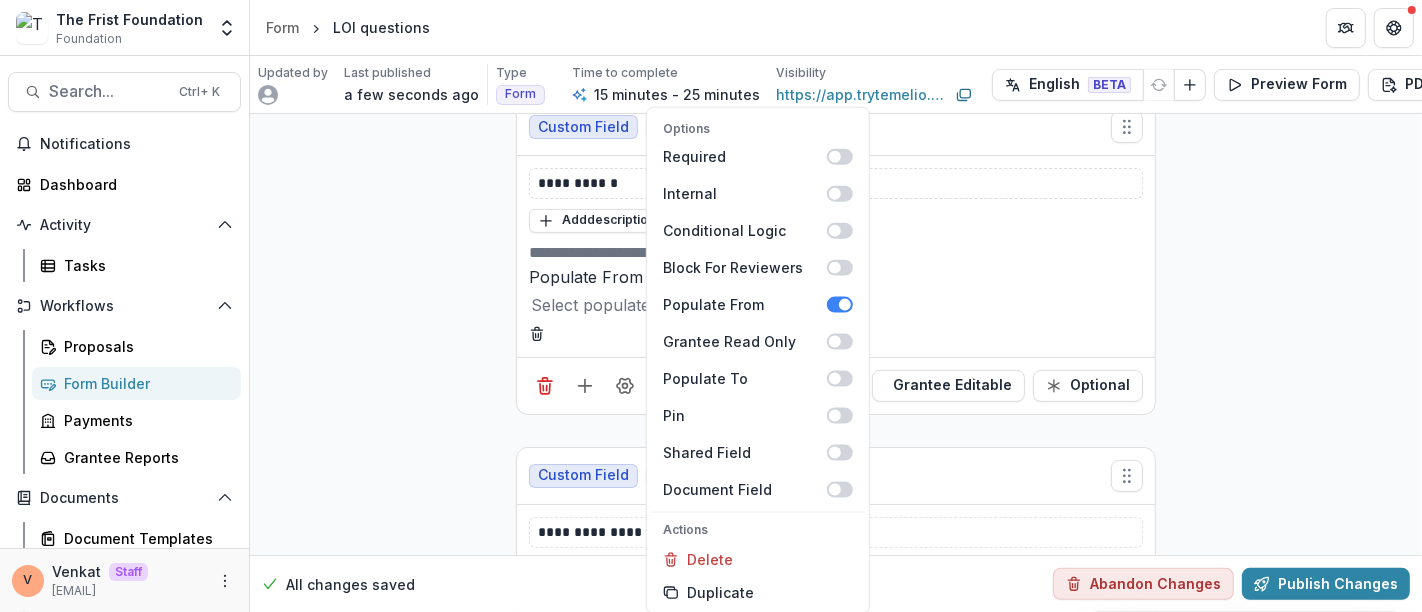 drag, startPoint x: 1277, startPoint y: 288, endPoint x: 1185, endPoint y: 290, distance: 92.021736 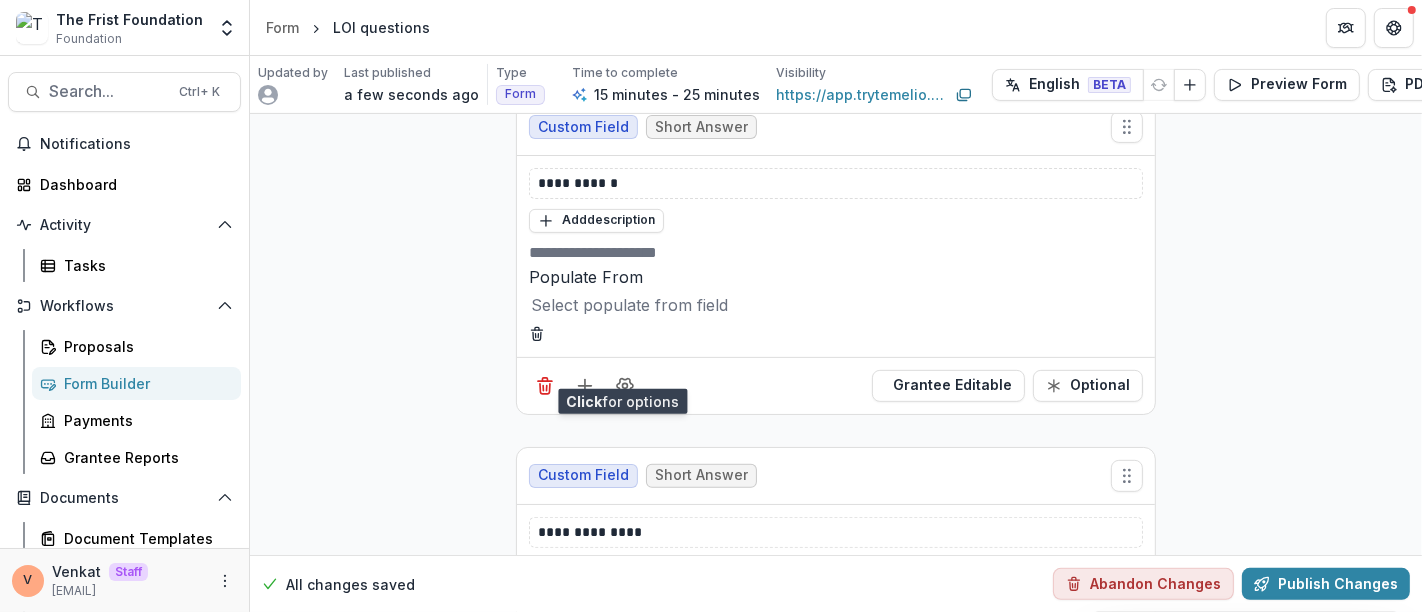 click at bounding box center [836, 305] 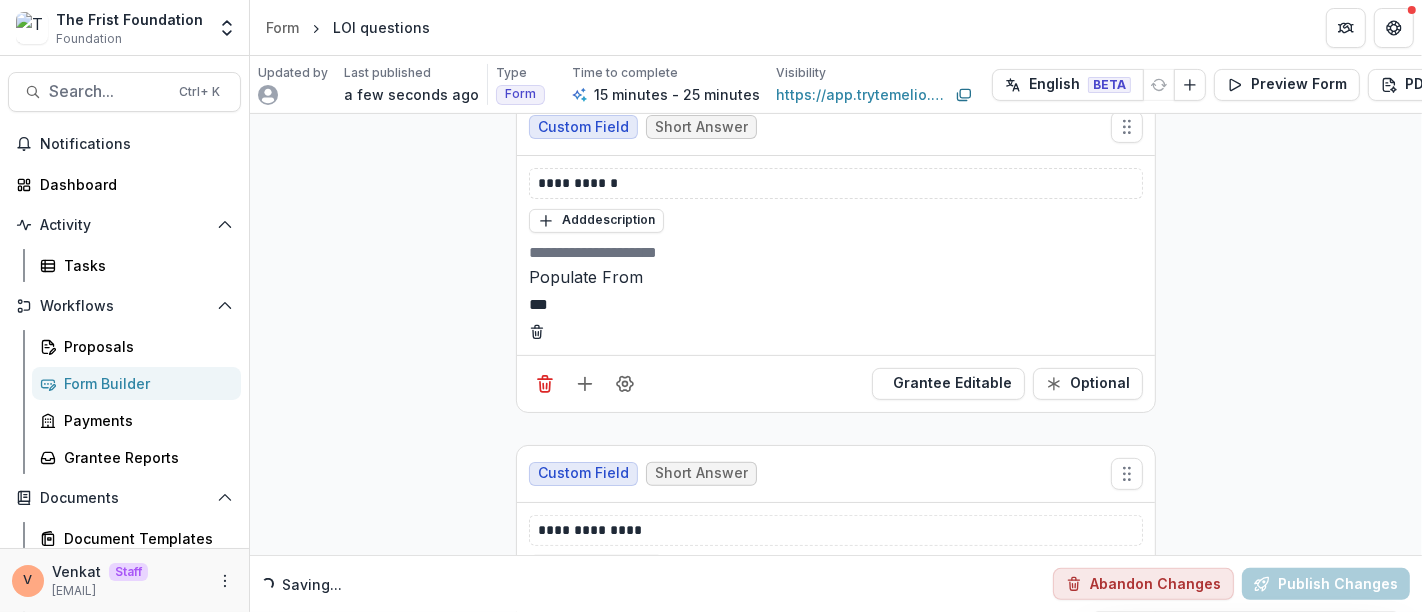 type on "****" 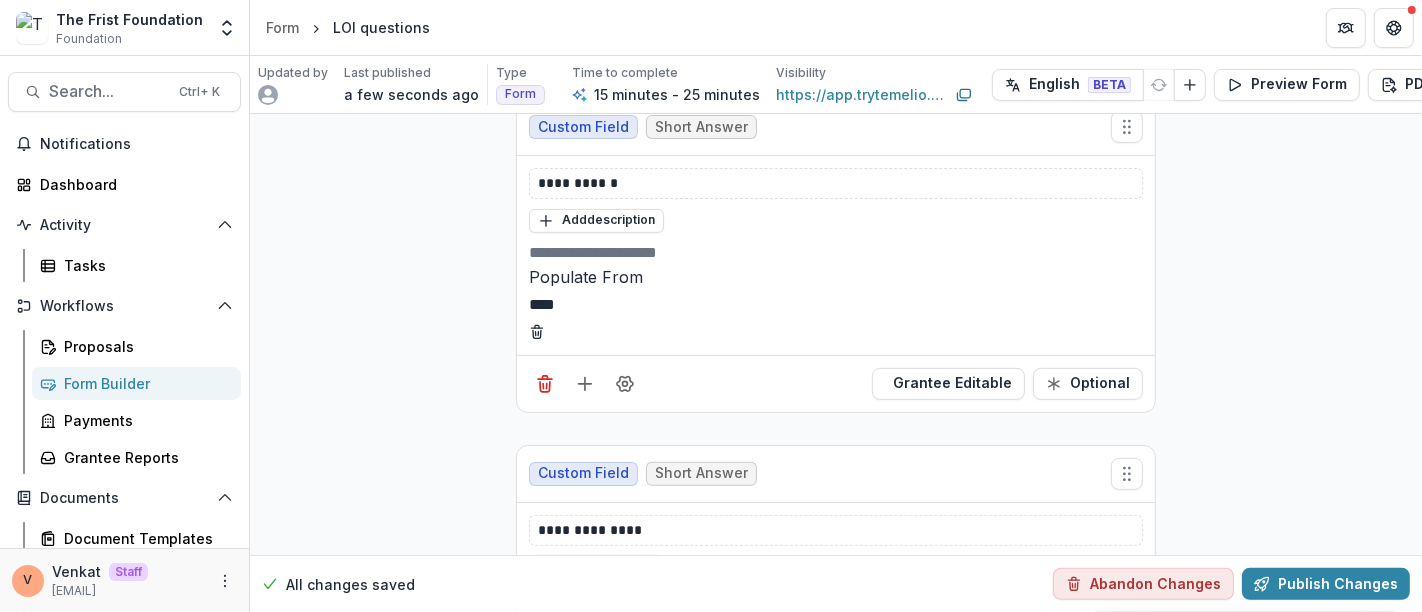type 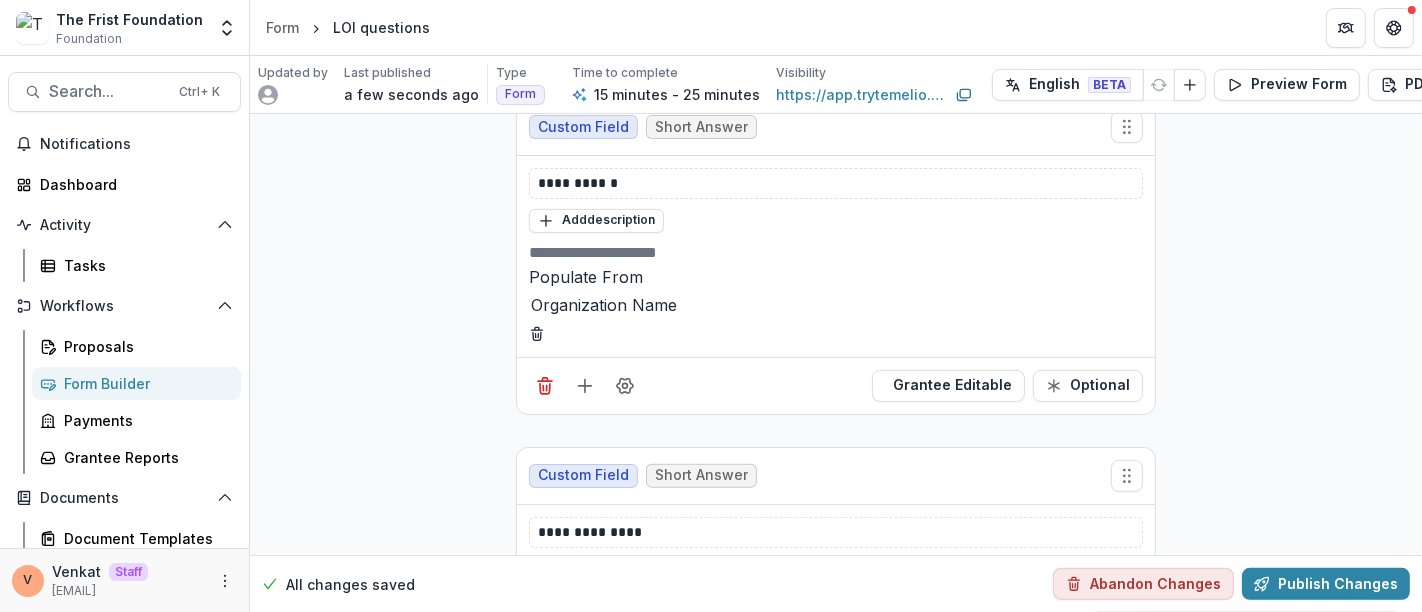 scroll, scrollTop: 777, scrollLeft: 0, axis: vertical 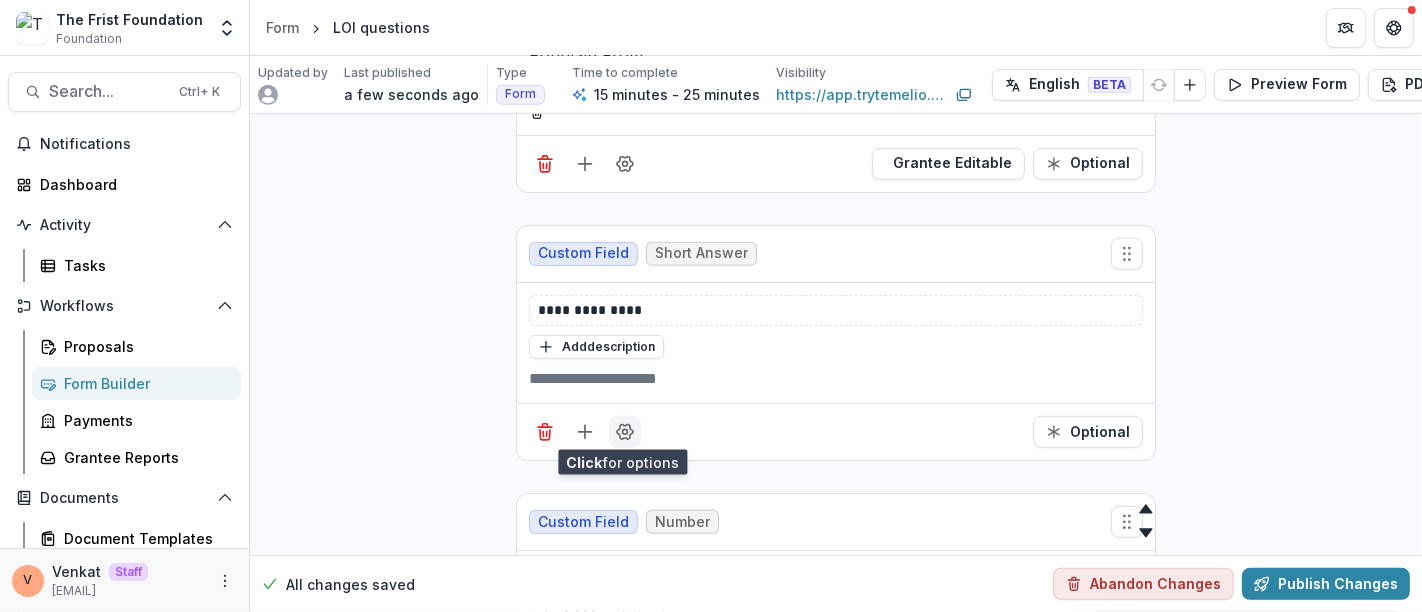 click 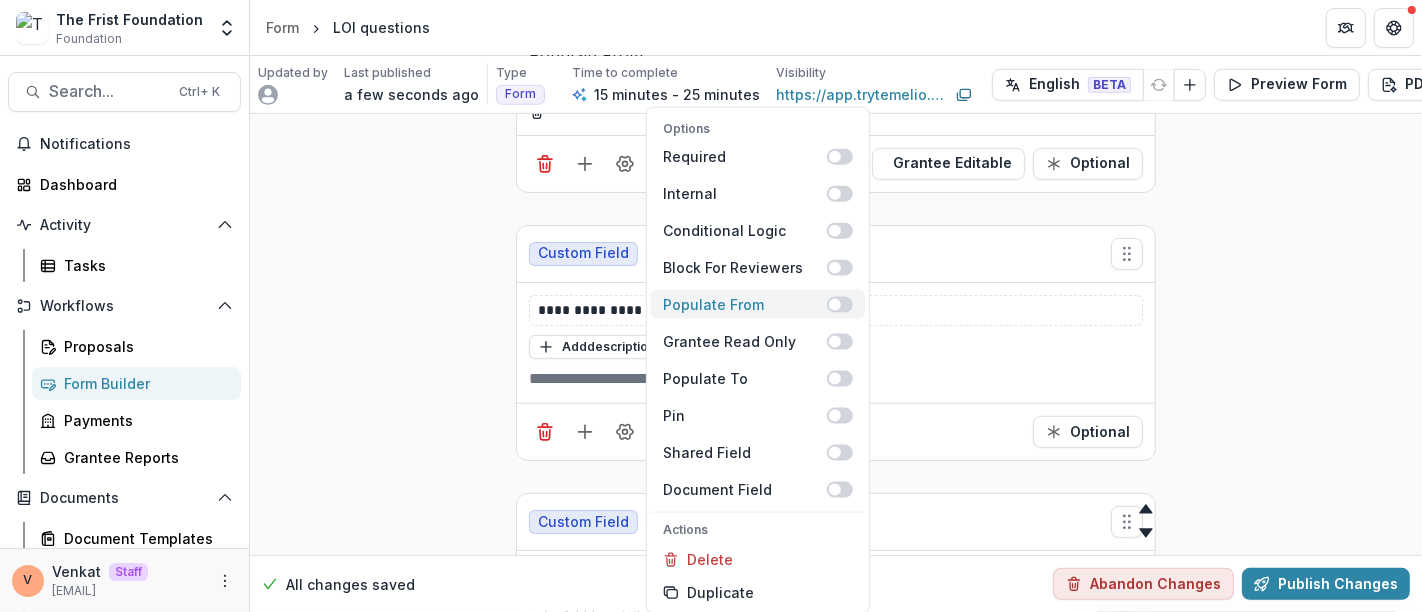 click at bounding box center [840, 304] 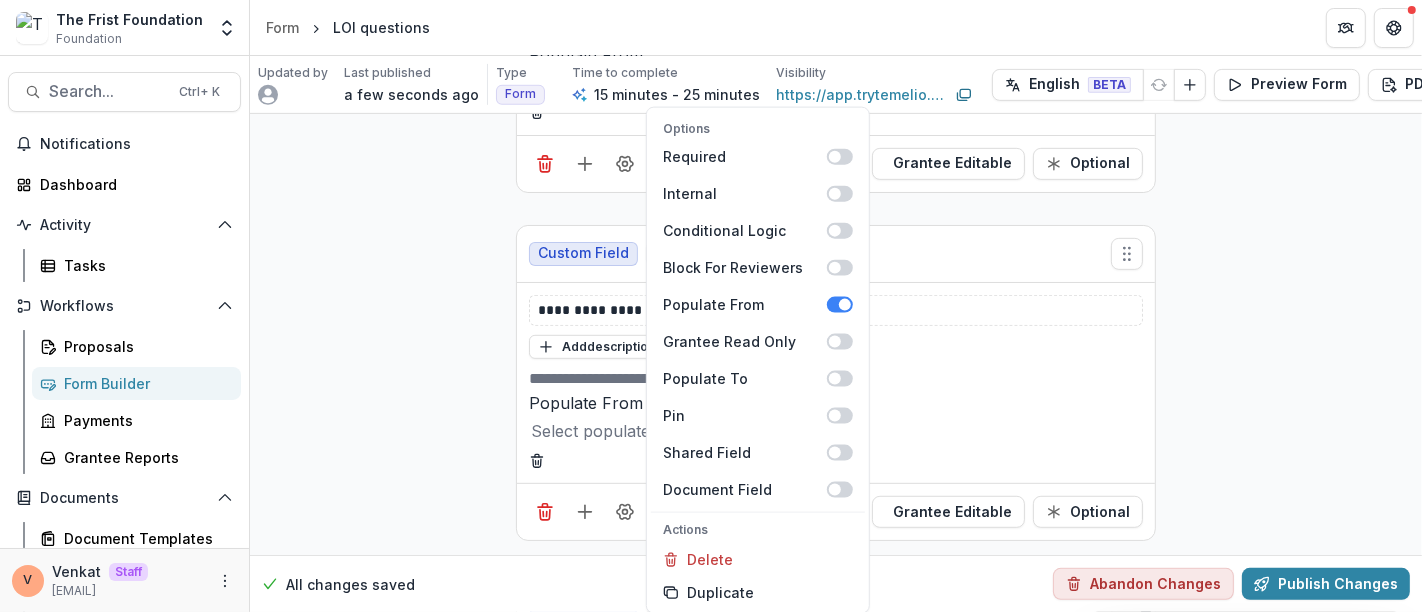 click on "**********" at bounding box center (836, 1529) 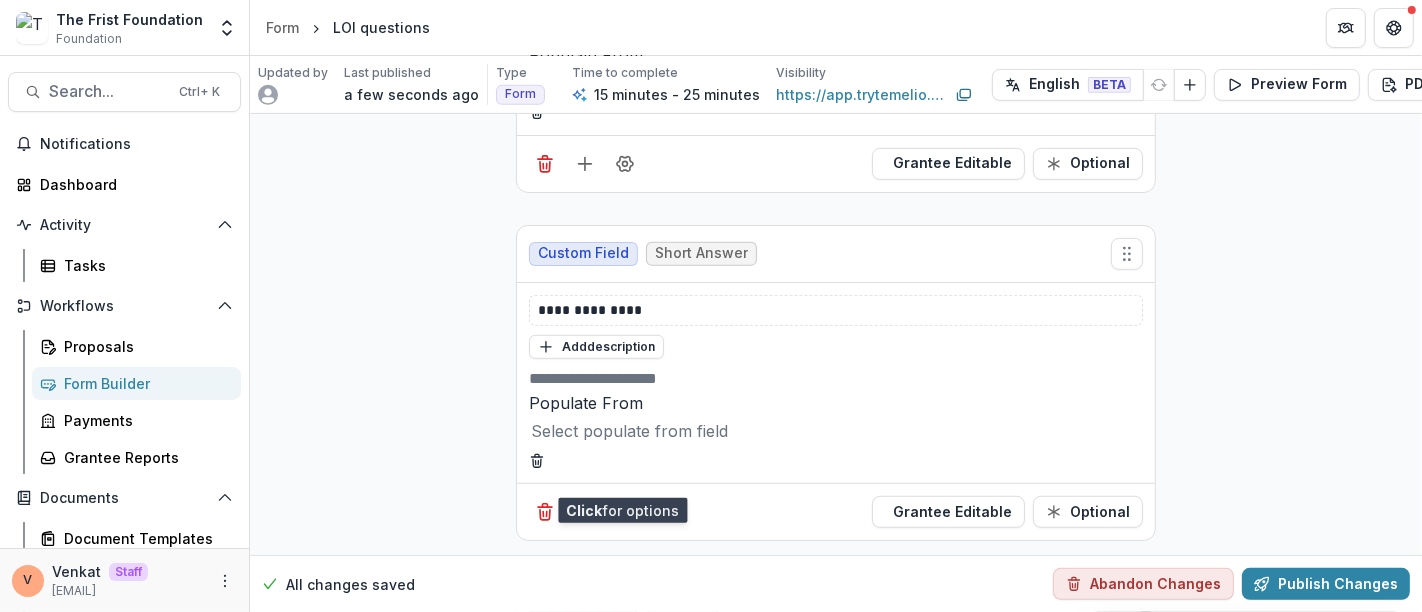 click at bounding box center (836, 431) 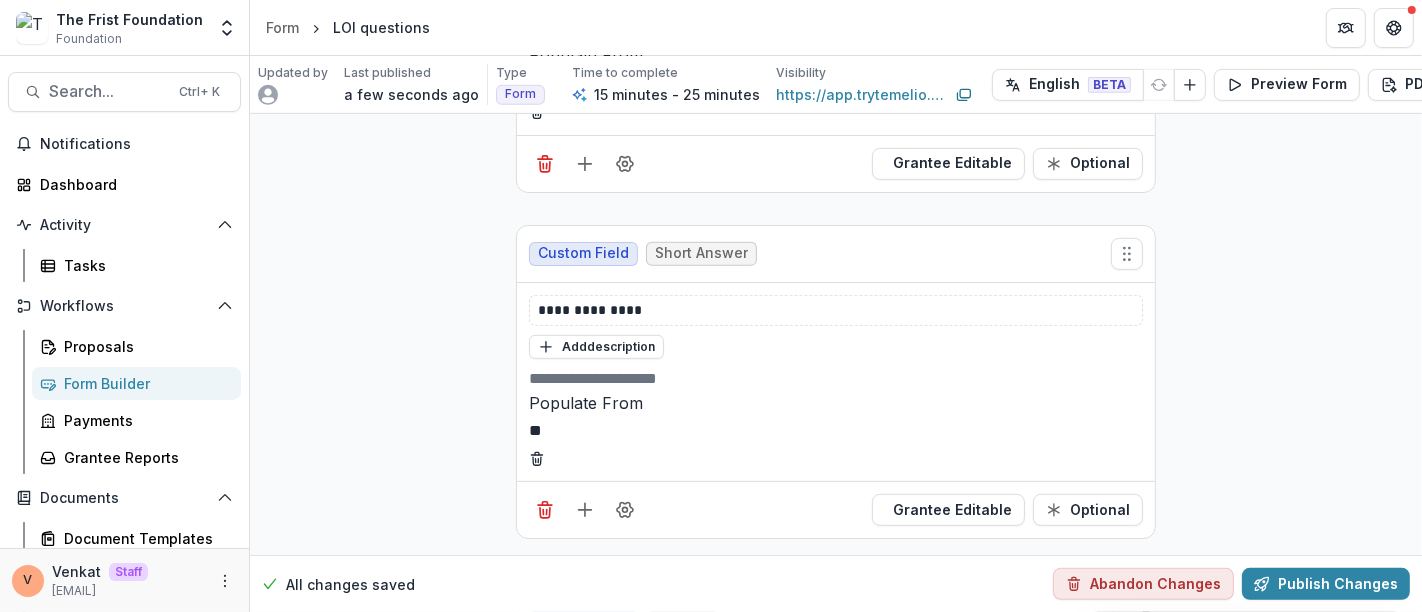 type on "***" 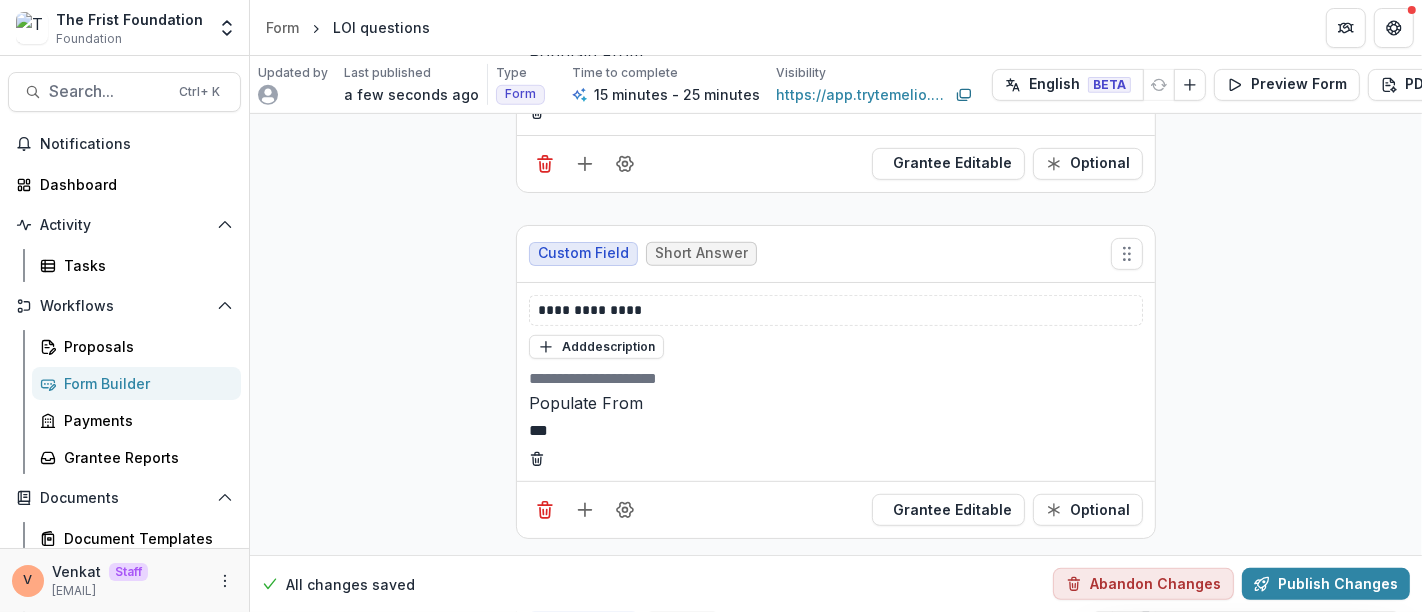 type 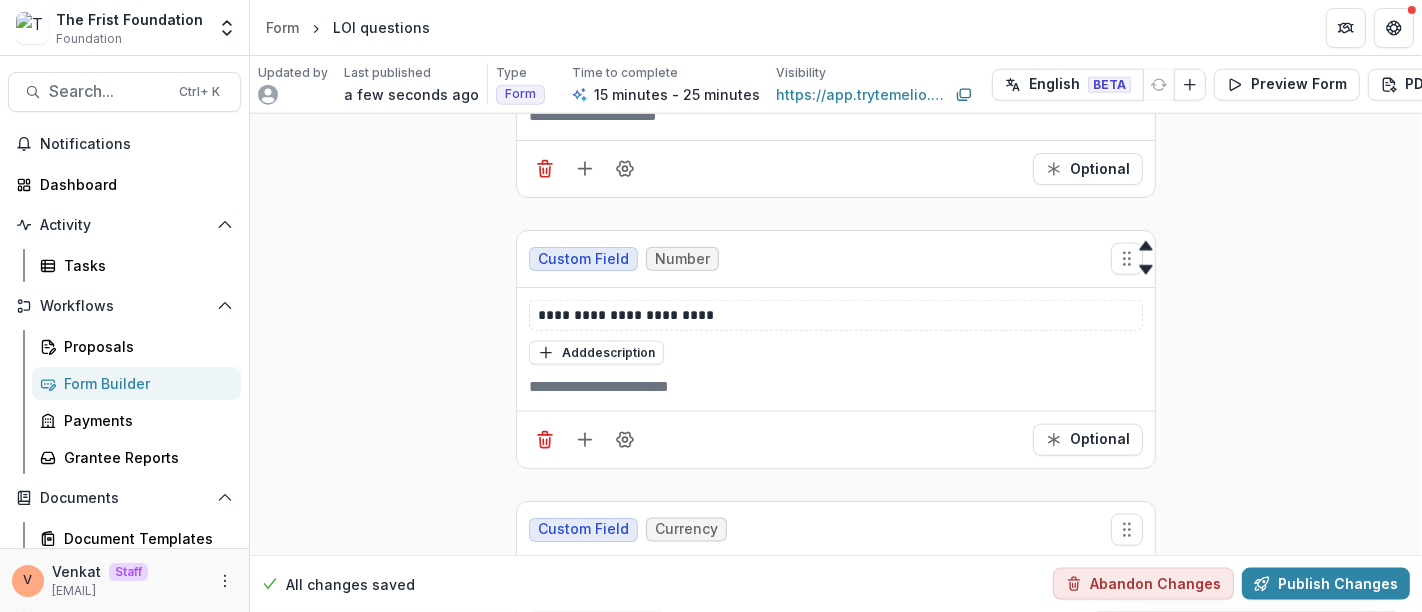 scroll, scrollTop: 2111, scrollLeft: 0, axis: vertical 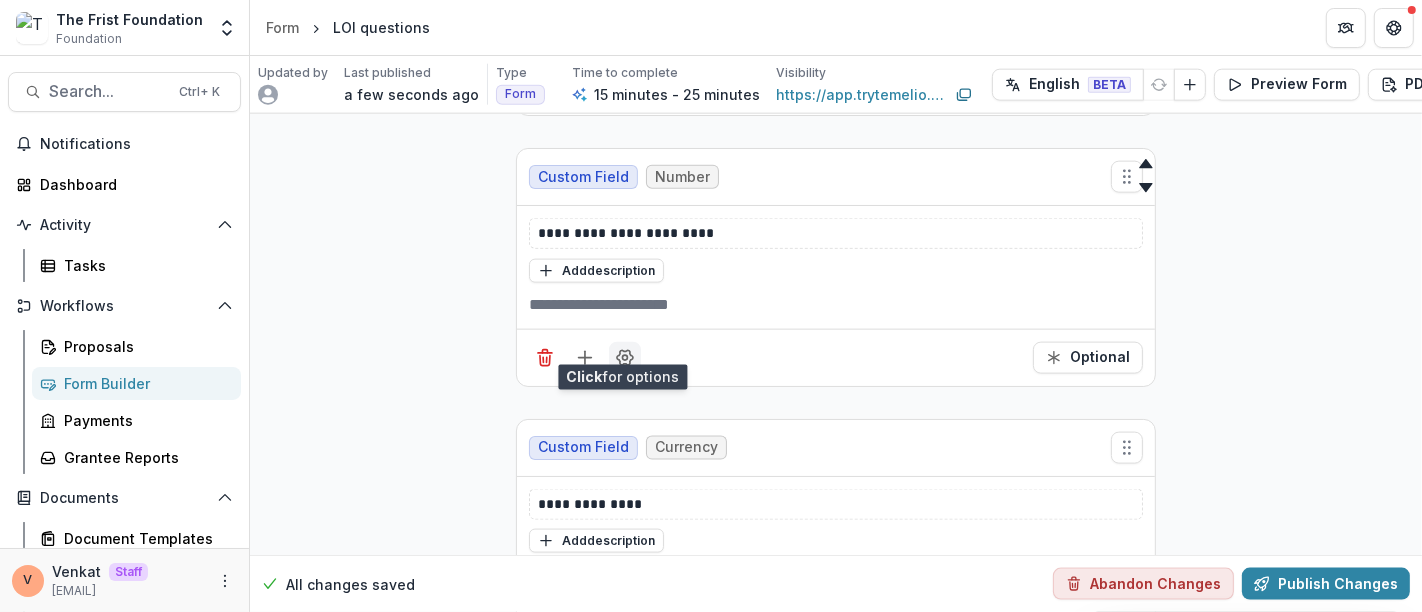 click 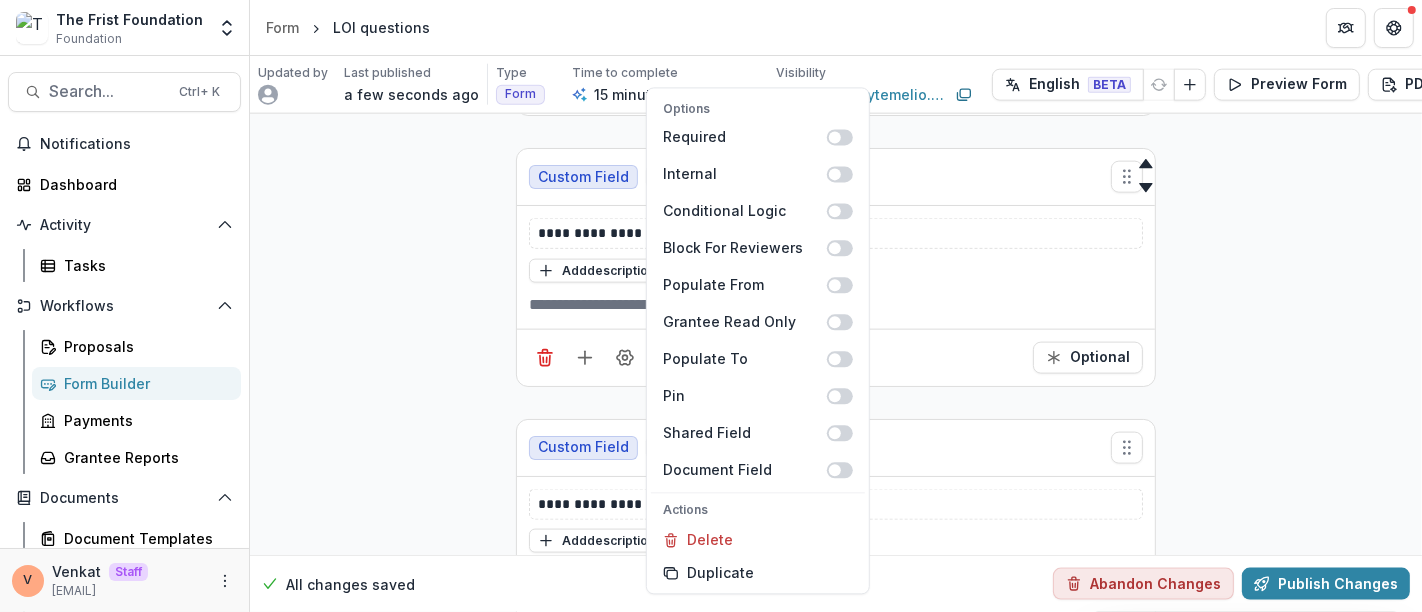 click on "**********" at bounding box center (836, 195) 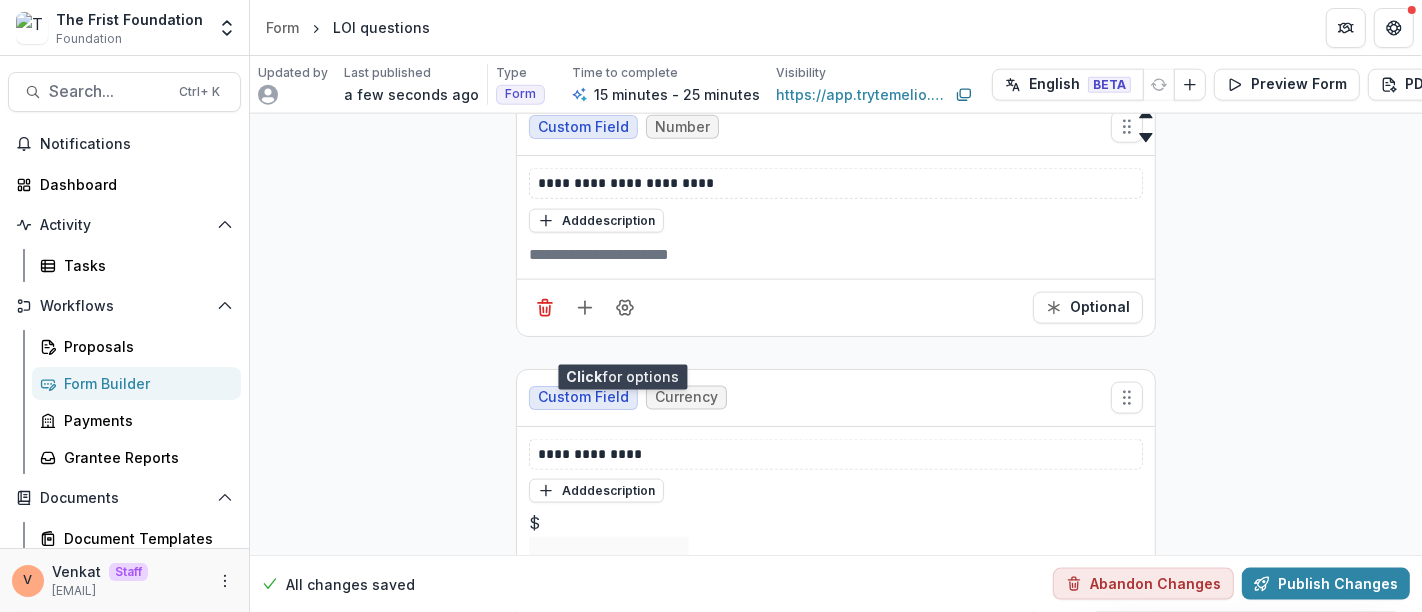 scroll, scrollTop: 2111, scrollLeft: 0, axis: vertical 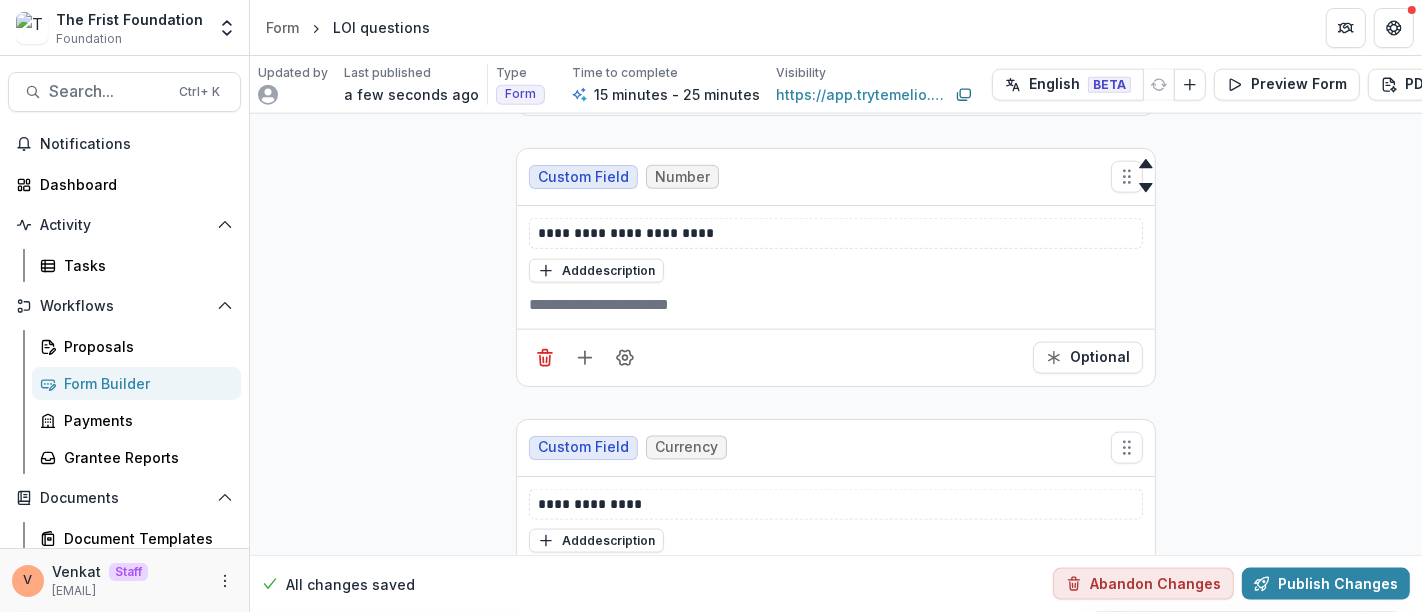 click on "**********" at bounding box center (836, 195) 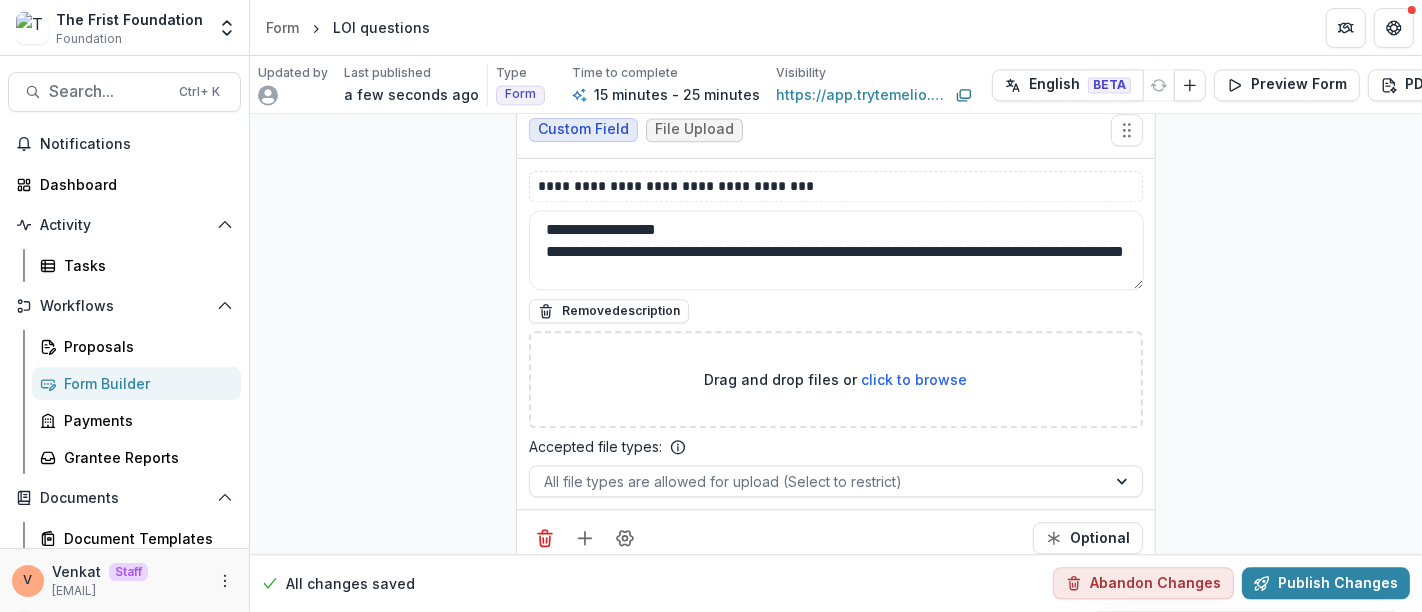 scroll, scrollTop: 3921, scrollLeft: 0, axis: vertical 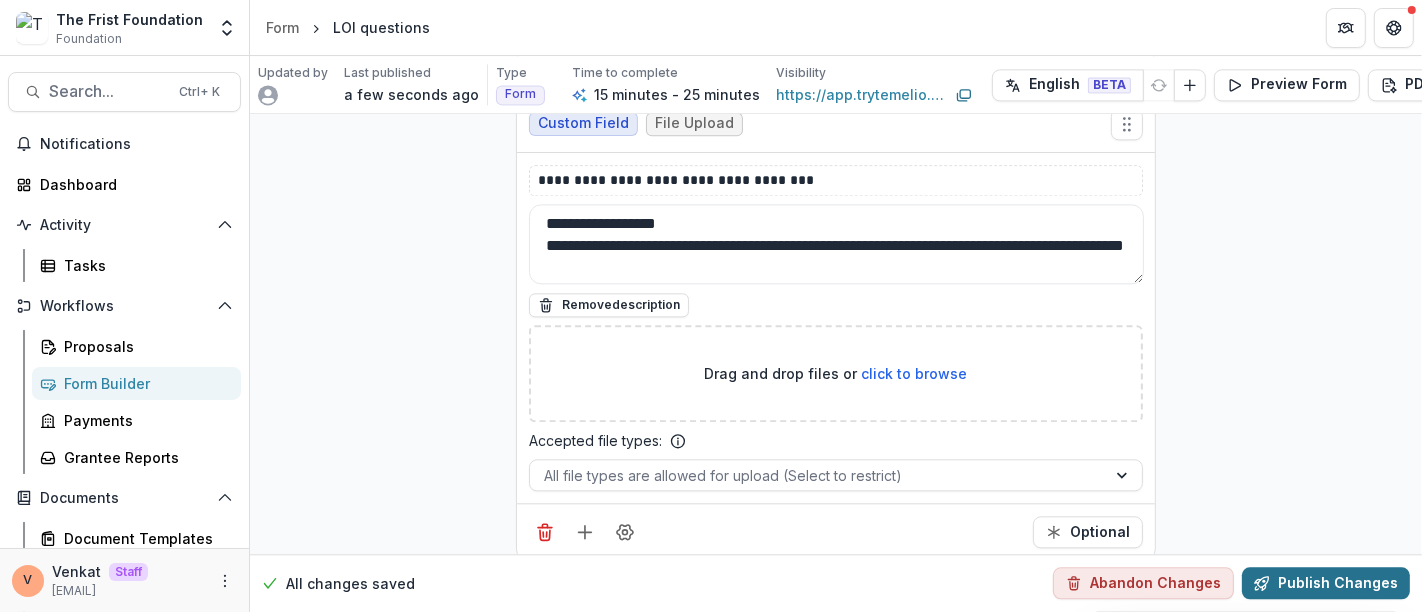 click on "Publish Changes" at bounding box center [1326, 584] 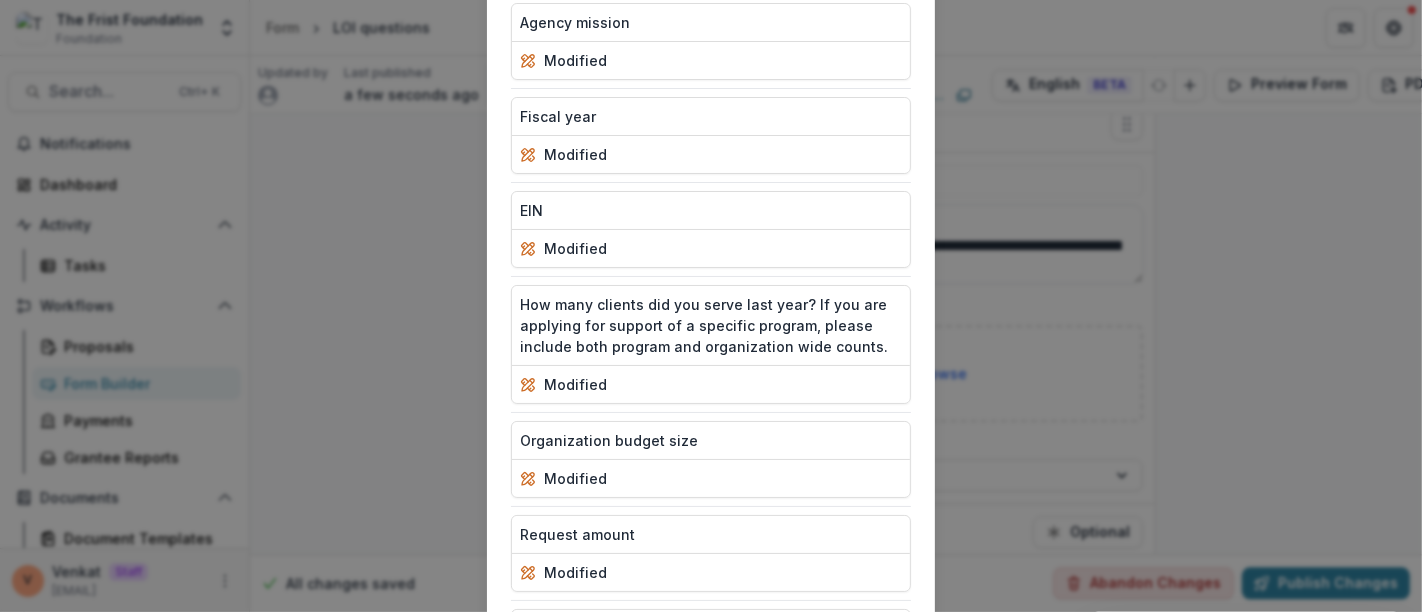 scroll, scrollTop: 757, scrollLeft: 0, axis: vertical 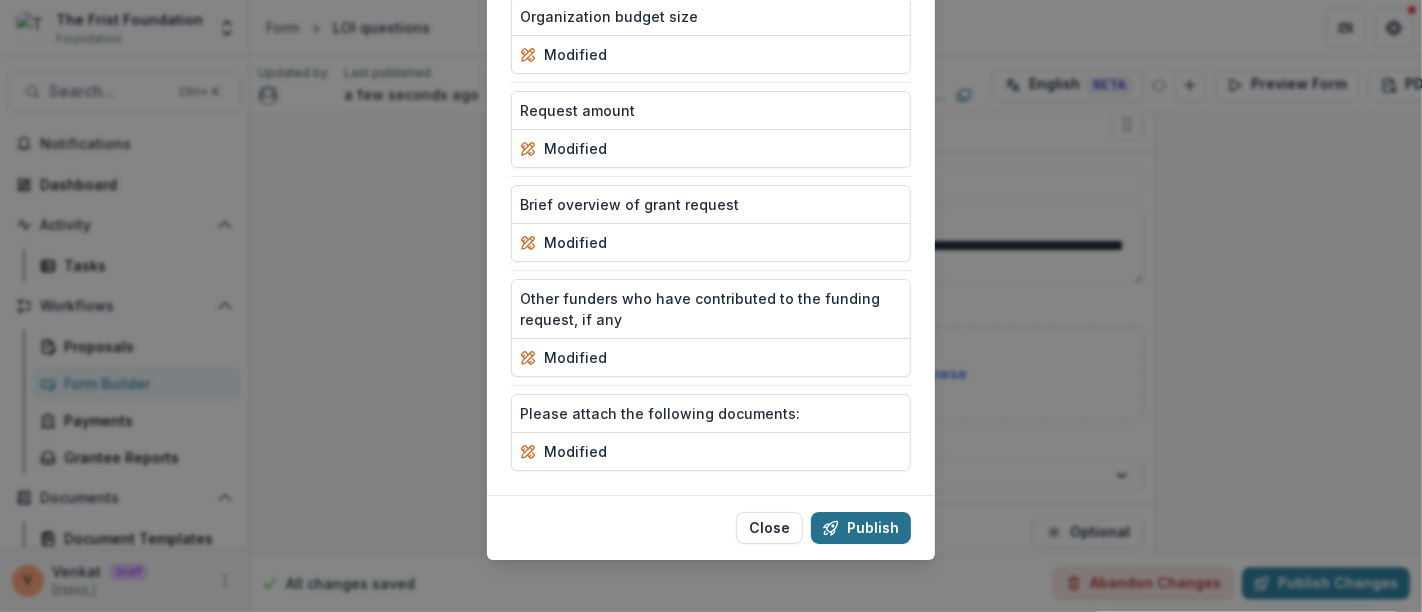 click on "Publish" at bounding box center (861, 528) 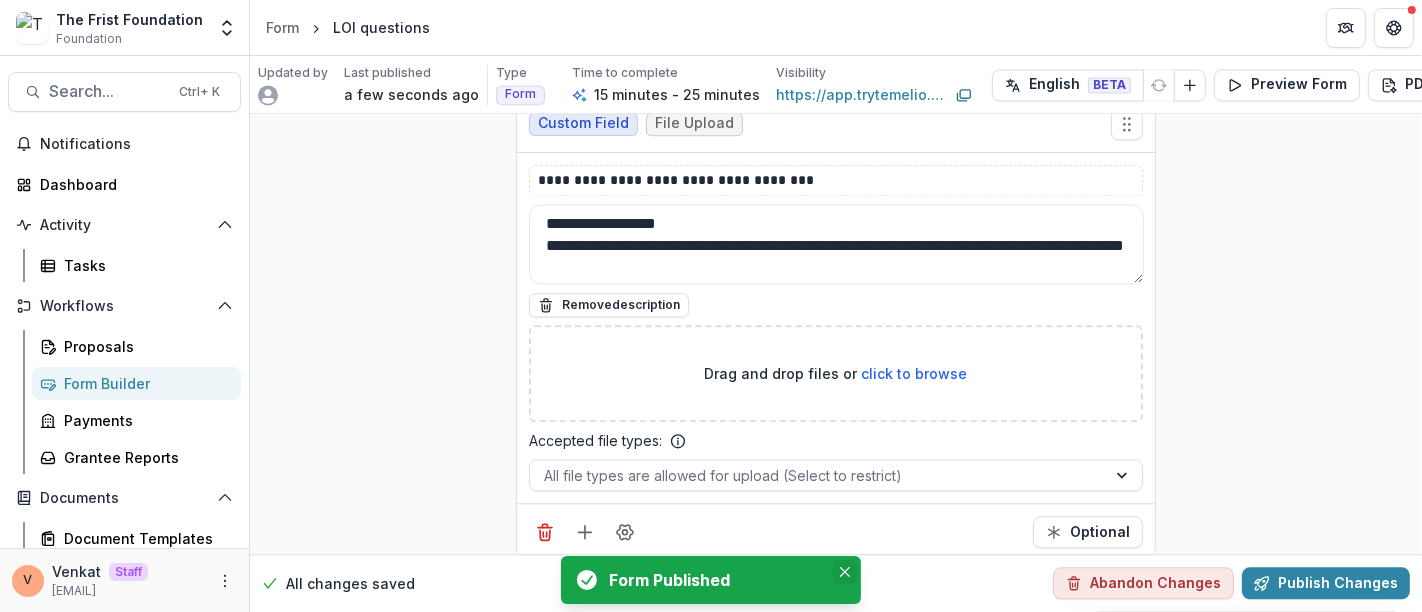 click 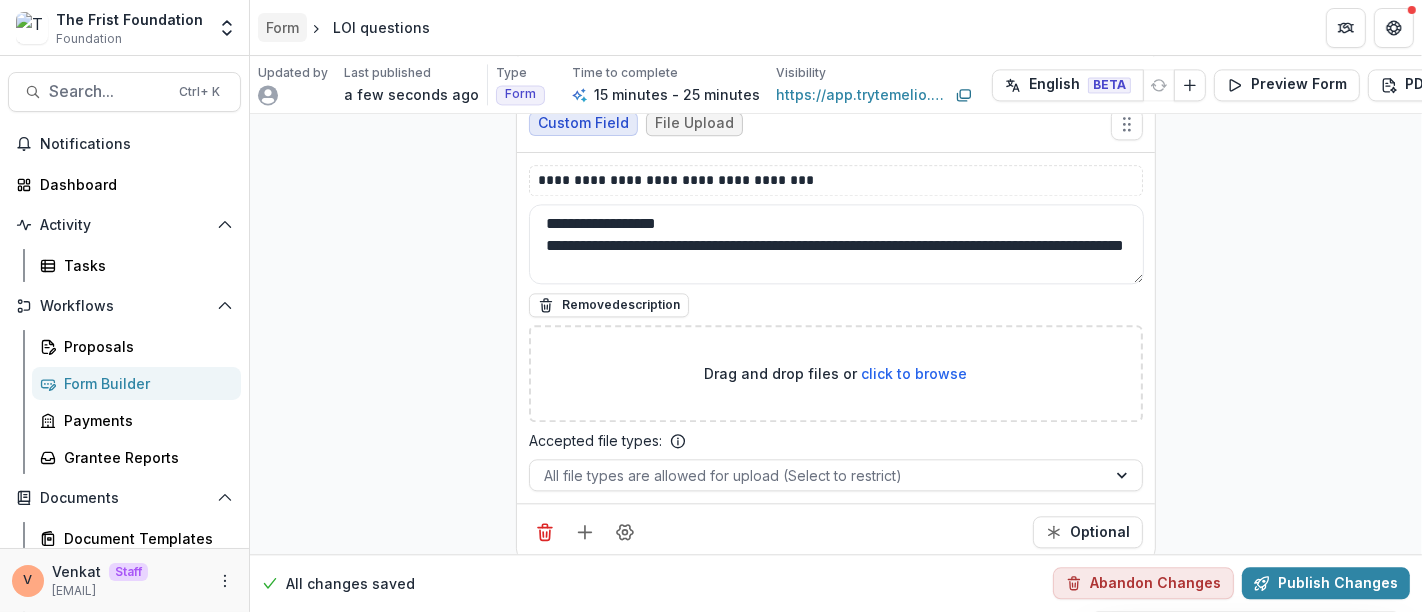 click on "Form" at bounding box center (282, 27) 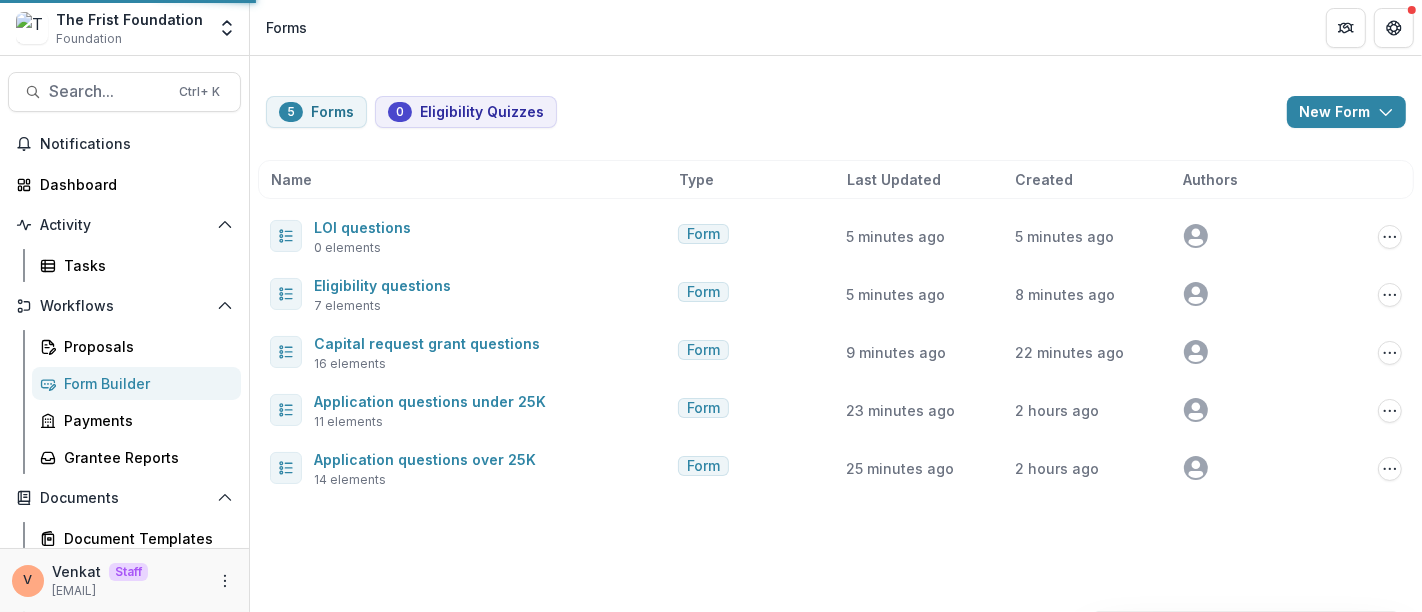 scroll, scrollTop: 0, scrollLeft: 0, axis: both 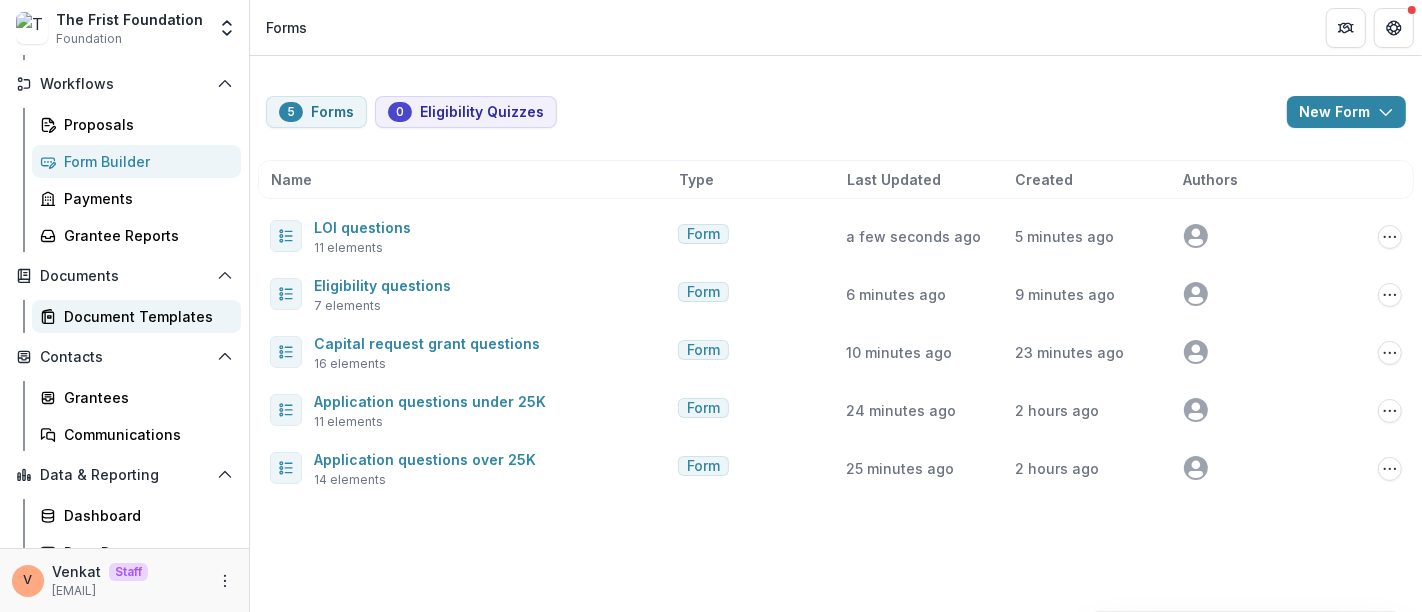 click on "Document Templates" at bounding box center (144, 316) 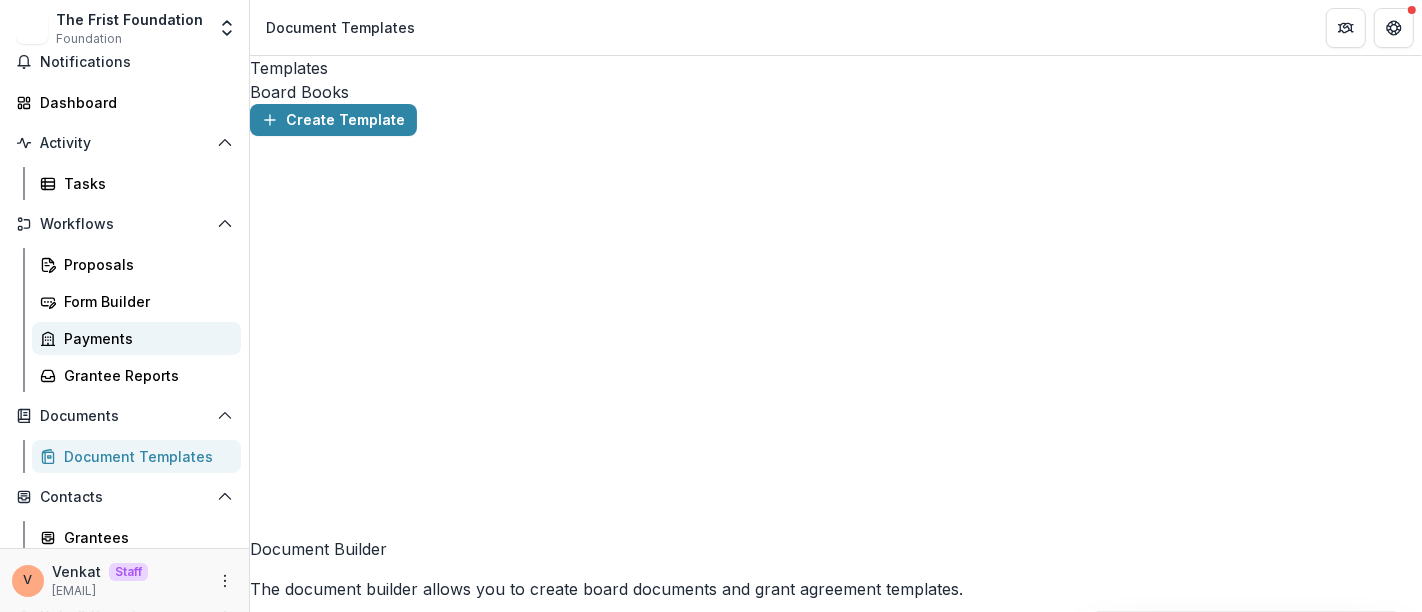 scroll, scrollTop: 111, scrollLeft: 0, axis: vertical 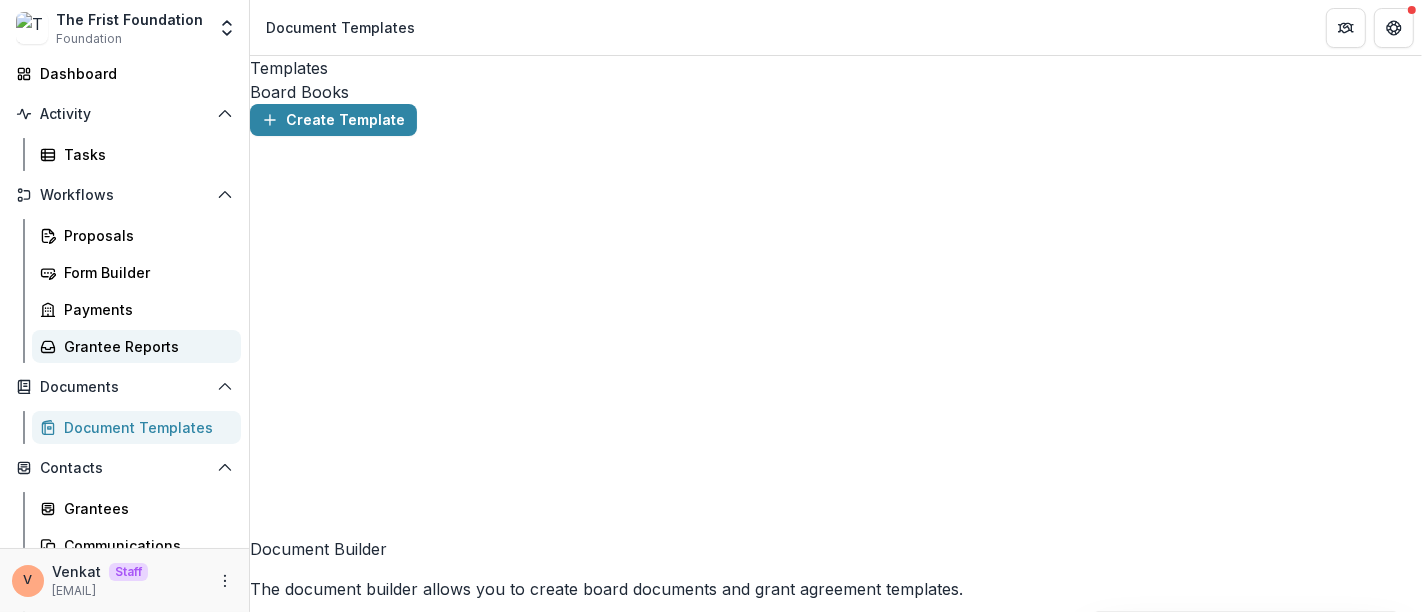 click on "Grantee Reports" at bounding box center [144, 346] 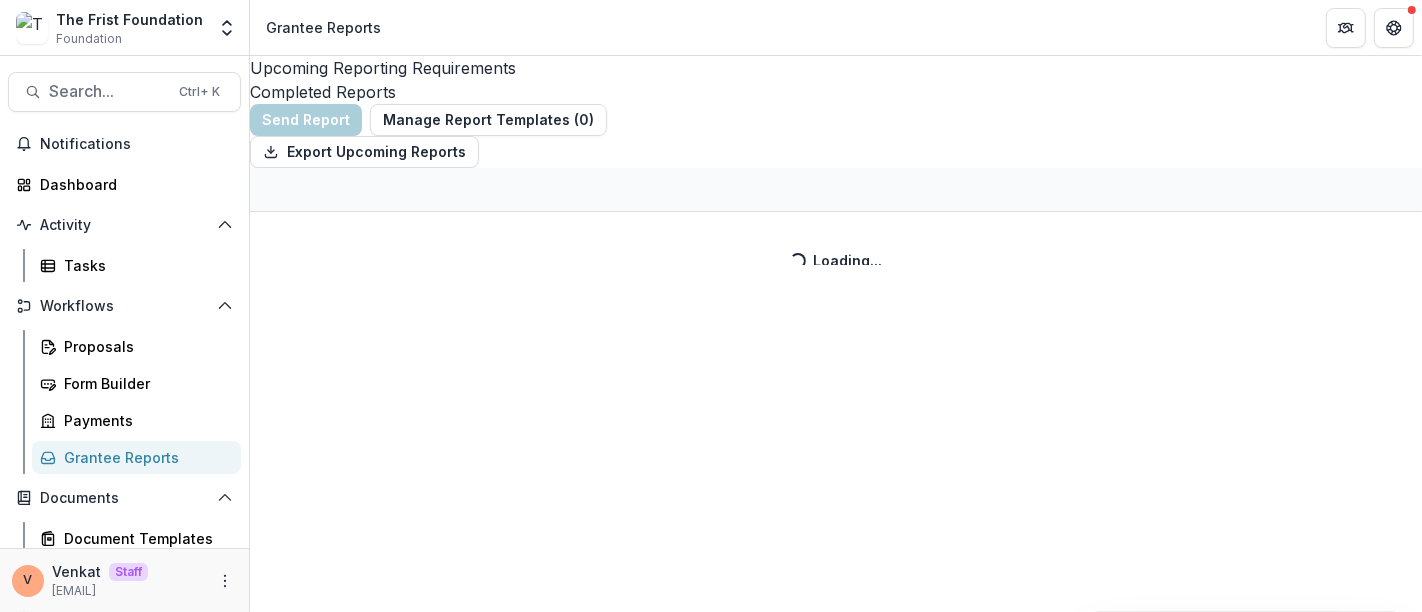 click on "Completed Reports" at bounding box center (836, 92) 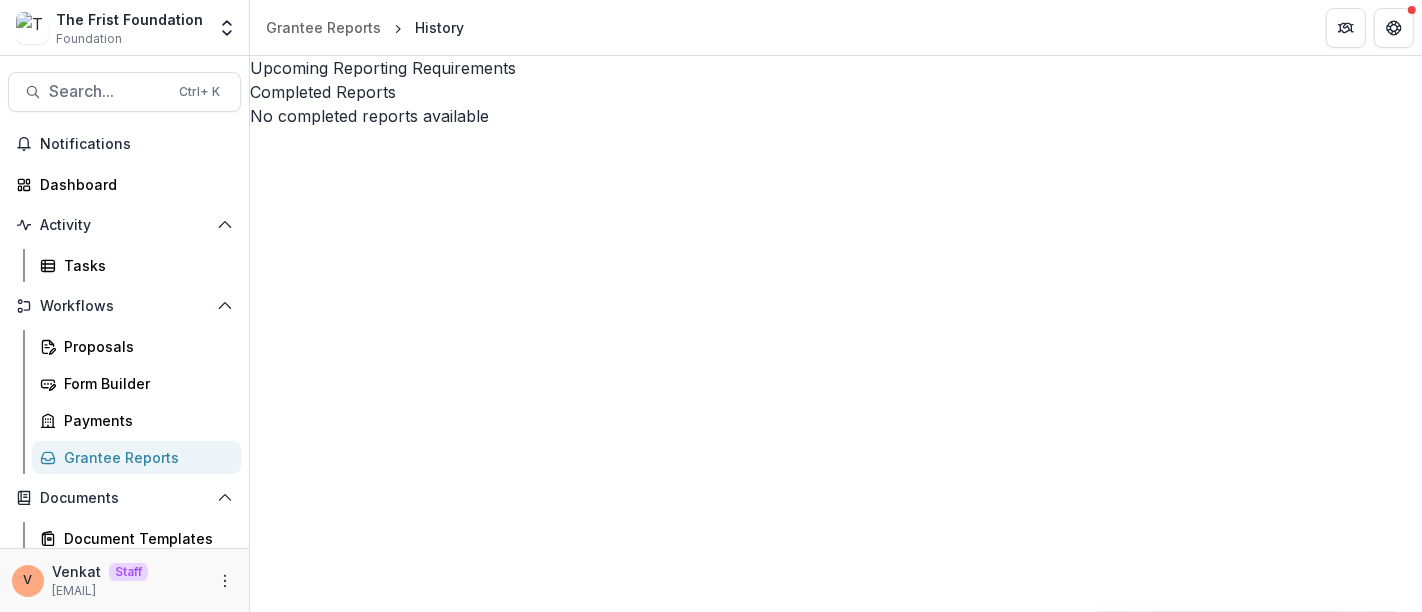 click on "Upcoming Reporting Requirements" at bounding box center (836, 68) 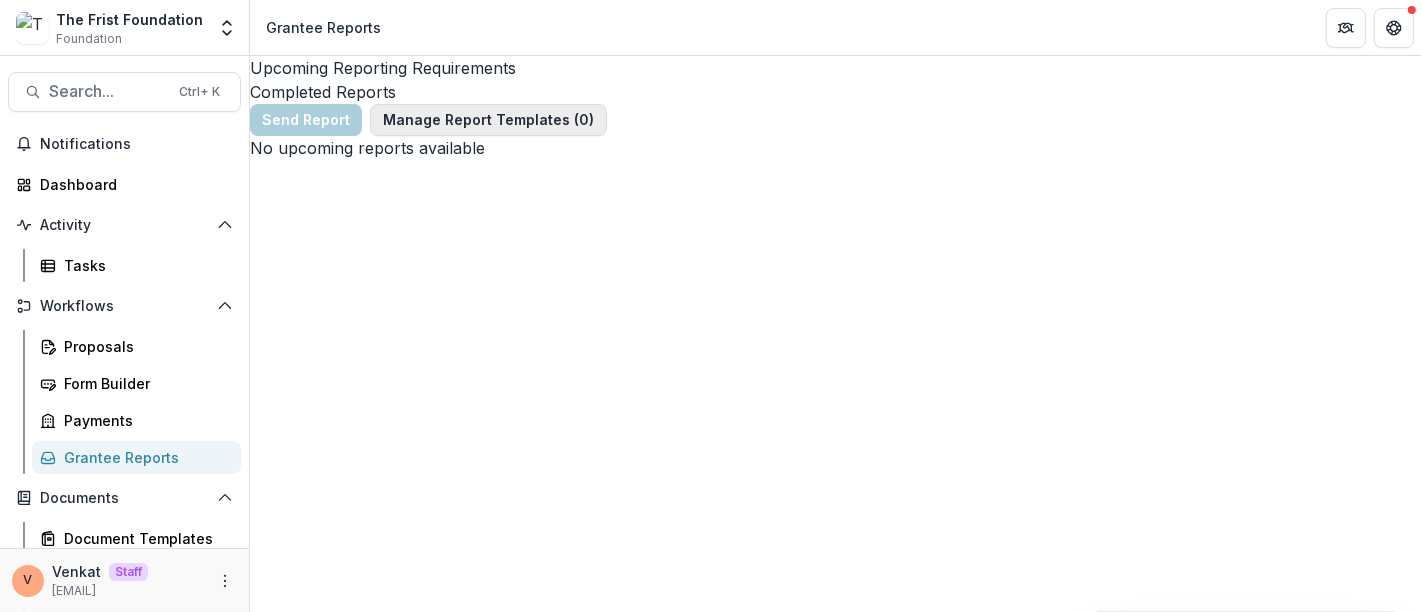 click on "Manage Report Templates ( 0 )" at bounding box center [488, 120] 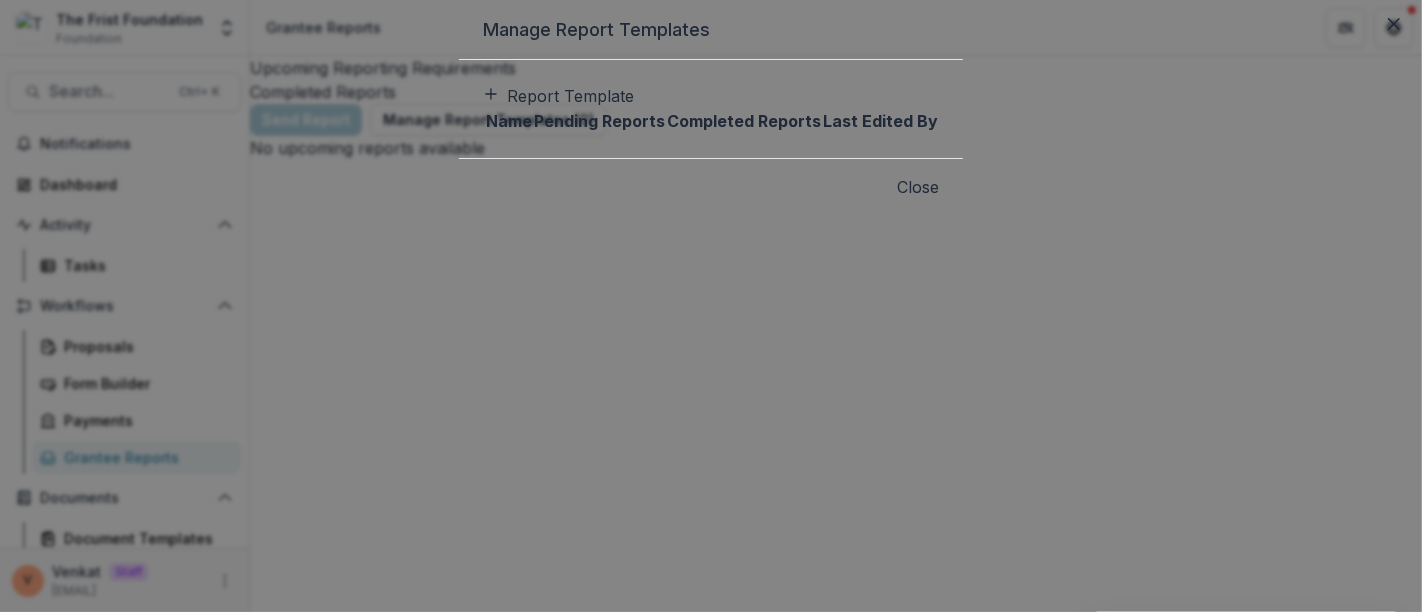 click on "Report Template" at bounding box center [558, 96] 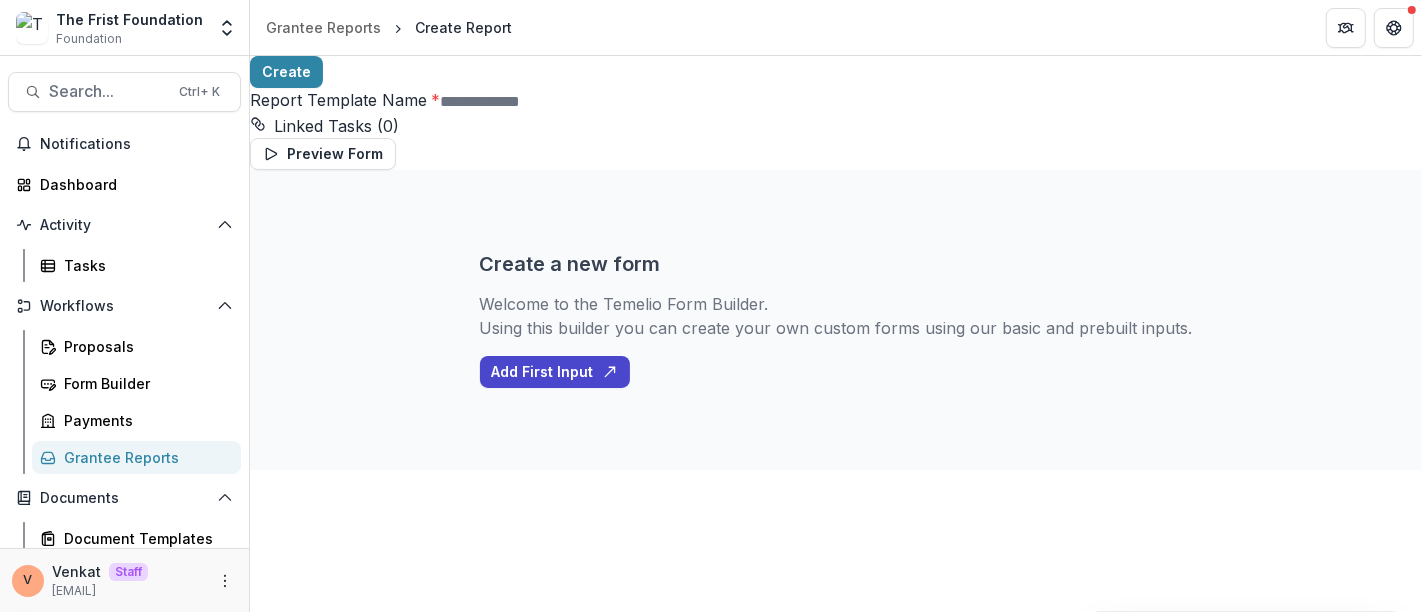 click on "Report Template Name *" at bounding box center [520, 102] 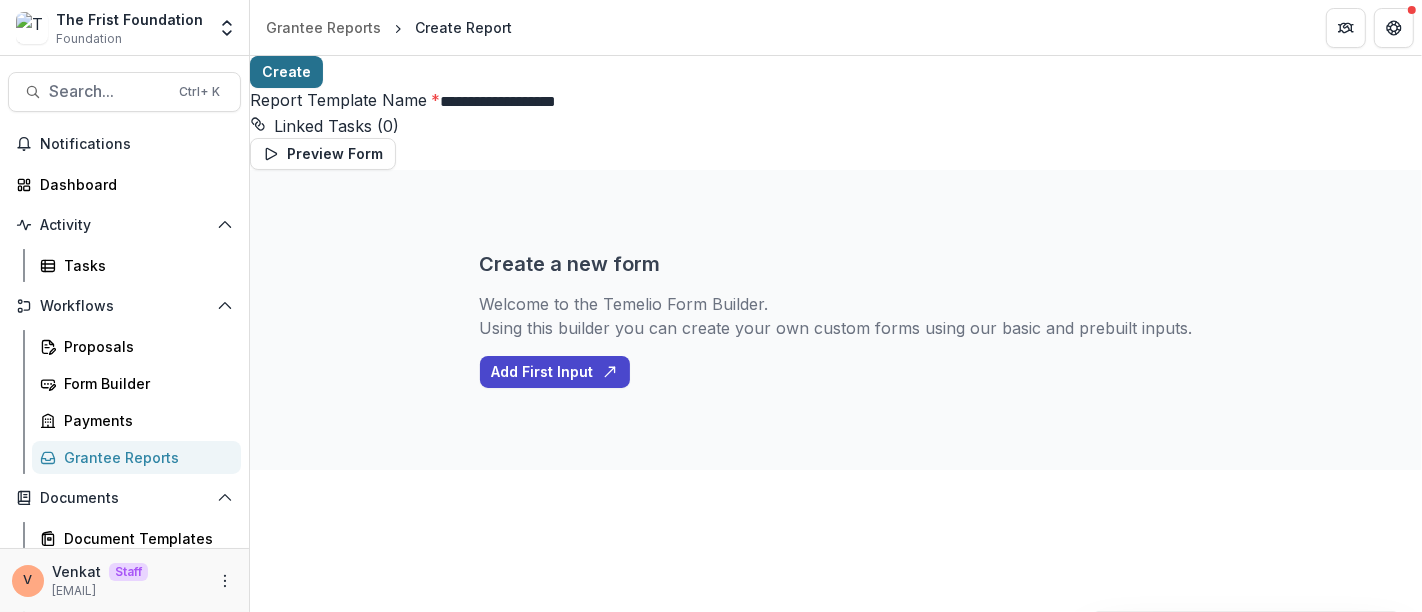 type on "**********" 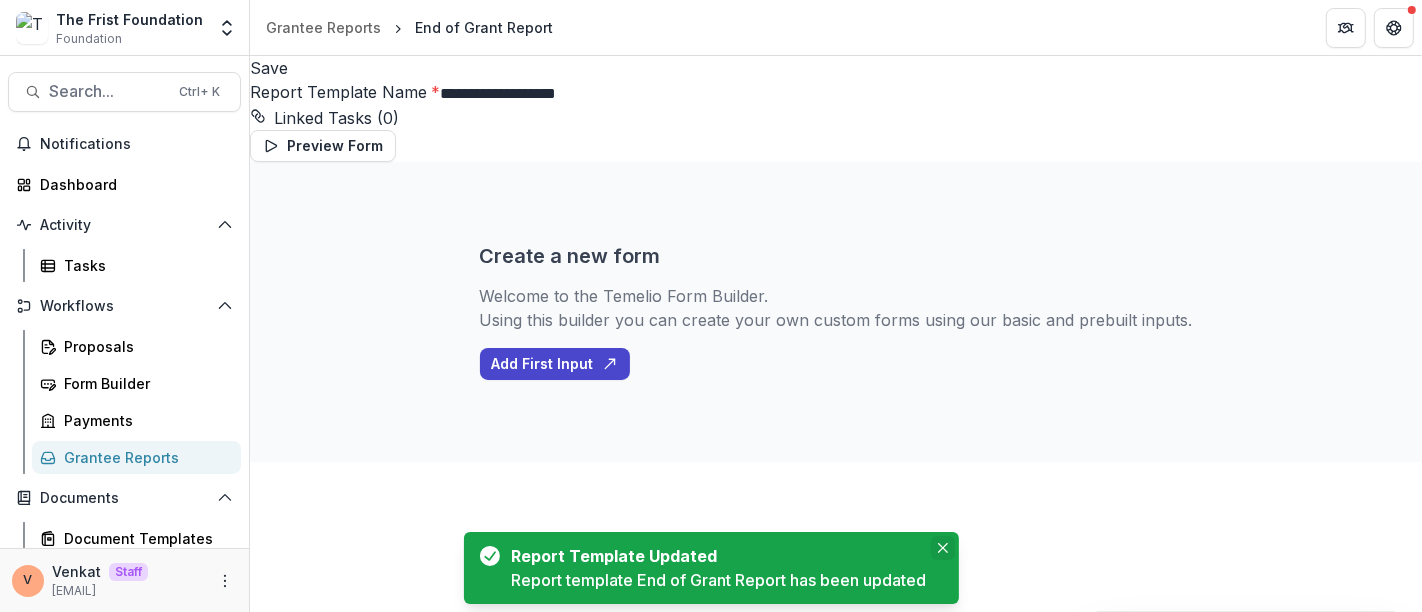 click at bounding box center [943, 548] 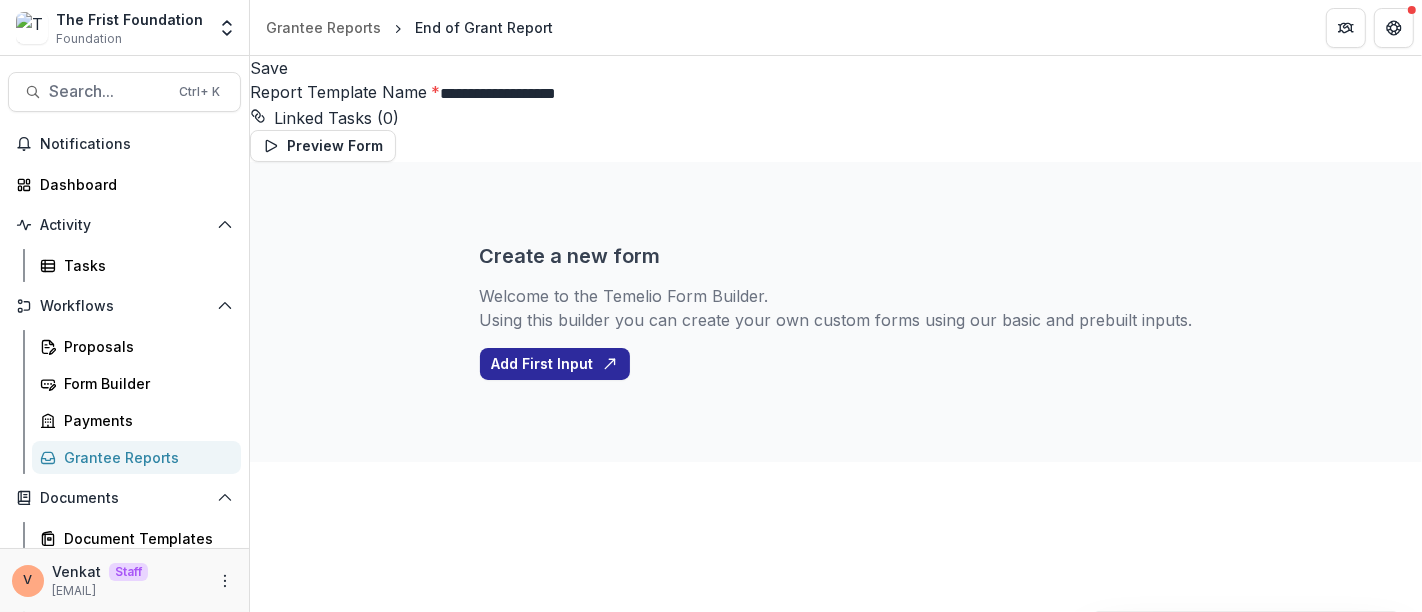 click on "Add First Input" at bounding box center [555, 364] 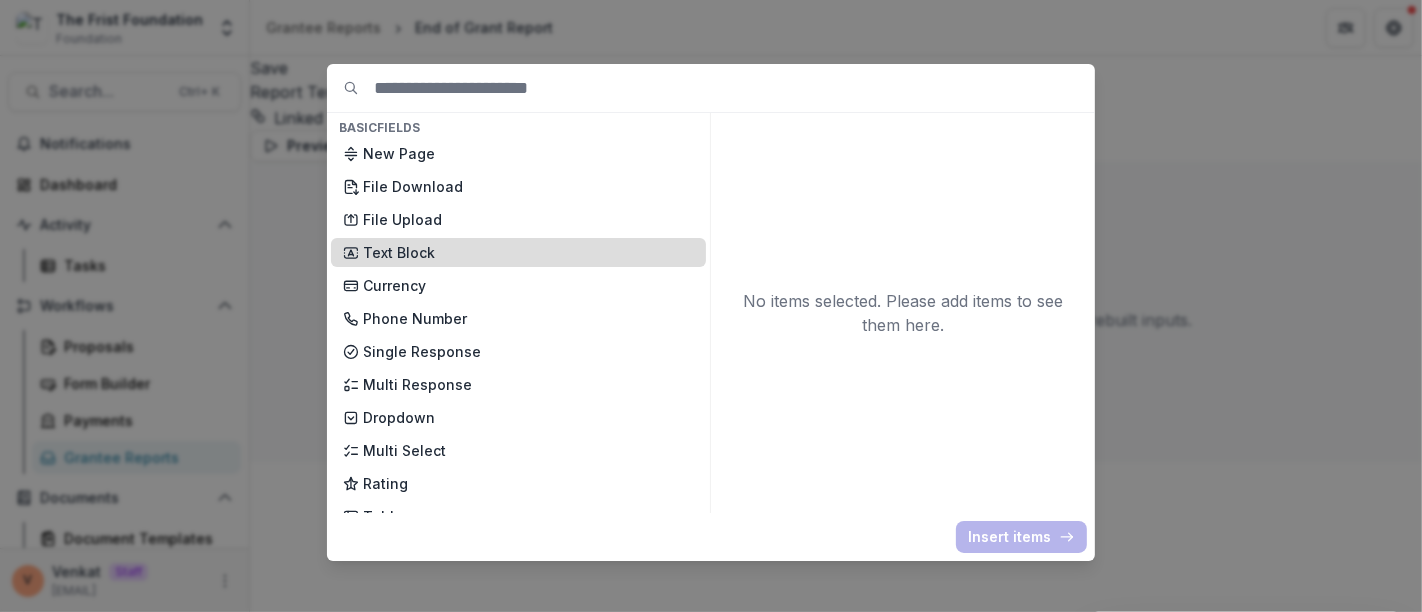click on "Text Block" at bounding box center [528, 252] 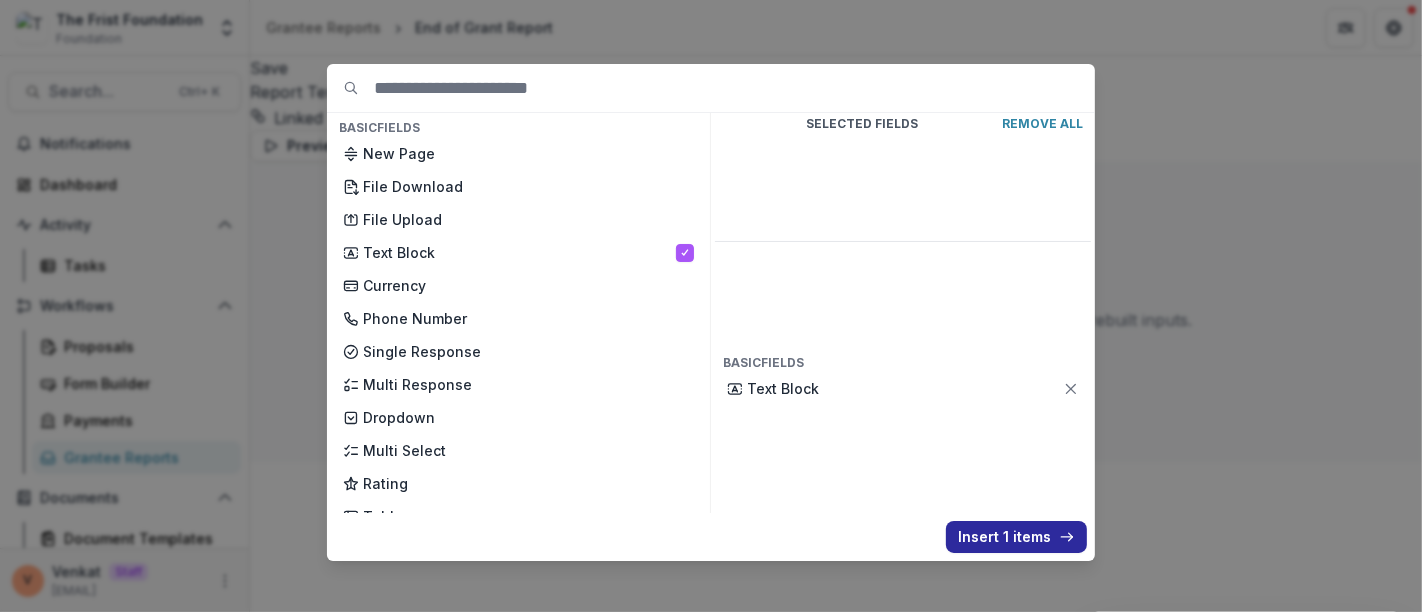 click on "Insert 1 items" at bounding box center [1016, 537] 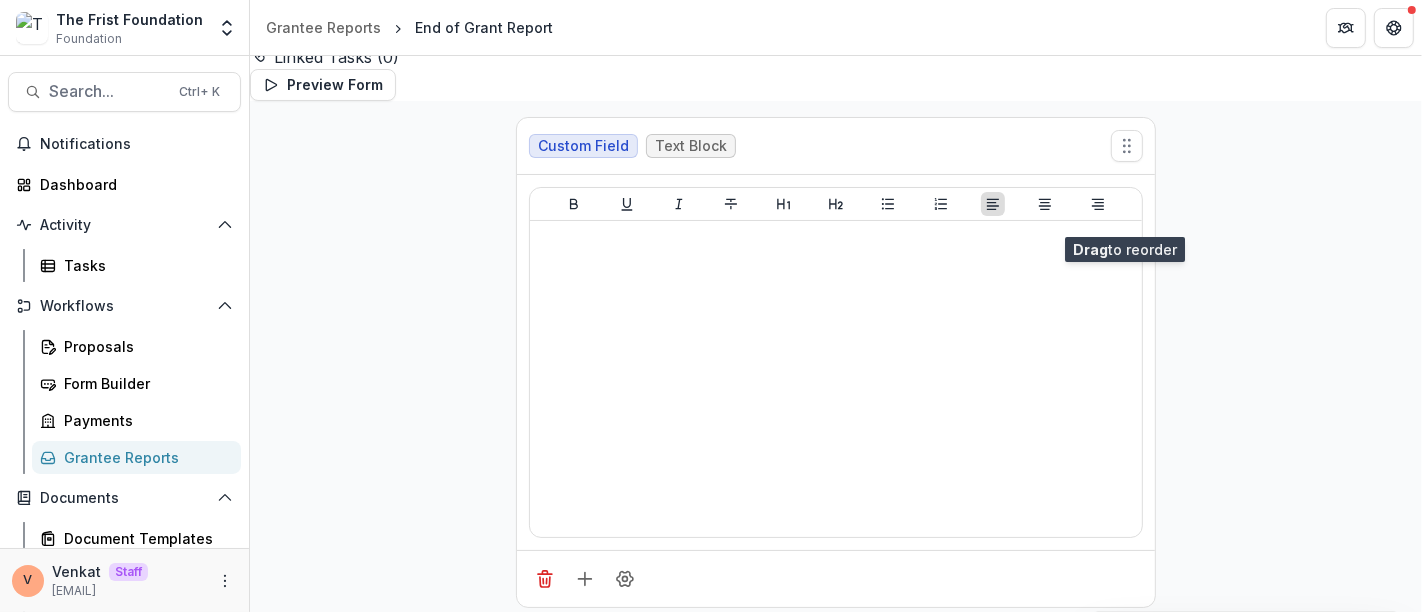 scroll, scrollTop: 111, scrollLeft: 0, axis: vertical 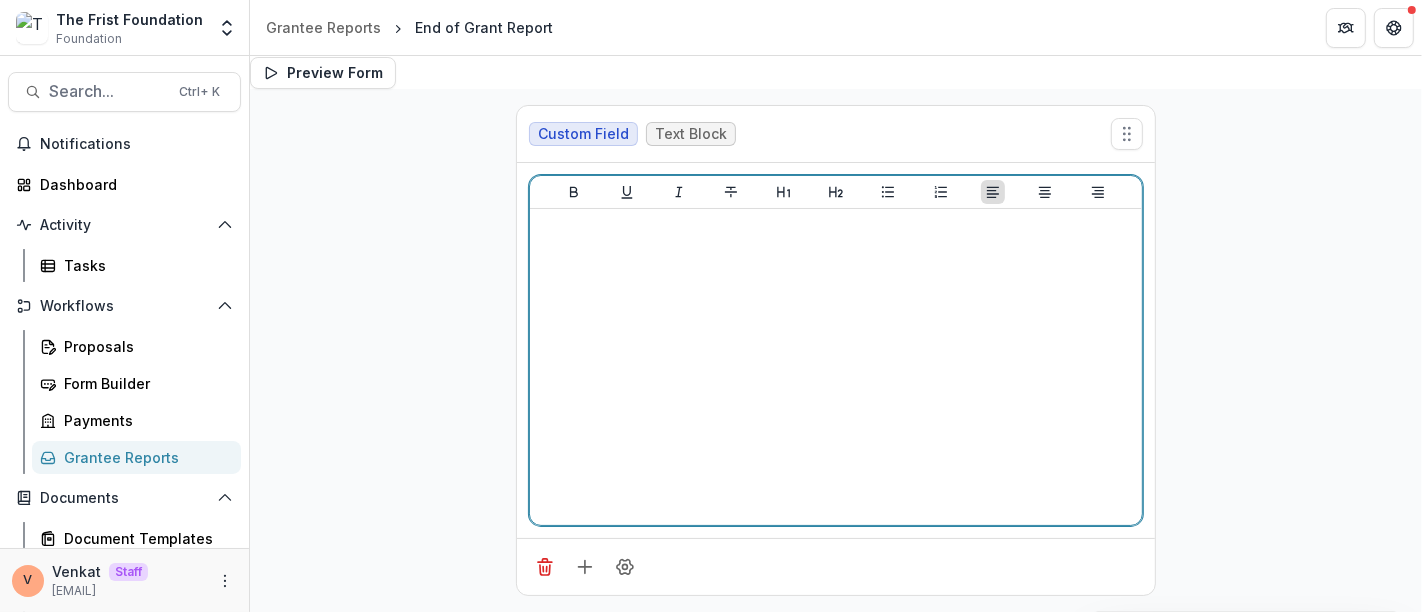 click at bounding box center [836, 367] 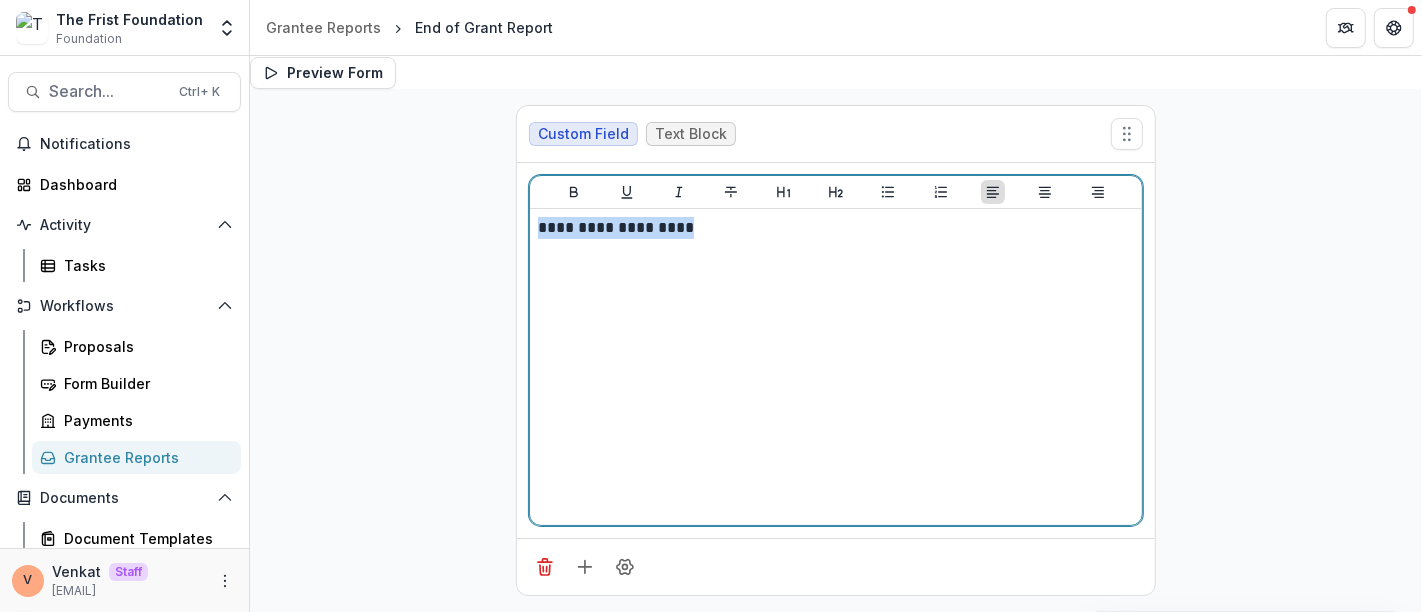 drag, startPoint x: 682, startPoint y: 310, endPoint x: 443, endPoint y: 309, distance: 239.00209 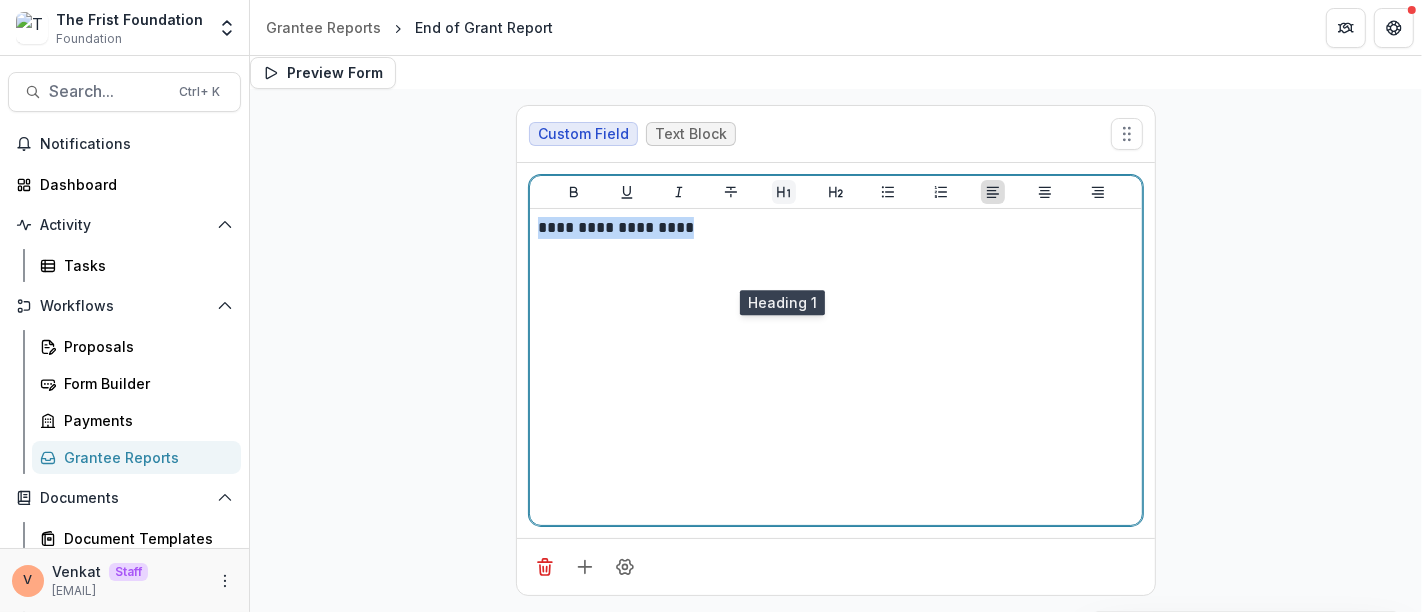 click 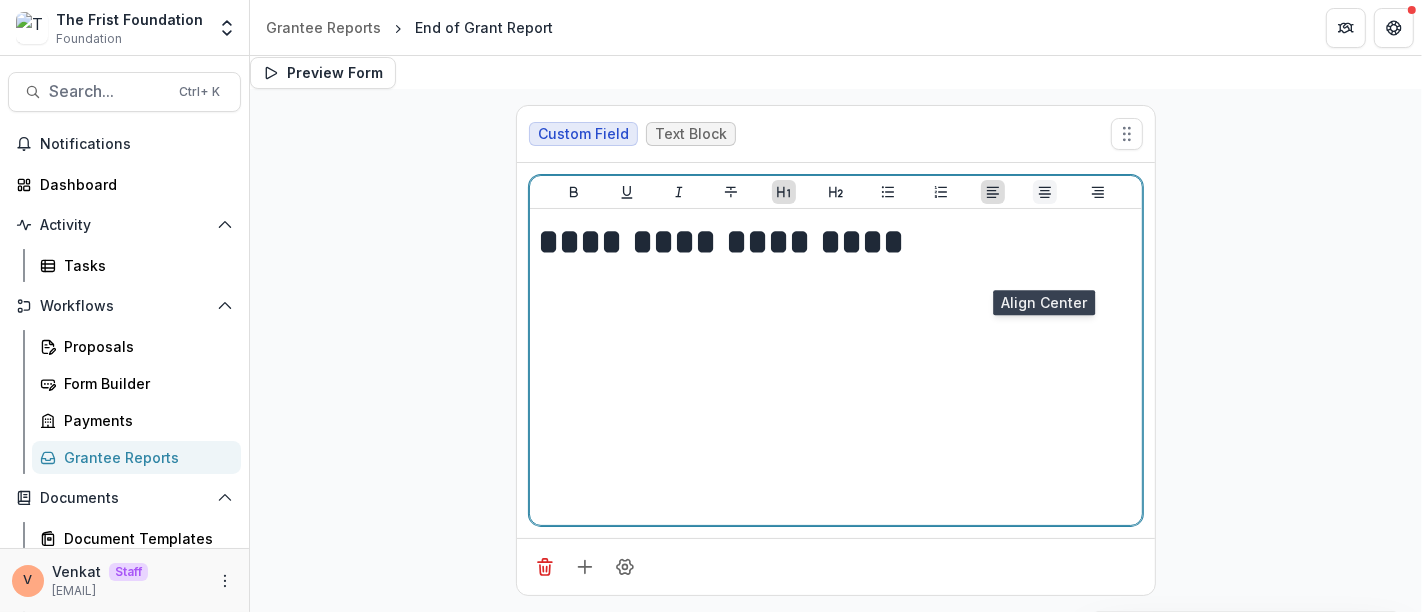click at bounding box center [1045, 192] 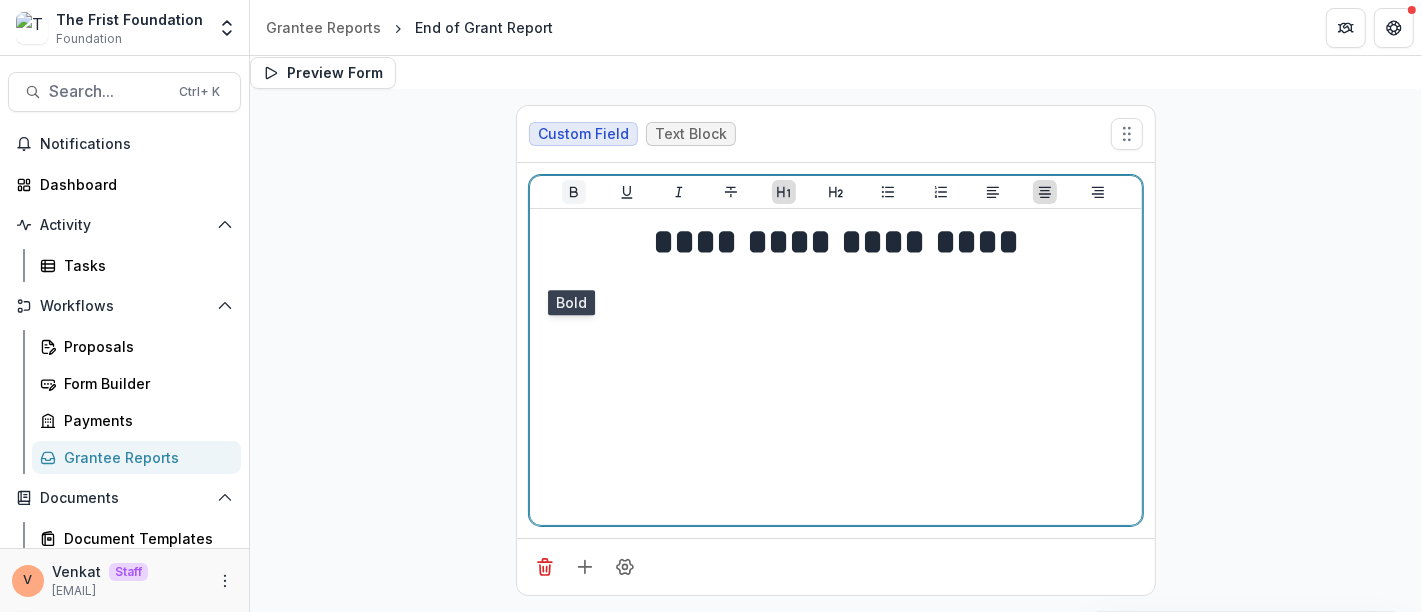 click 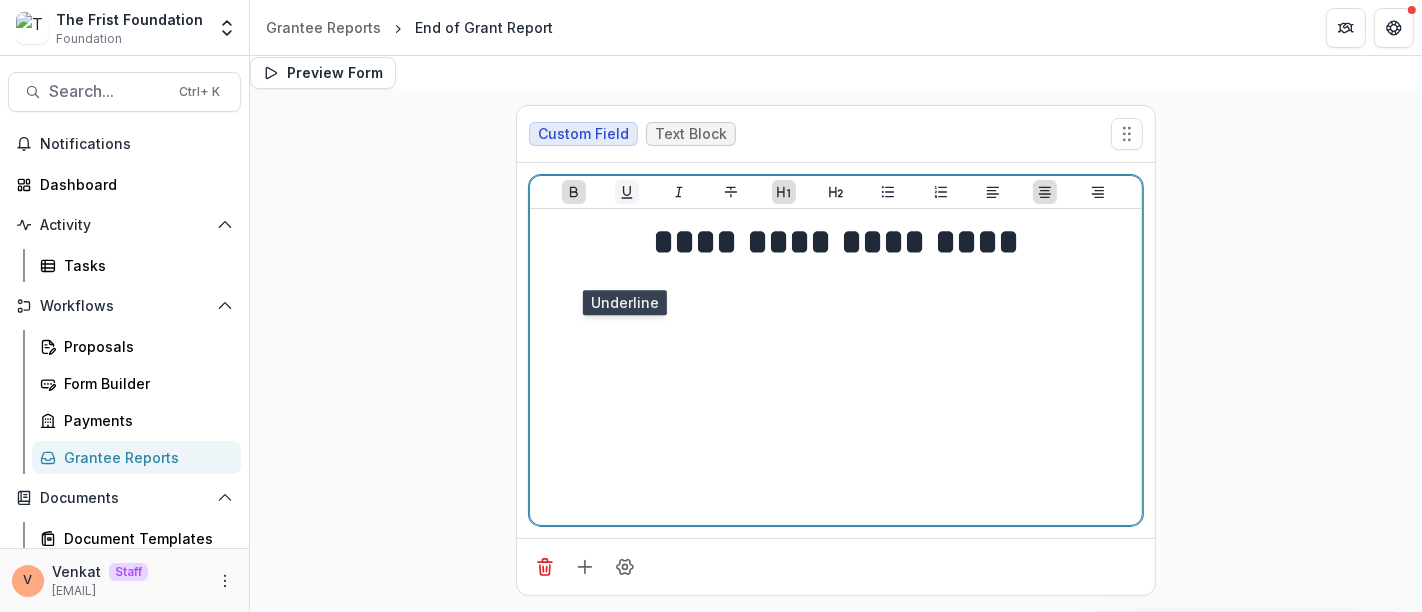 click 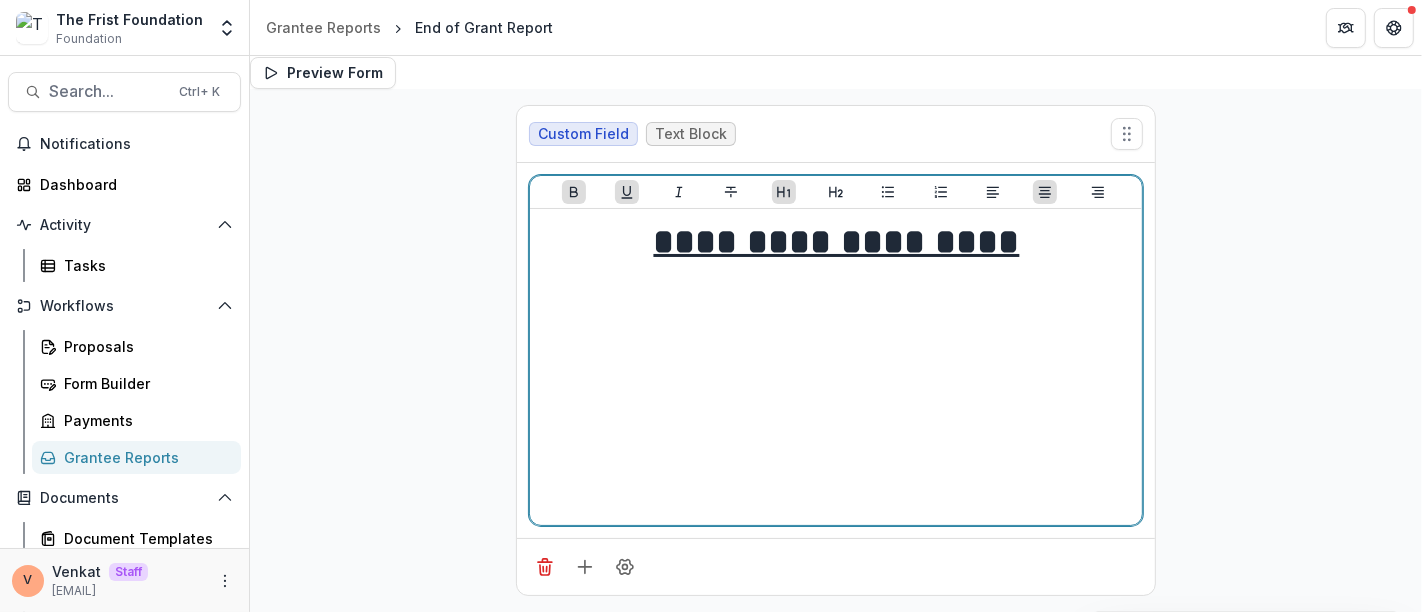 click on "**********" at bounding box center (836, 242) 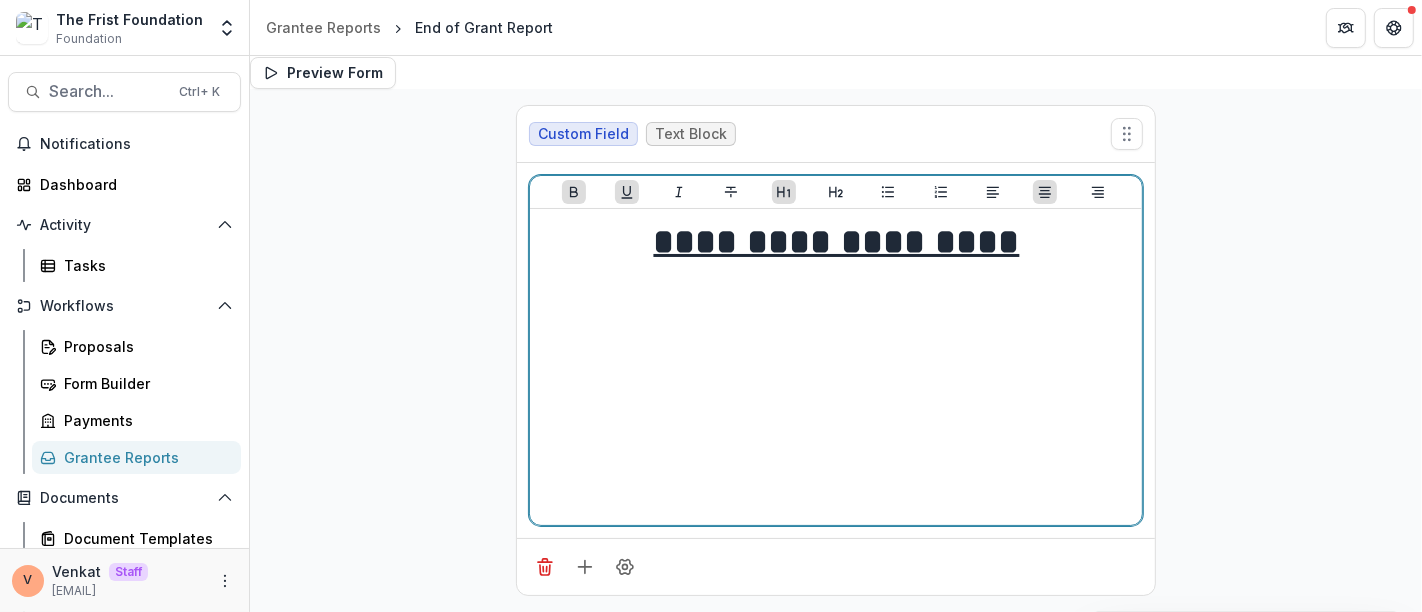 scroll, scrollTop: 196, scrollLeft: 0, axis: vertical 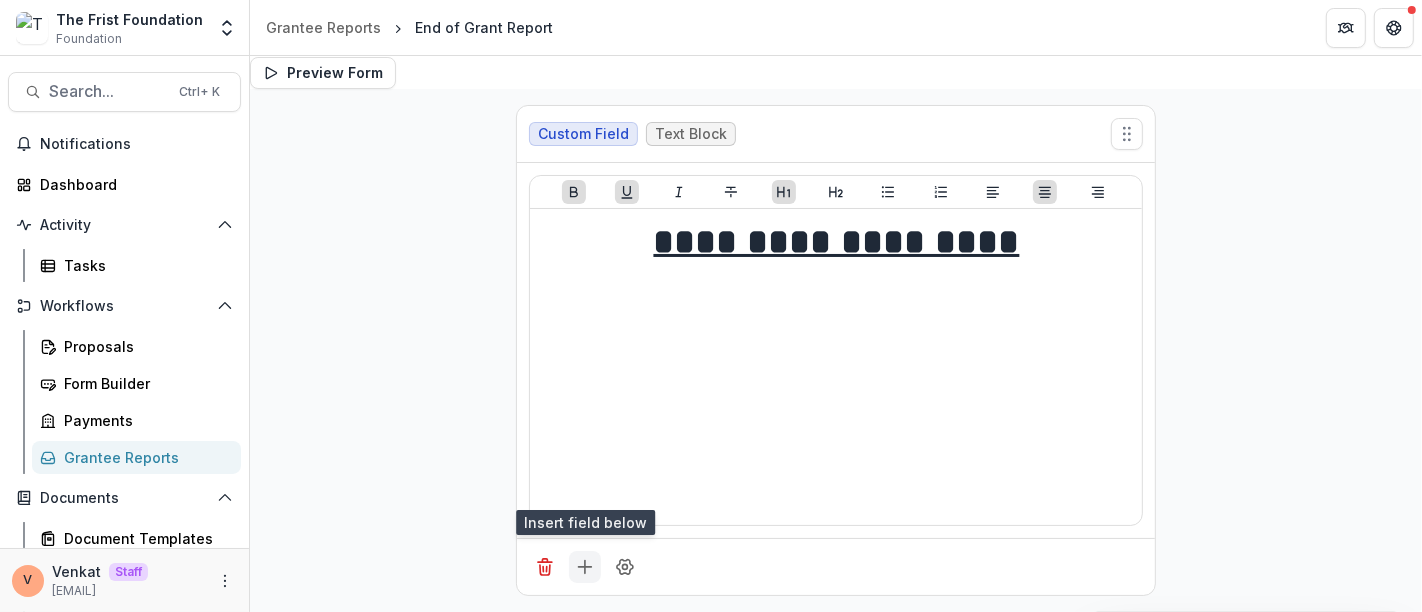 click 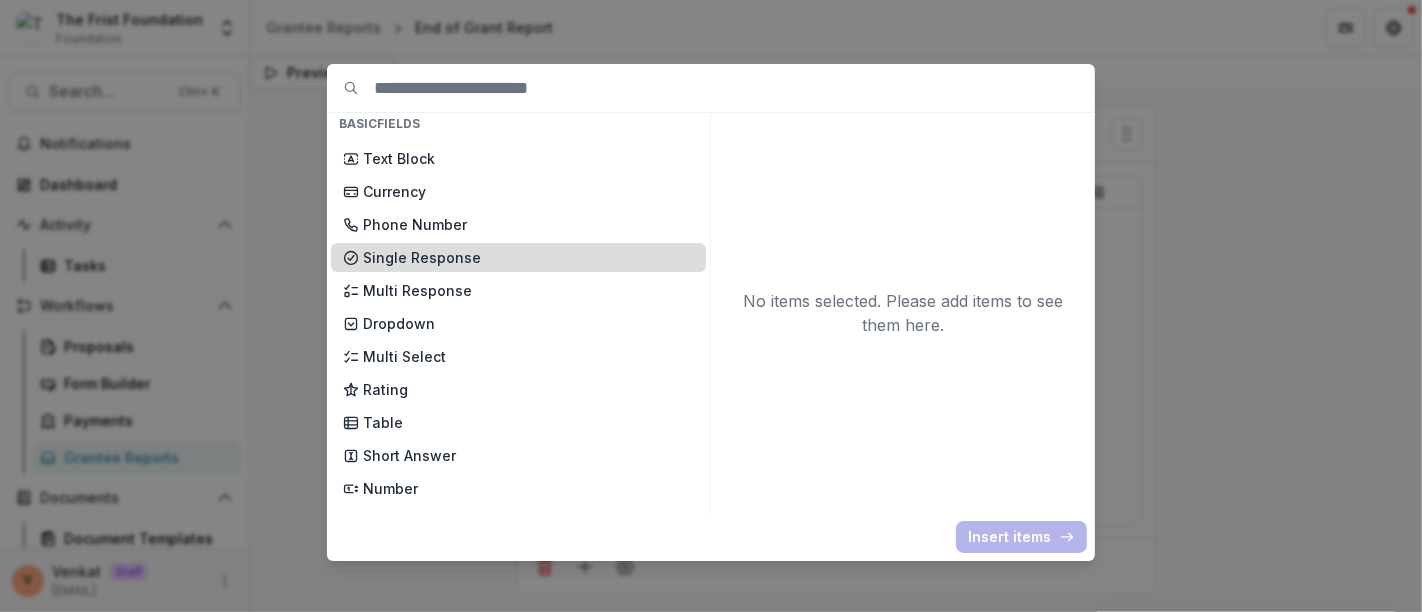 scroll, scrollTop: 222, scrollLeft: 0, axis: vertical 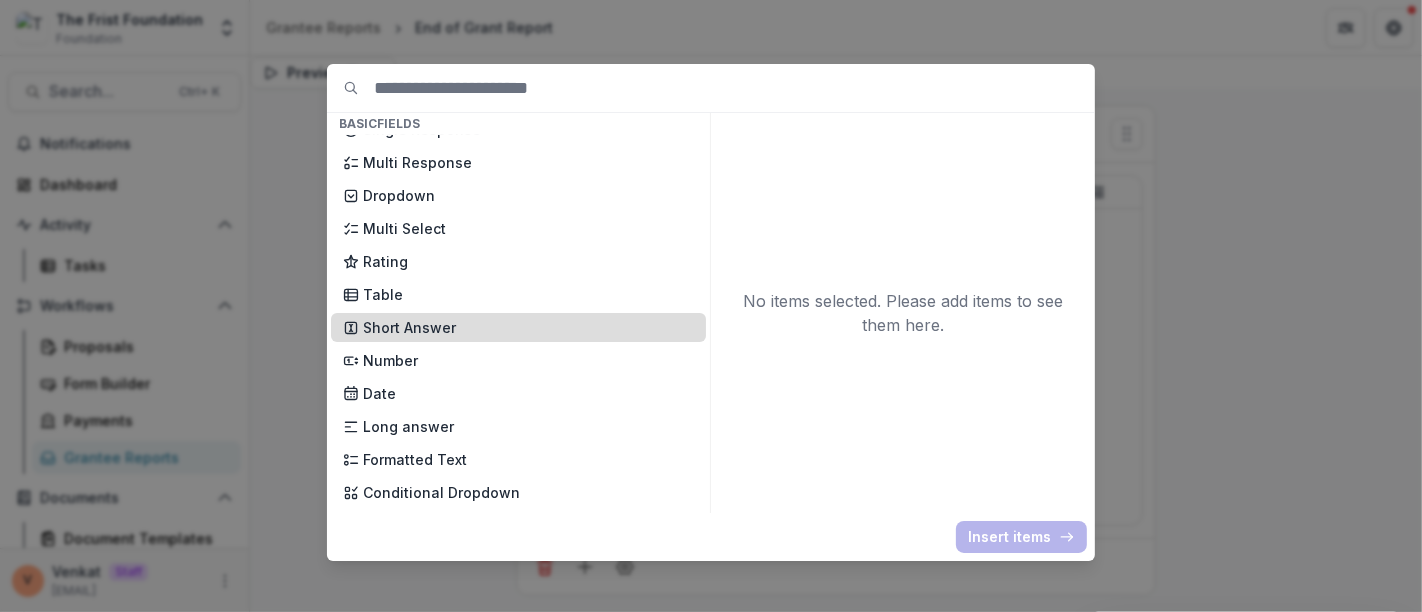 click on "Short Answer" at bounding box center (518, 327) 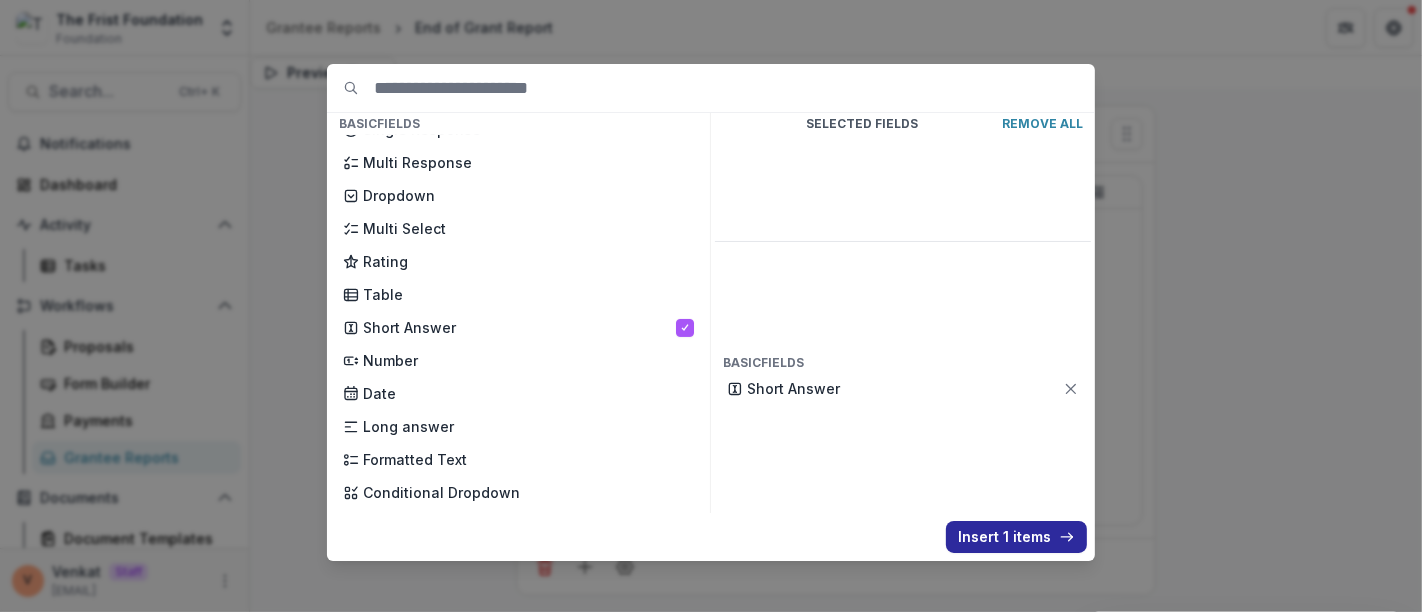 click on "Insert 1 items" at bounding box center [1016, 537] 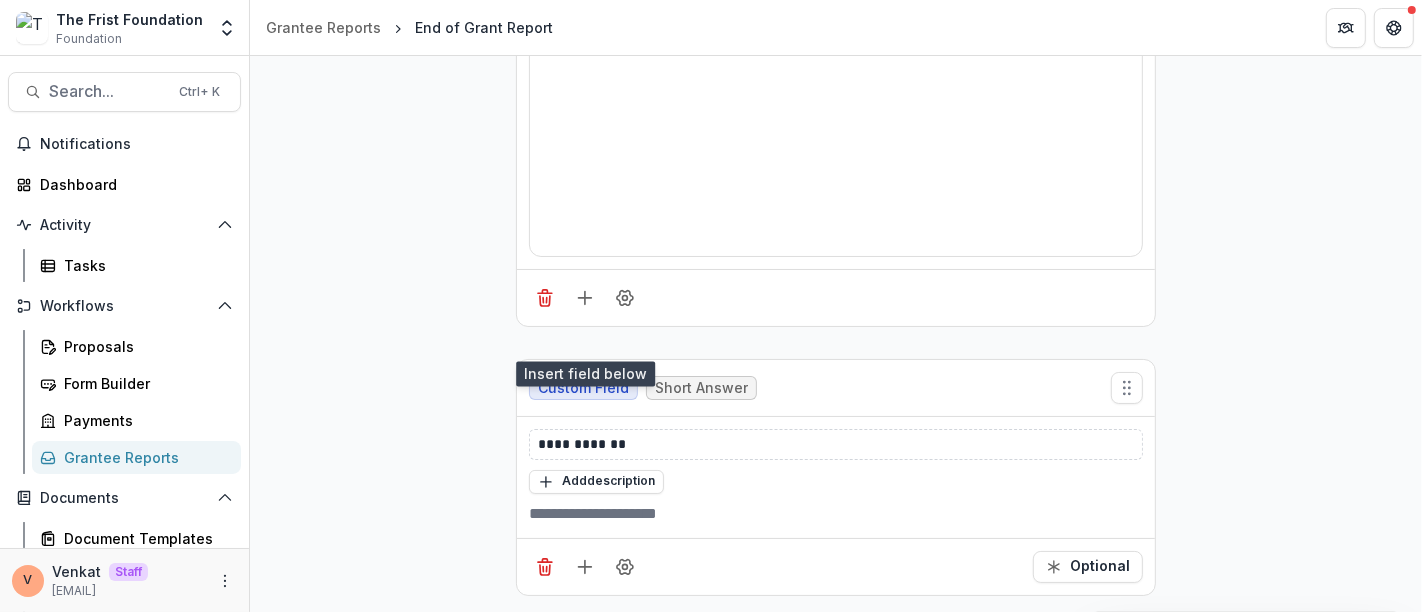 scroll, scrollTop: 418, scrollLeft: 0, axis: vertical 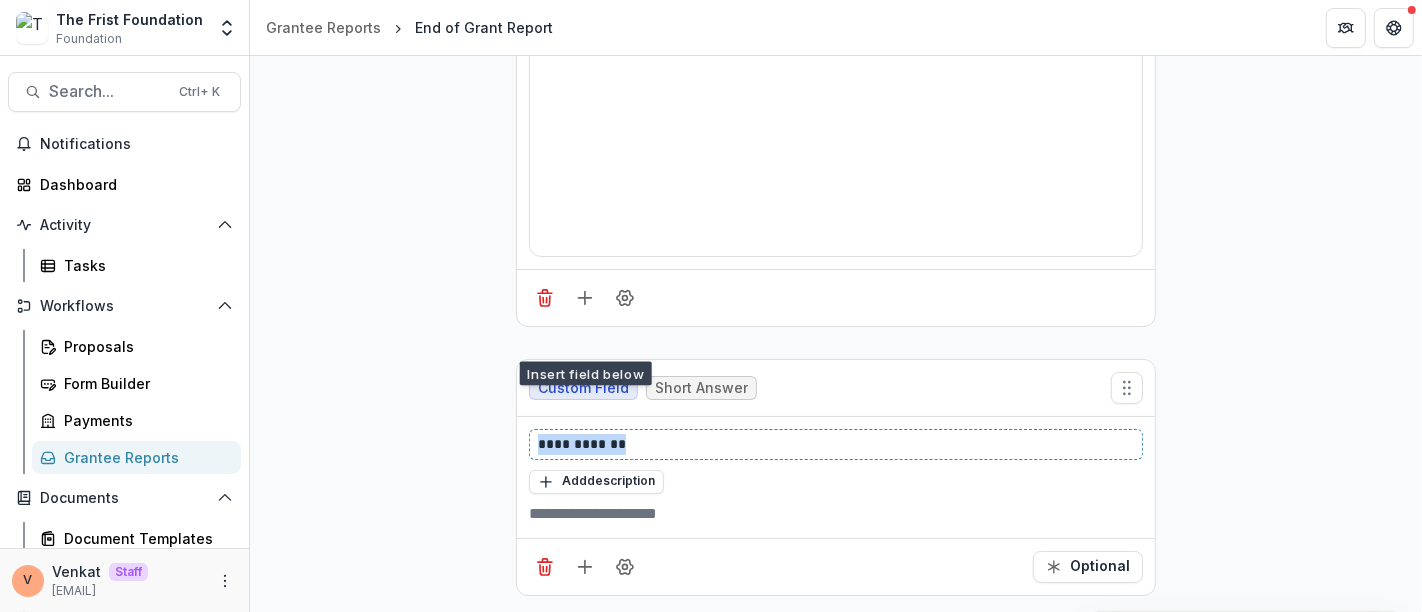 drag, startPoint x: 645, startPoint y: 490, endPoint x: 426, endPoint y: 483, distance: 219.11185 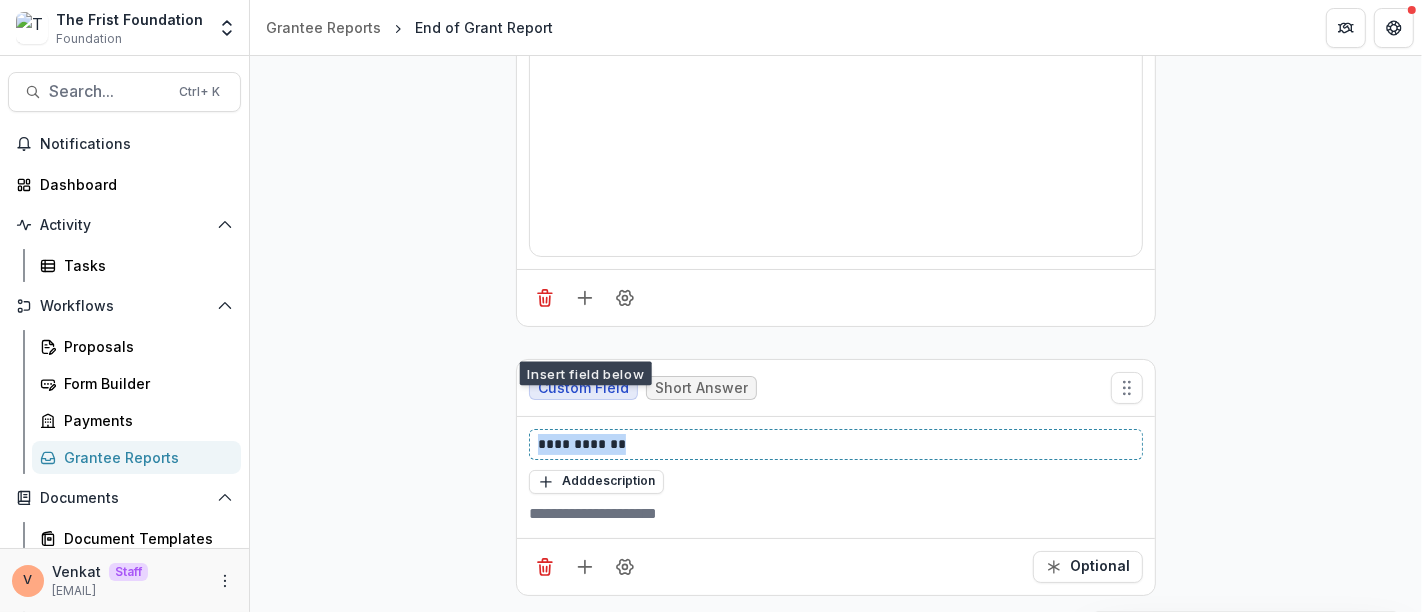 click on "**********" at bounding box center [836, 216] 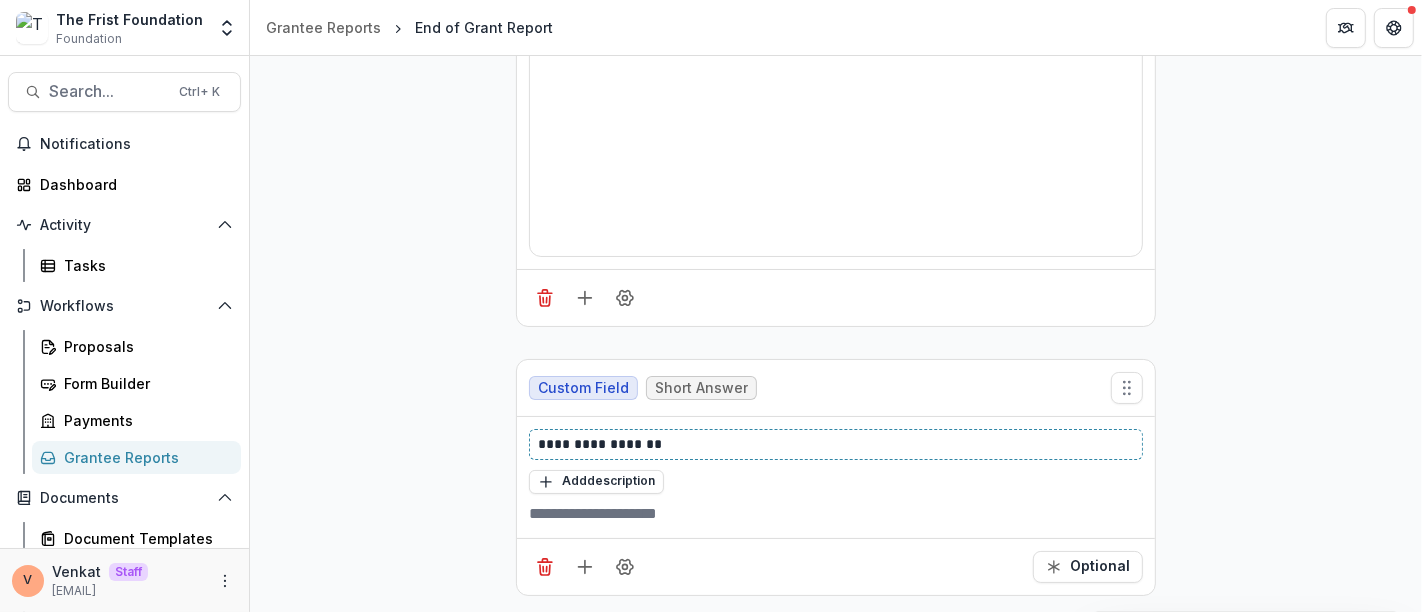 scroll, scrollTop: 478, scrollLeft: 0, axis: vertical 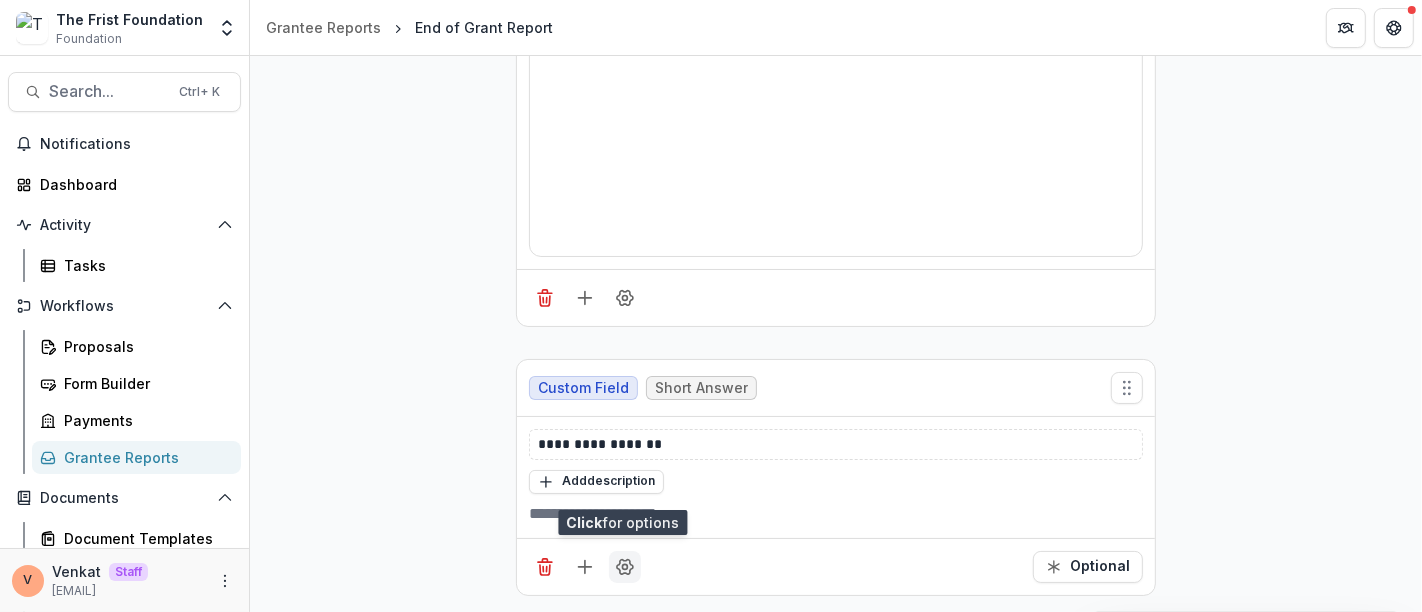 click at bounding box center (625, 567) 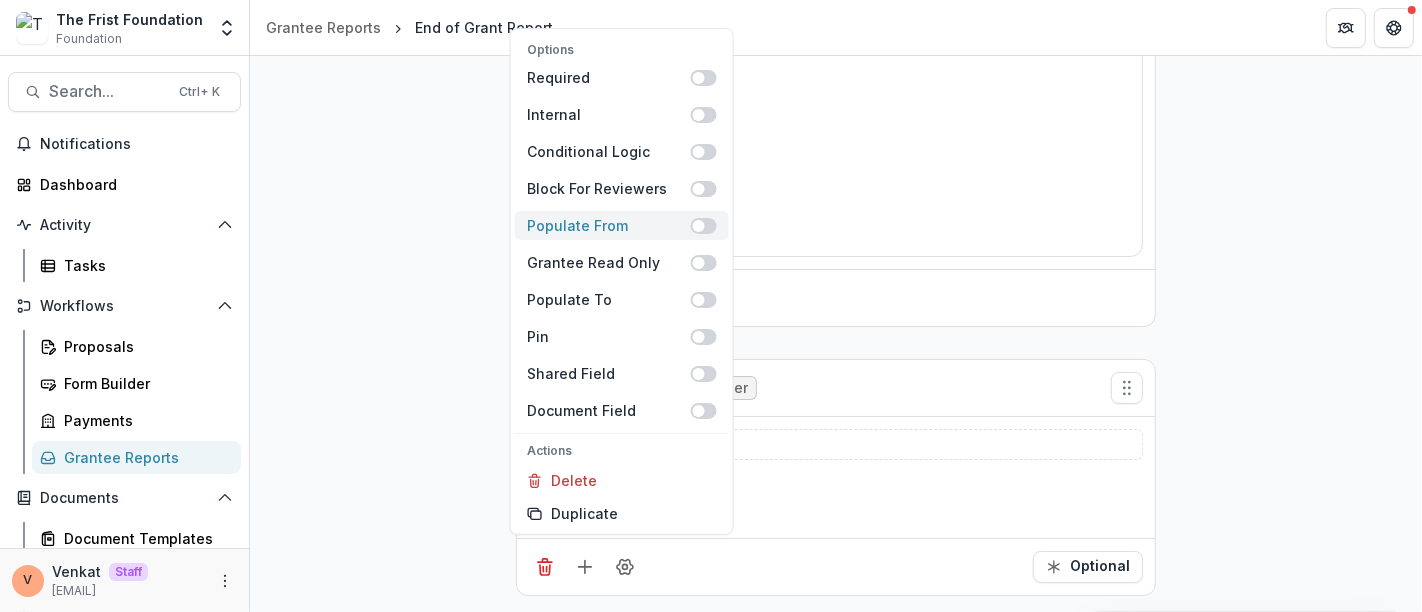 click at bounding box center [704, 225] 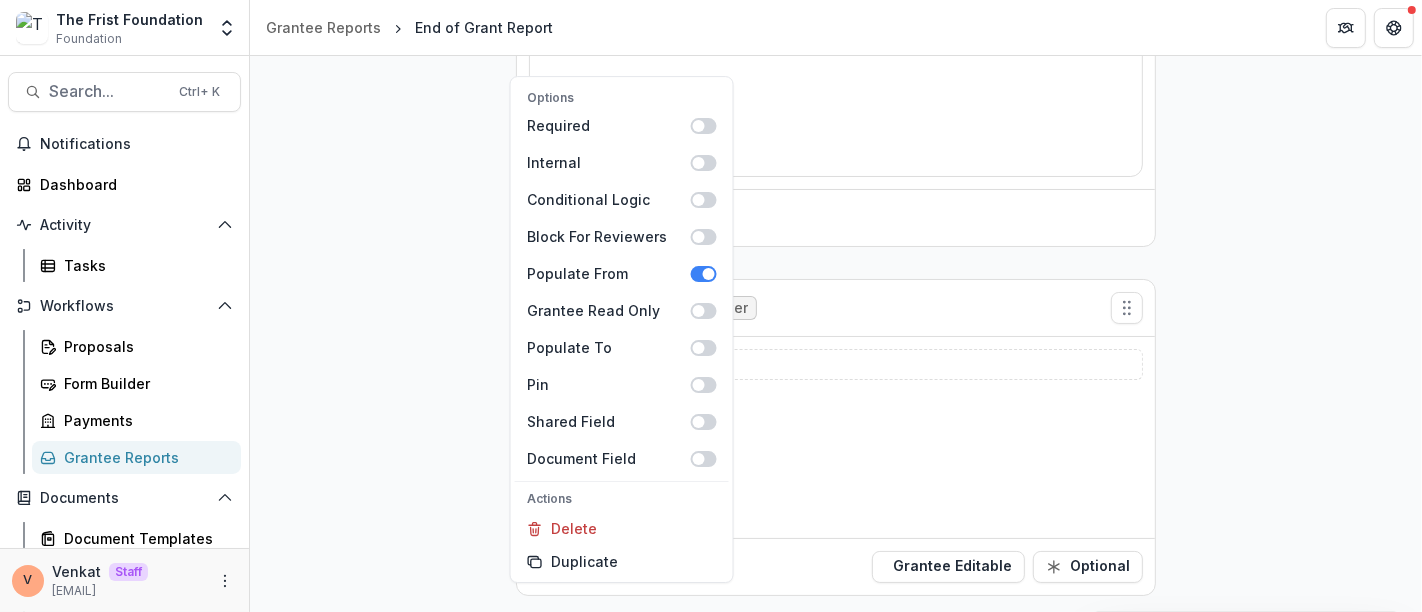 click on "**********" at bounding box center [836, 176] 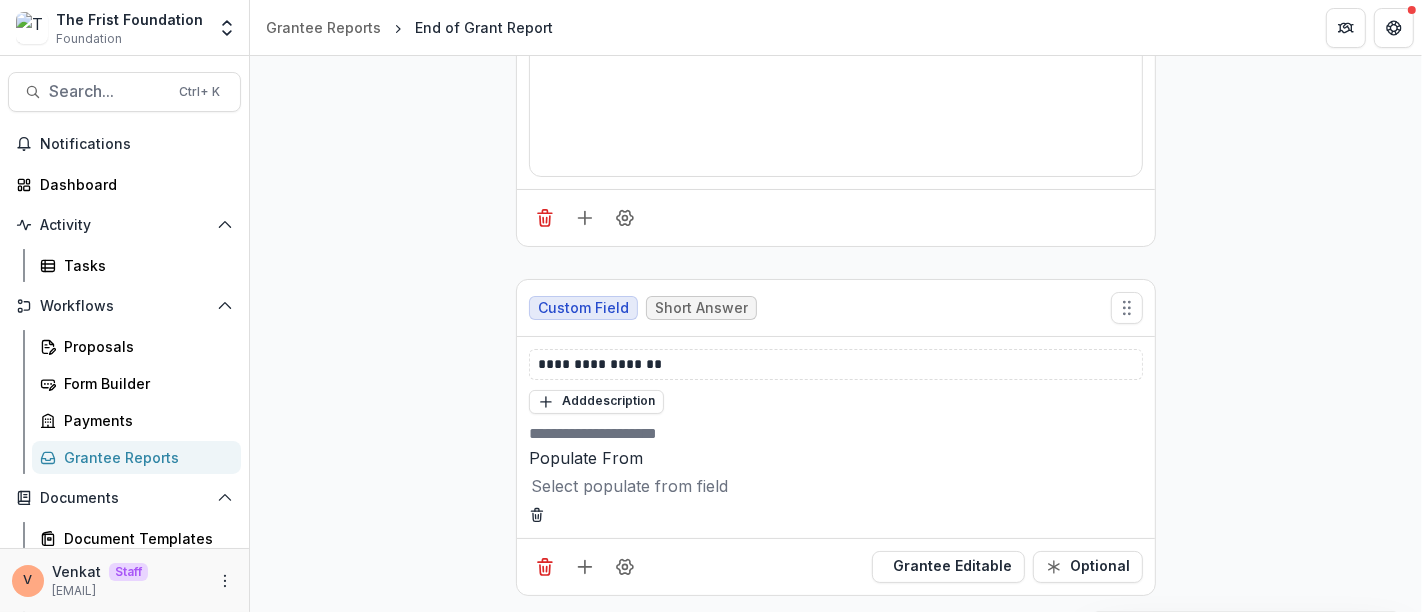 scroll, scrollTop: 526, scrollLeft: 0, axis: vertical 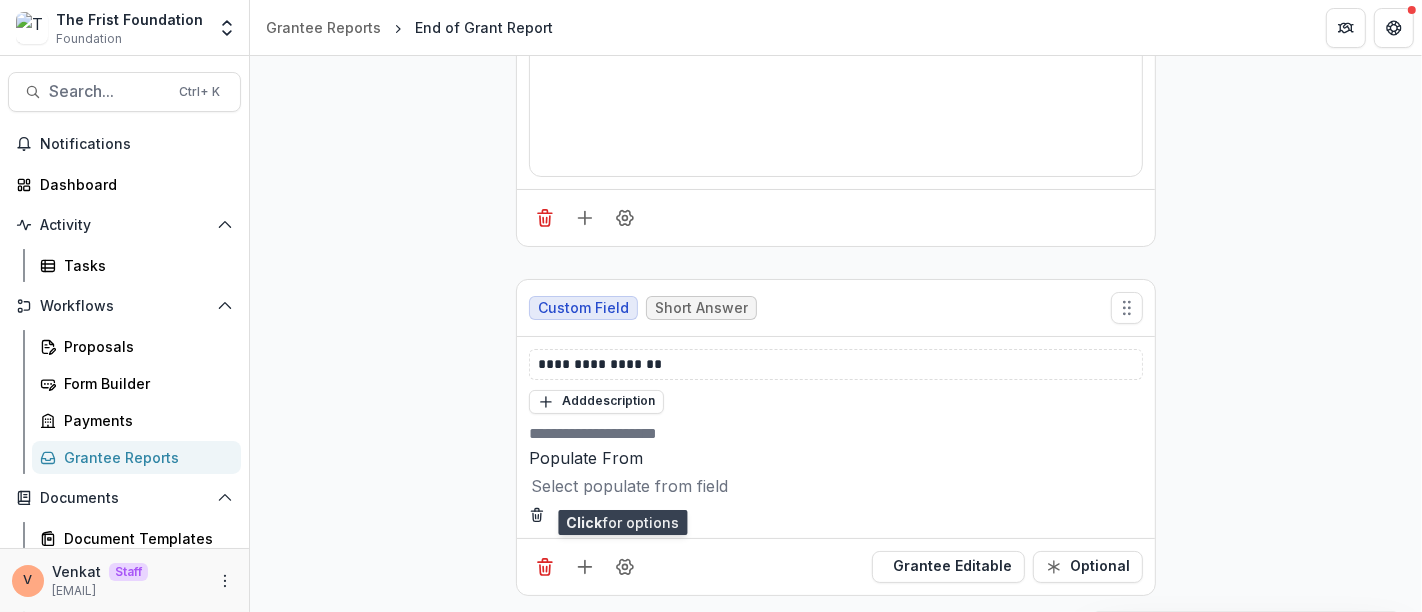 click at bounding box center [836, 486] 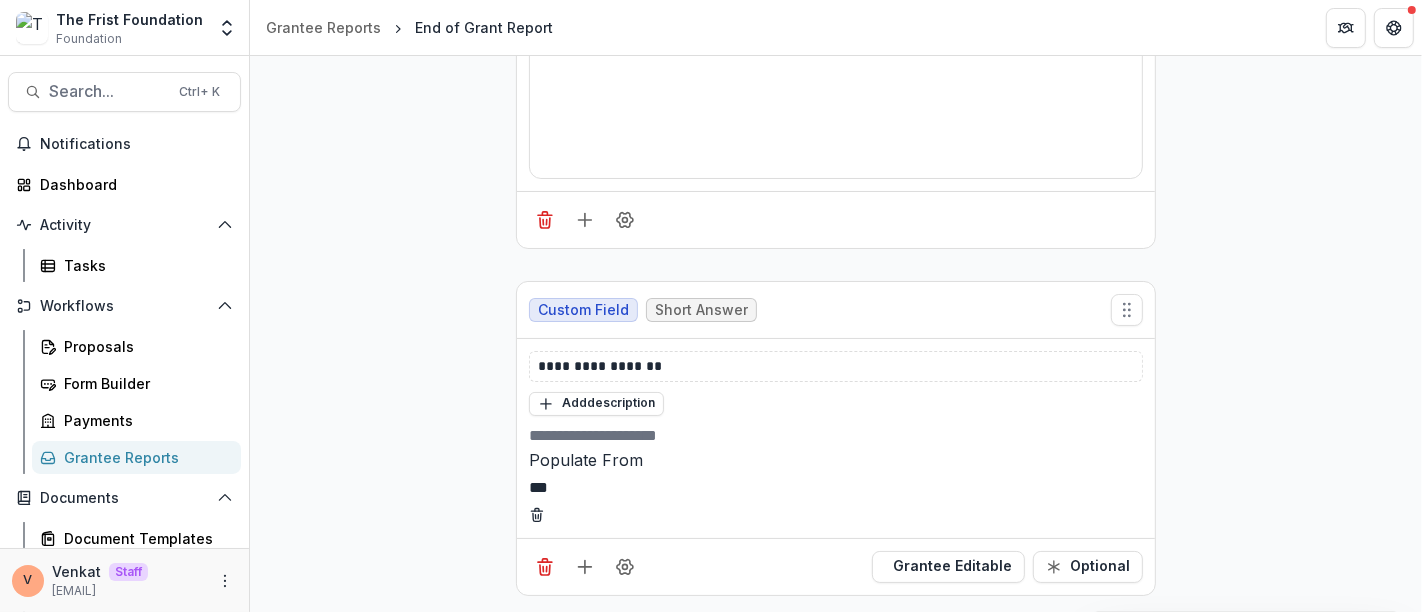 type on "****" 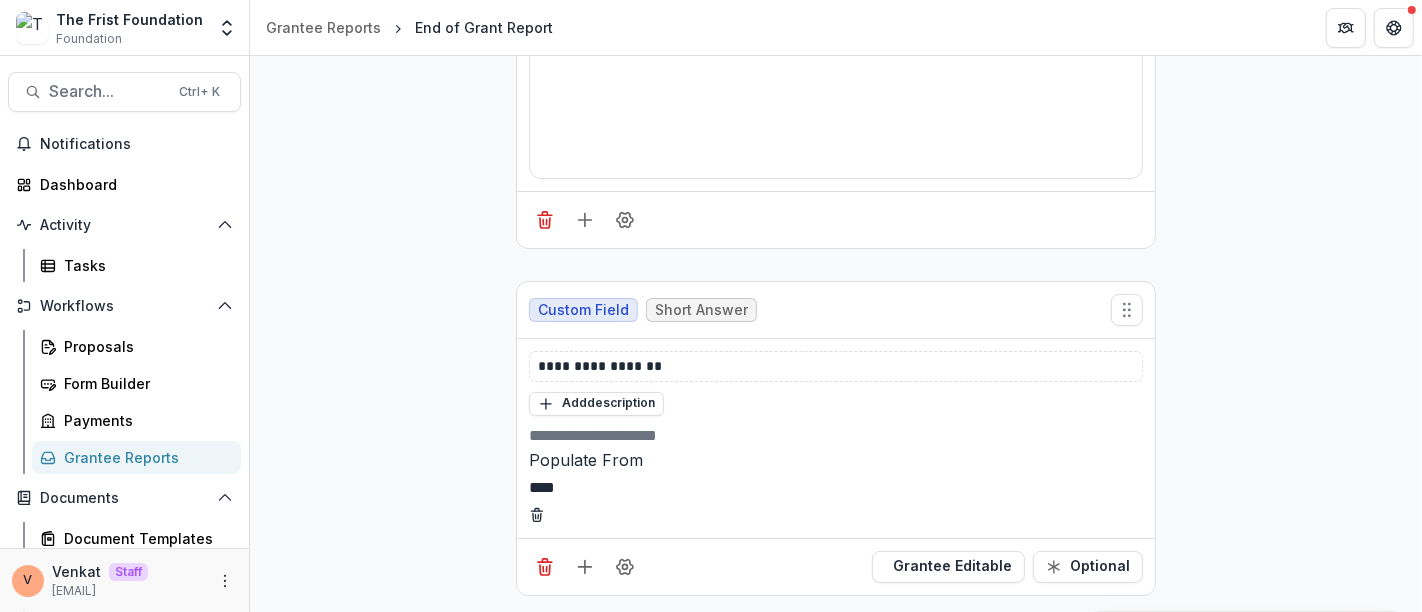 type 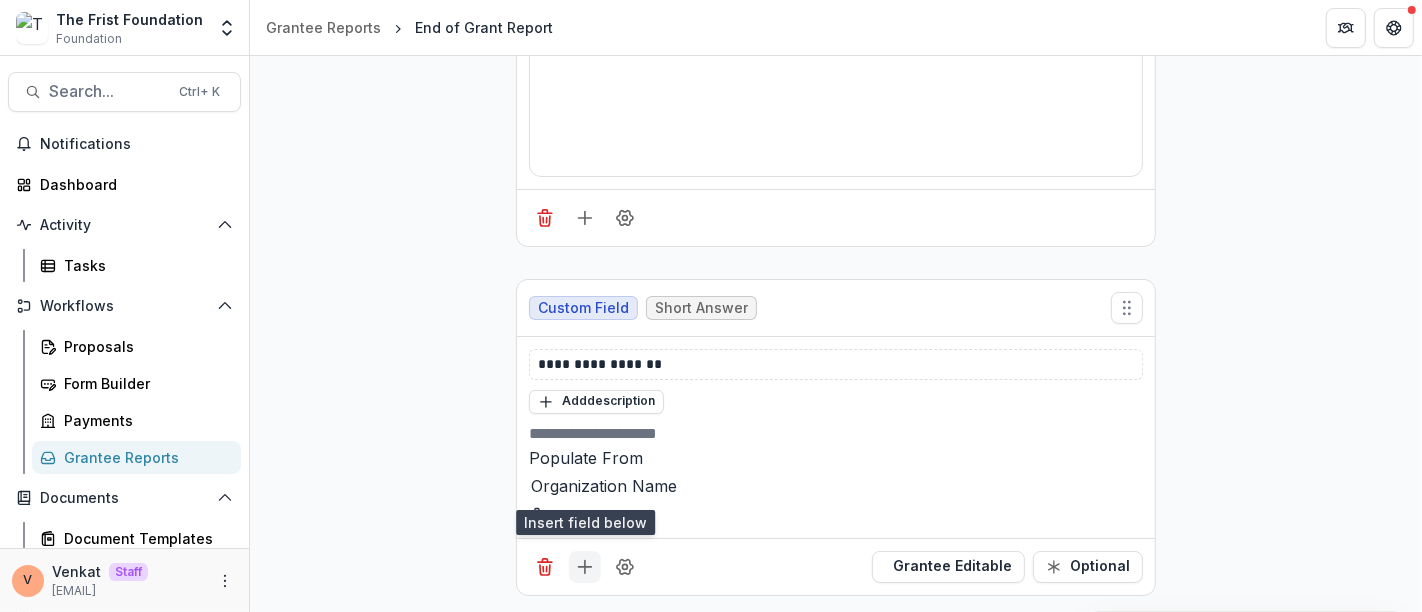 click 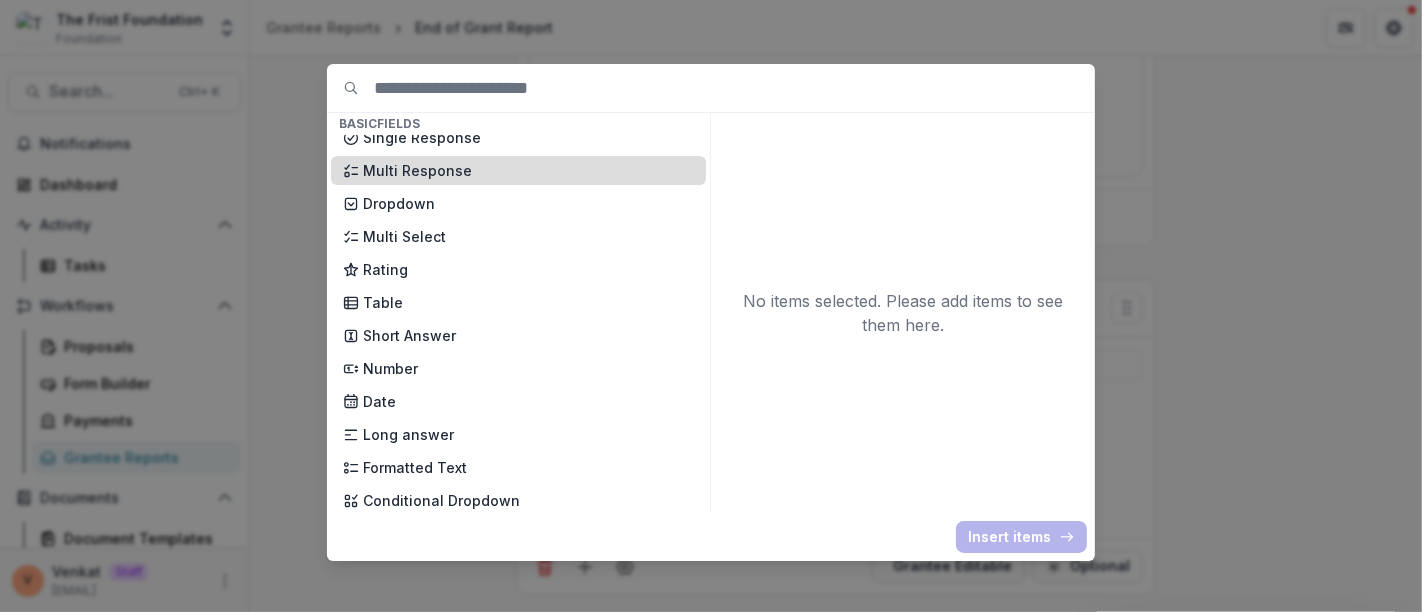 scroll, scrollTop: 222, scrollLeft: 0, axis: vertical 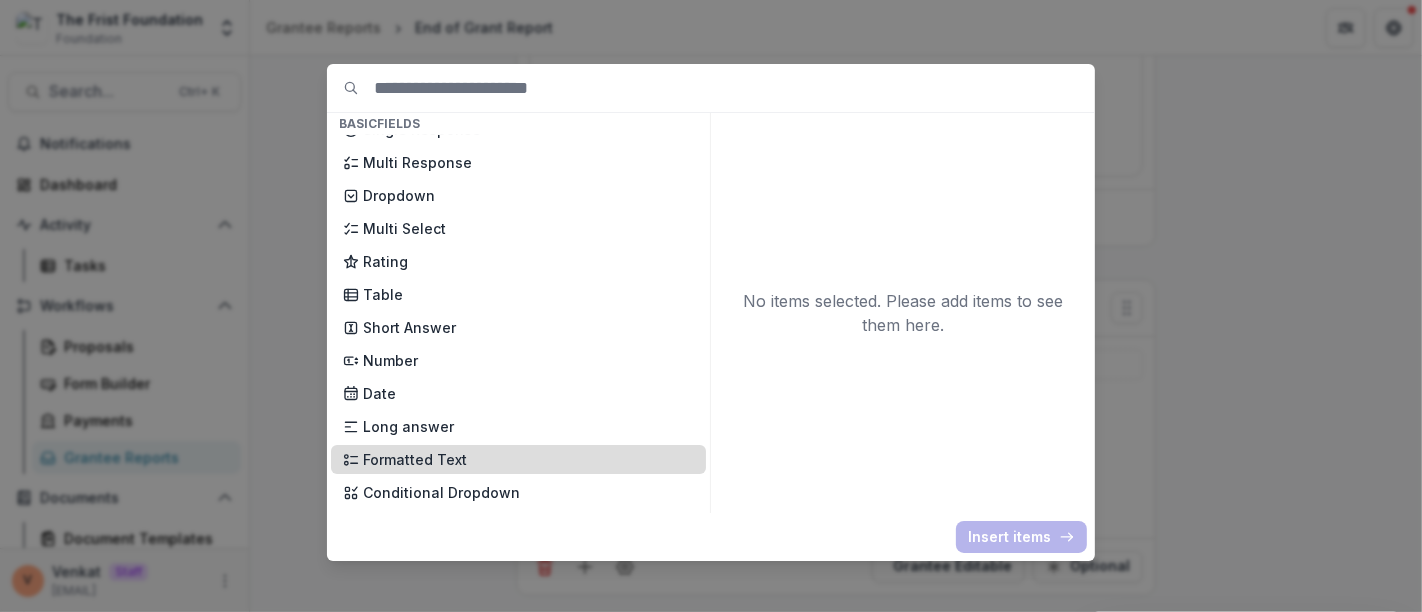 click on "Formatted Text" at bounding box center [528, 459] 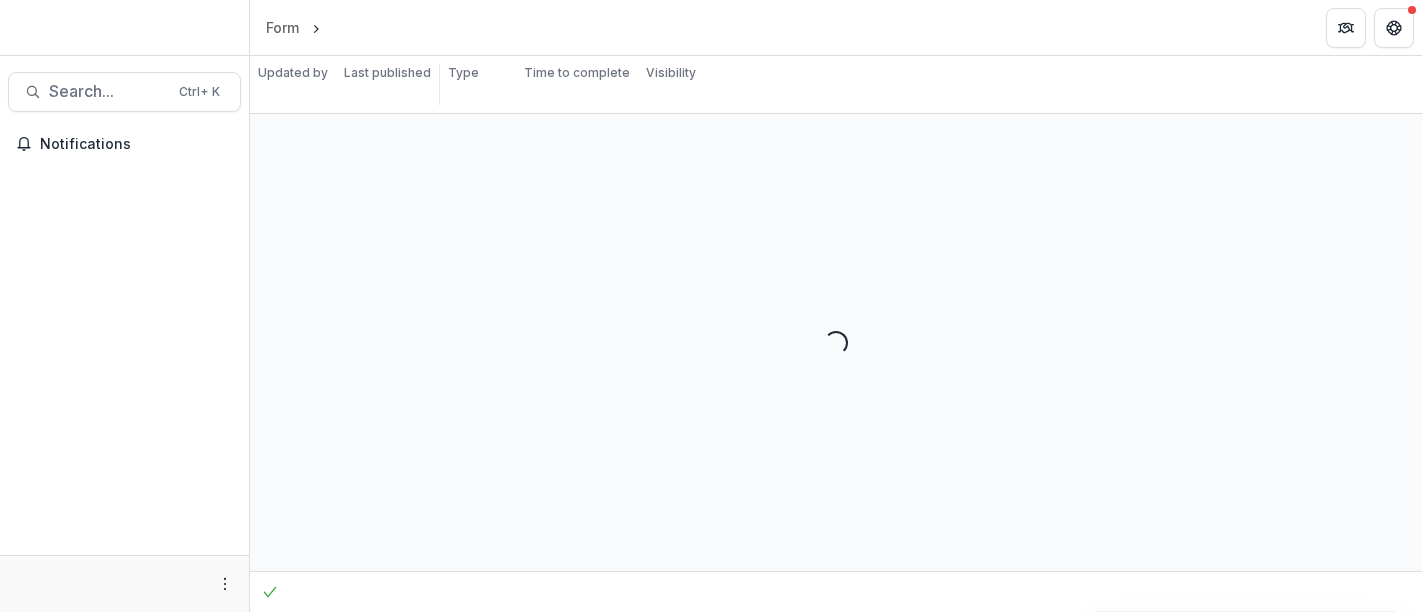 scroll, scrollTop: 0, scrollLeft: 0, axis: both 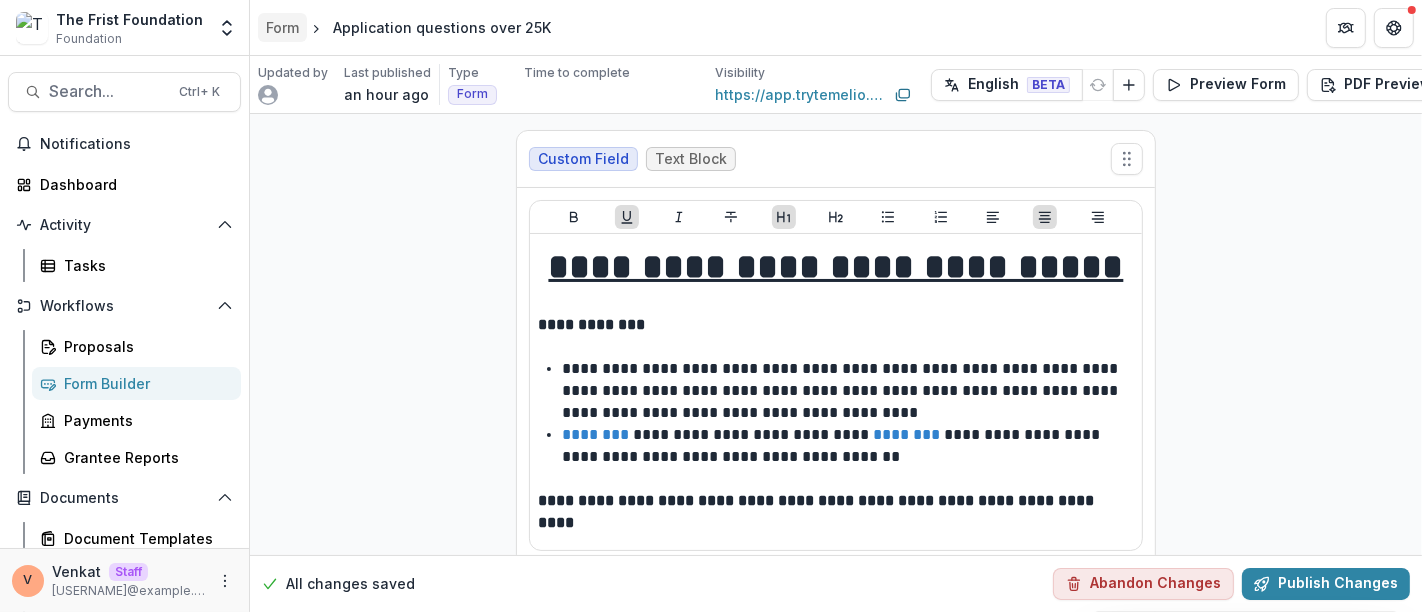 click on "Form" at bounding box center [282, 27] 